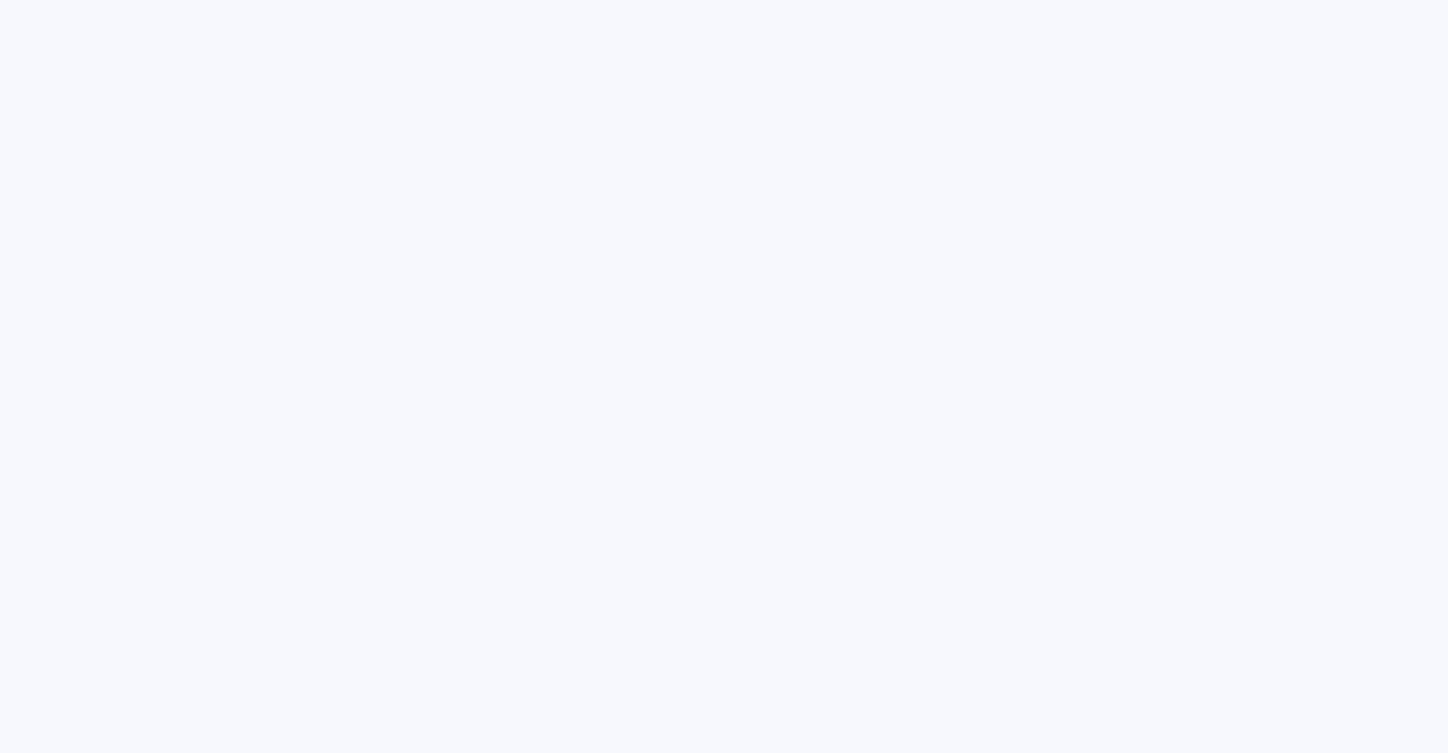 scroll, scrollTop: 0, scrollLeft: 0, axis: both 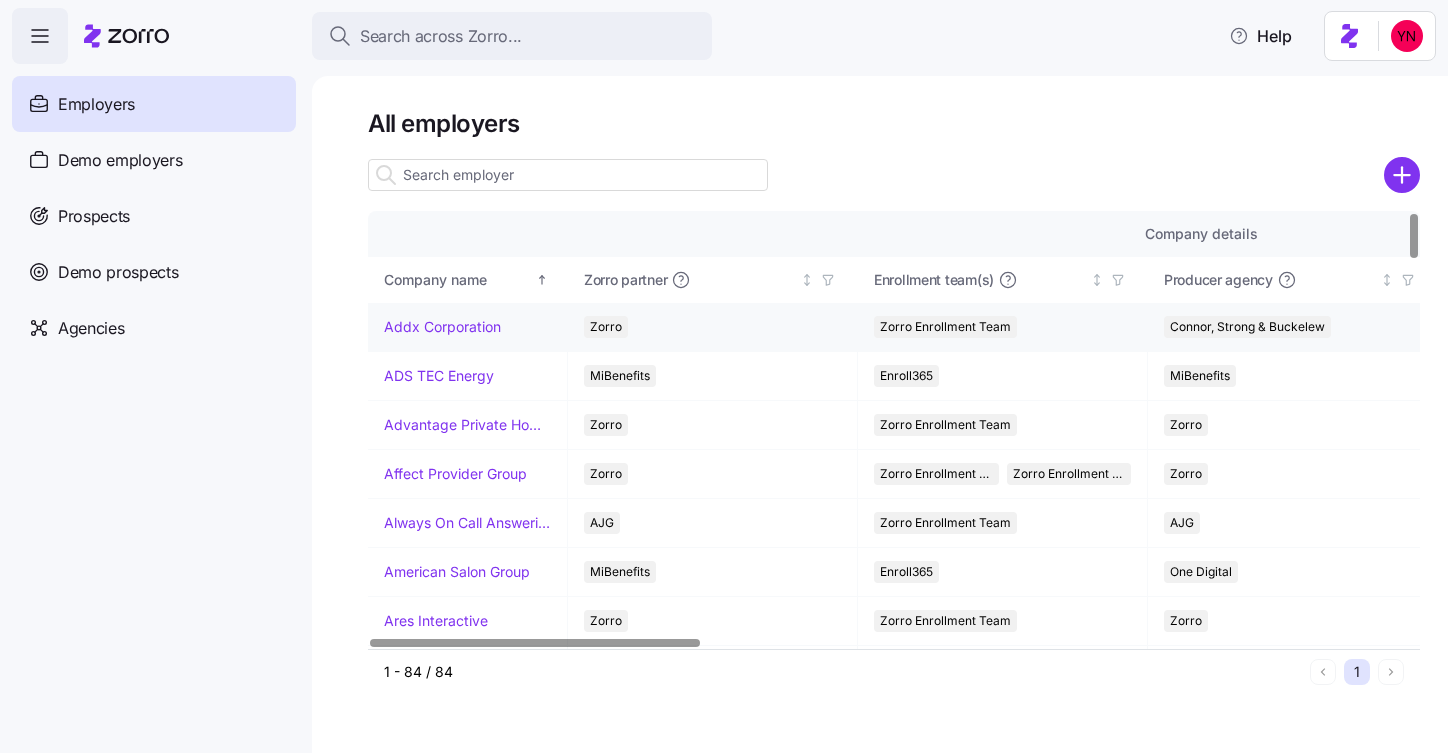 click on "Addx Corporation" at bounding box center (468, 327) 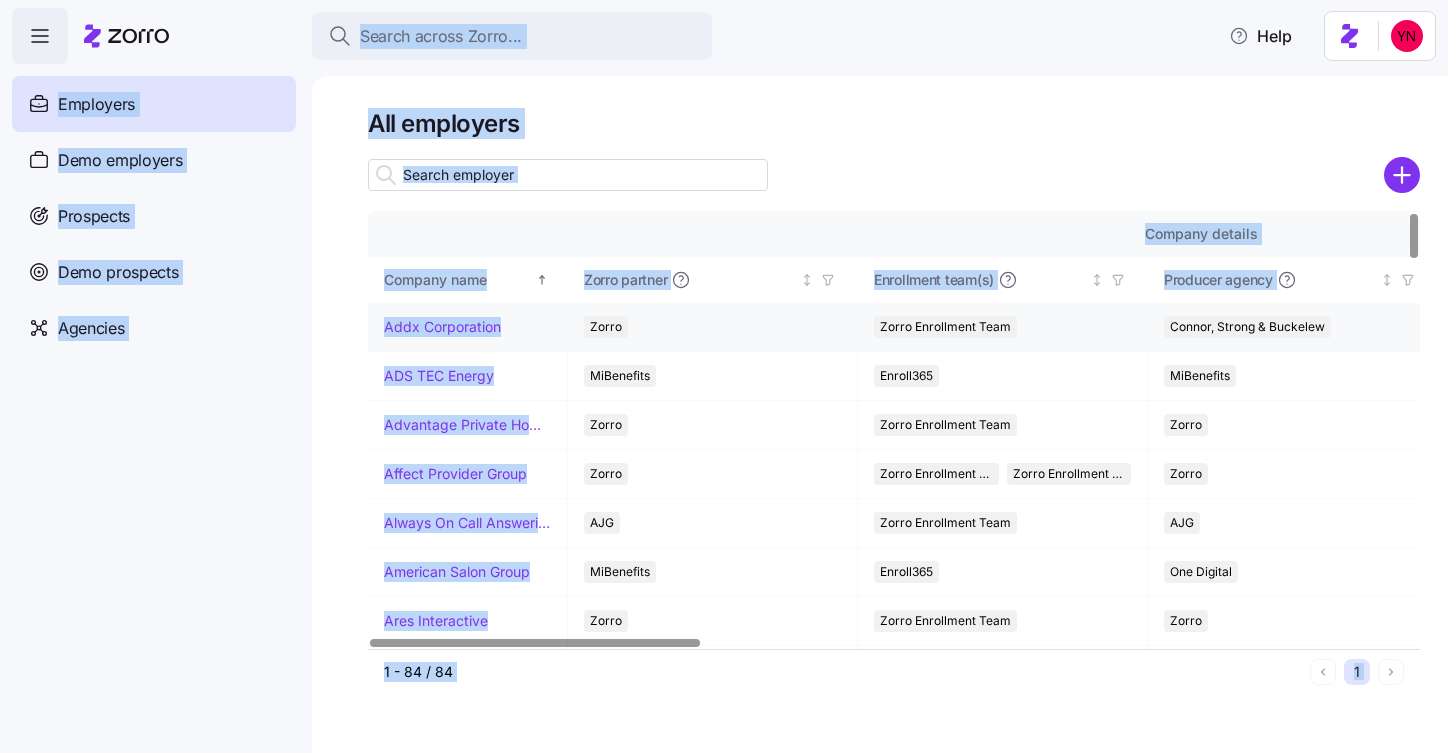 click on "Addx Corporation" at bounding box center (468, 327) 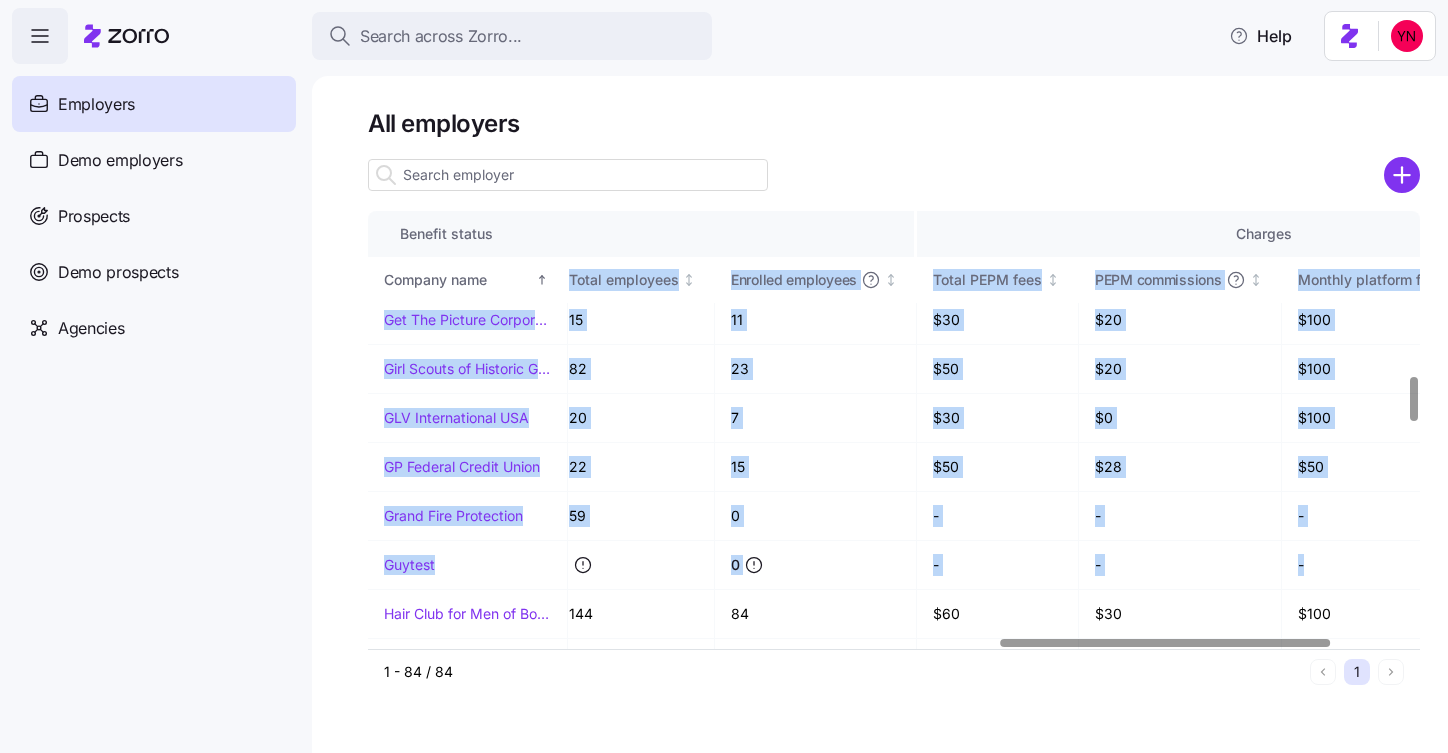 scroll, scrollTop: 1624, scrollLeft: 2250, axis: both 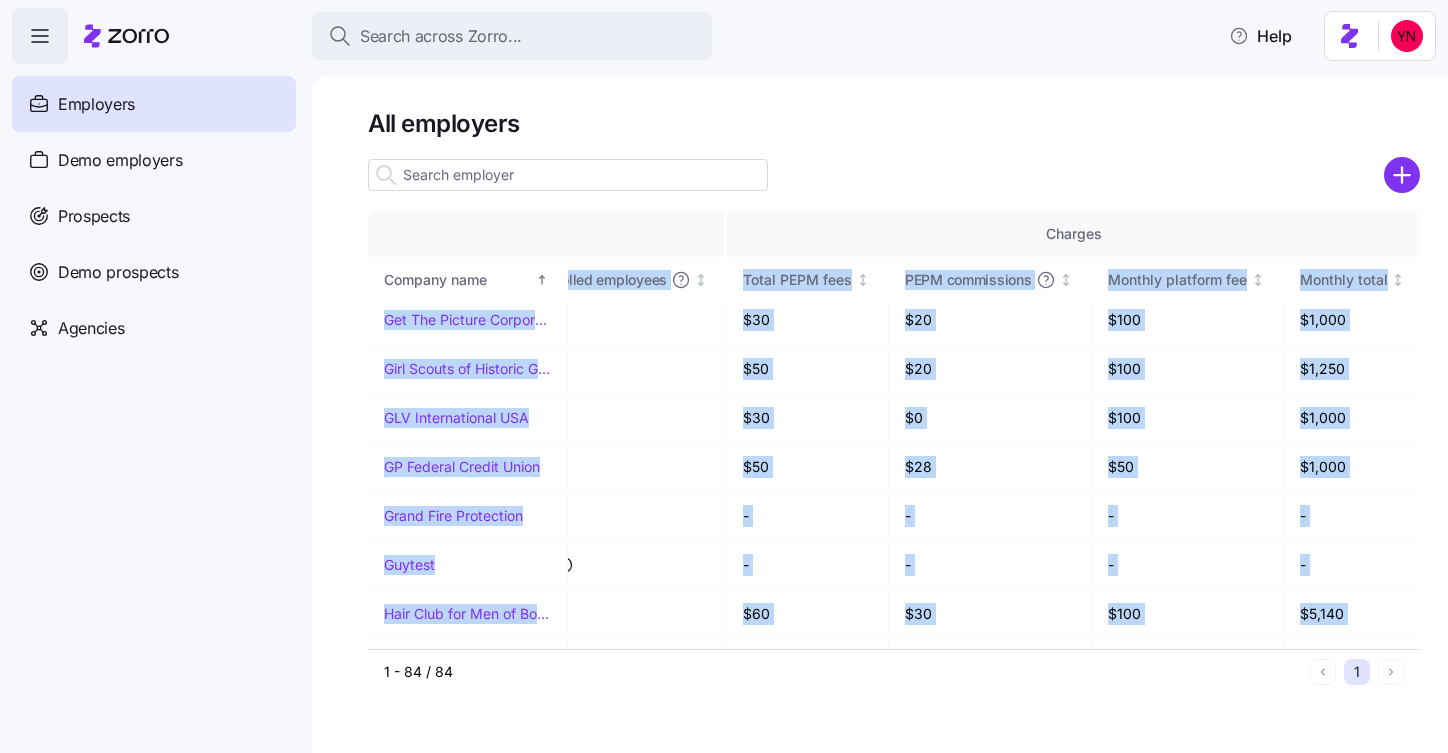 drag, startPoint x: 378, startPoint y: 293, endPoint x: 1457, endPoint y: 595, distance: 1120.4664 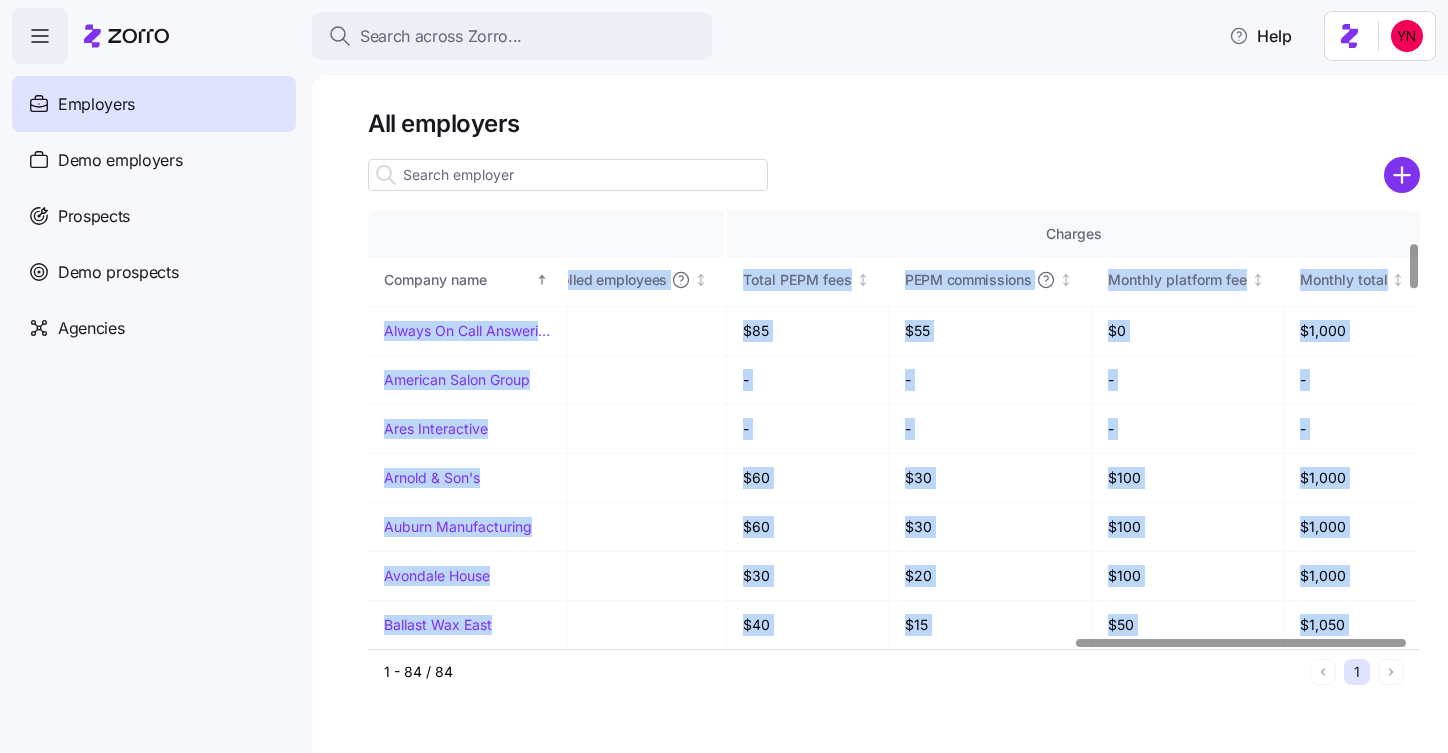scroll, scrollTop: 0, scrollLeft: 2250, axis: horizontal 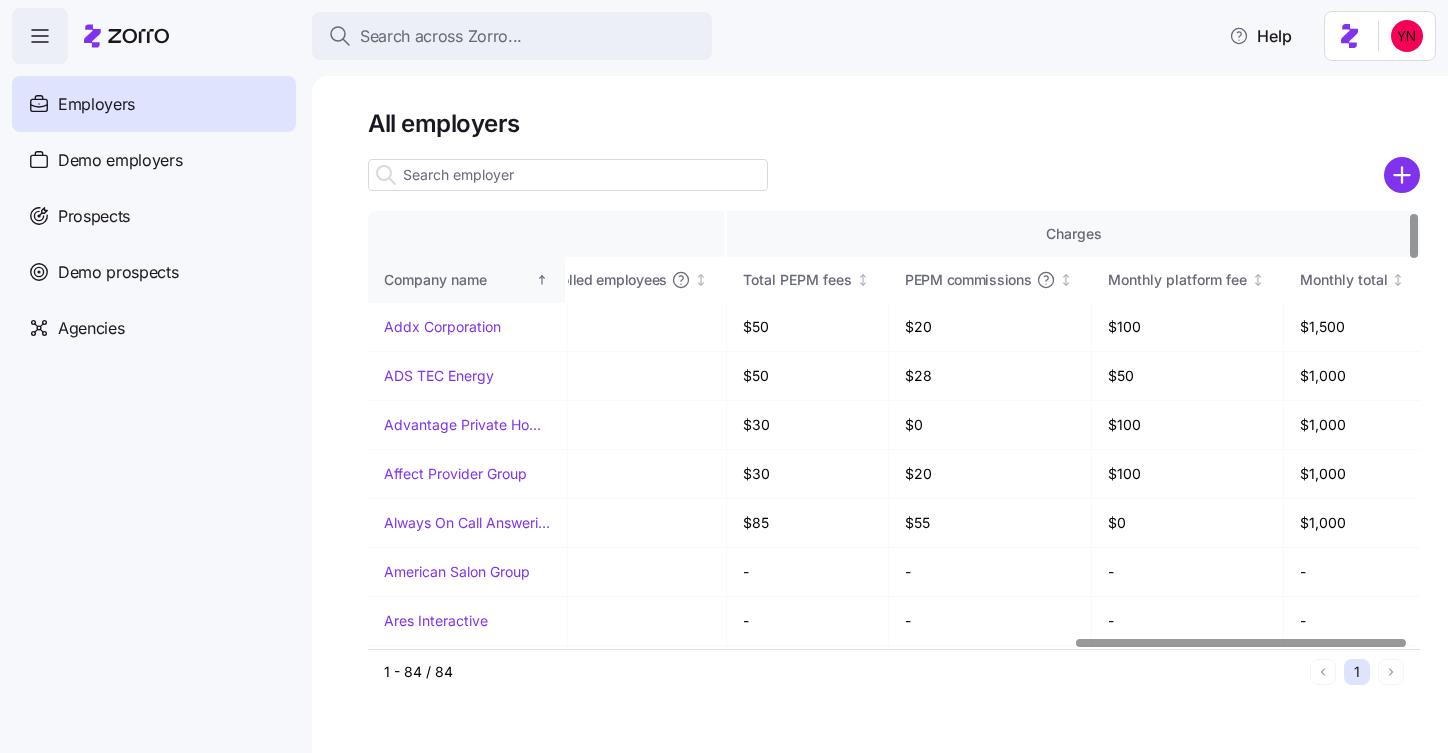 click on "Company name" at bounding box center (458, 280) 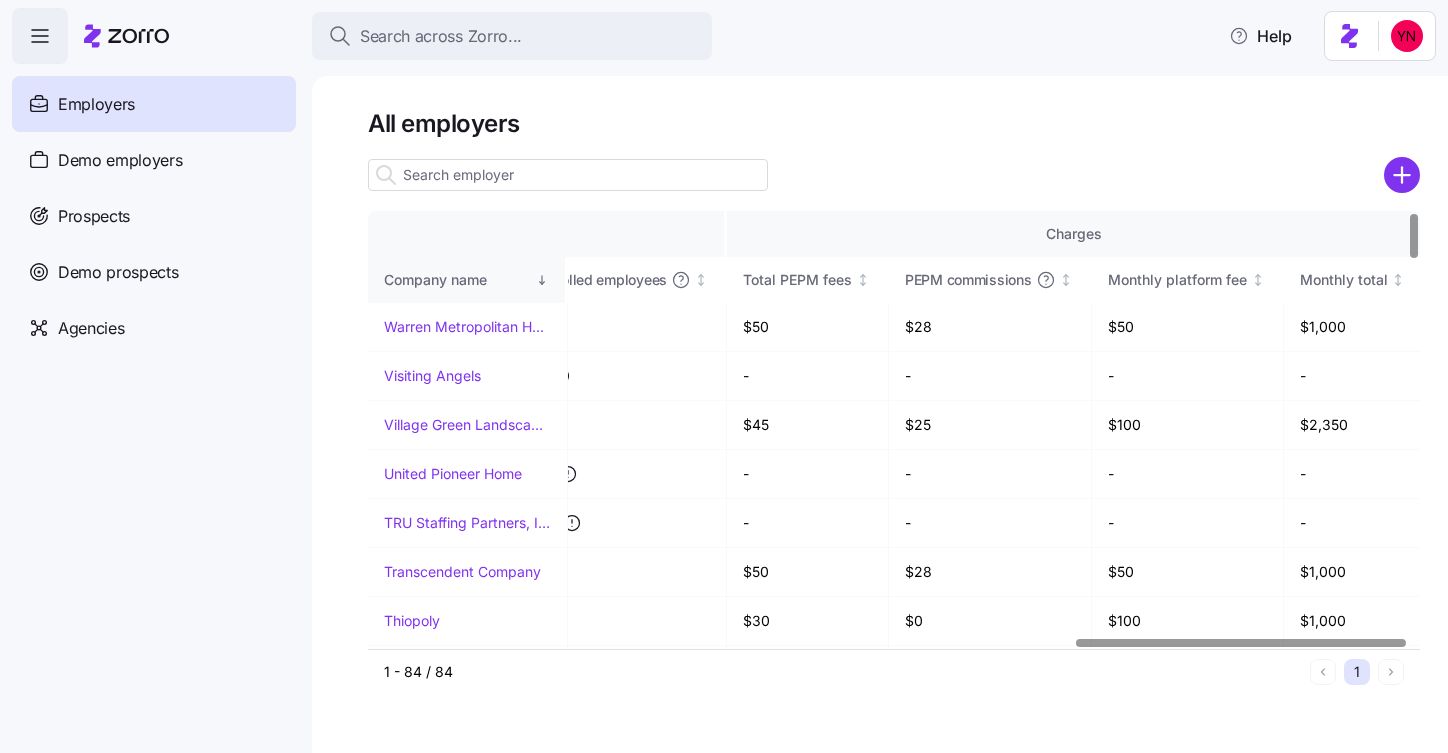 click on "Company name" at bounding box center [458, 280] 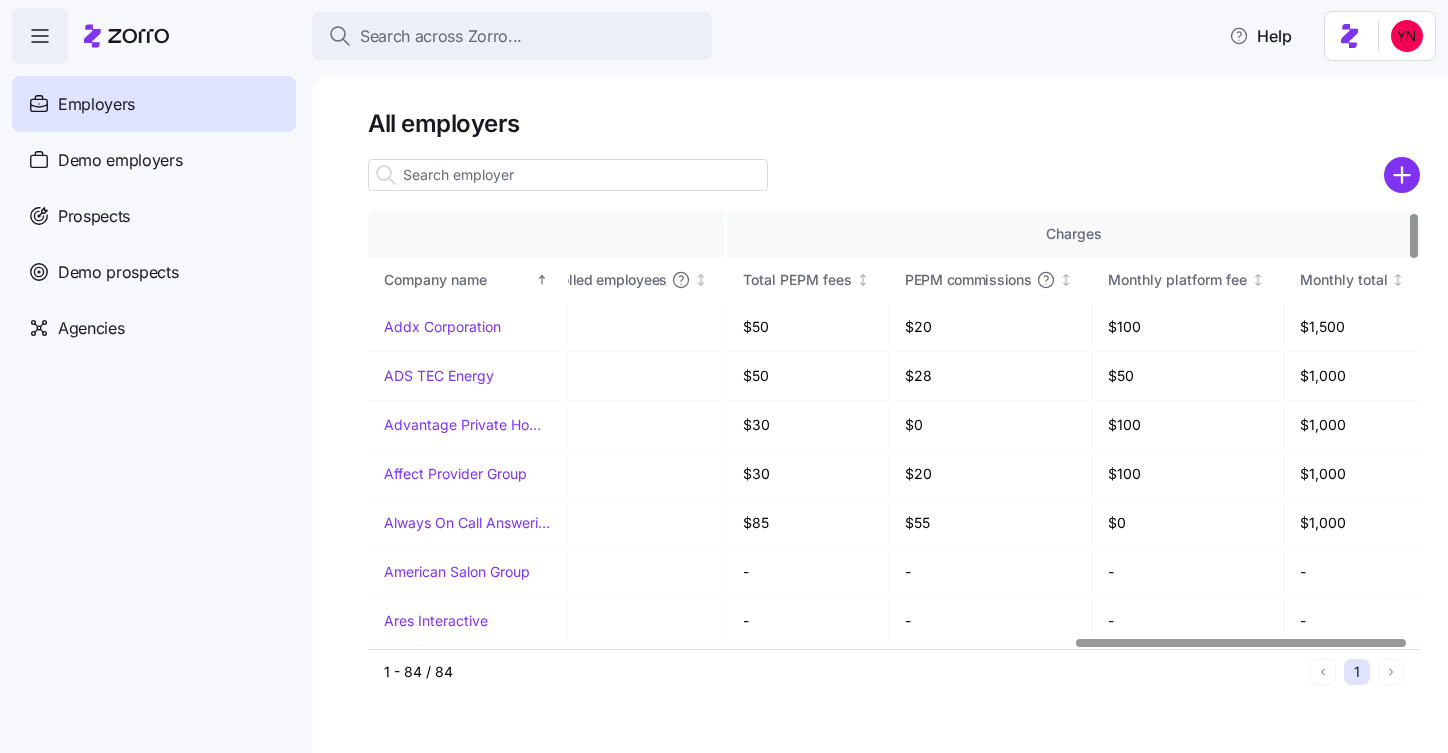 click on "All employers Company details Benefit status Charges Company name Zorro partner Enrollment team(s) Producer agency Producer agent Employer status Coverage start date Open enrollment start Open enrollment end Total employees Enrolled employees Total PEPM fees PEPM commissions Monthly platform fee Monthly total Addx Corporation Zorro Zorro Enrollment Team Connor, Strong & Buckelew Active 07/01/2025 05/28/2025 06/09/2025 60 28 $50 $20 $100 $1,500 ADS TEC Energy MiBenefits Enroll365 MiBenefits Matt Noe Active 01/01/2025 12/01/2024 12/15/2024 15 10 $50 $28 $50 $1,000 Advantage Private Home Care Zorro Zorro Enrollment Team Zorro Active 04/01/2025 03/01/2025 03/10/2025 60 5 $30 $0 $100 $1,000 Affect Provider Group Zorro Zorro Enrollment Team Zorro Enrollment Experts Zorro Active 01/01/2025 12/02/2024 12/10/2024 9 7 $30 $20 $100 $1,000 Always On Call Answering Service AJG Zorro Enrollment Team AJG Cassandra Ragucci Active 01/01/2025 11/20/2024 12/04/2024 17 10 $85 $55 $0 $1,000 American Salon Group MiBenefits 348 0 -" at bounding box center [880, 414] 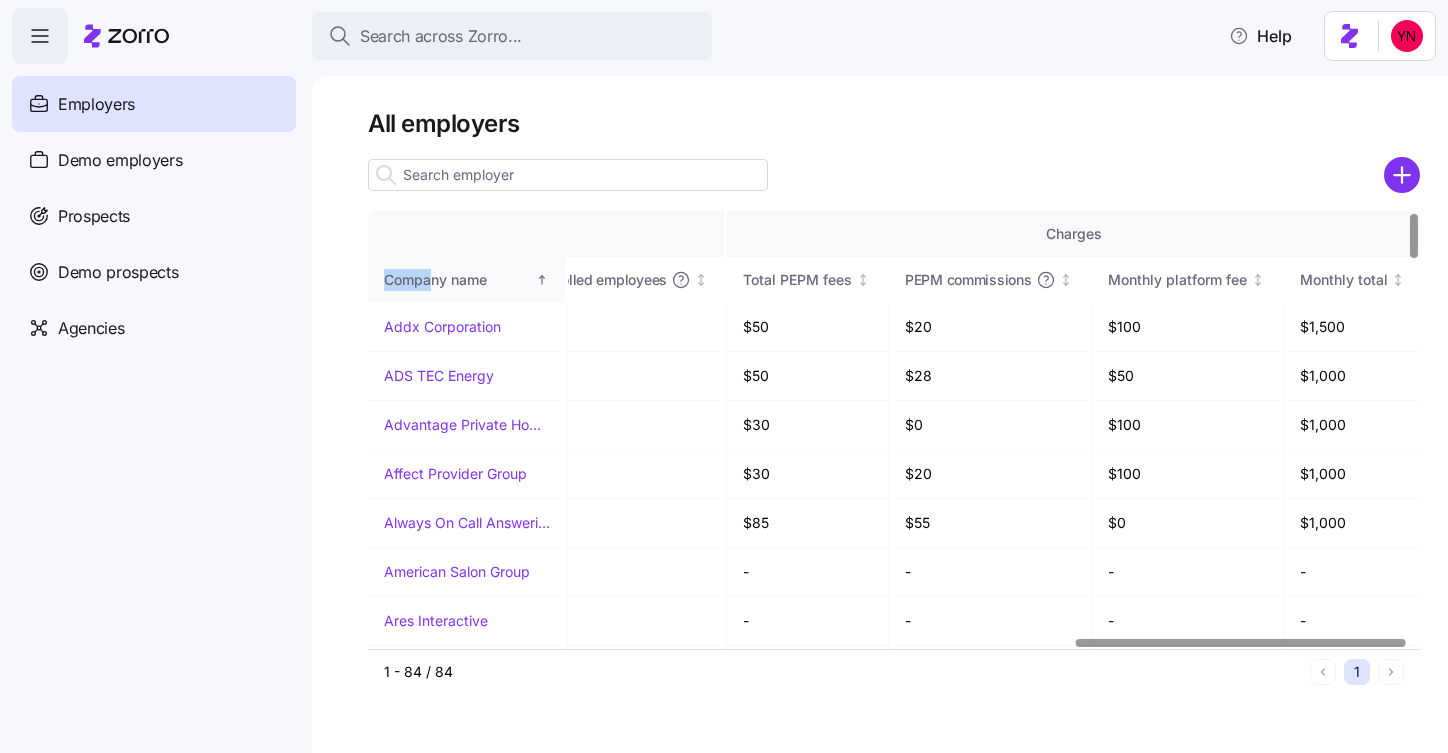 scroll, scrollTop: 0, scrollLeft: 2249, axis: horizontal 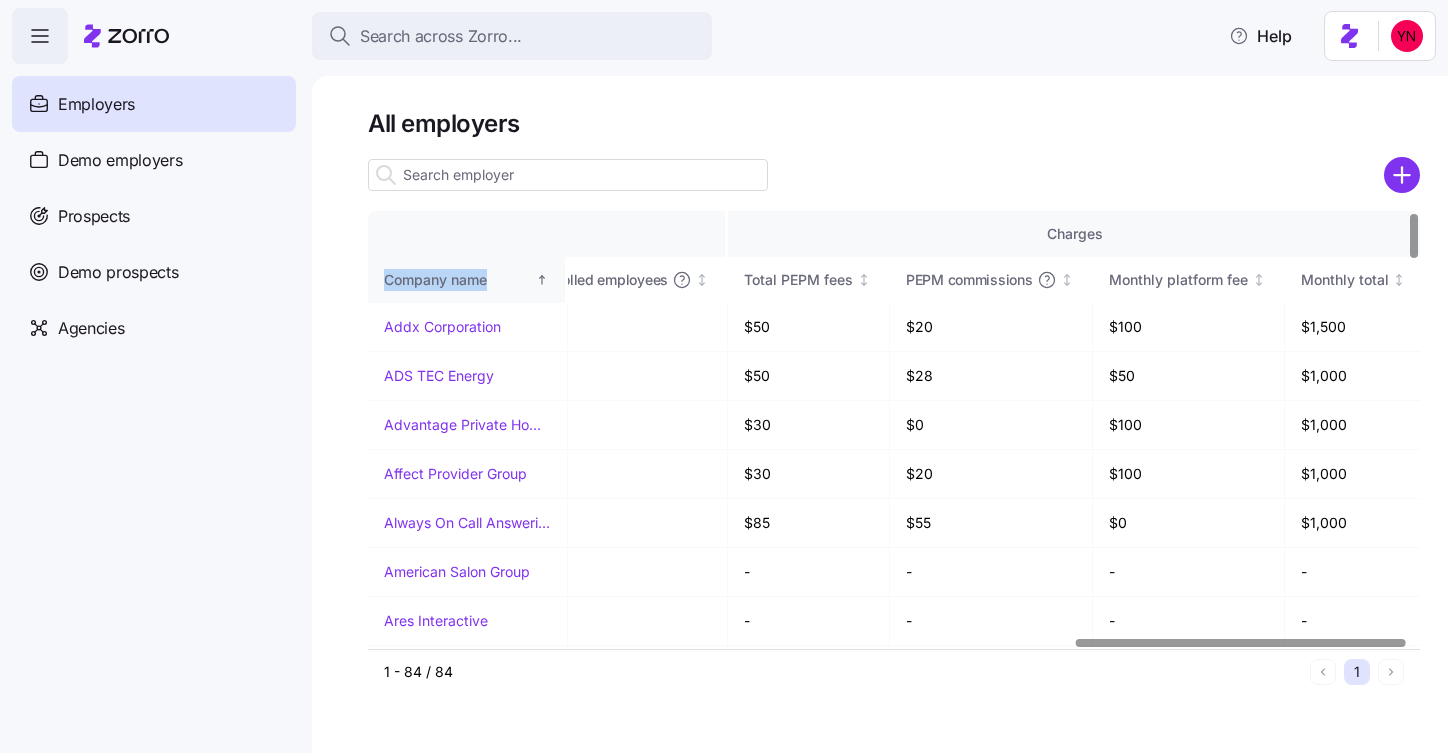 drag, startPoint x: 377, startPoint y: 271, endPoint x: 466, endPoint y: 298, distance: 93.00538 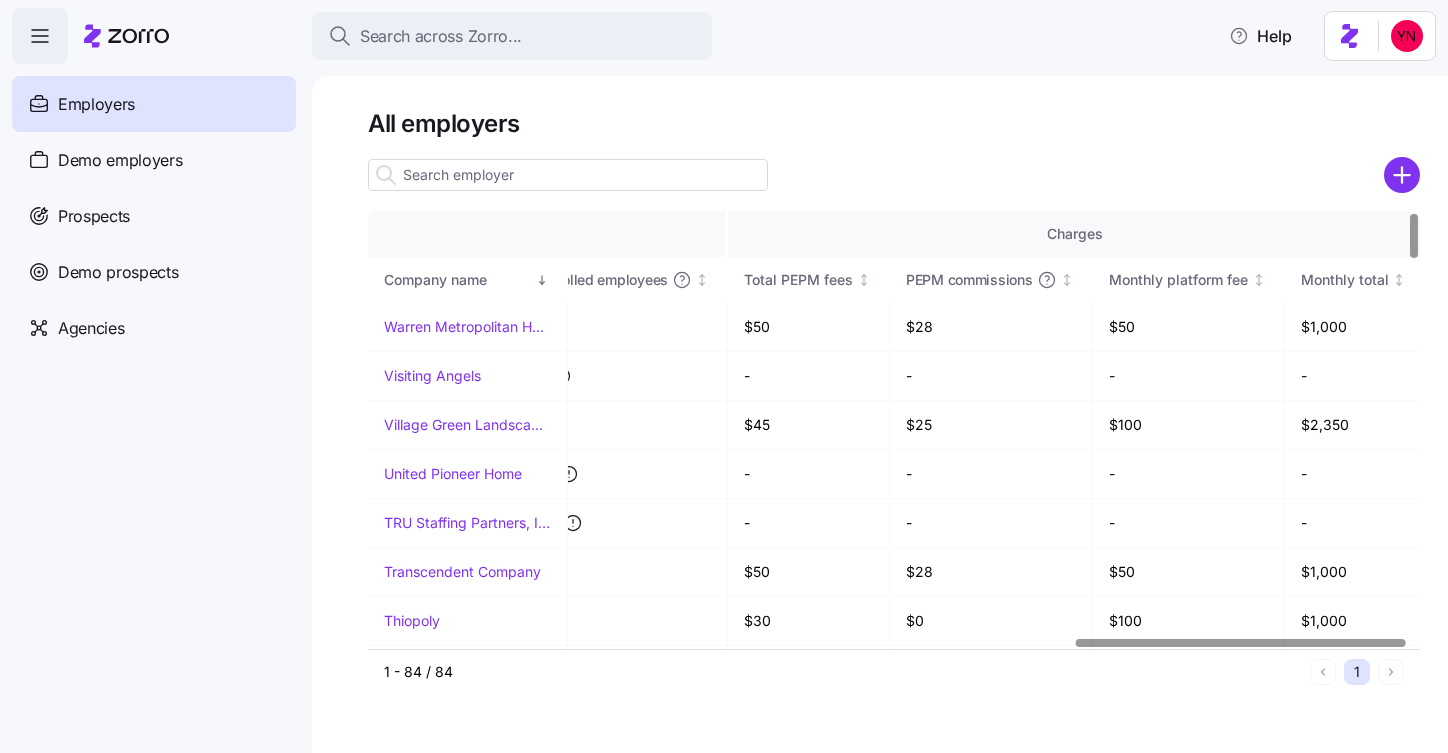 click on "All employers Company details Benefit status Charges Company name Zorro partner Enrollment team(s) Producer agency Producer agent Employer status Coverage start date Open enrollment start Open enrollment end Total employees Enrolled employees Total PEPM fees PEPM commissions Monthly platform fee Monthly total Warren Metropolitan Housing Authority MiBenefits Enroll365 MiBenefits Active 01/01/2024 11/11/2024 12/15/2024 19 11 $50 $28 $50 $1,000 Visiting Angels Zorro Zorro Enrollment Experts BSB Consultants Active 09/01/2025 08/05/2025 08/11/2025 6 1 - - - - Village Green Landscapes Zorro Zorro Enrollment Team Alera Group Active 01/01/2025 11/18/2024 11/25/2024 89 50 $45 $25 $100 $2,350 United Pioneer Home Zorro Alera Group Alera Group Amy Pals Active 09/01/2025 08/11/2025 08/20/2025 30 15 - - - - TRU Staffing Partners, Inc Zorro Zorro Enrollment Team Zorro Needs review 10/01/2025 08/26/2025 09/10/2025 100 30 - - - - Transcendent Company MiBenefits Enroll365 MiBenefits Matt Noe Active 01/01/2025 11/08/2024 8 0 3" at bounding box center (880, 414) 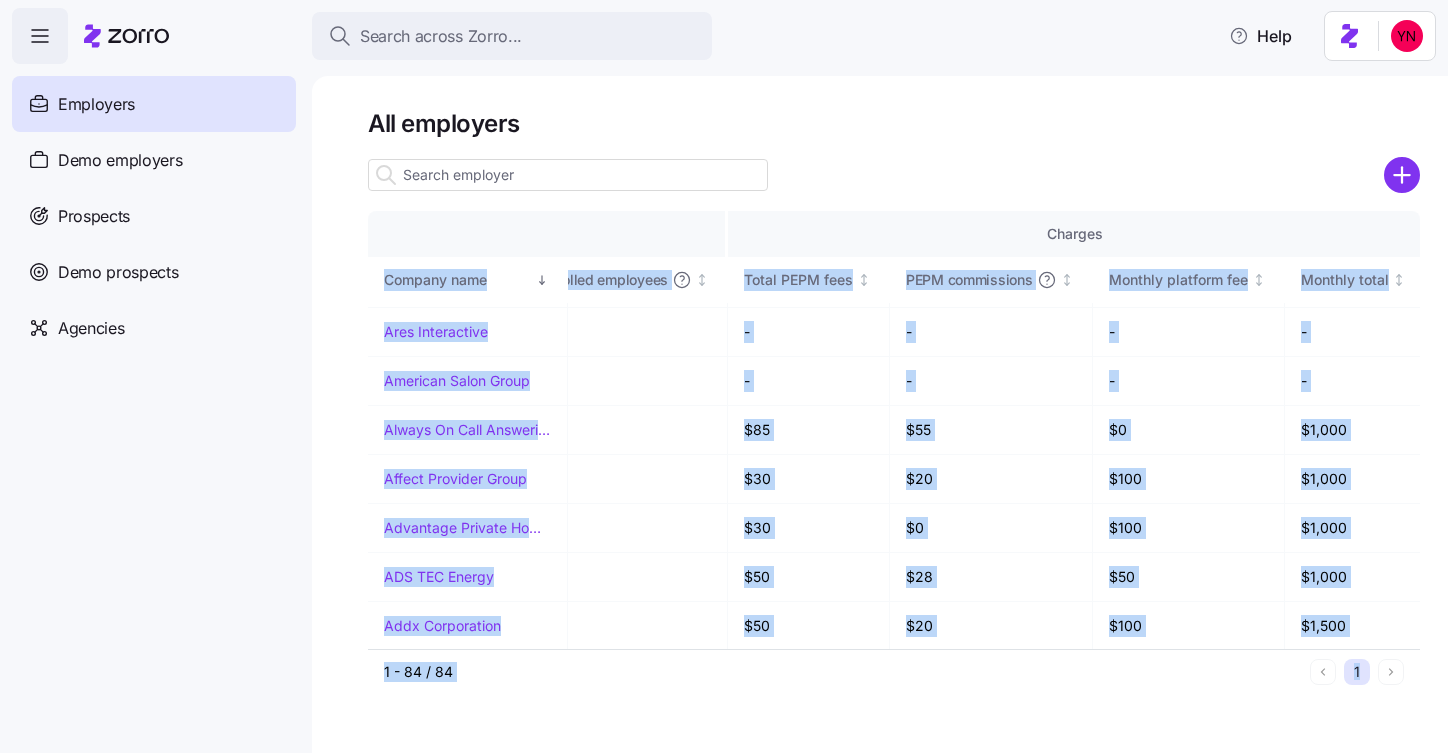 scroll, scrollTop: 3768, scrollLeft: 2250, axis: both 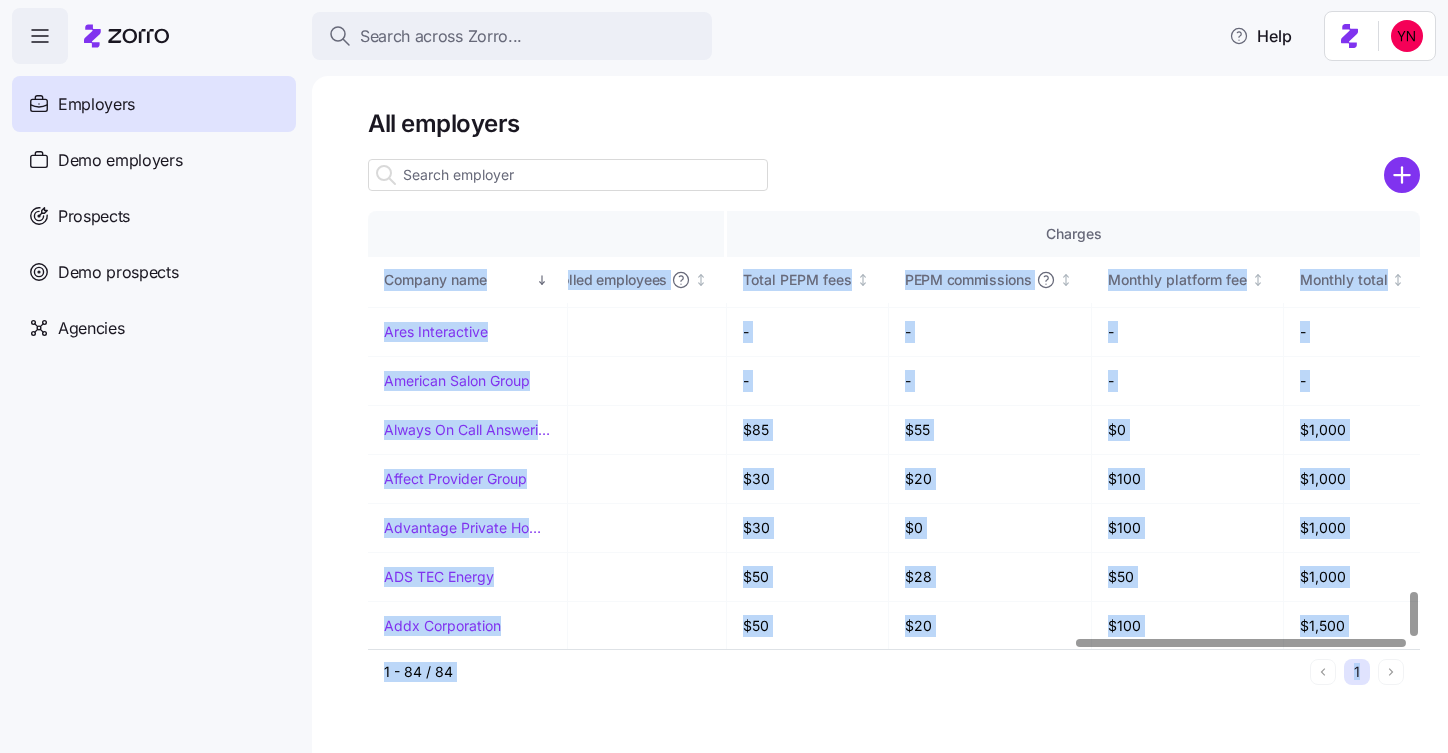 drag, startPoint x: 374, startPoint y: 279, endPoint x: 1460, endPoint y: 658, distance: 1150.2334 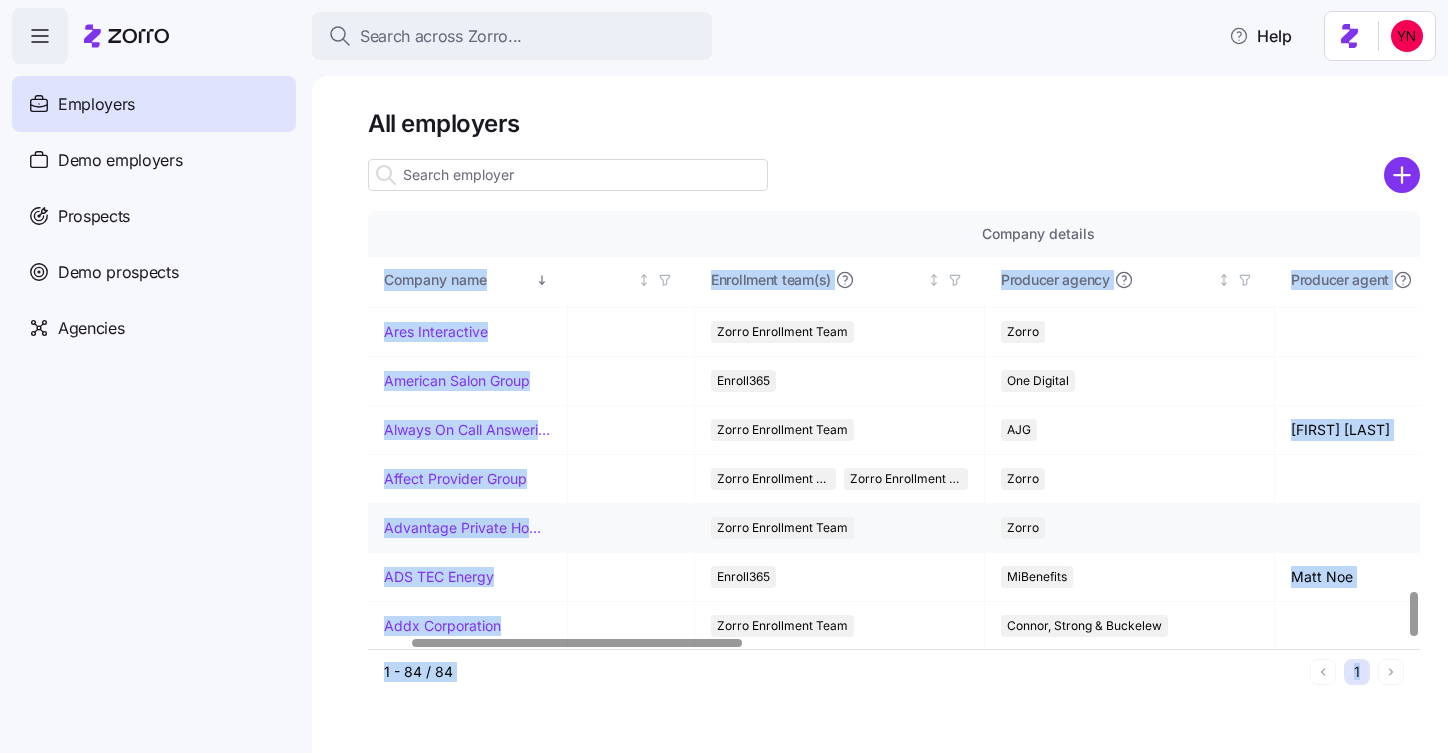 scroll, scrollTop: 3768, scrollLeft: 0, axis: vertical 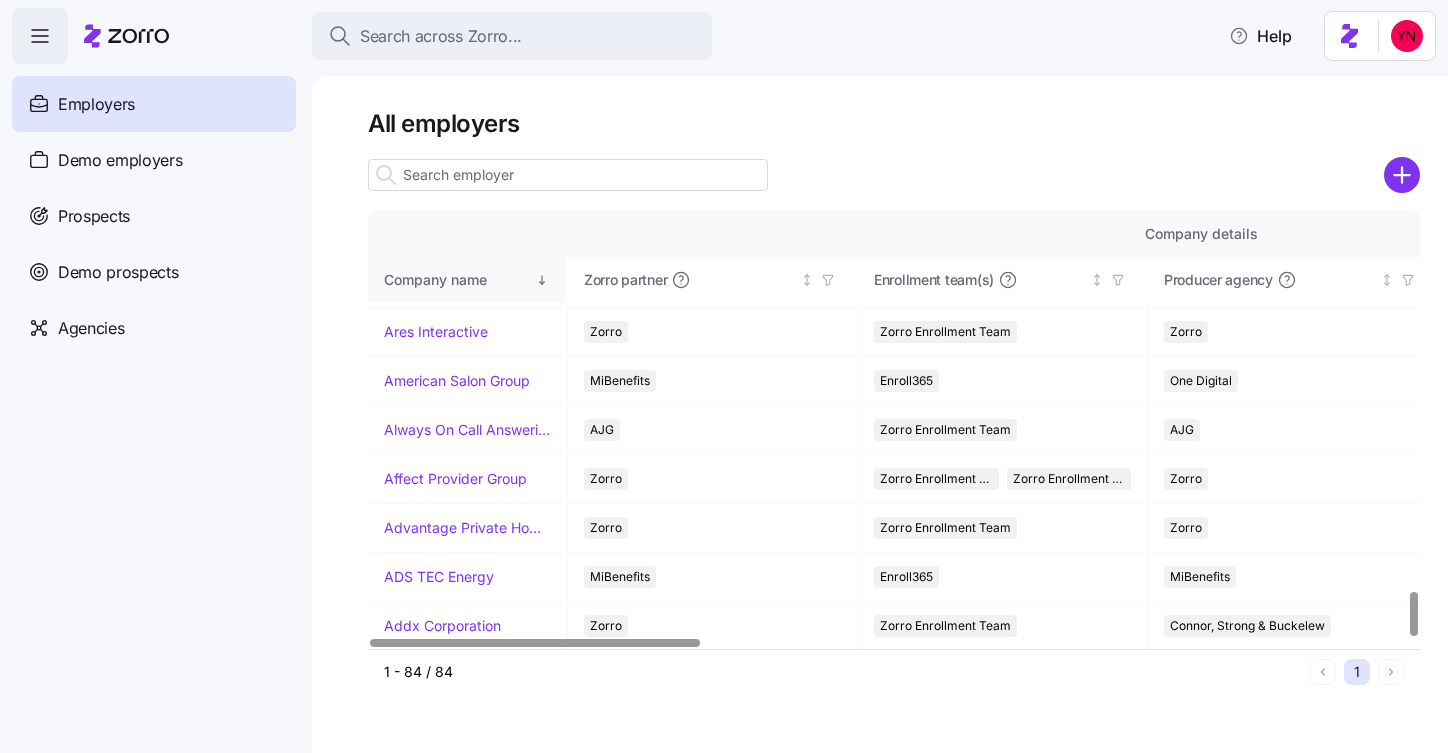 click on "Company name" at bounding box center (458, 280) 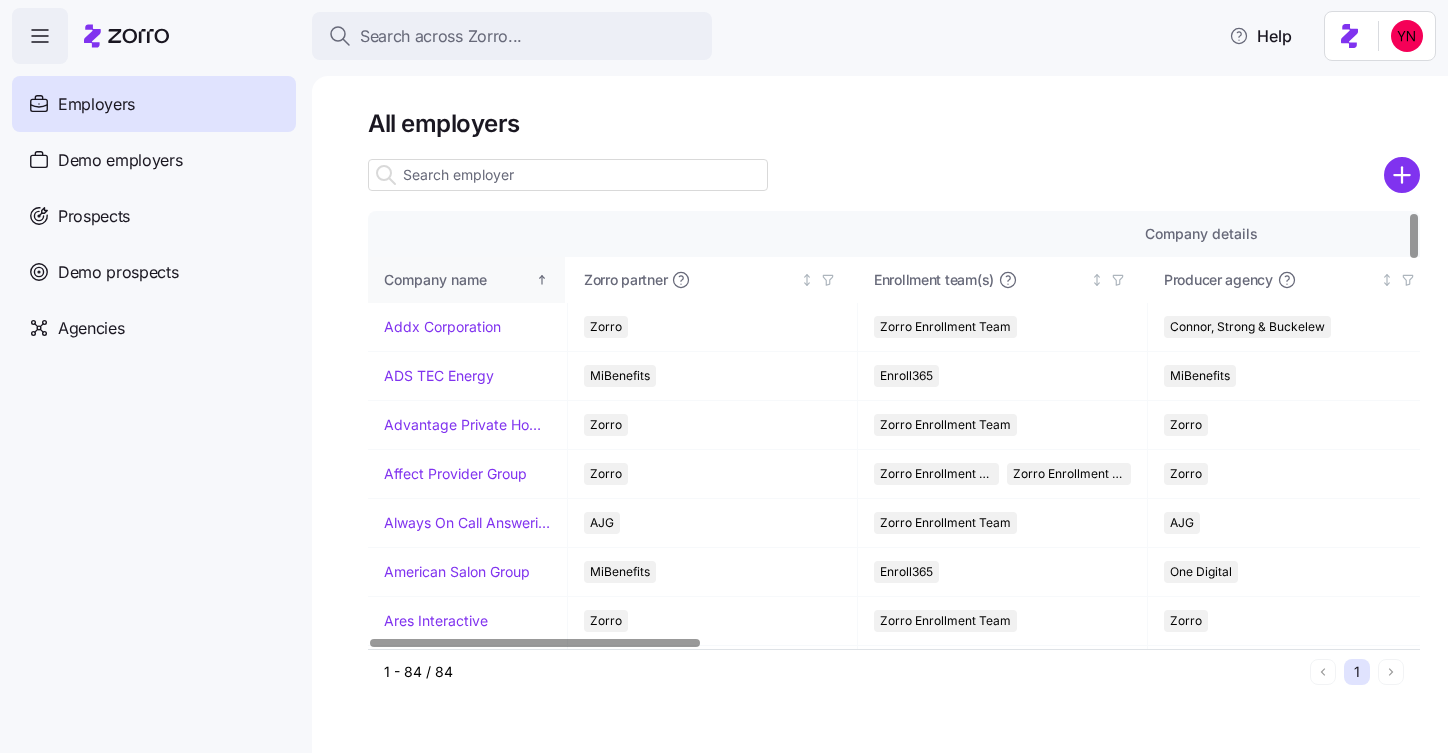 click on "Company name" at bounding box center [458, 280] 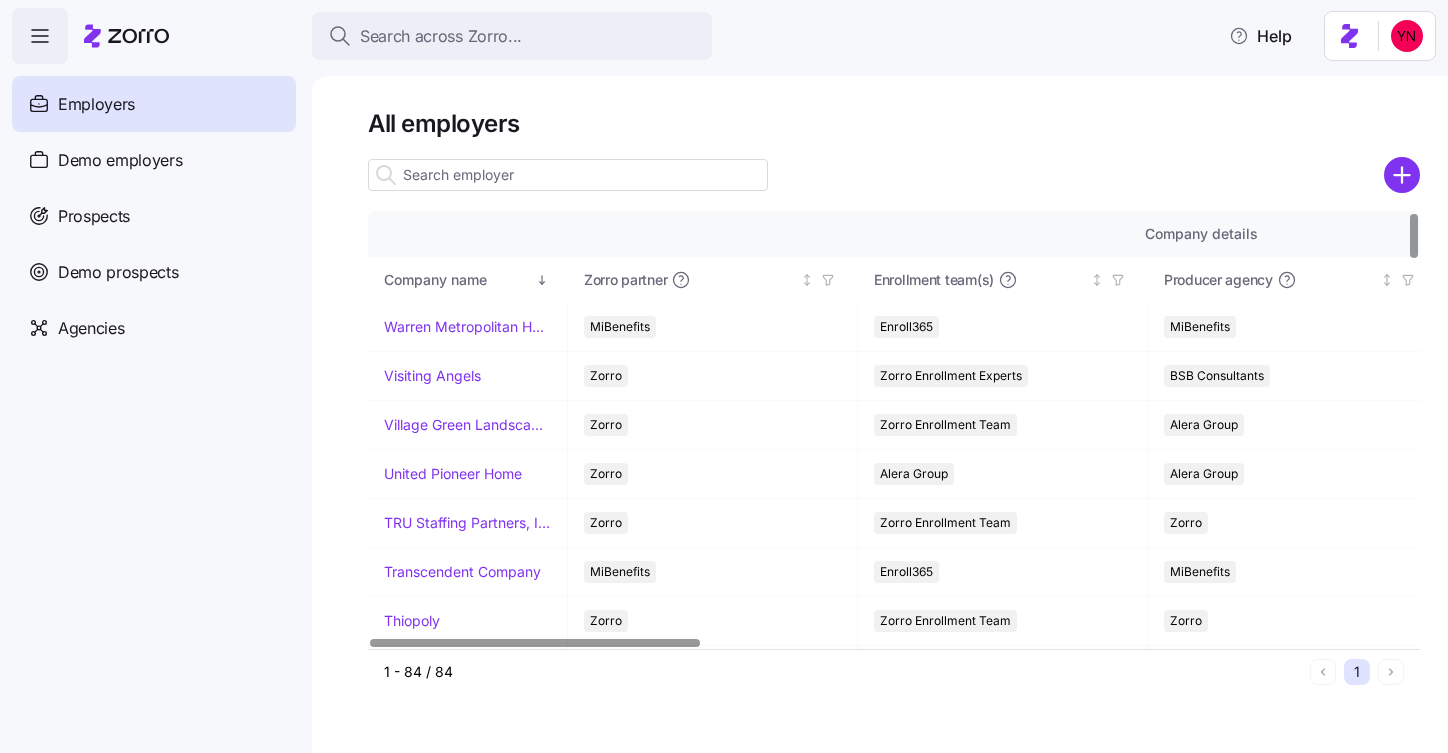 click on "Company details" at bounding box center [1201, 234] 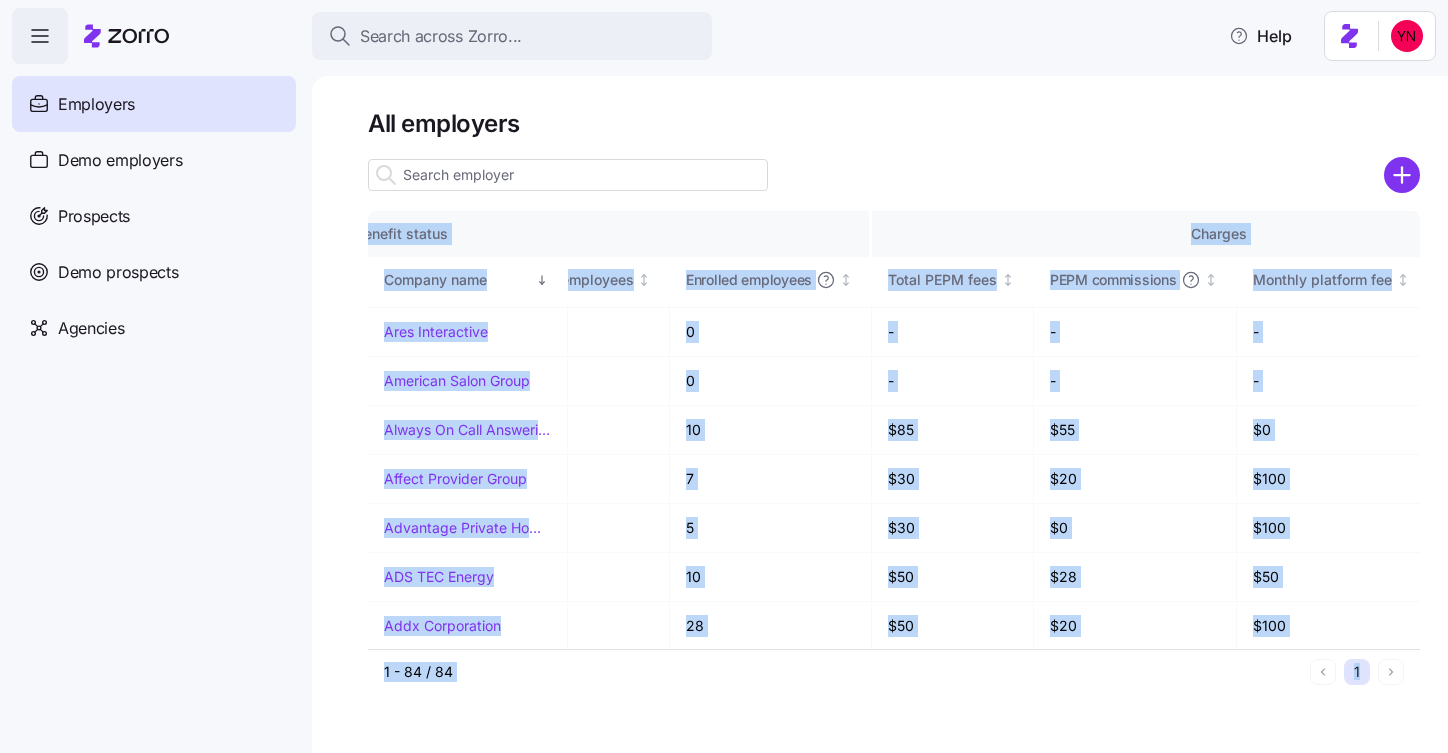 scroll, scrollTop: 3768, scrollLeft: 2250, axis: both 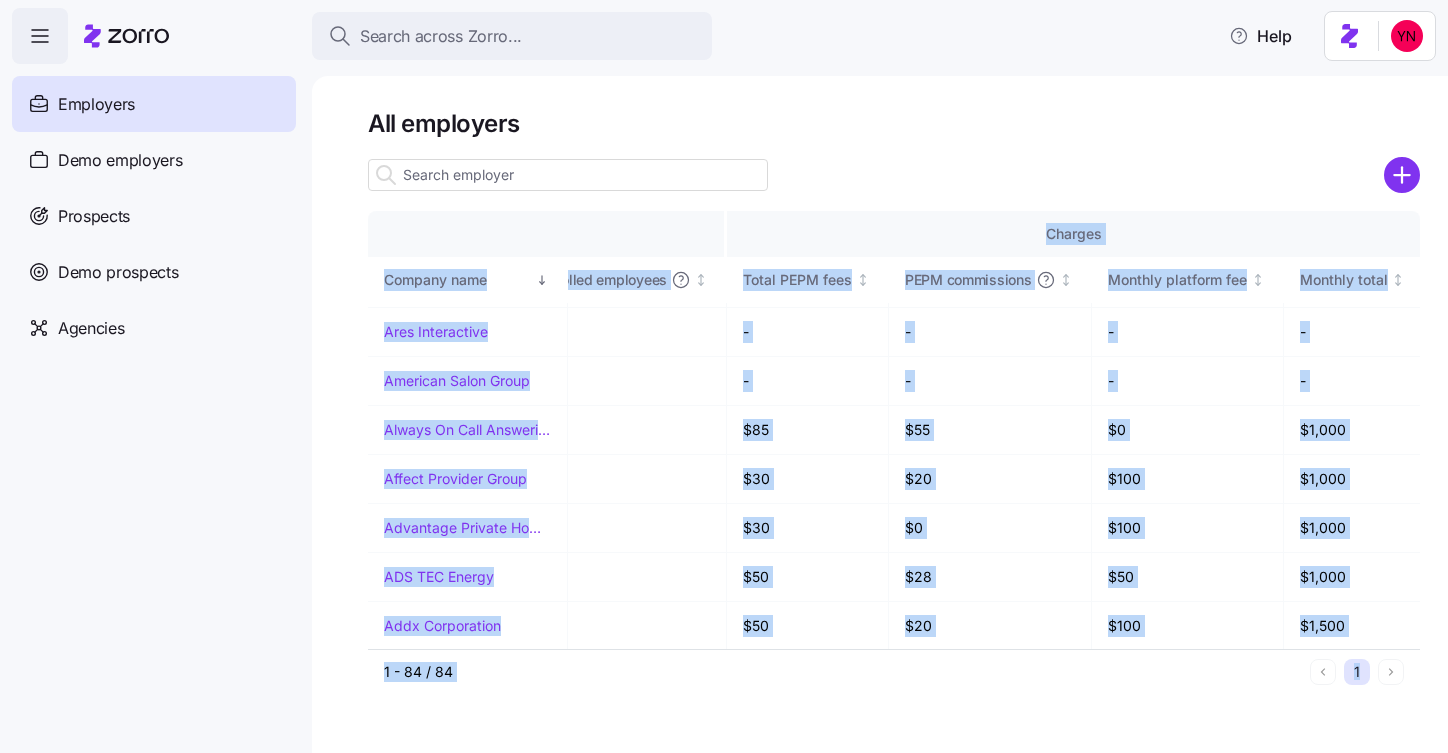 drag, startPoint x: 362, startPoint y: 274, endPoint x: 1434, endPoint y: 830, distance: 1207.6093 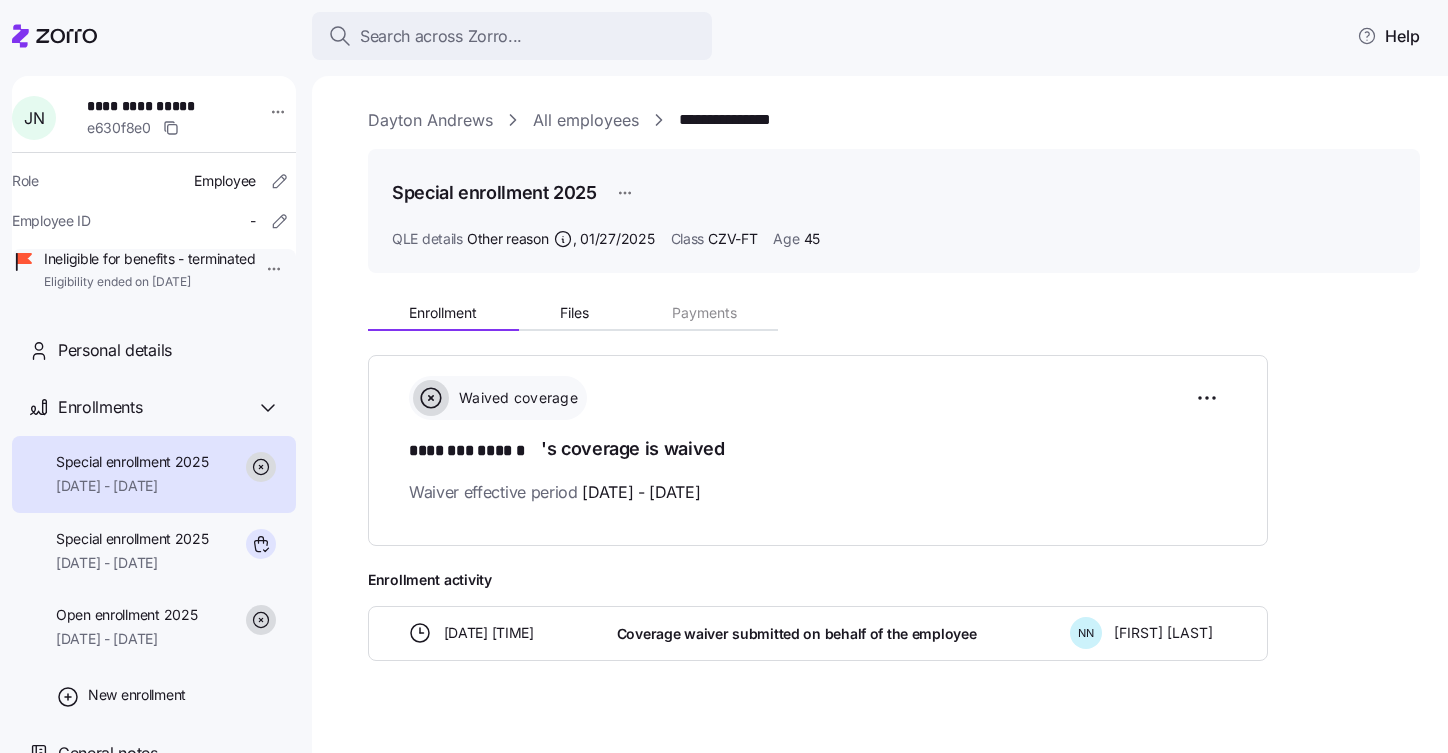 scroll, scrollTop: 0, scrollLeft: 0, axis: both 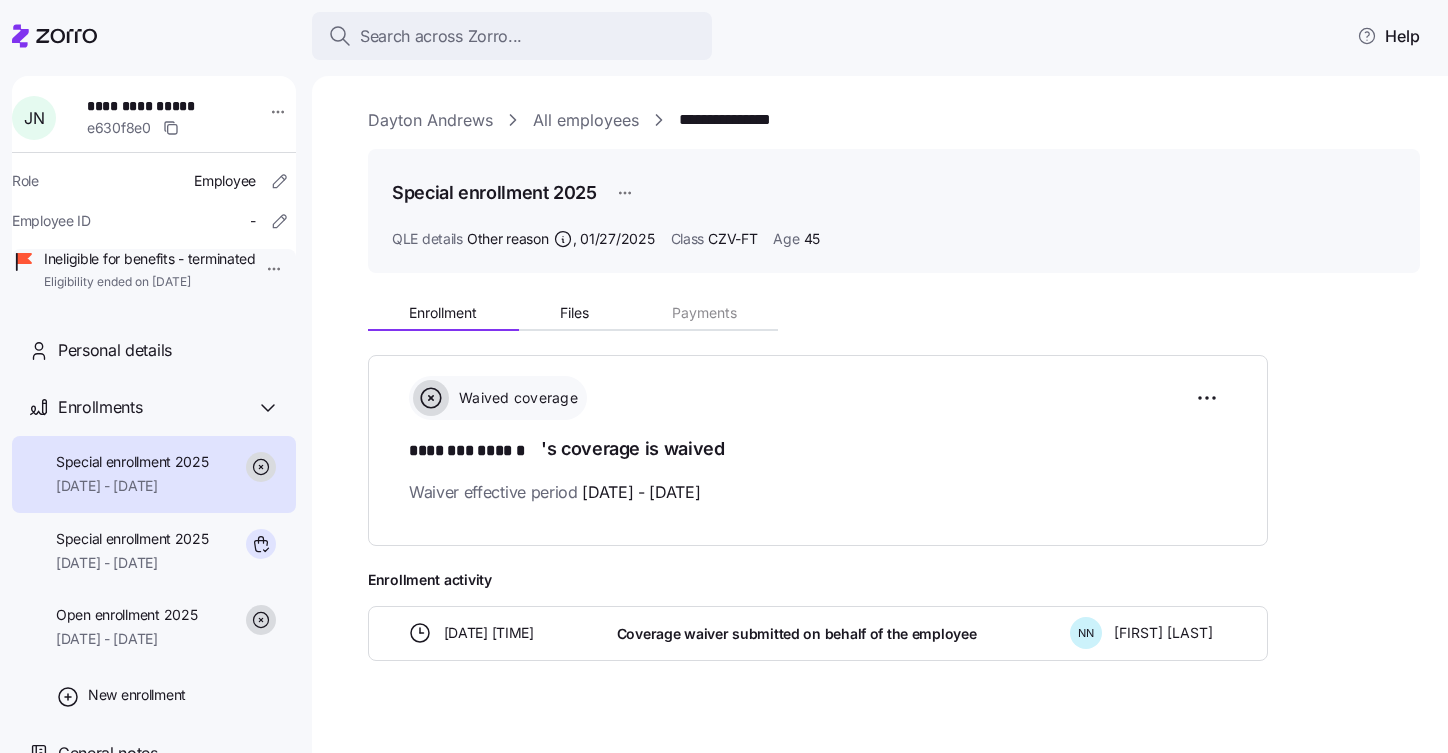 click at bounding box center [54, 36] 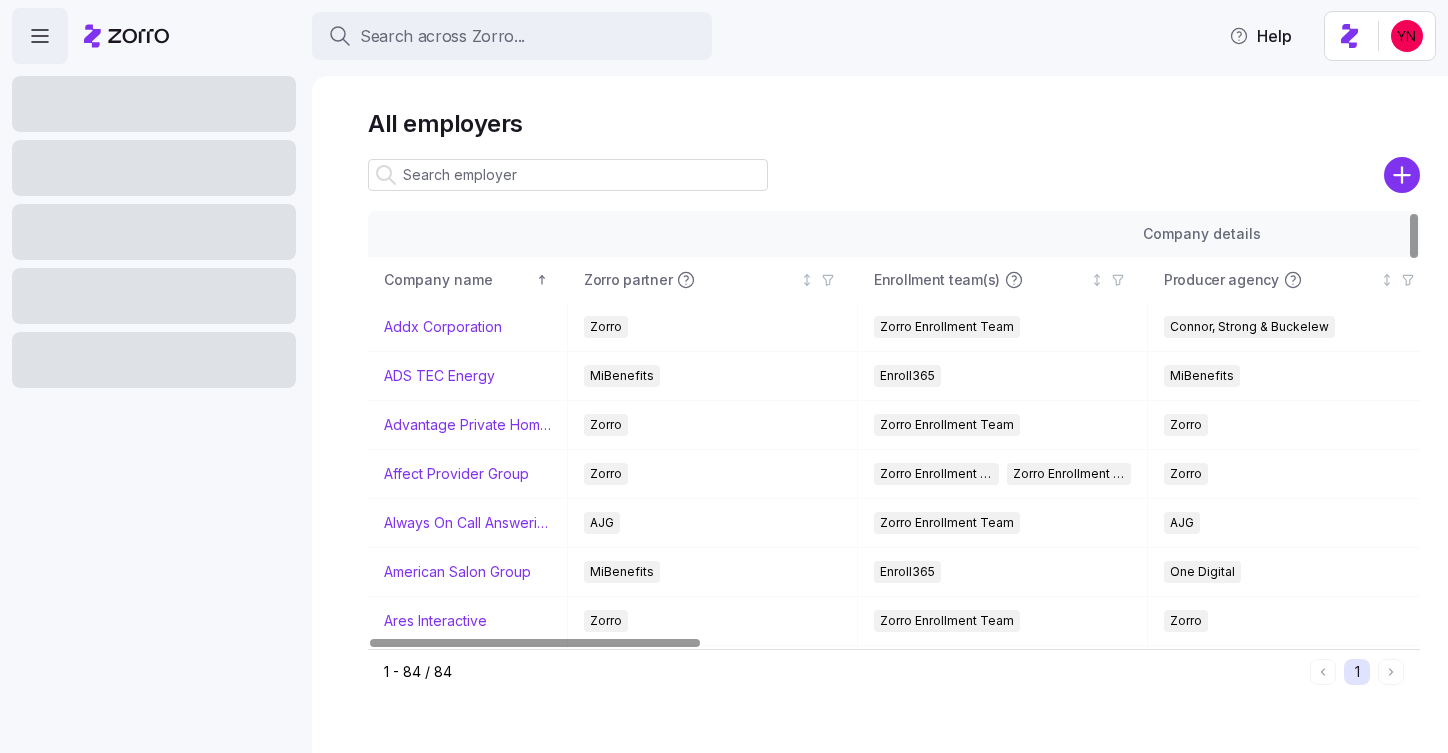 scroll, scrollTop: 0, scrollLeft: 0, axis: both 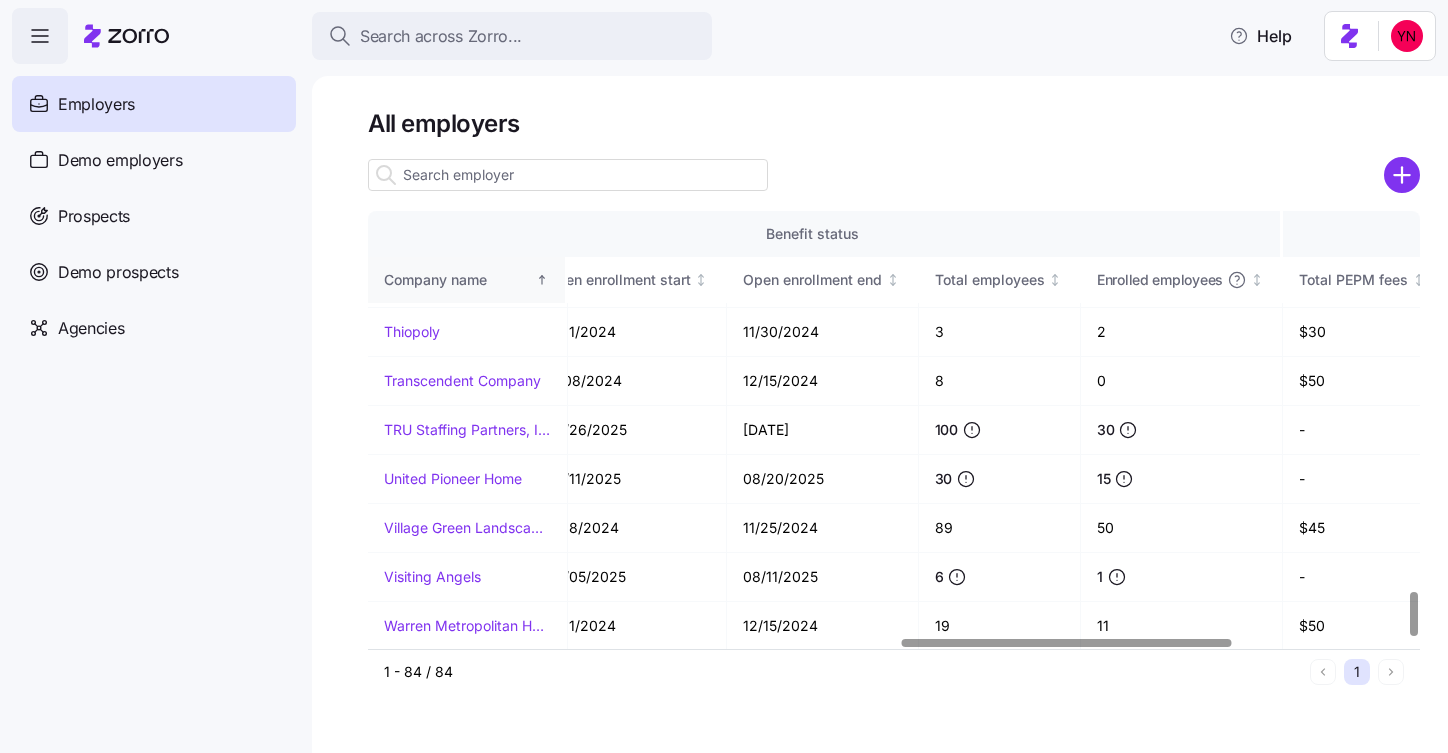 click 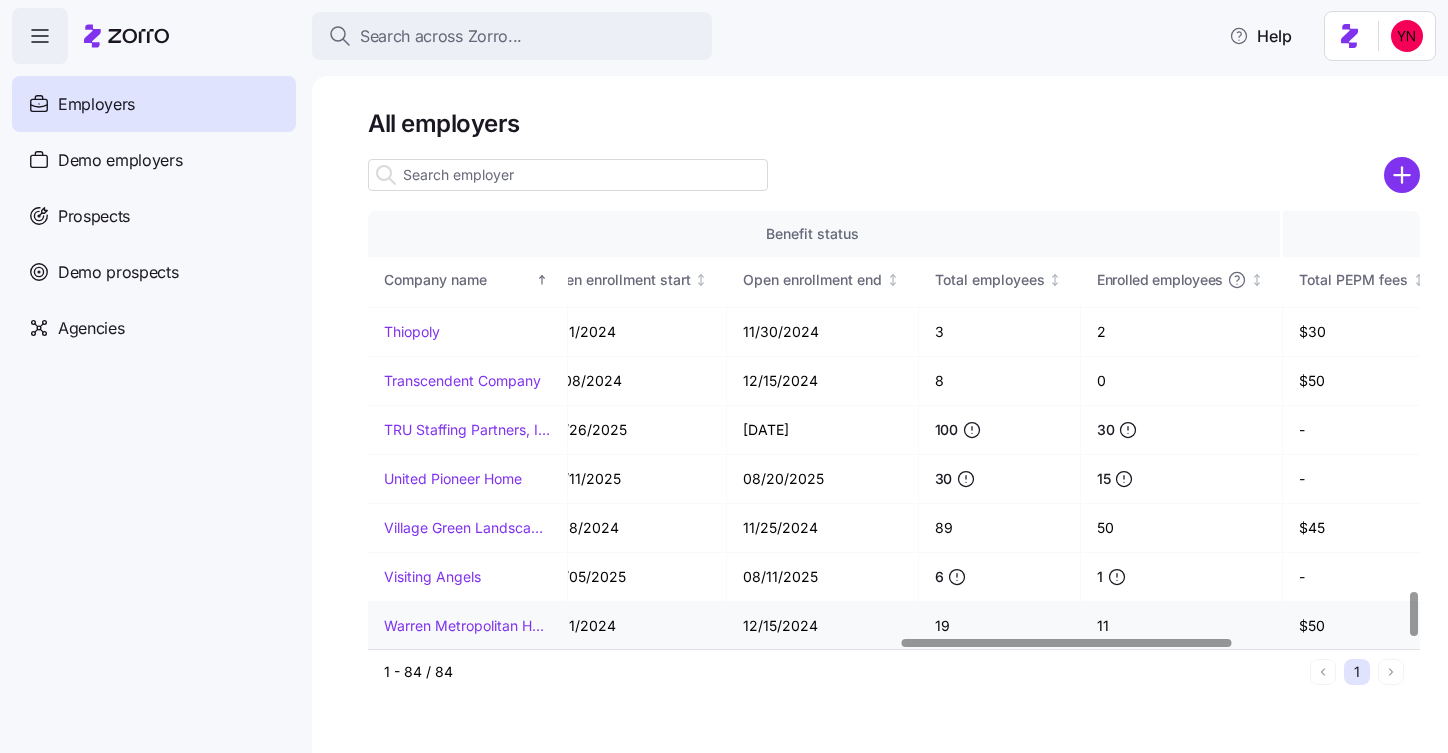 scroll, scrollTop: 0, scrollLeft: 1694, axis: horizontal 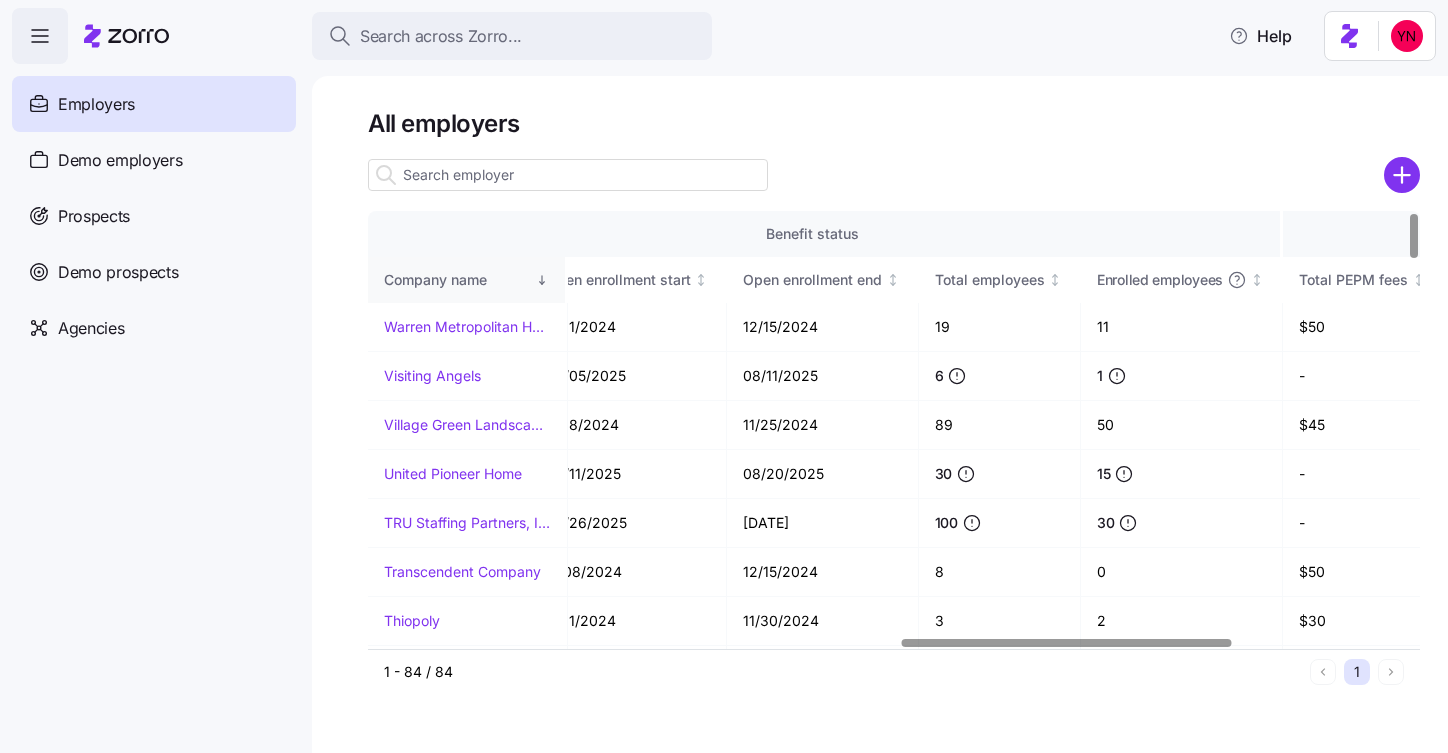 click 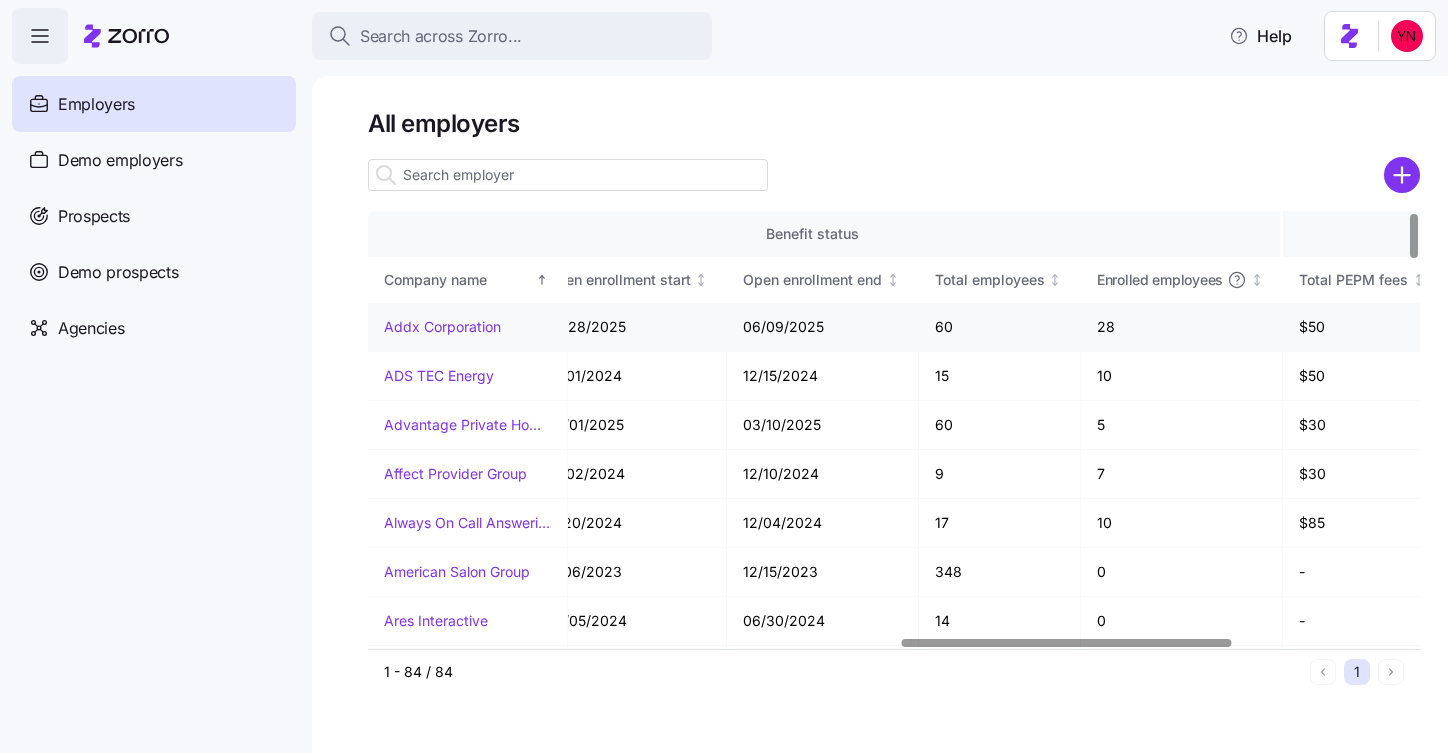 click on "Addx Corporation" at bounding box center [468, 327] 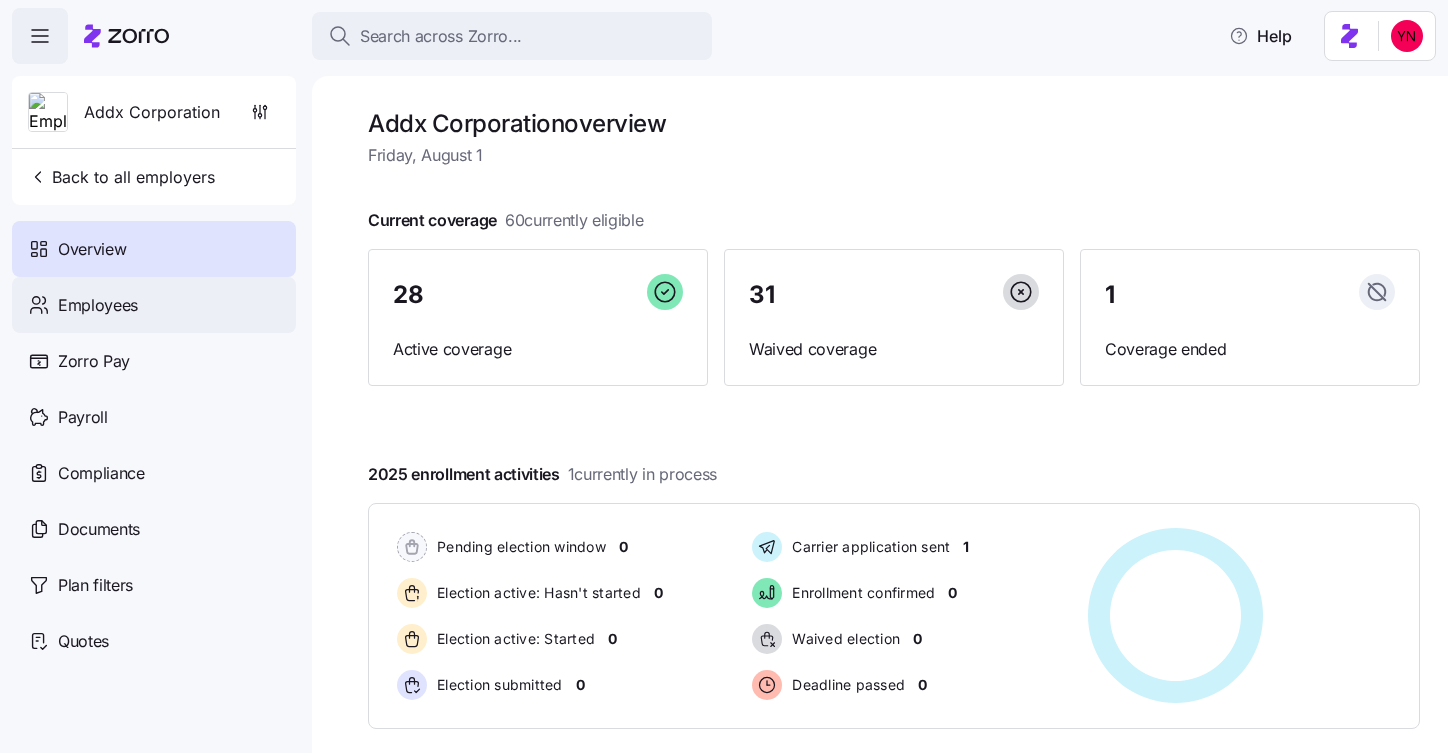 click on "Employees" at bounding box center (98, 305) 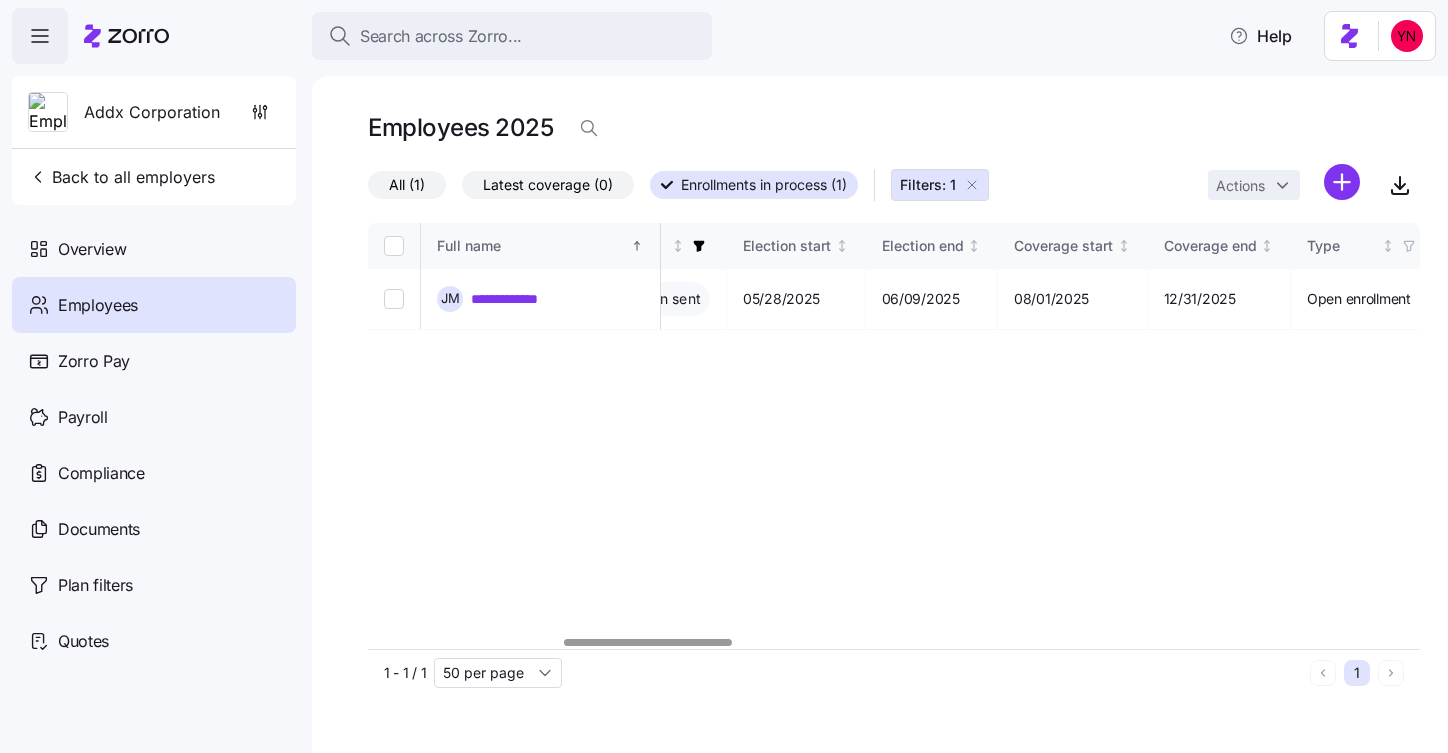 scroll, scrollTop: 0, scrollLeft: 1216, axis: horizontal 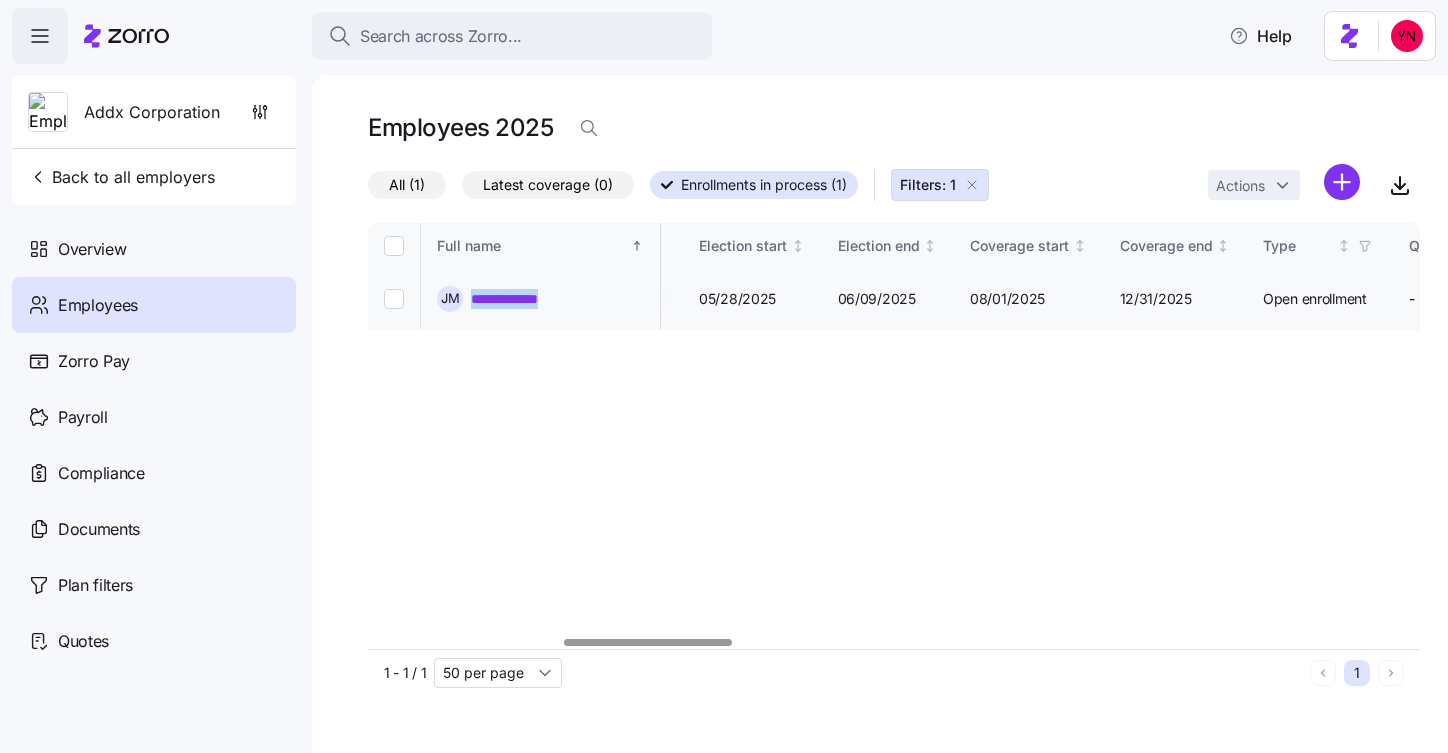 drag, startPoint x: 578, startPoint y: 292, endPoint x: 469, endPoint y: 301, distance: 109.370926 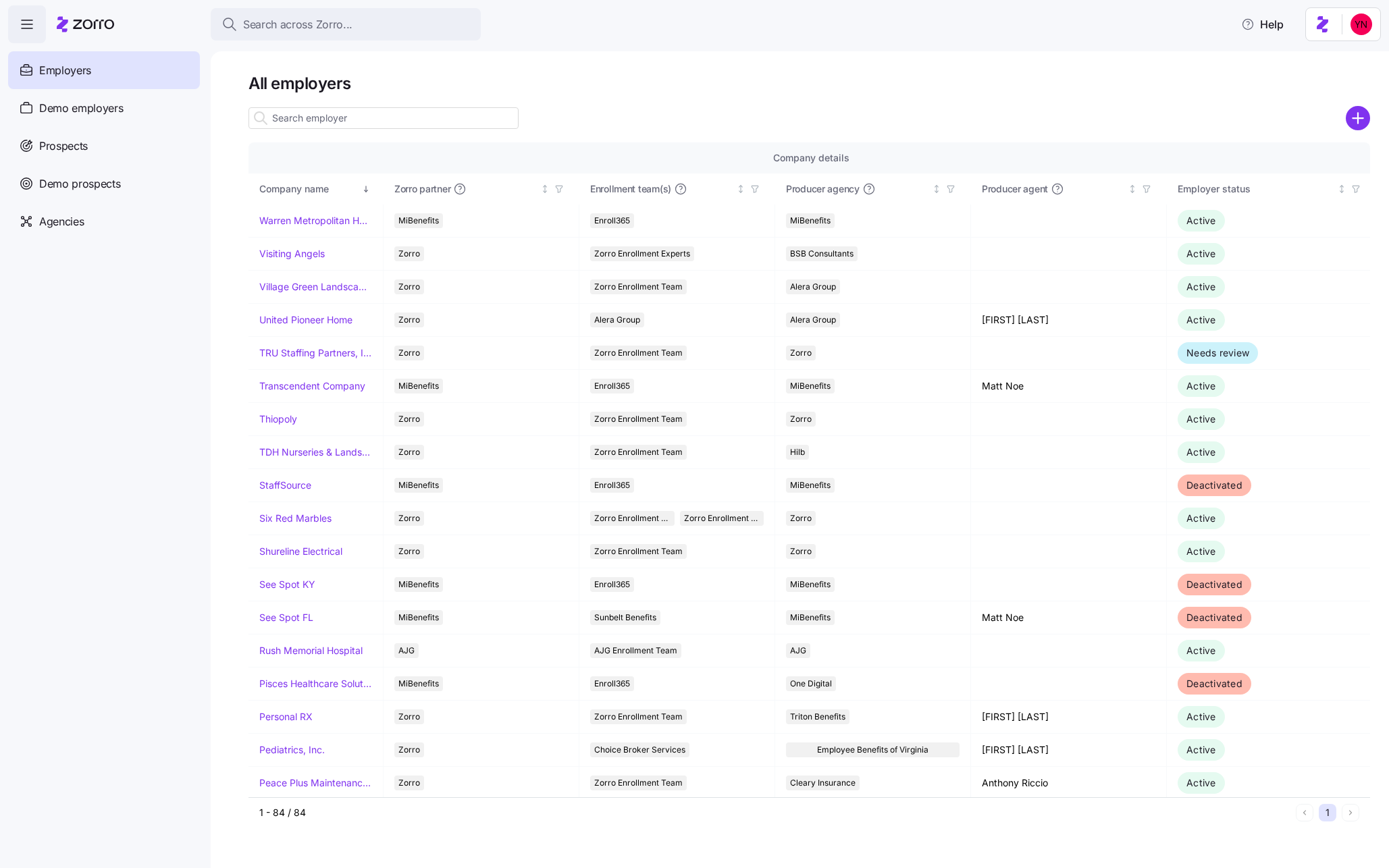 scroll, scrollTop: 0, scrollLeft: 0, axis: both 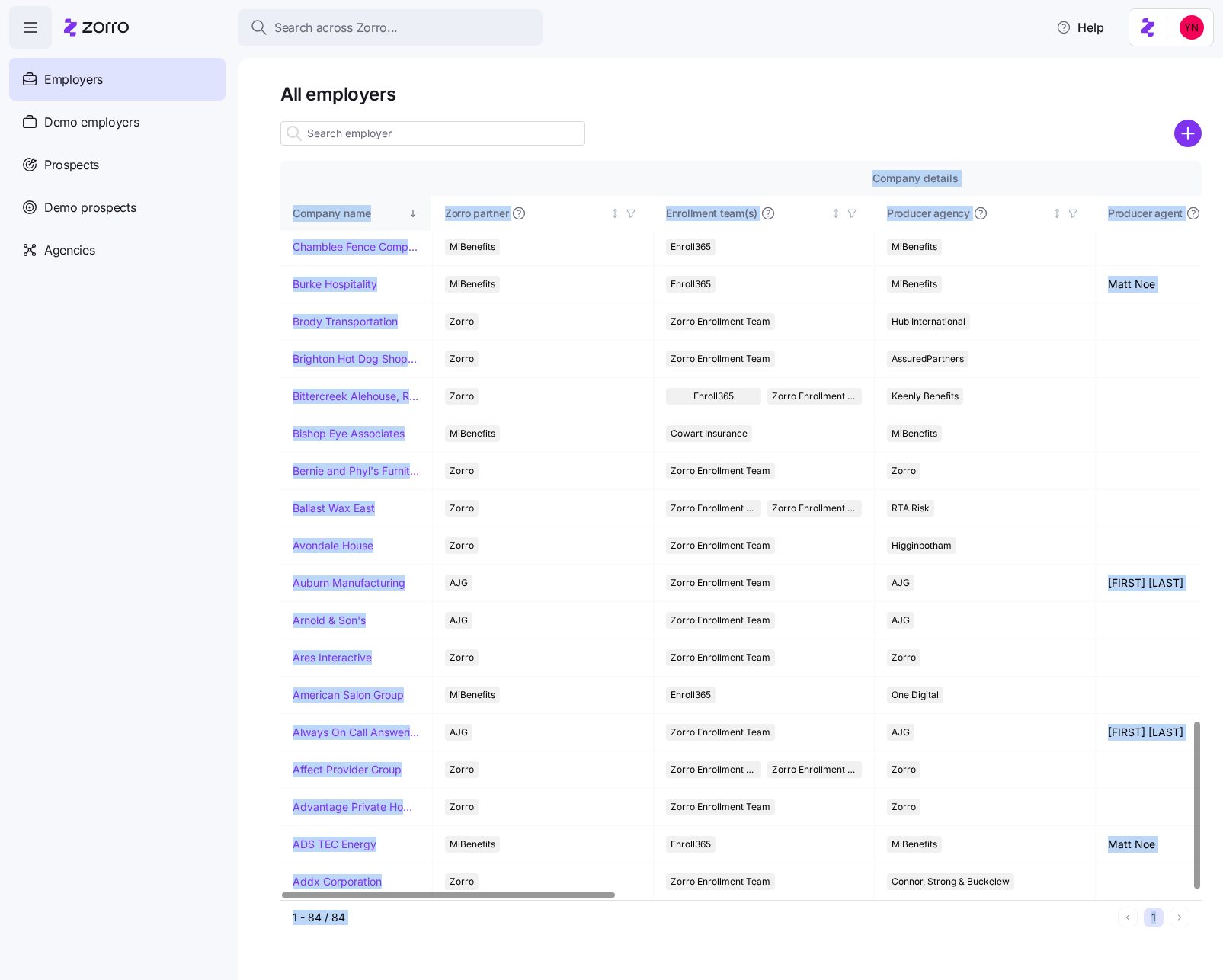 click on "Company name" at bounding box center (357, 213) 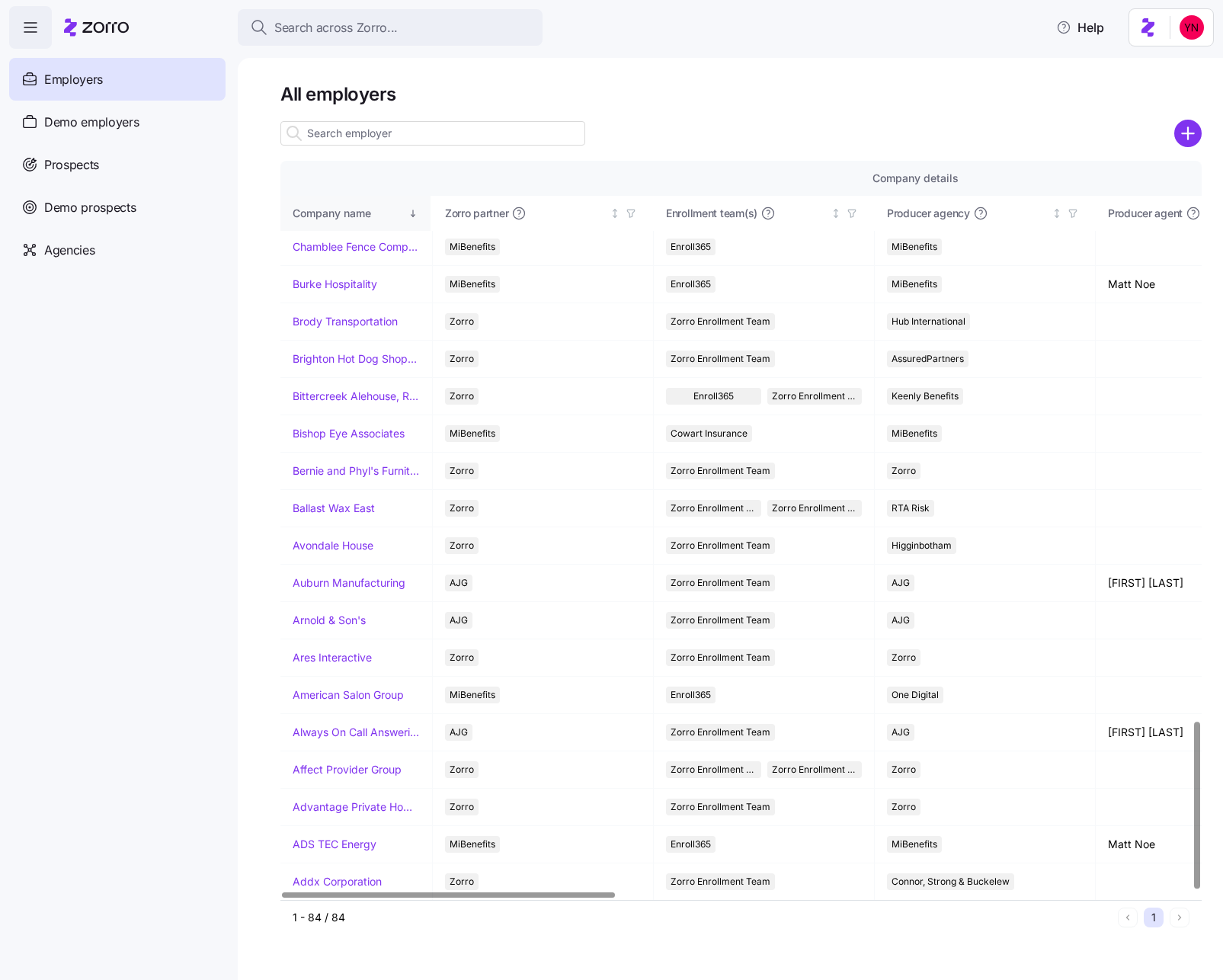 scroll, scrollTop: 0, scrollLeft: 0, axis: both 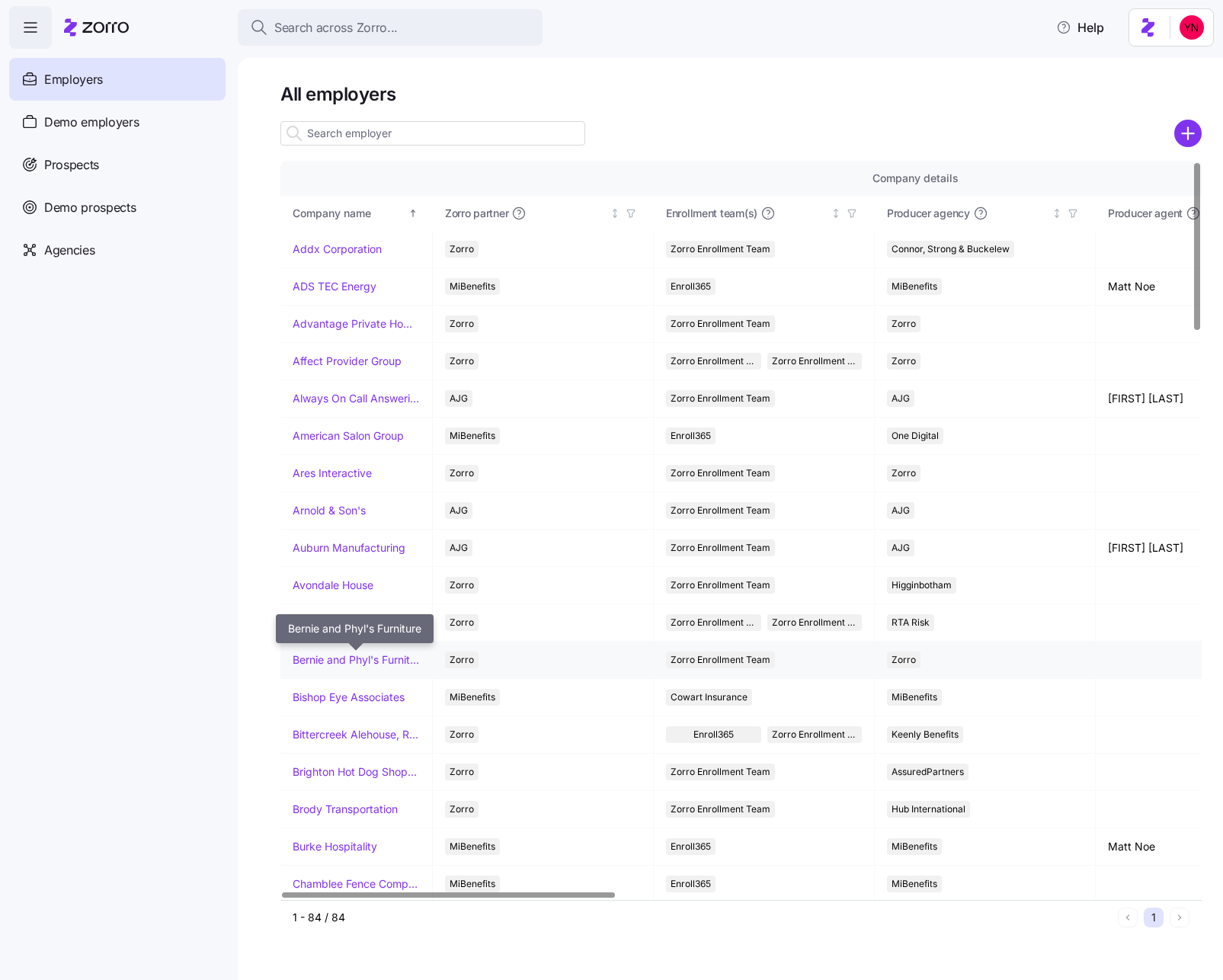 click on "Bernie and Phyl's Furniture" at bounding box center [356, 660] 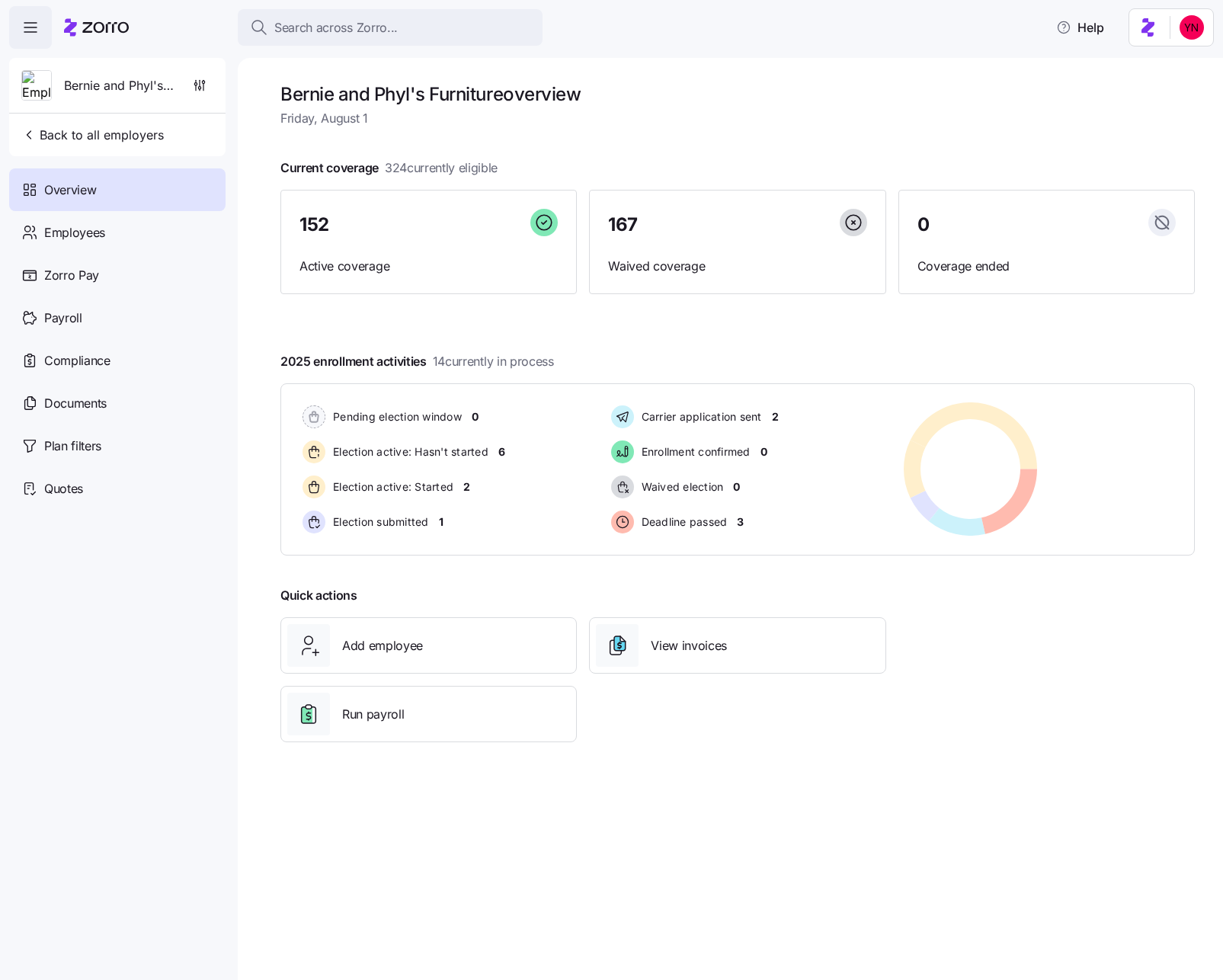 click at bounding box center [738, 309] 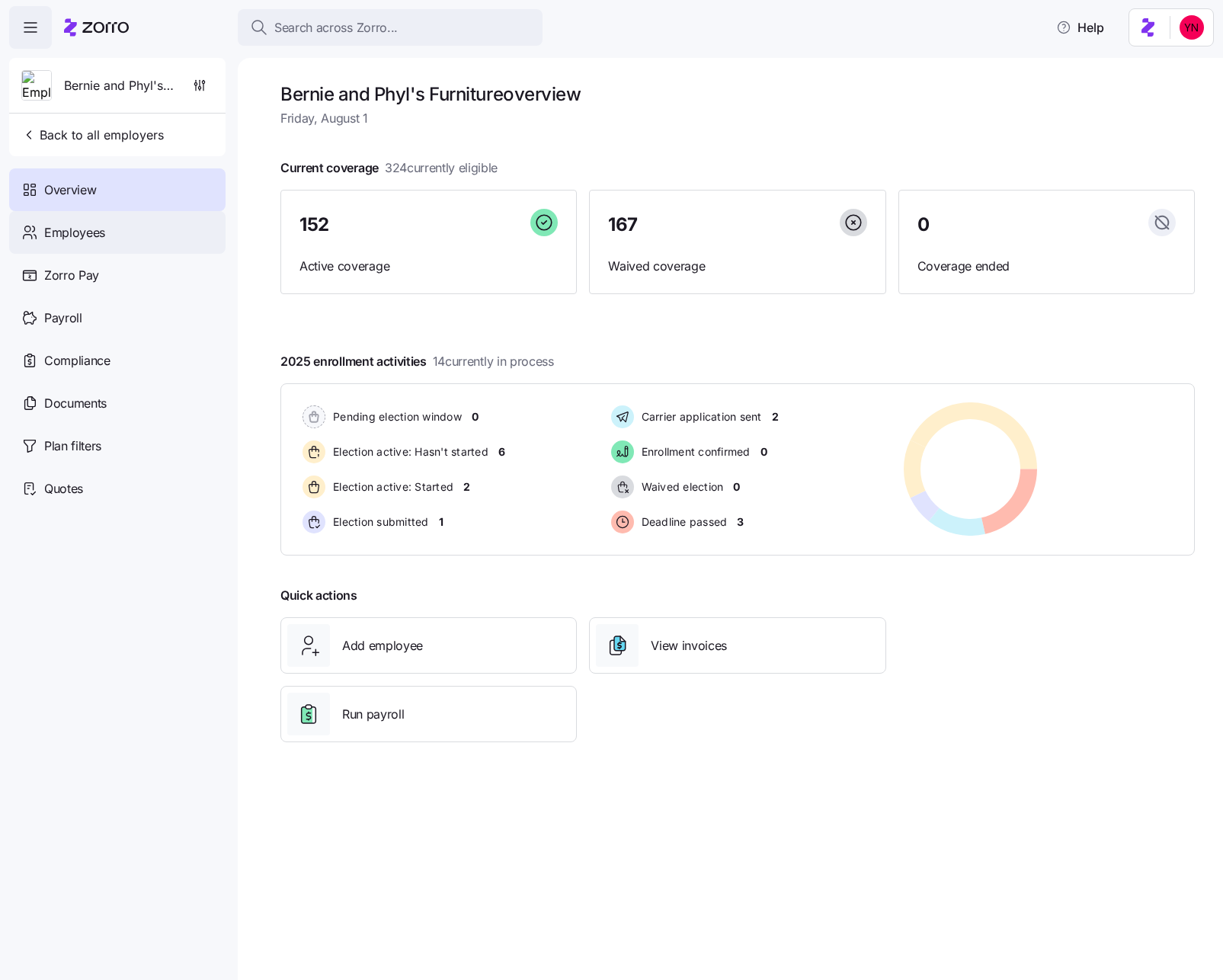 click on "Employees" at bounding box center (75, 232) 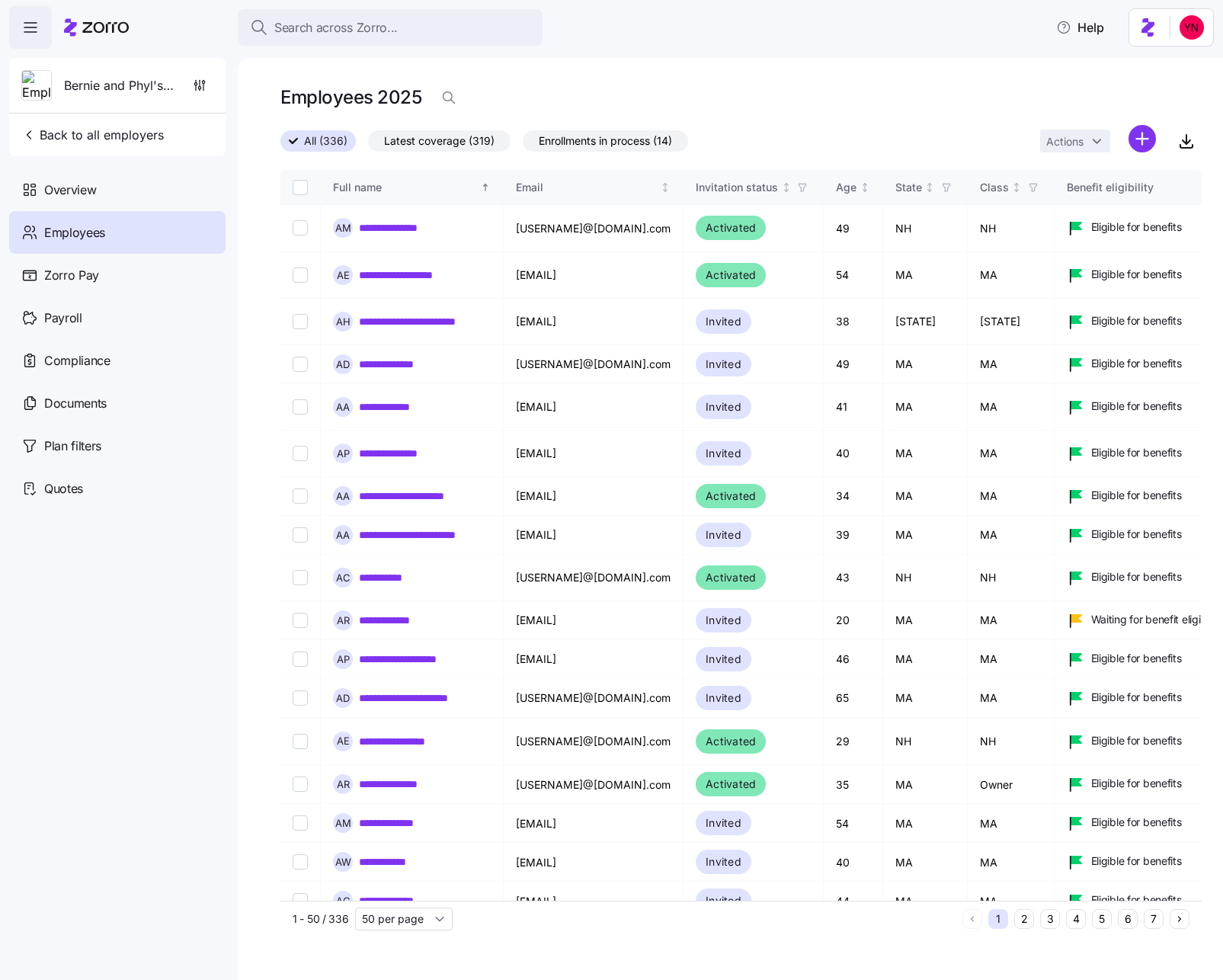 click on "Enrollments in process (14)" at bounding box center (605, 141) 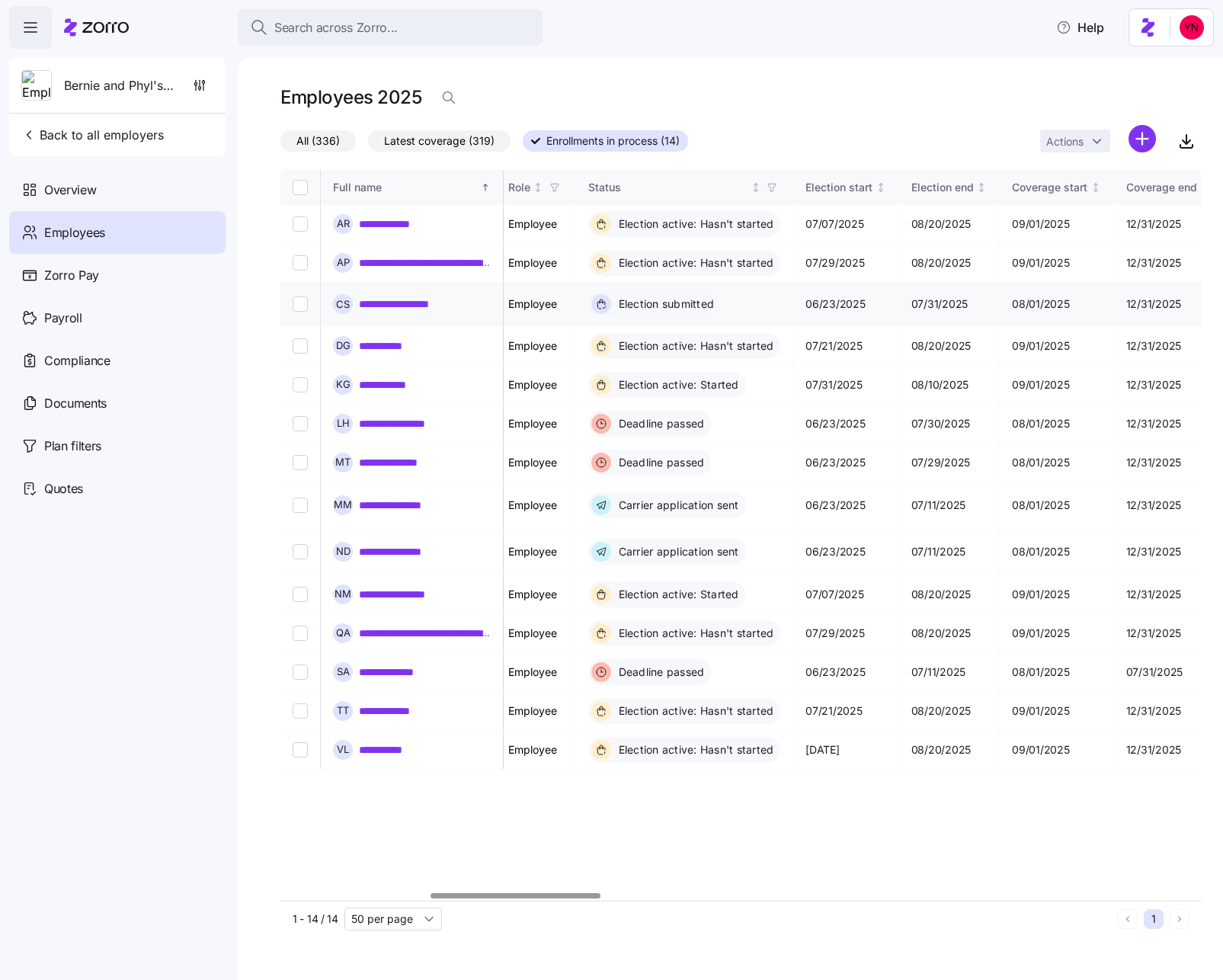 scroll, scrollTop: 0, scrollLeft: 808, axis: horizontal 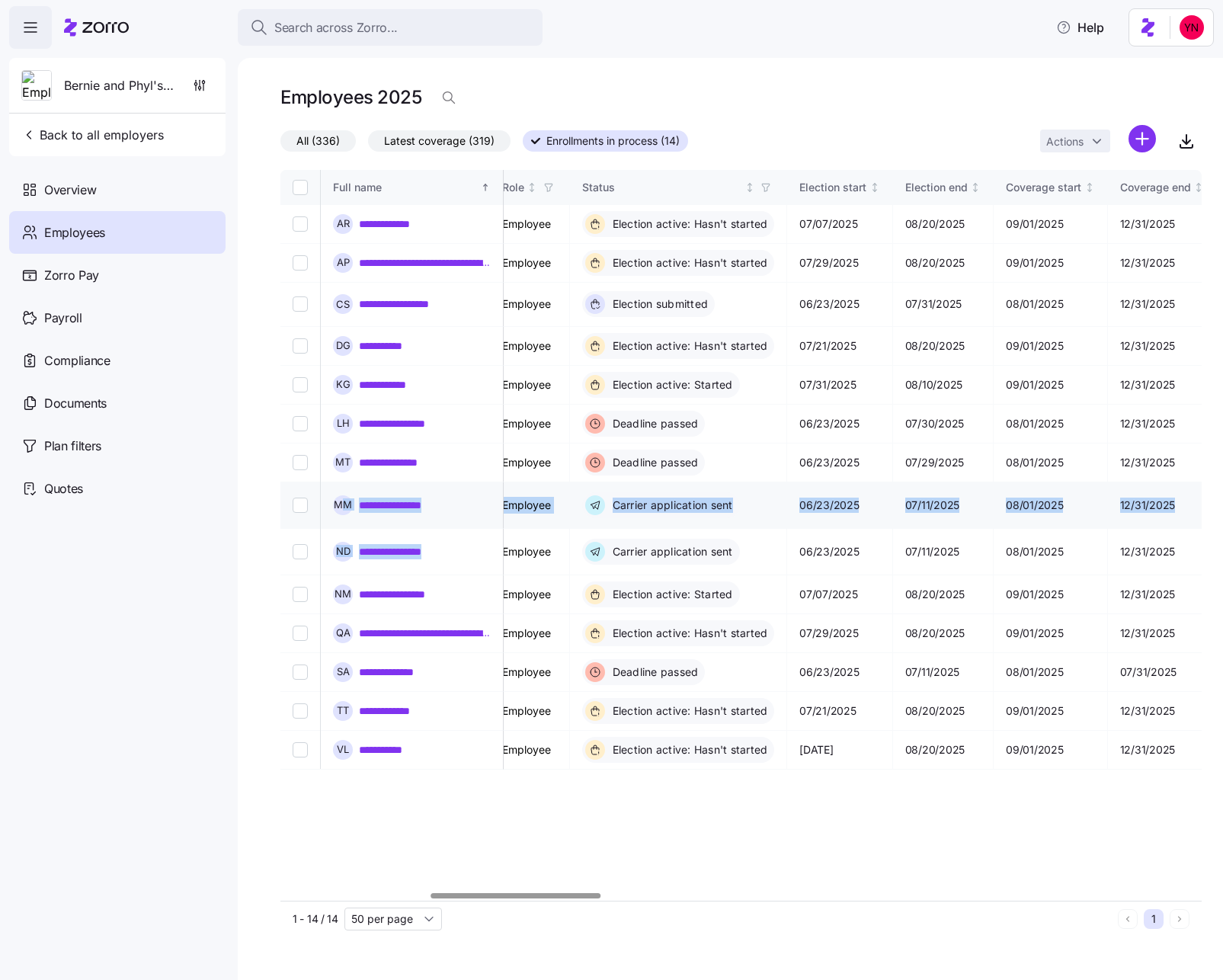 drag, startPoint x: 478, startPoint y: 552, endPoint x: 413, endPoint y: 520, distance: 72.449983 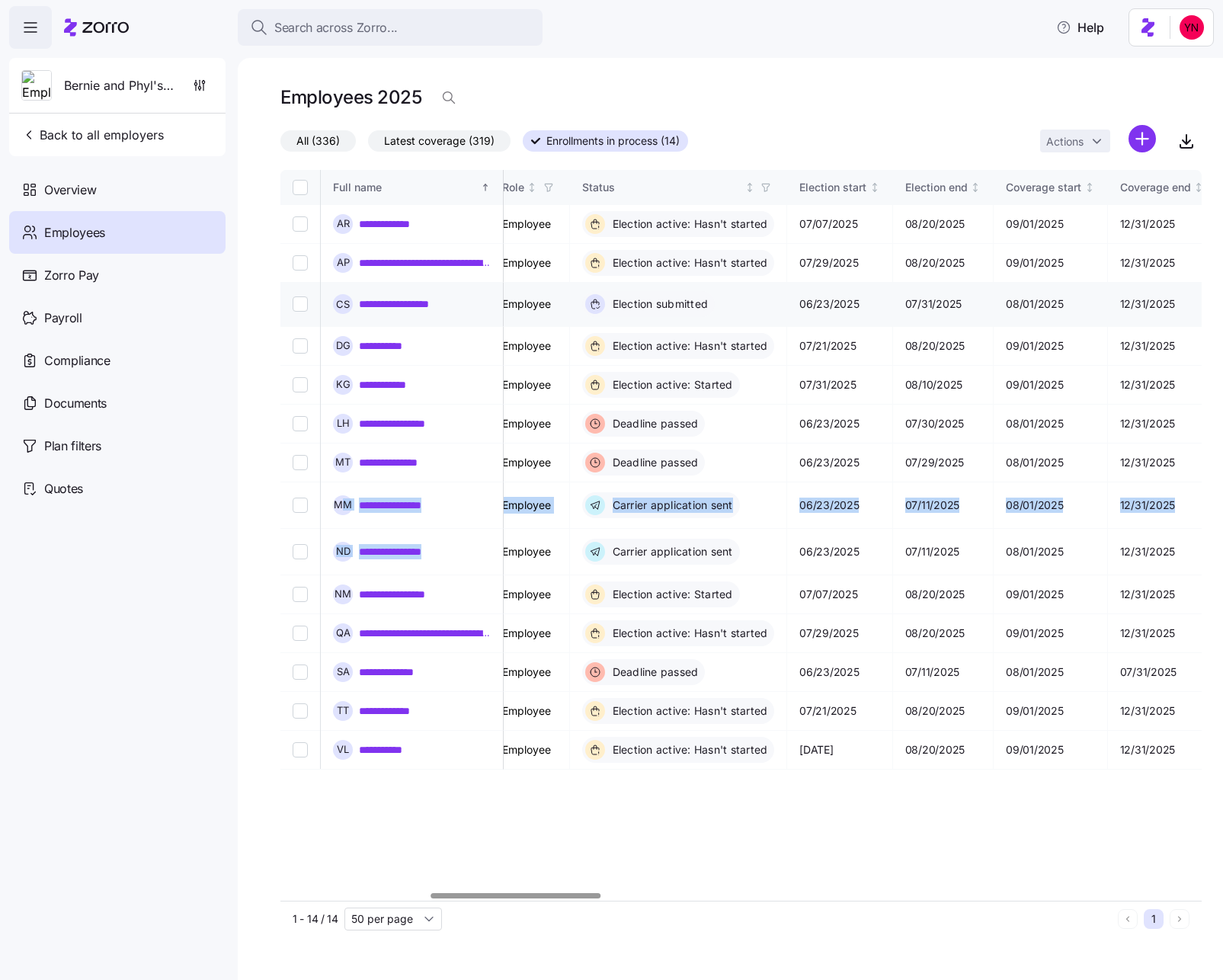 scroll, scrollTop: 0, scrollLeft: 796, axis: horizontal 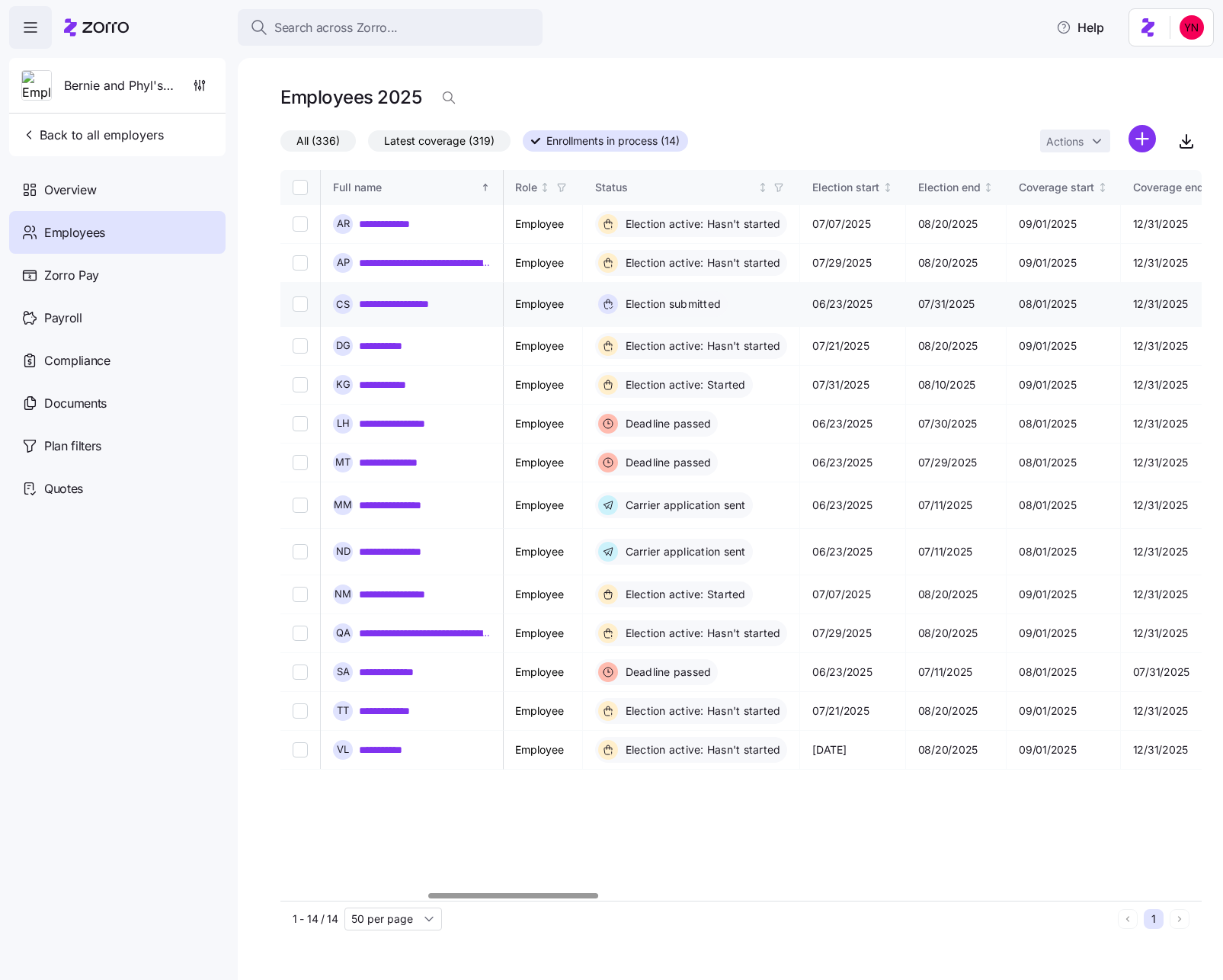 click on "Election submitted" at bounding box center (692, 305) 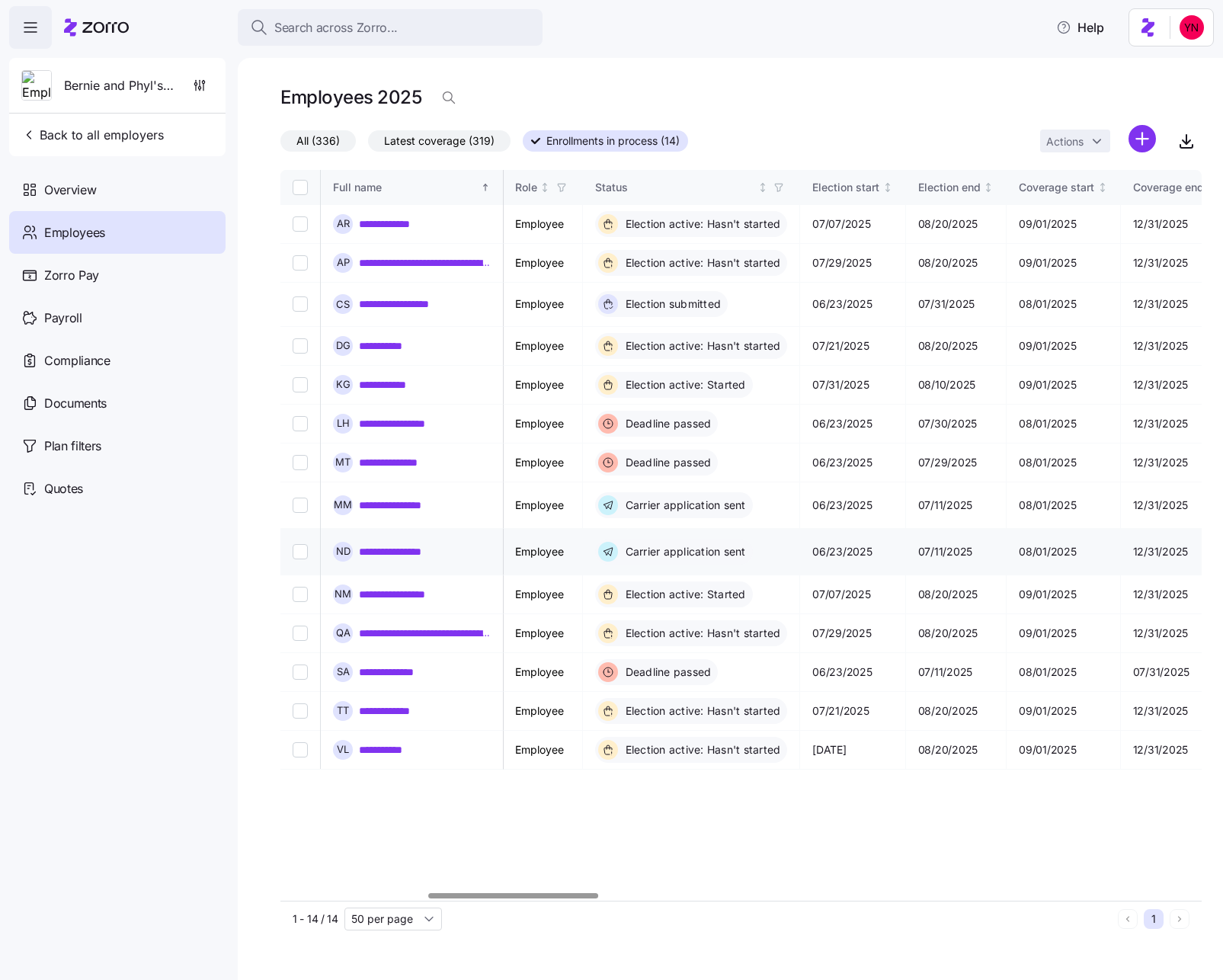 scroll, scrollTop: 0, scrollLeft: 789, axis: horizontal 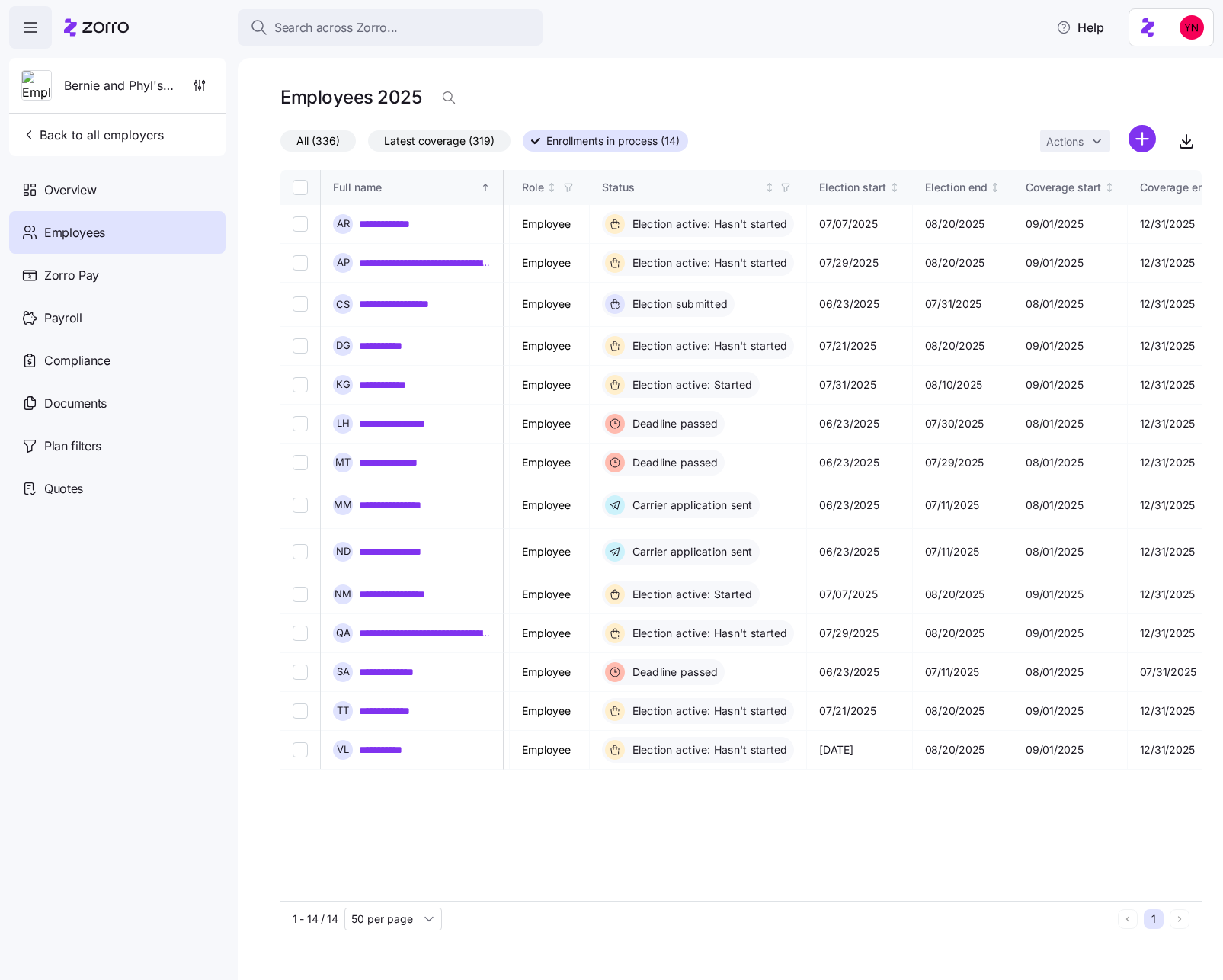 drag, startPoint x: 31, startPoint y: 136, endPoint x: 104, endPoint y: 152, distance: 74.732858 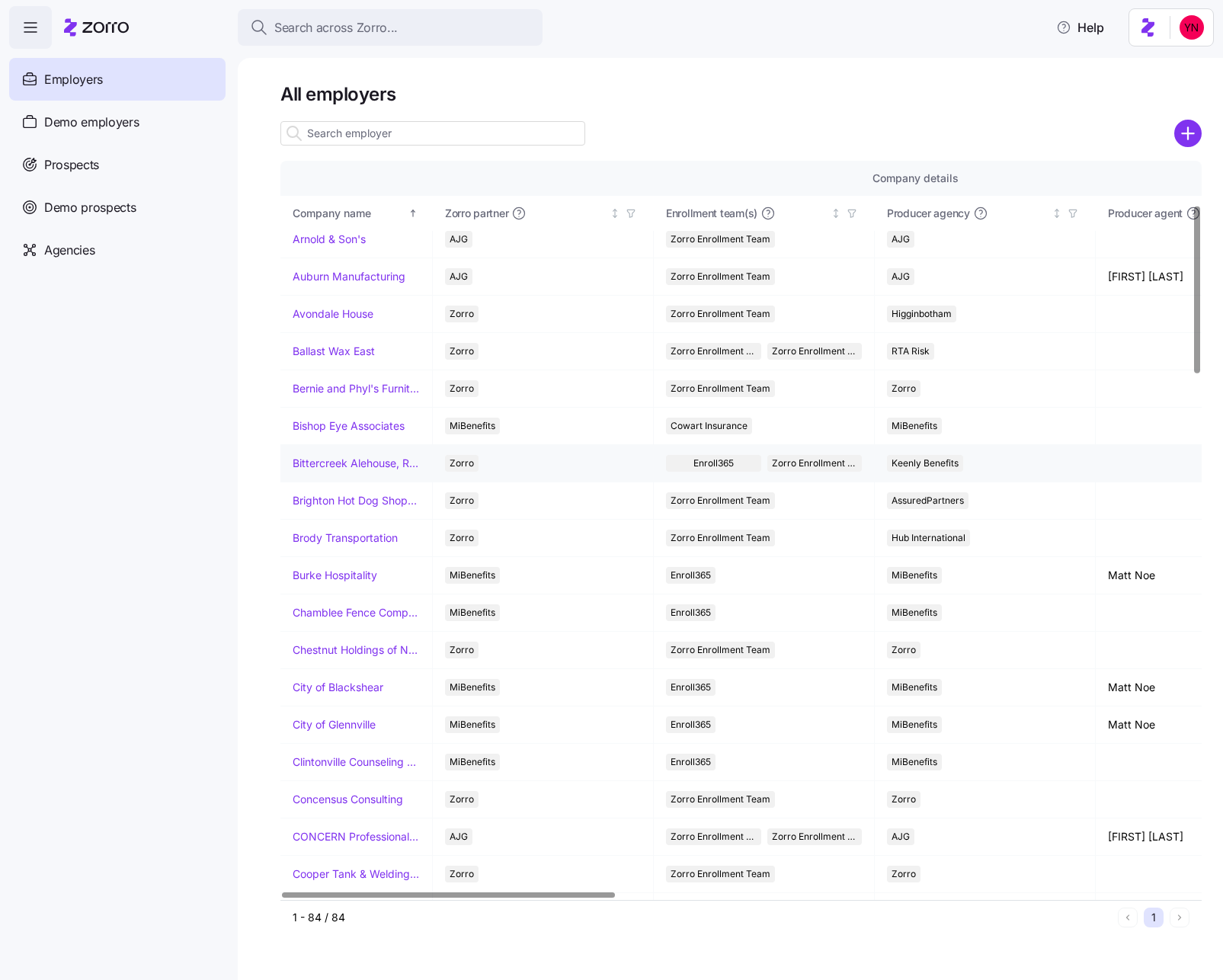 scroll, scrollTop: 285, scrollLeft: 0, axis: vertical 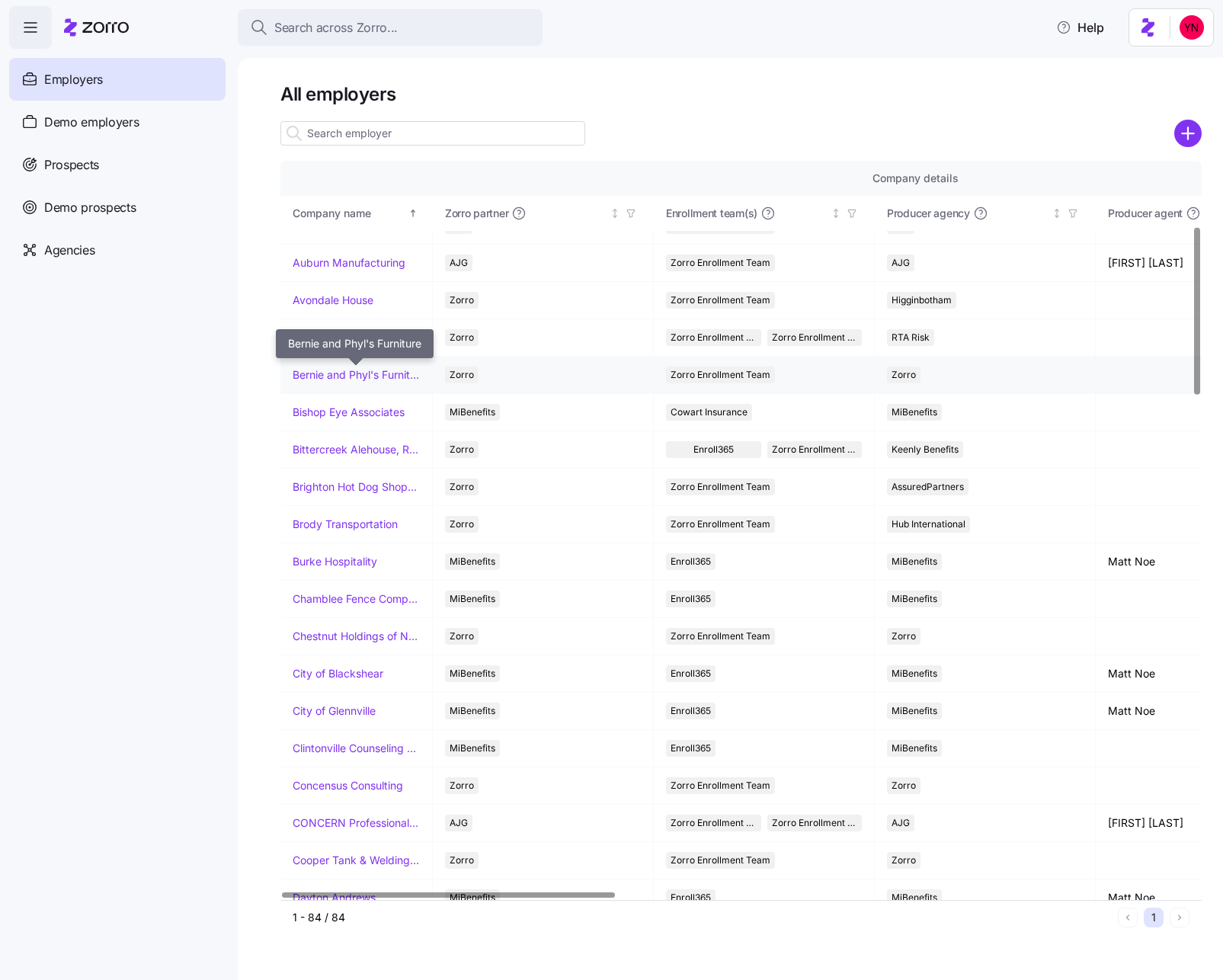 click on "Bernie and Phyl's Furniture" at bounding box center (356, 375) 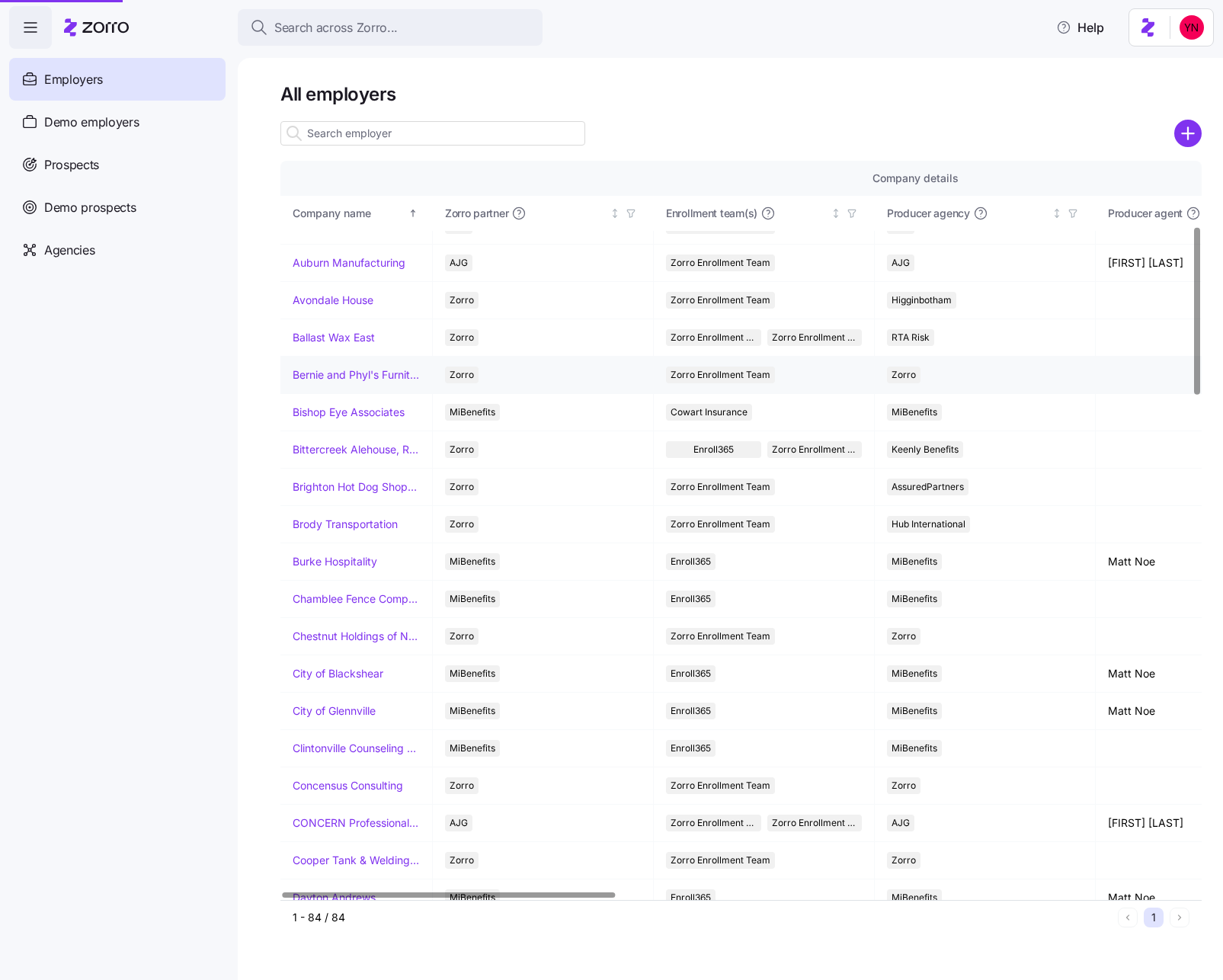 scroll, scrollTop: 285, scrollLeft: 1, axis: both 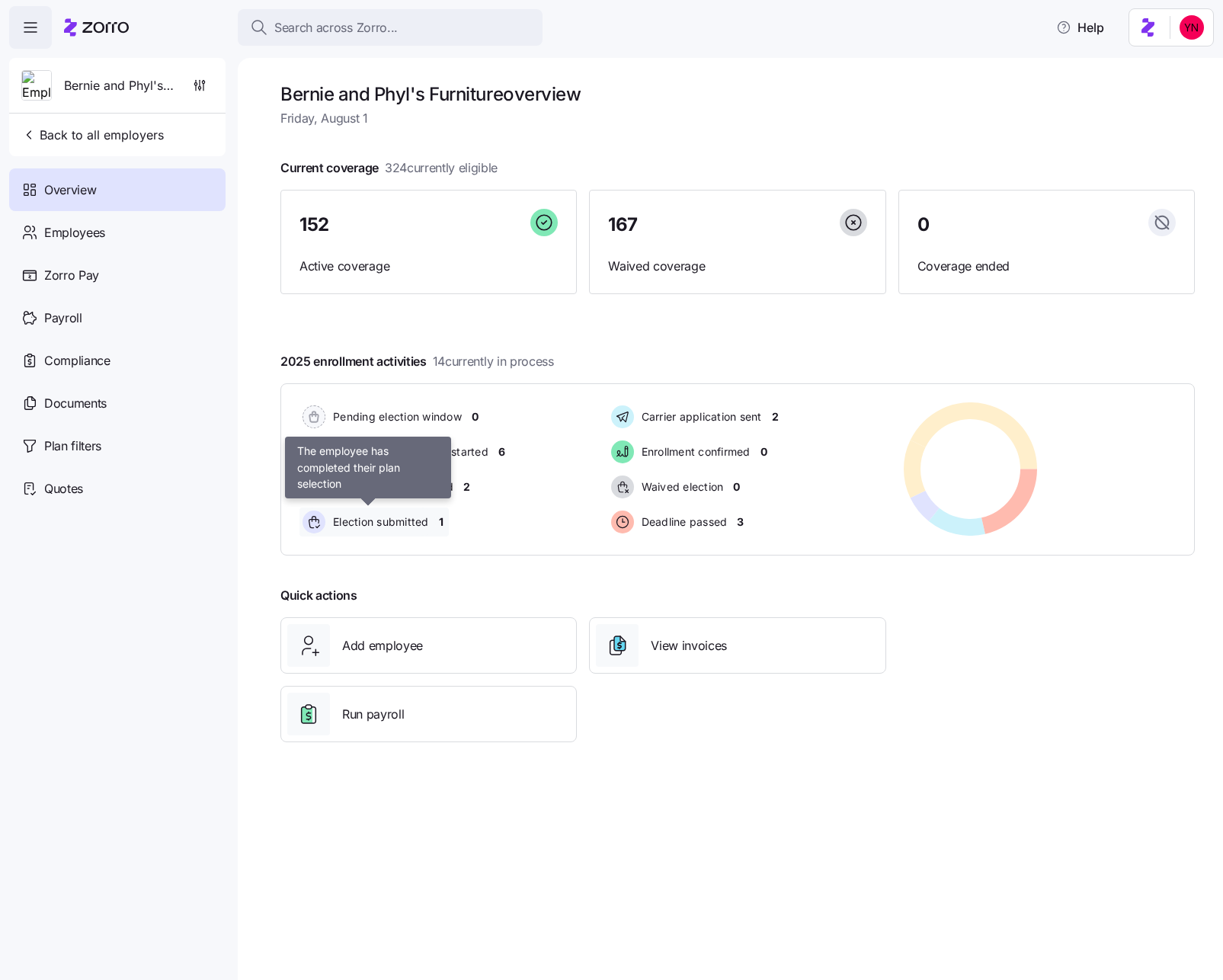 click on "Election submitted" at bounding box center [379, 522] 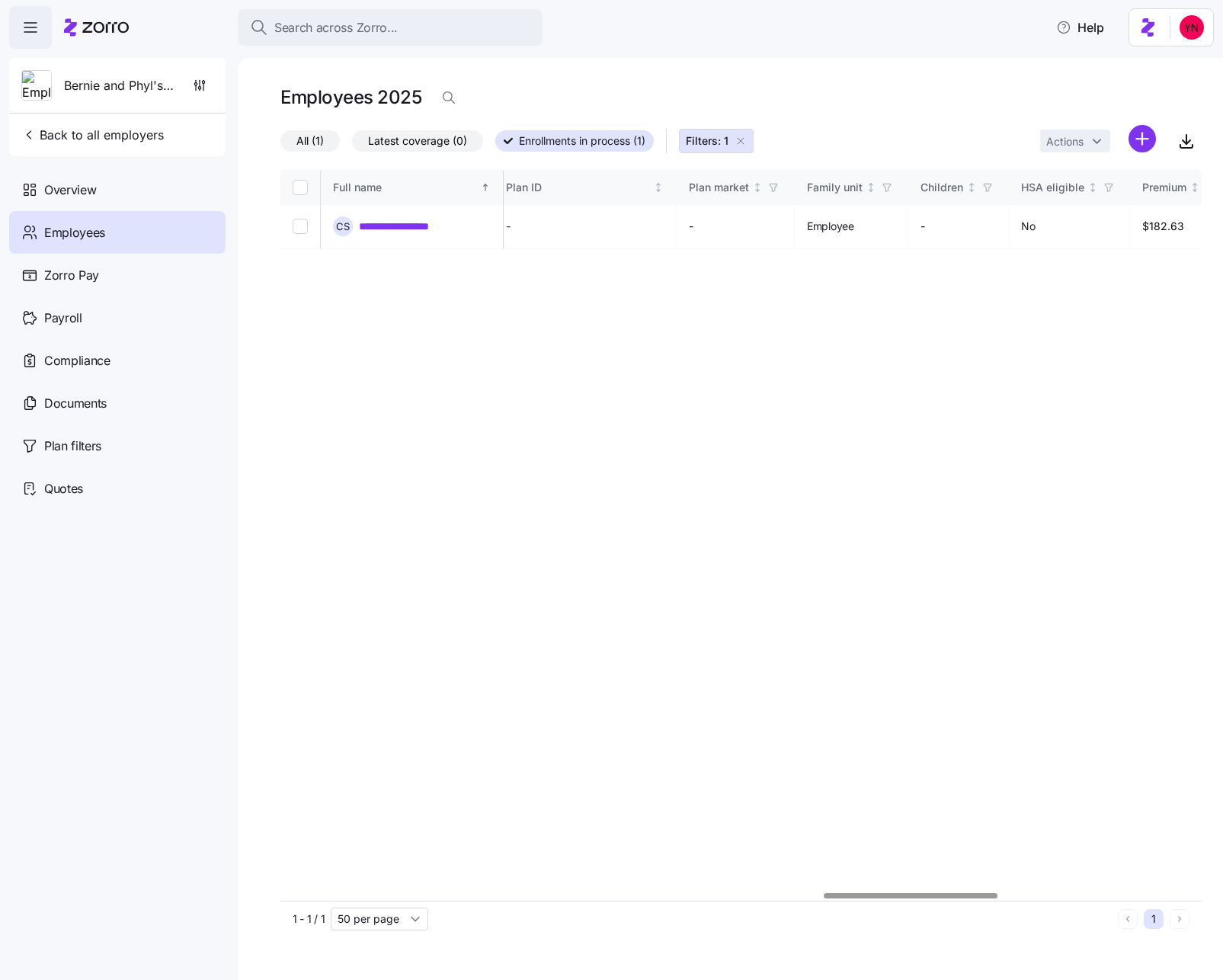 scroll, scrollTop: 0, scrollLeft: 2893, axis: horizontal 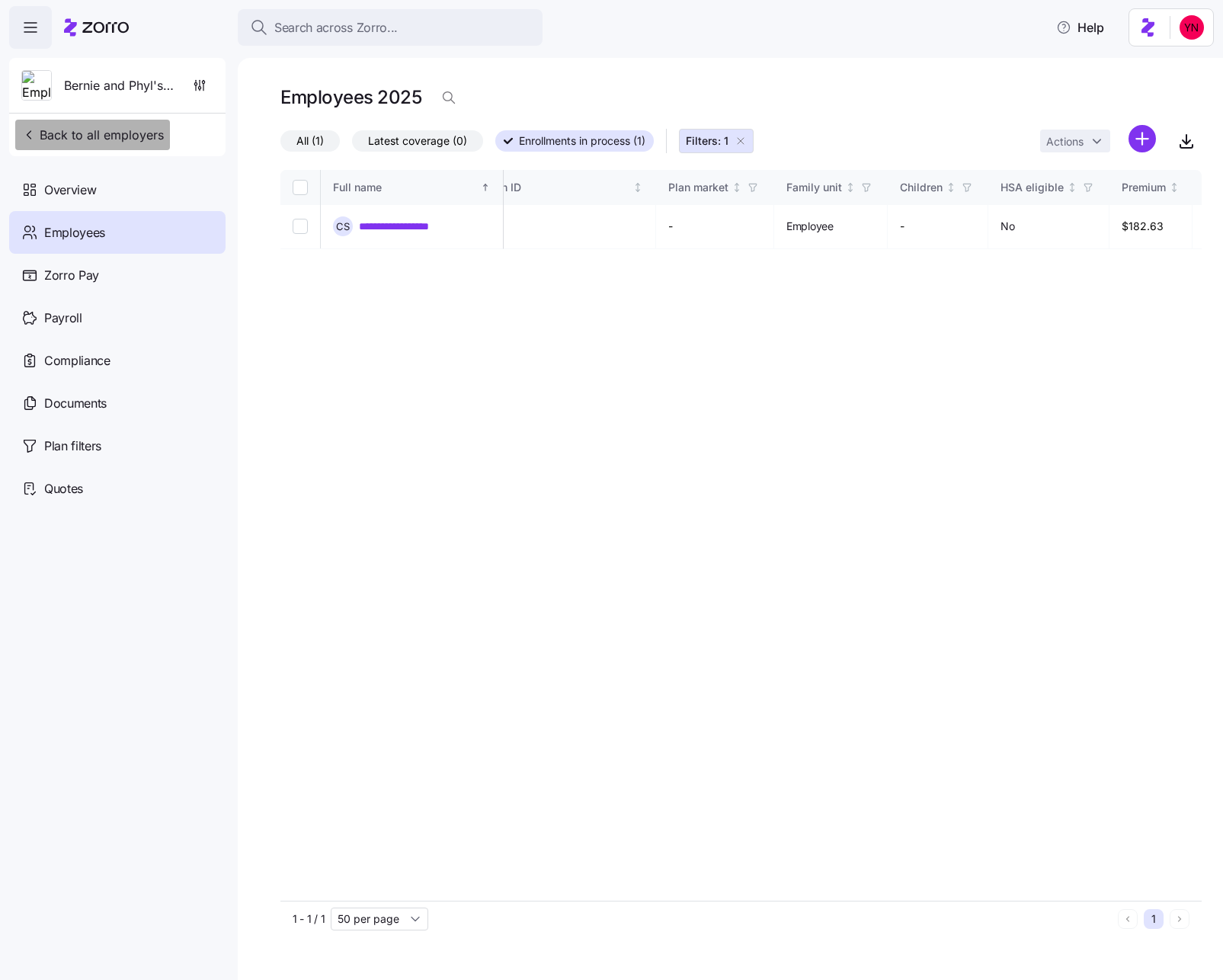 click on "Back to all employers" at bounding box center [92, 135] 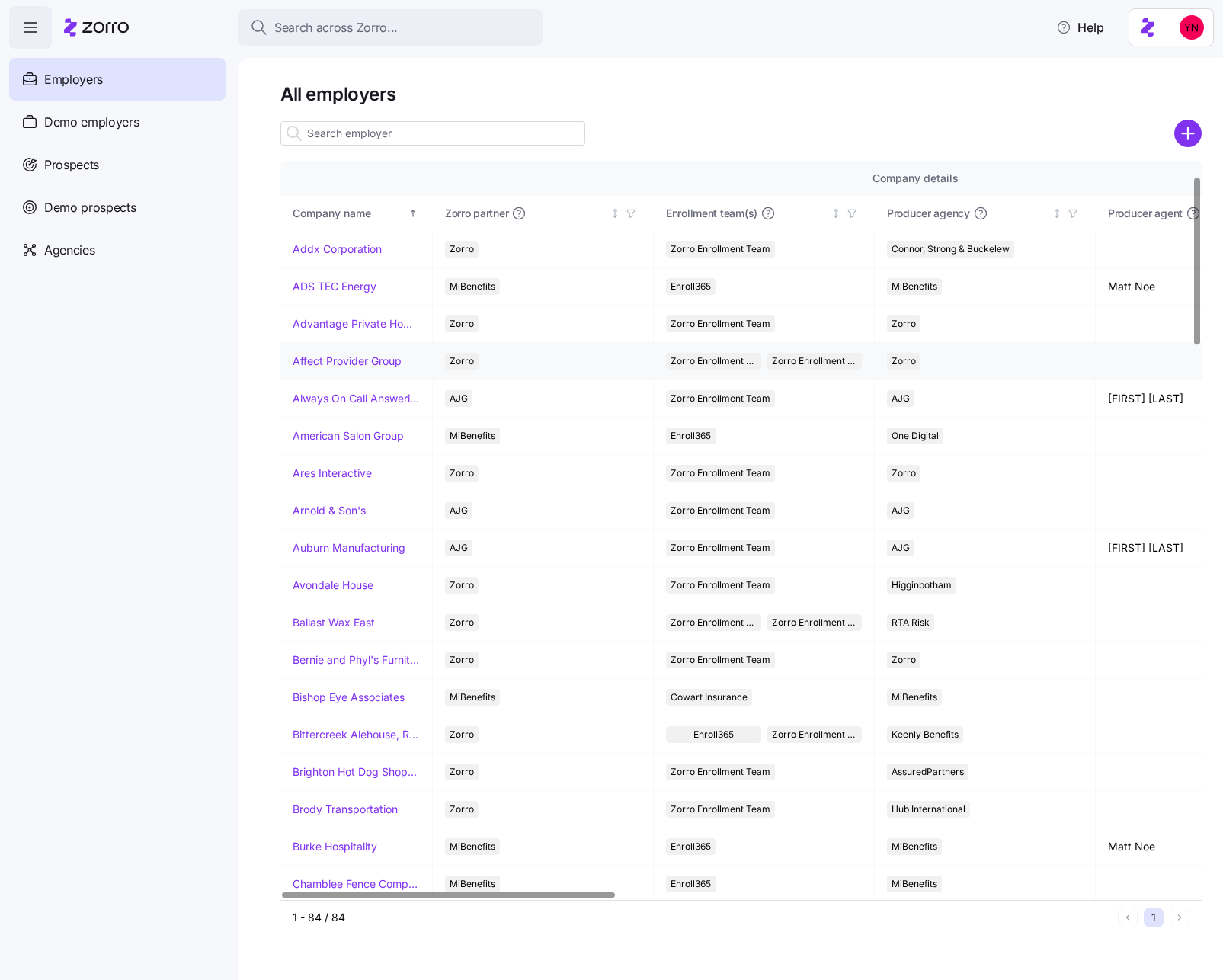 scroll, scrollTop: 151, scrollLeft: 0, axis: vertical 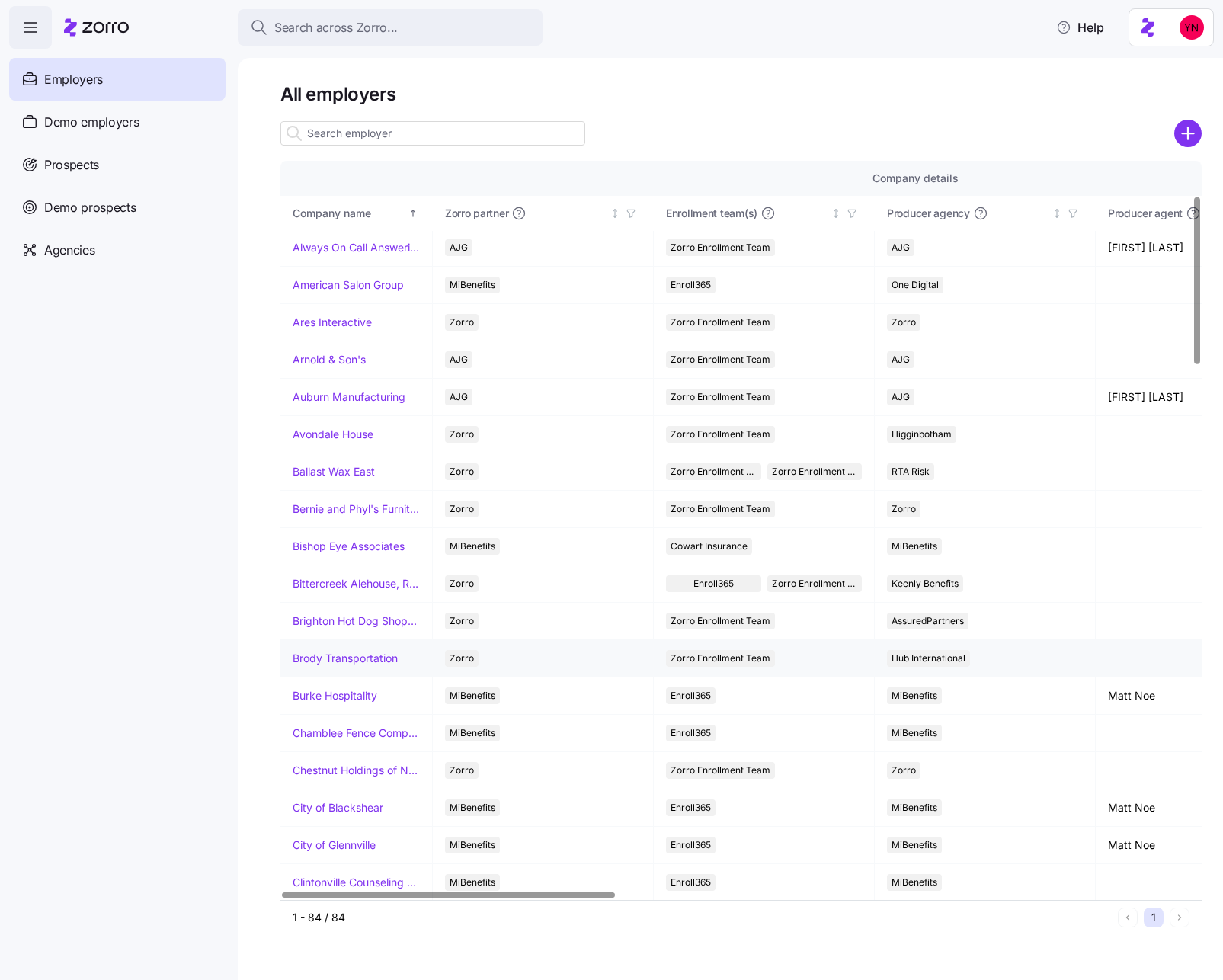 click on "Brody Transportation" at bounding box center (345, 658) 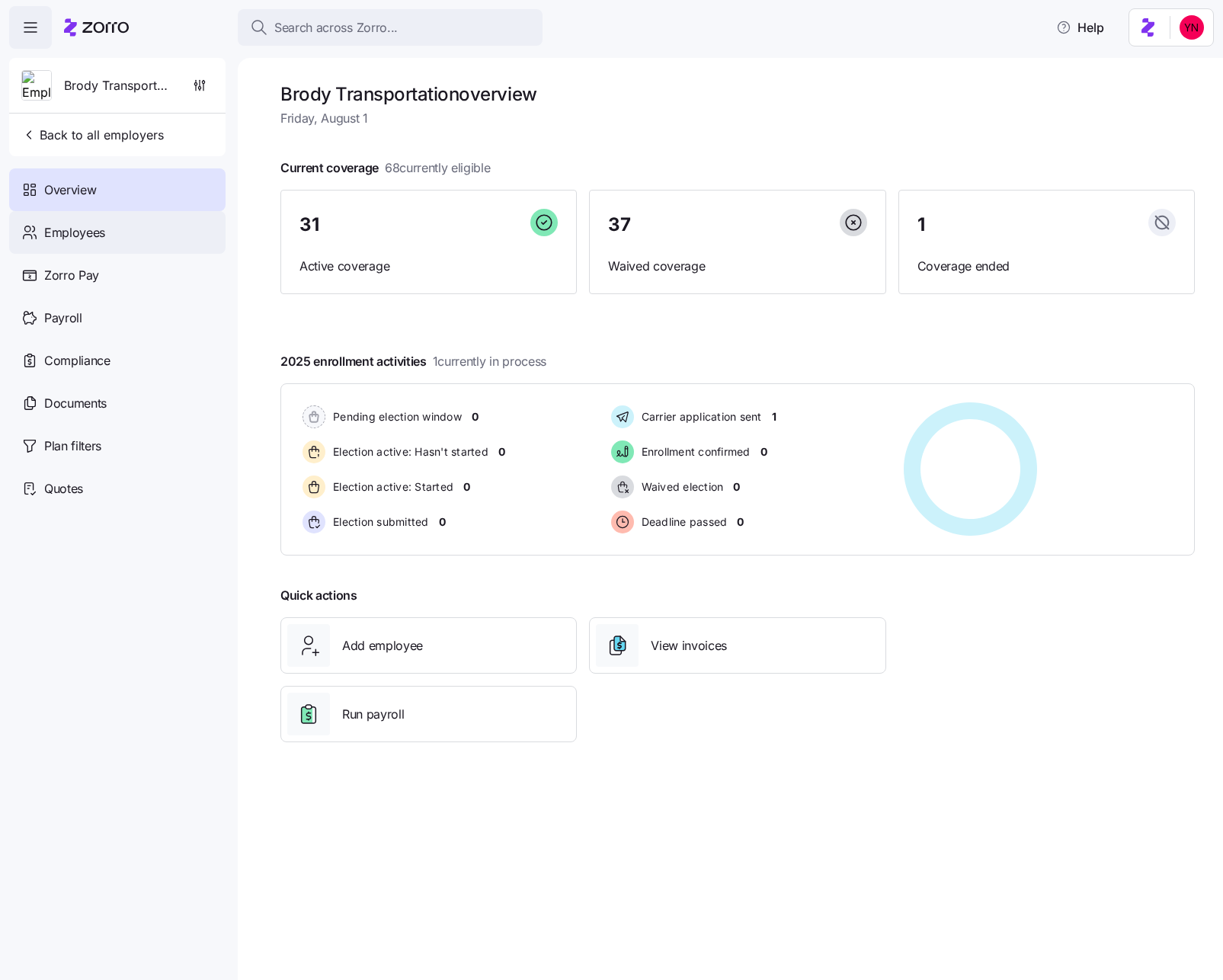 click on "Employees" at bounding box center (75, 232) 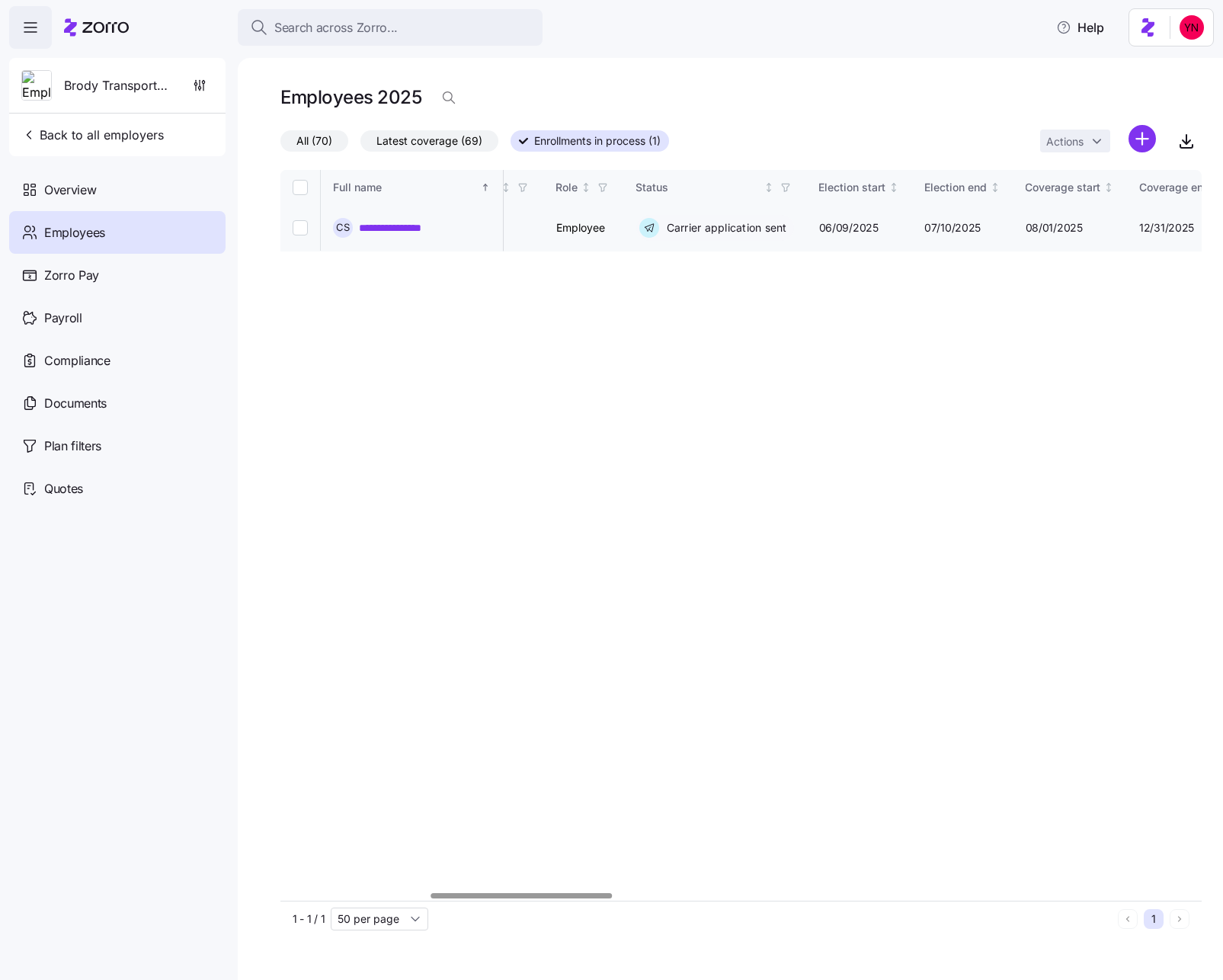 scroll, scrollTop: 0, scrollLeft: 752, axis: horizontal 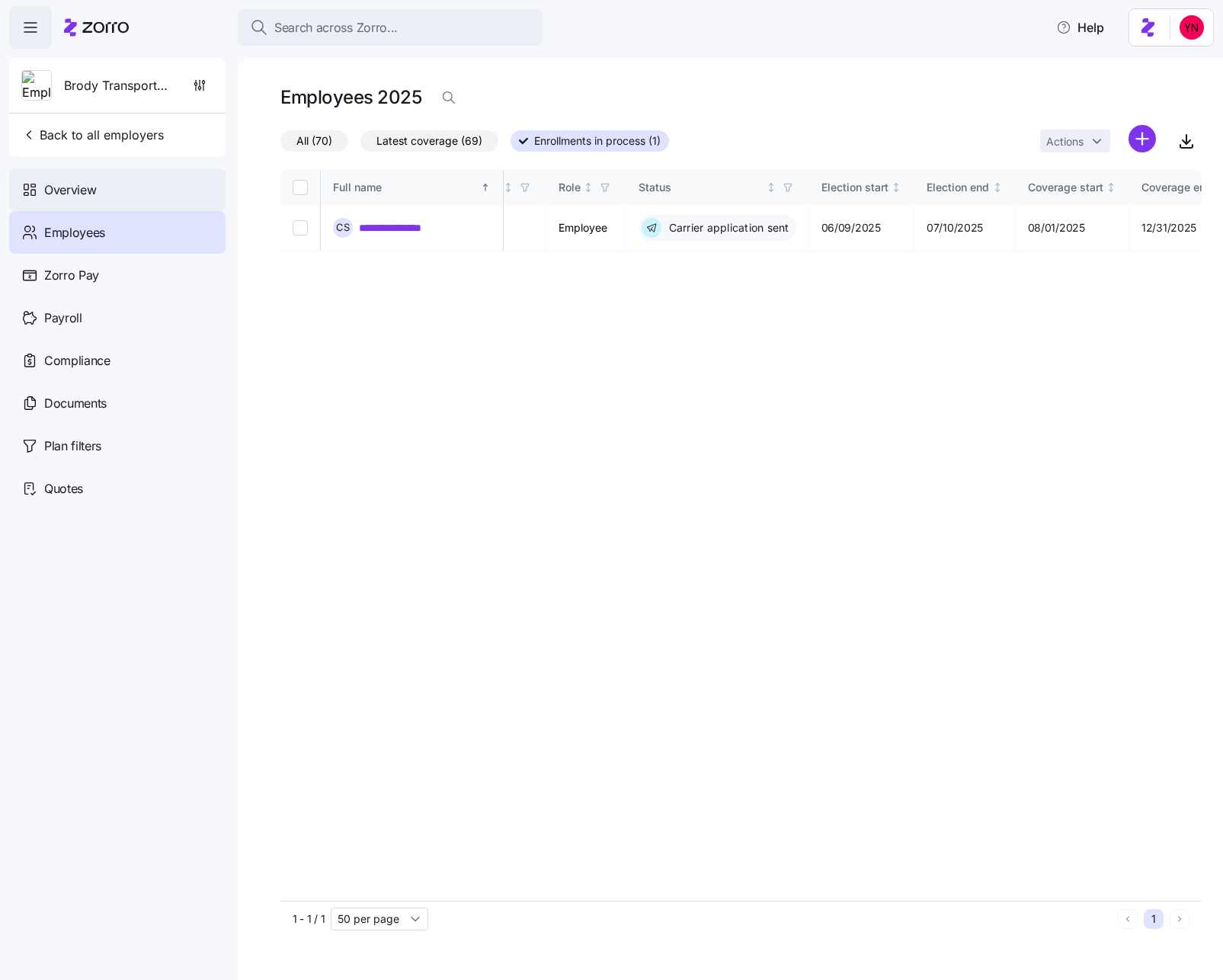 click on "Overview" at bounding box center [70, 190] 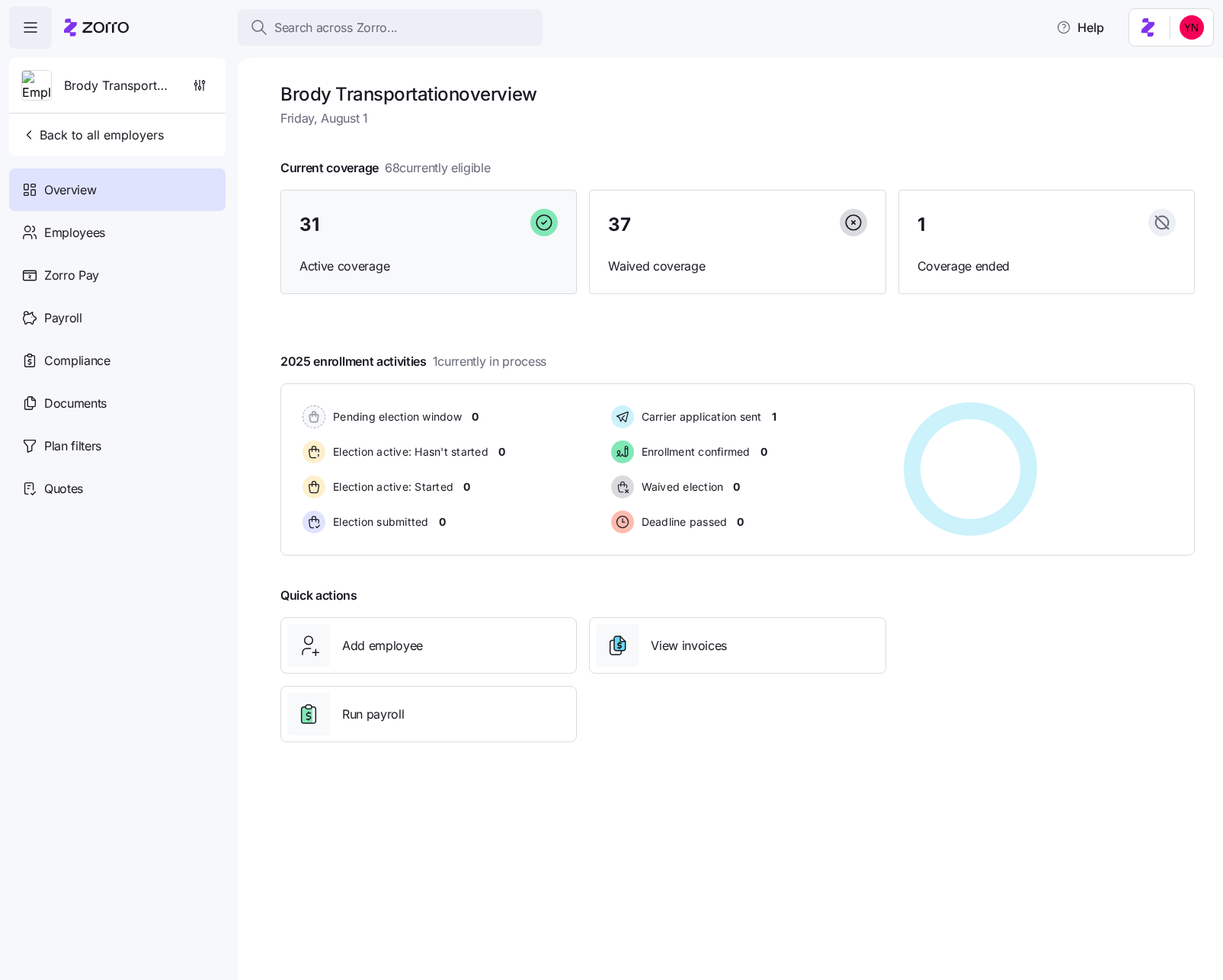 click on "31 Active coverage" at bounding box center (428, 242) 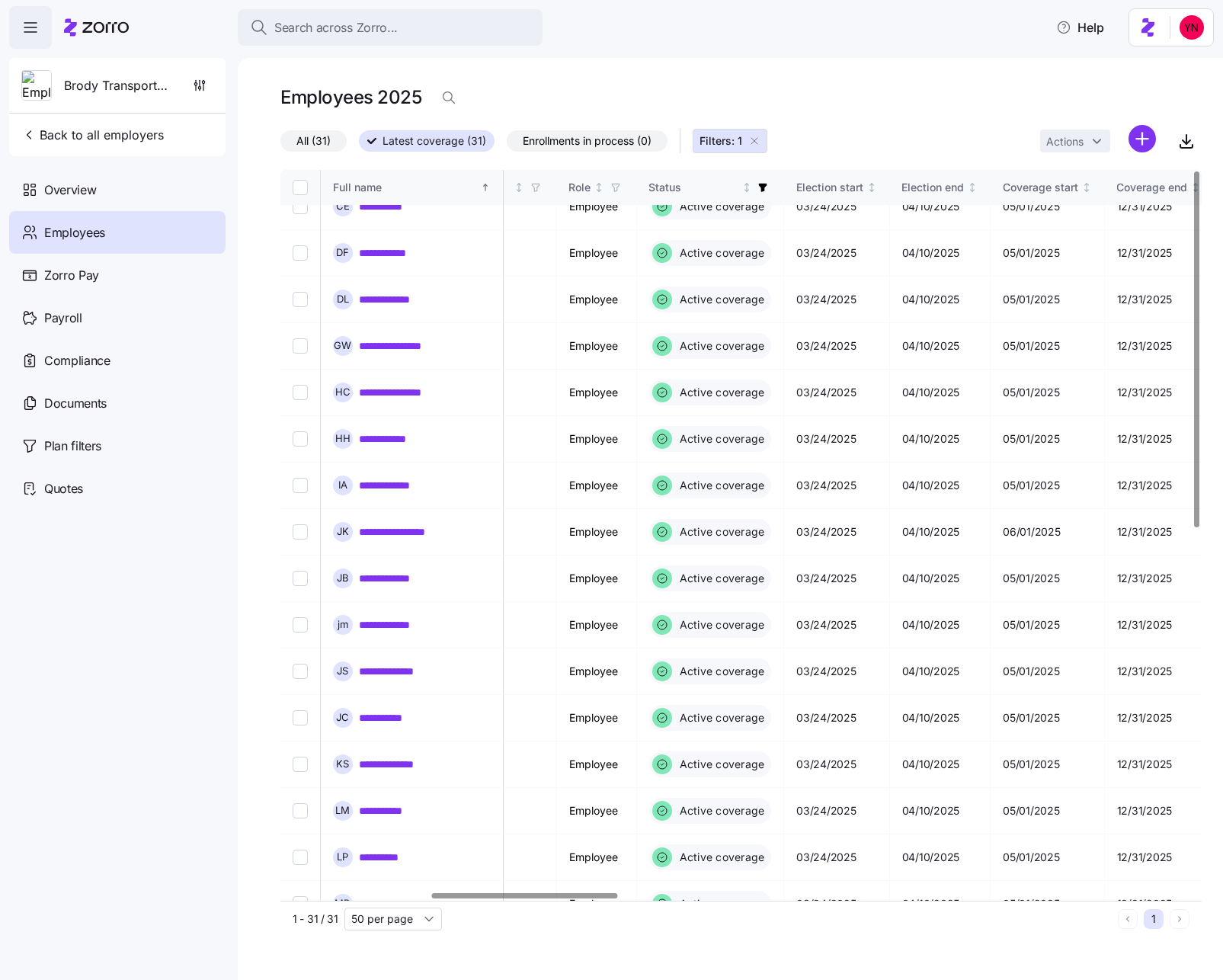 scroll, scrollTop: 0, scrollLeft: 741, axis: horizontal 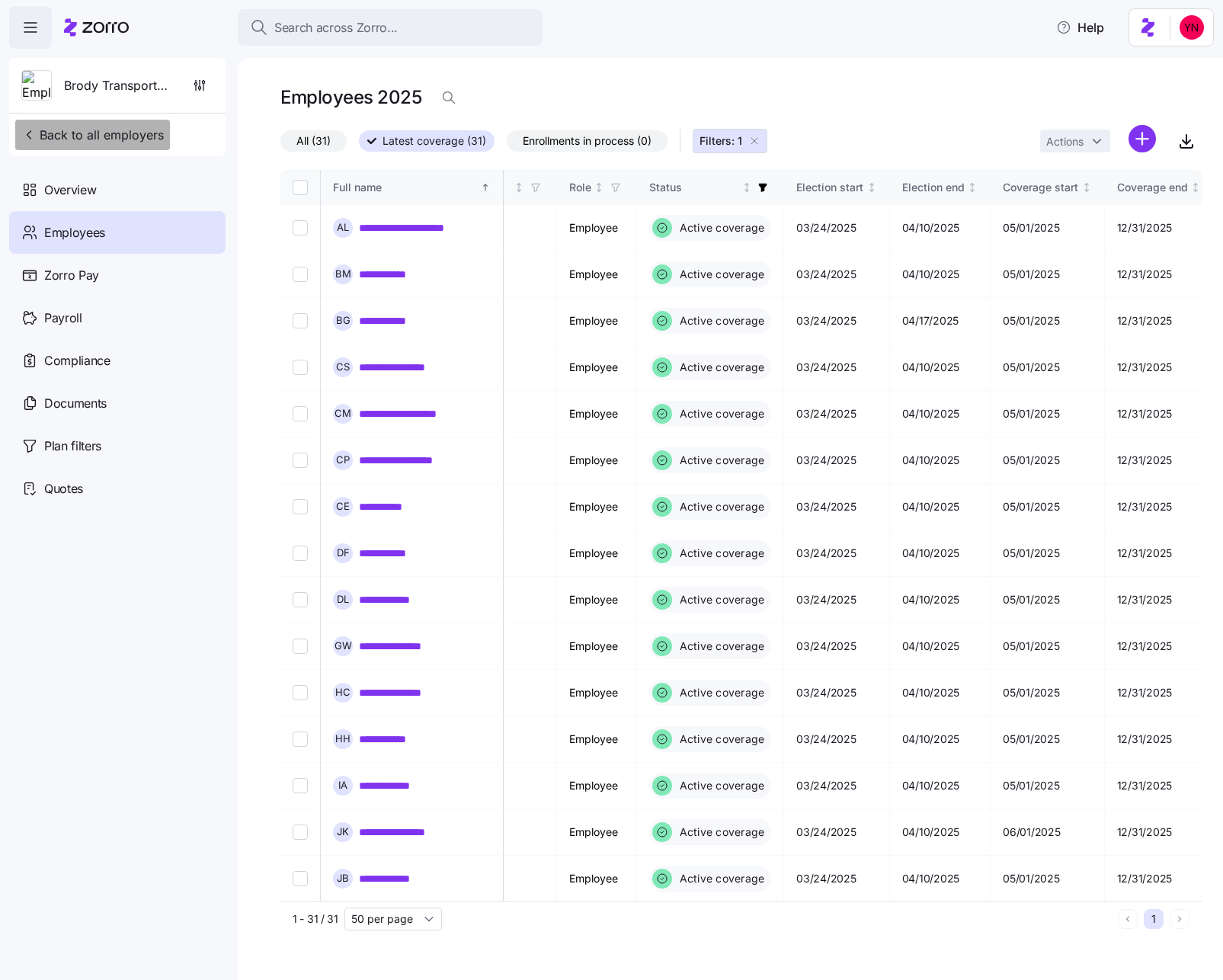 click on "Back to all employers" at bounding box center [92, 135] 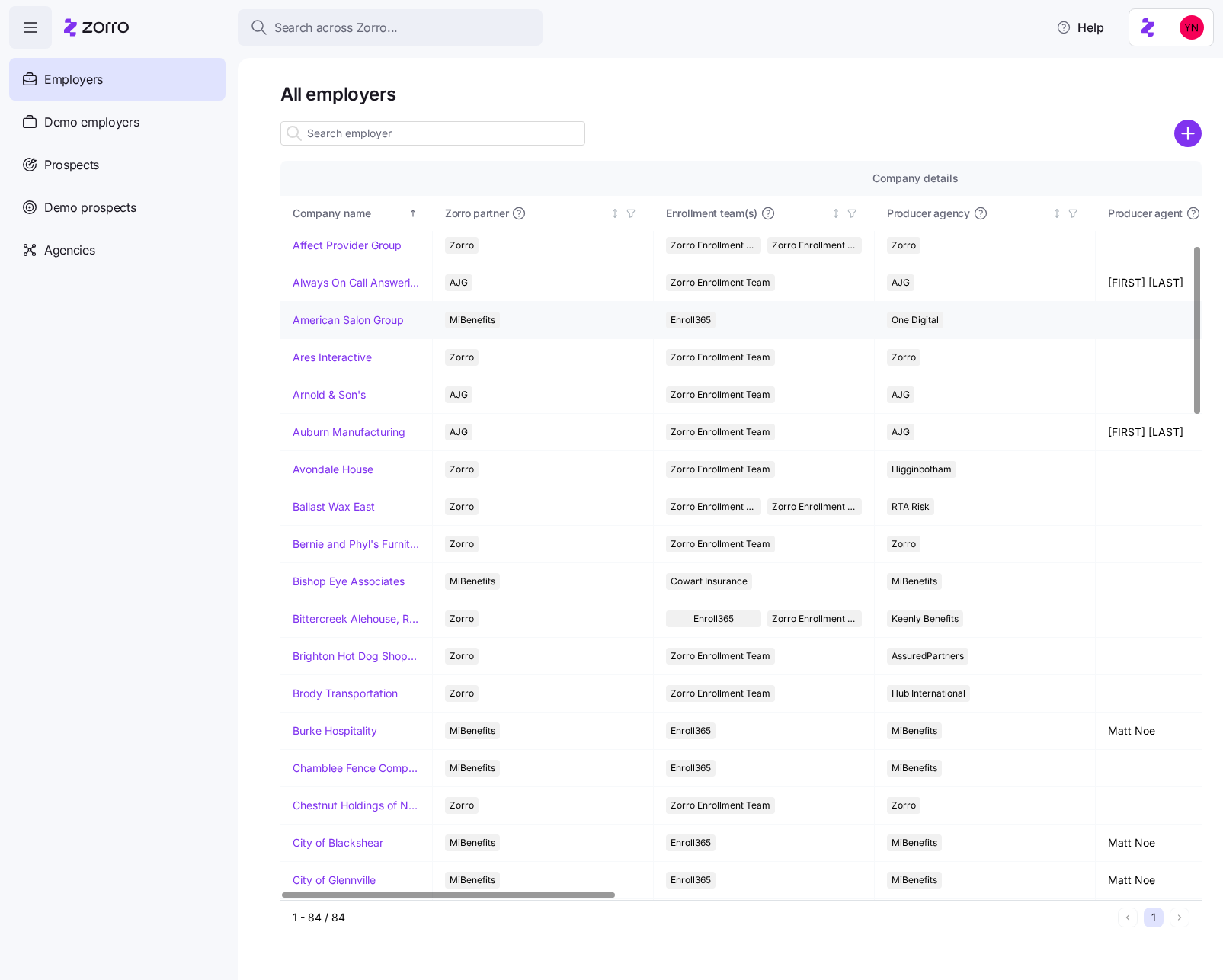 scroll, scrollTop: 690, scrollLeft: 0, axis: vertical 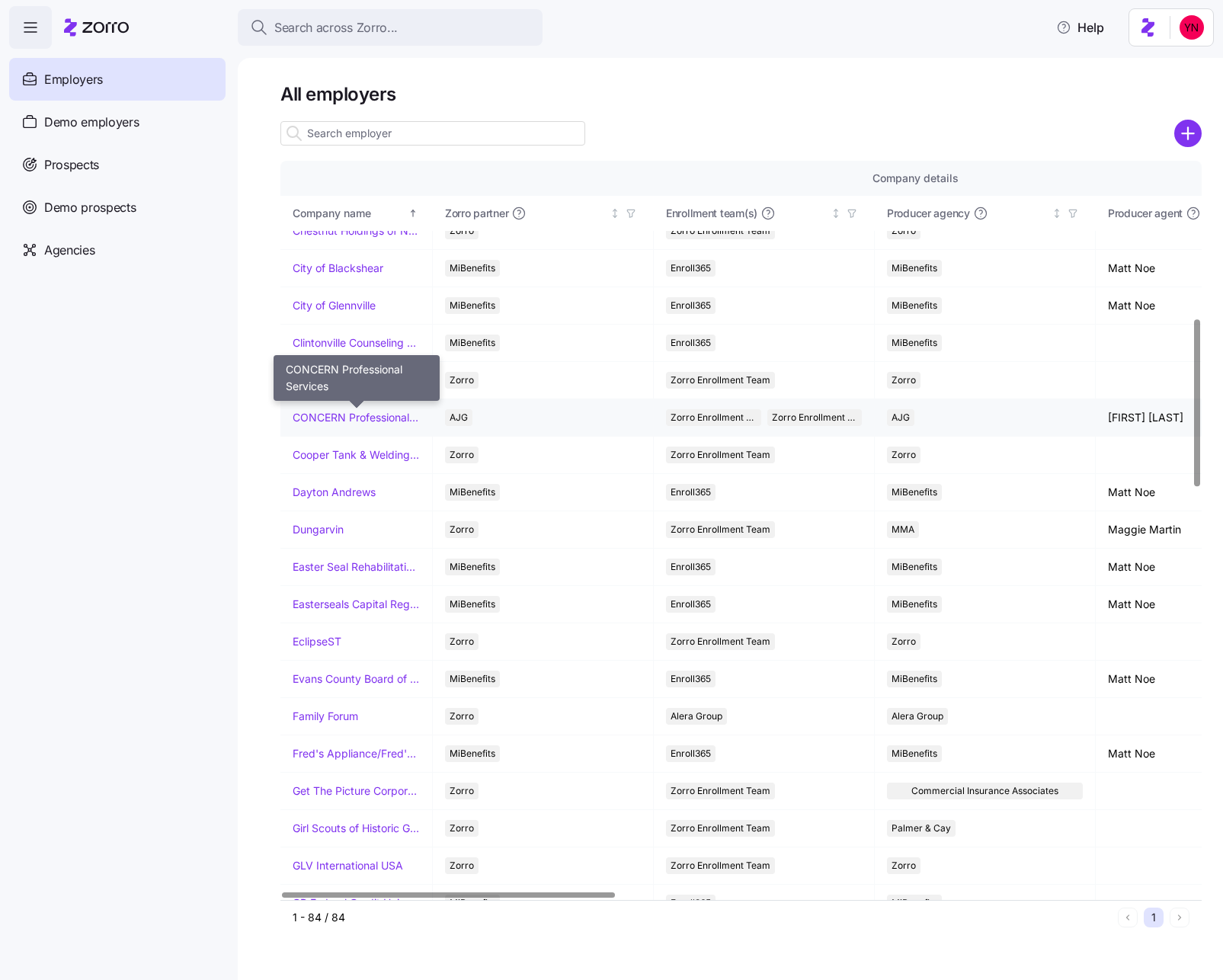 click on "CONCERN Professional Services" at bounding box center (356, 418) 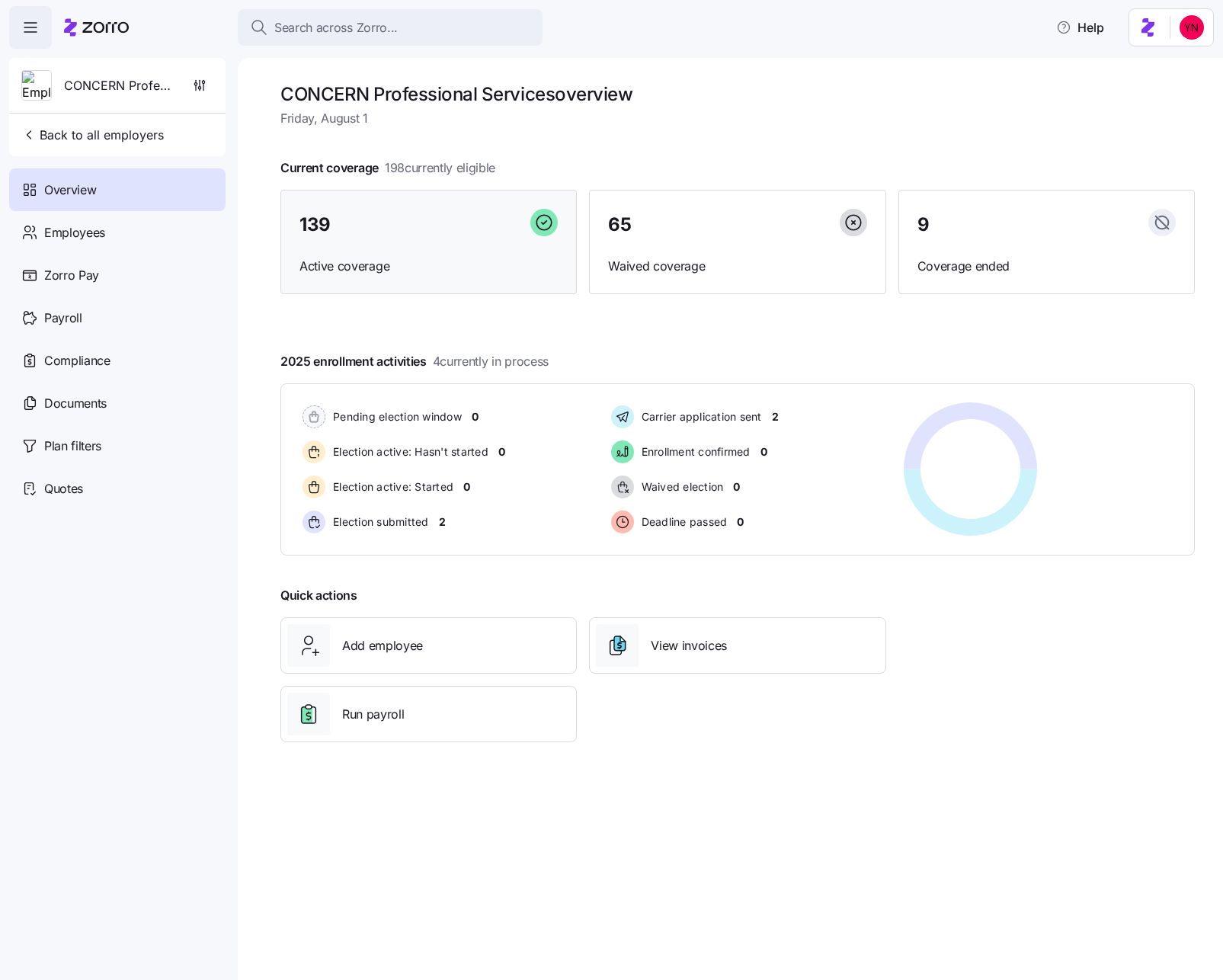 click on "Active coverage" at bounding box center [428, 266] 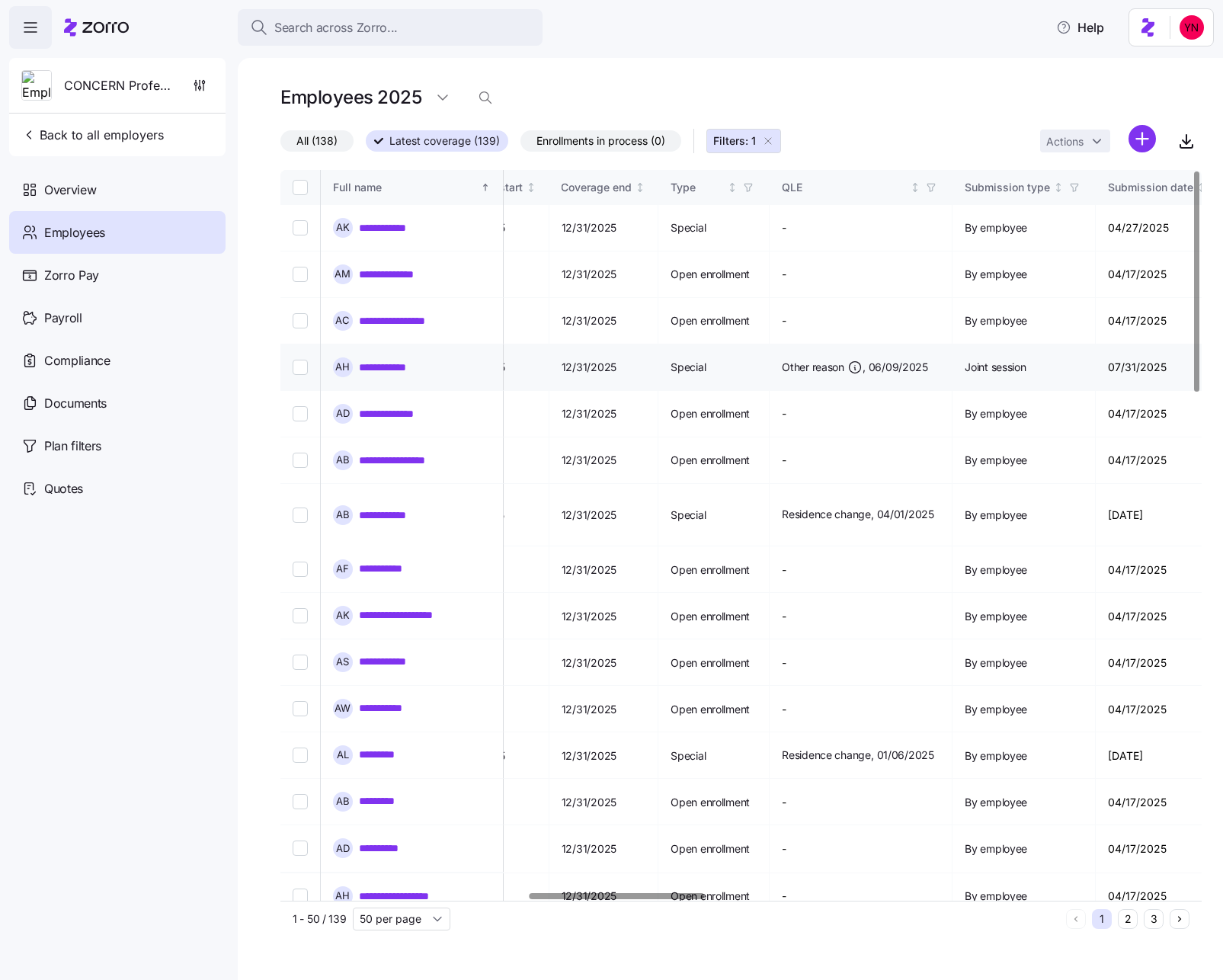scroll, scrollTop: 0, scrollLeft: 1068, axis: horizontal 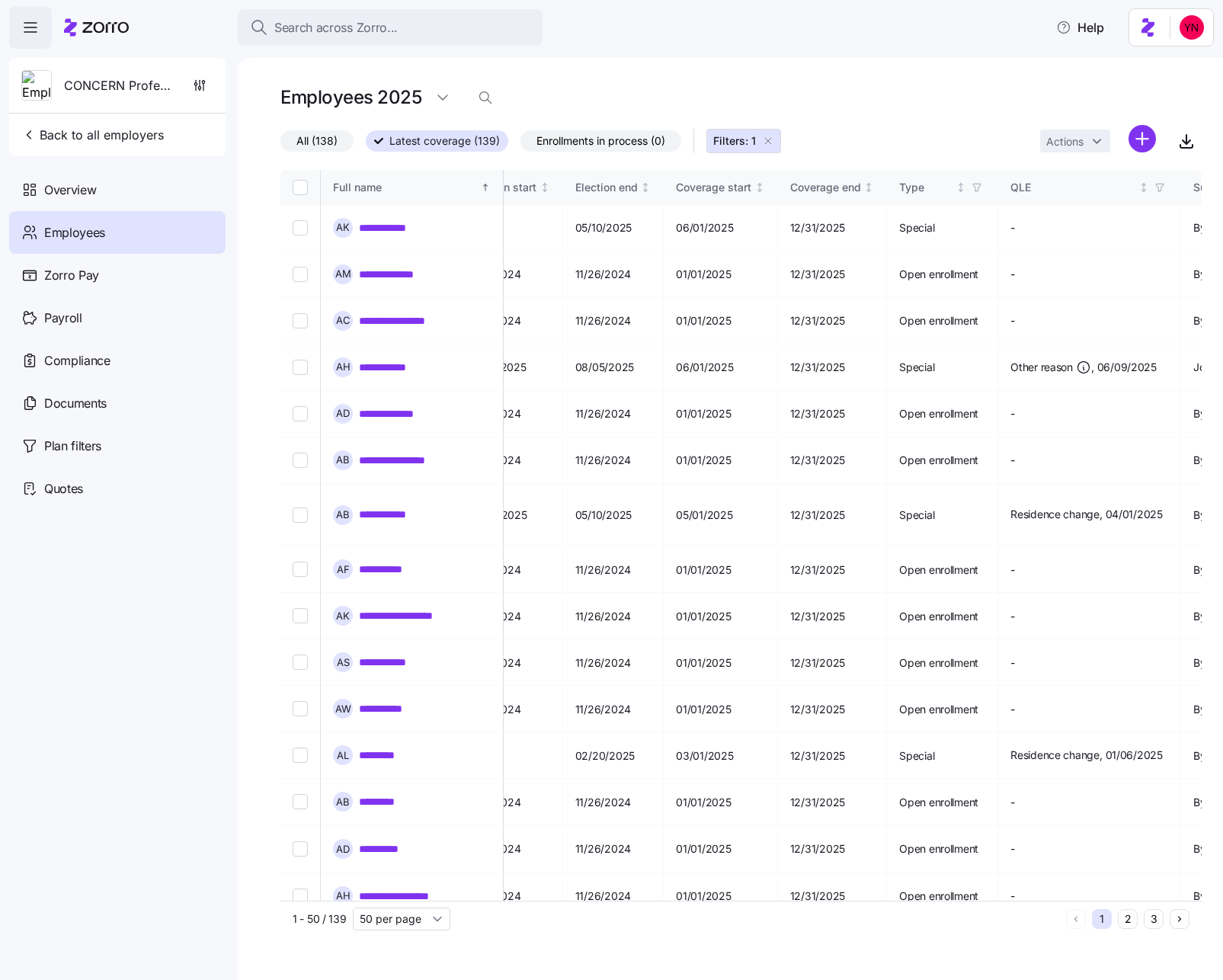 click on "Enrollments in process (0)" at bounding box center [600, 141] 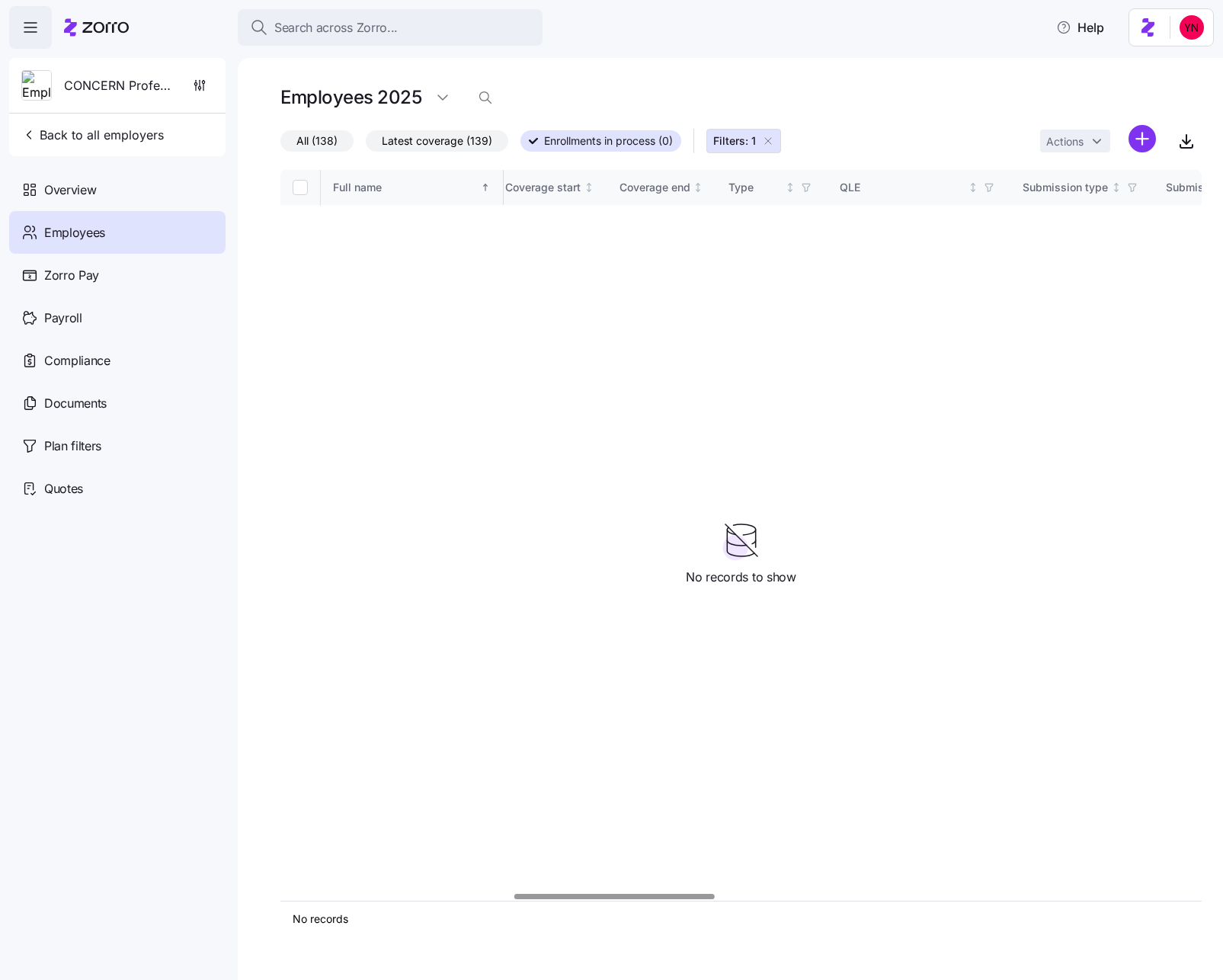 click 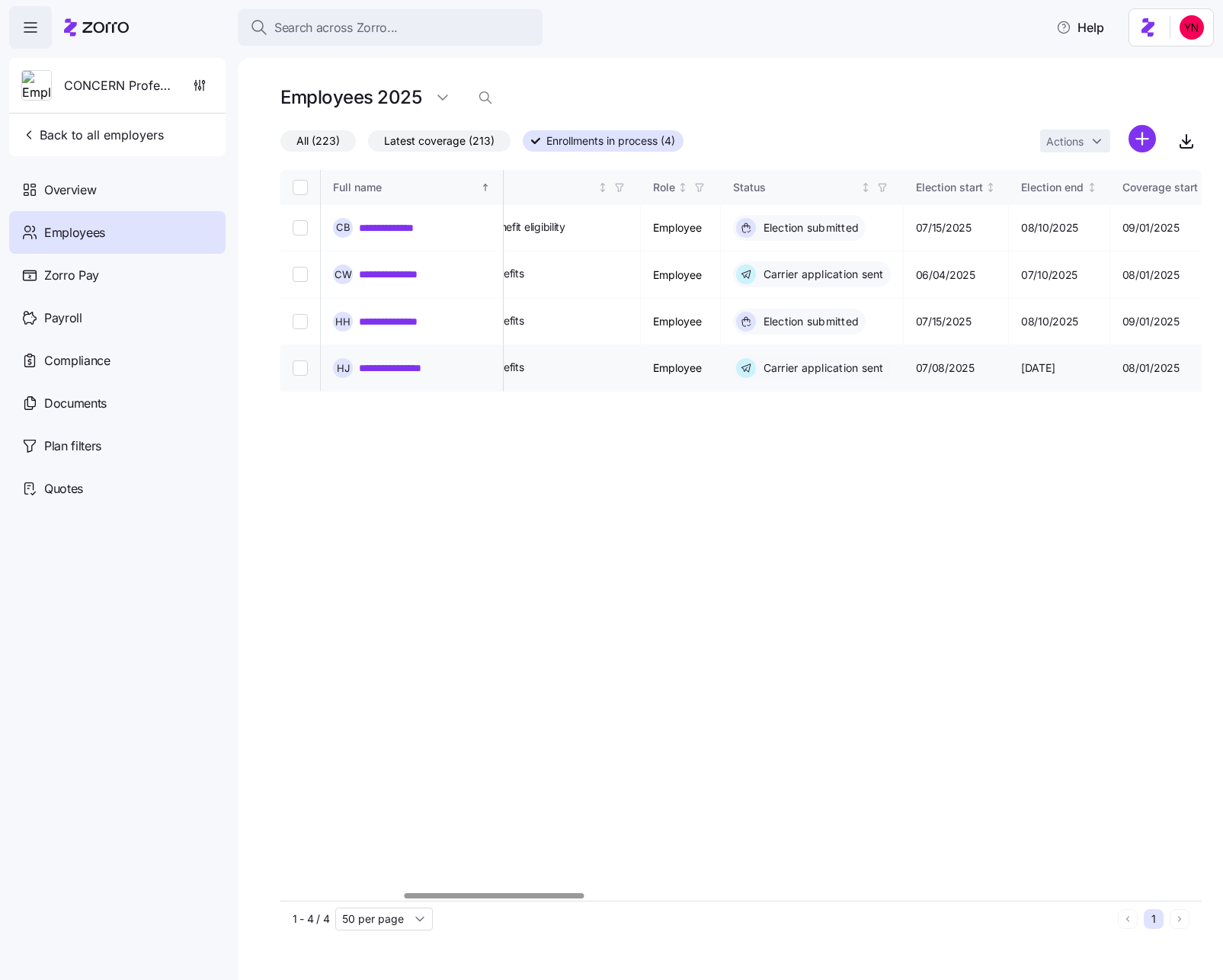 scroll, scrollTop: 0, scrollLeft: 705, axis: horizontal 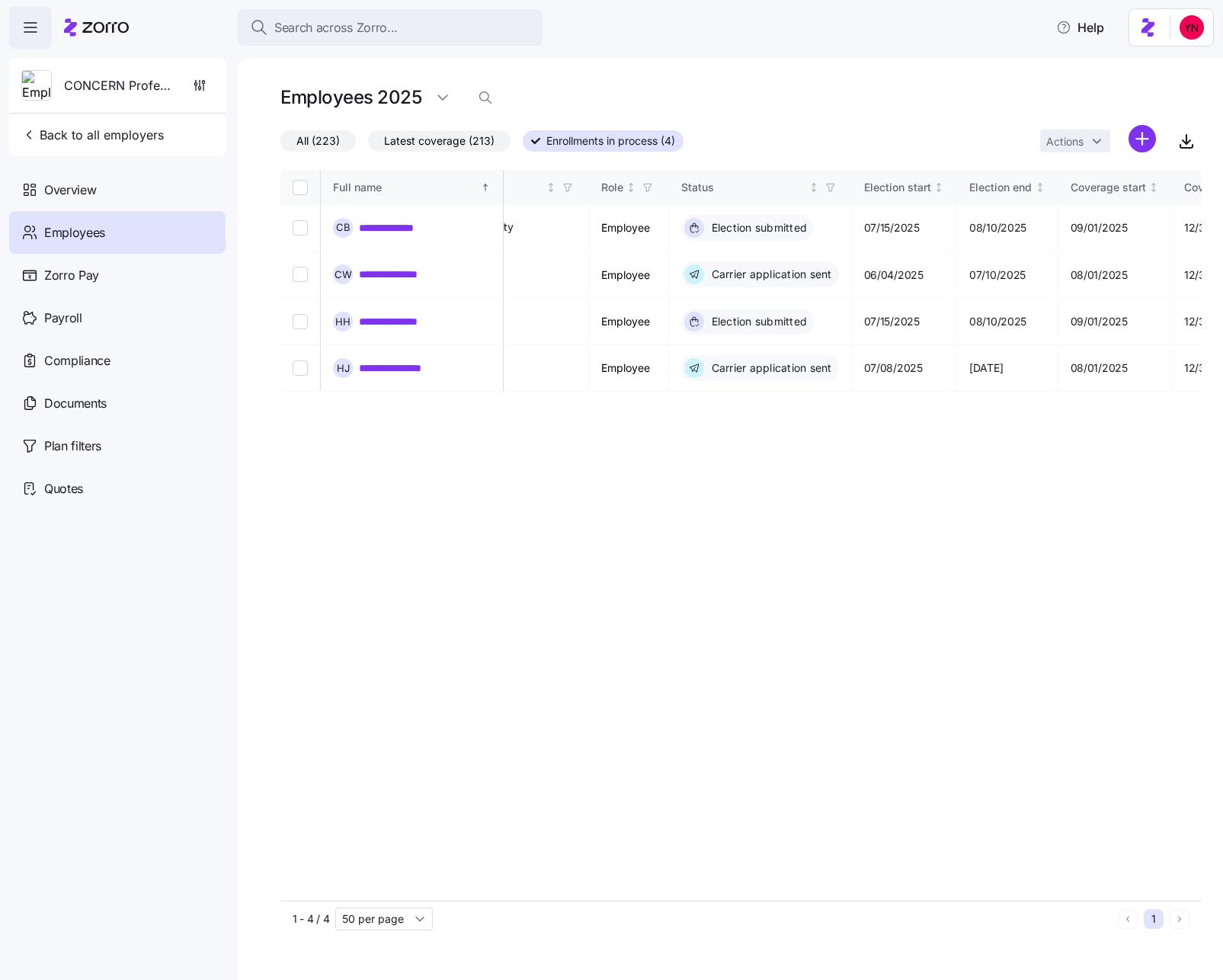 click on "Latest coverage (213)" at bounding box center (439, 141) 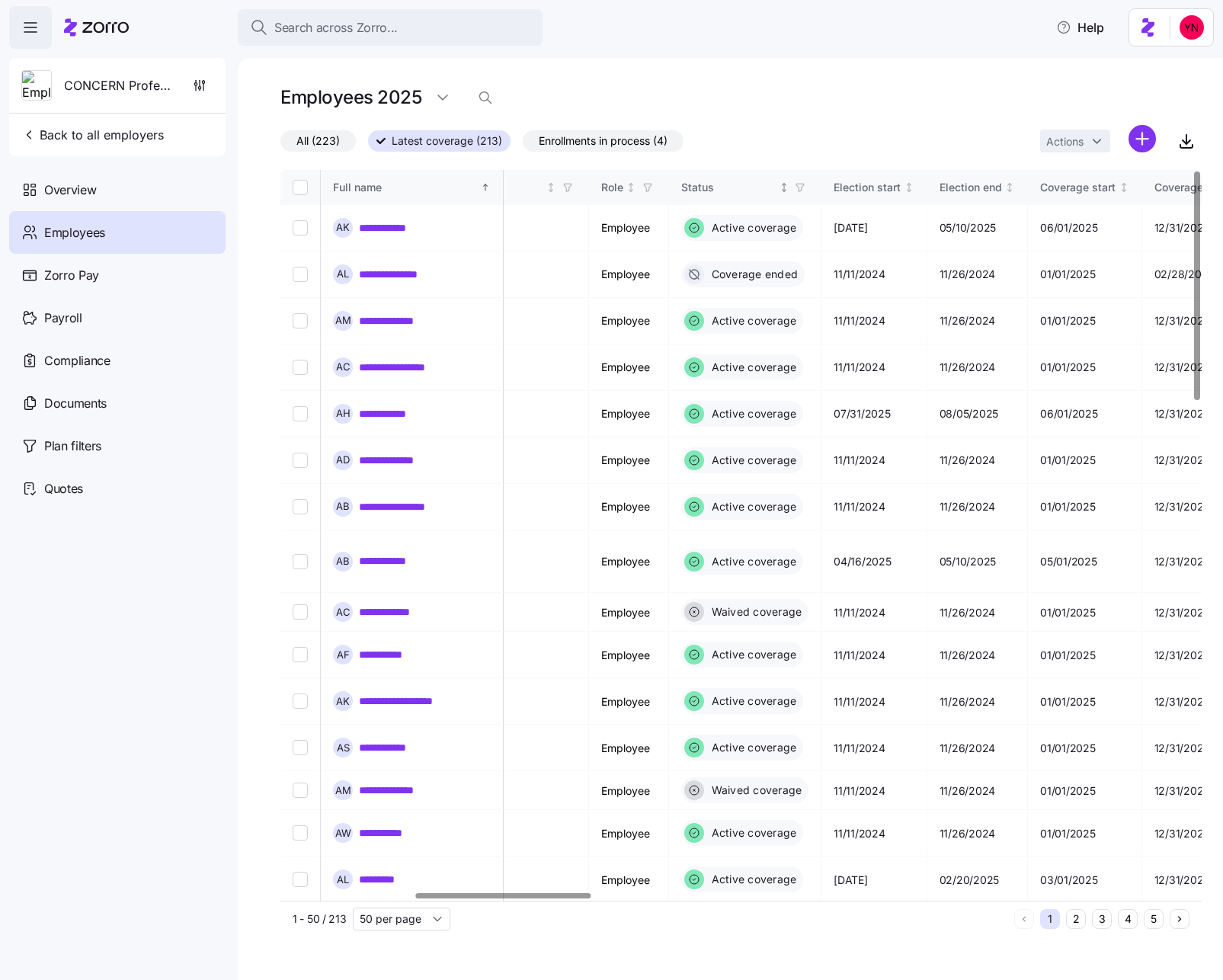 click 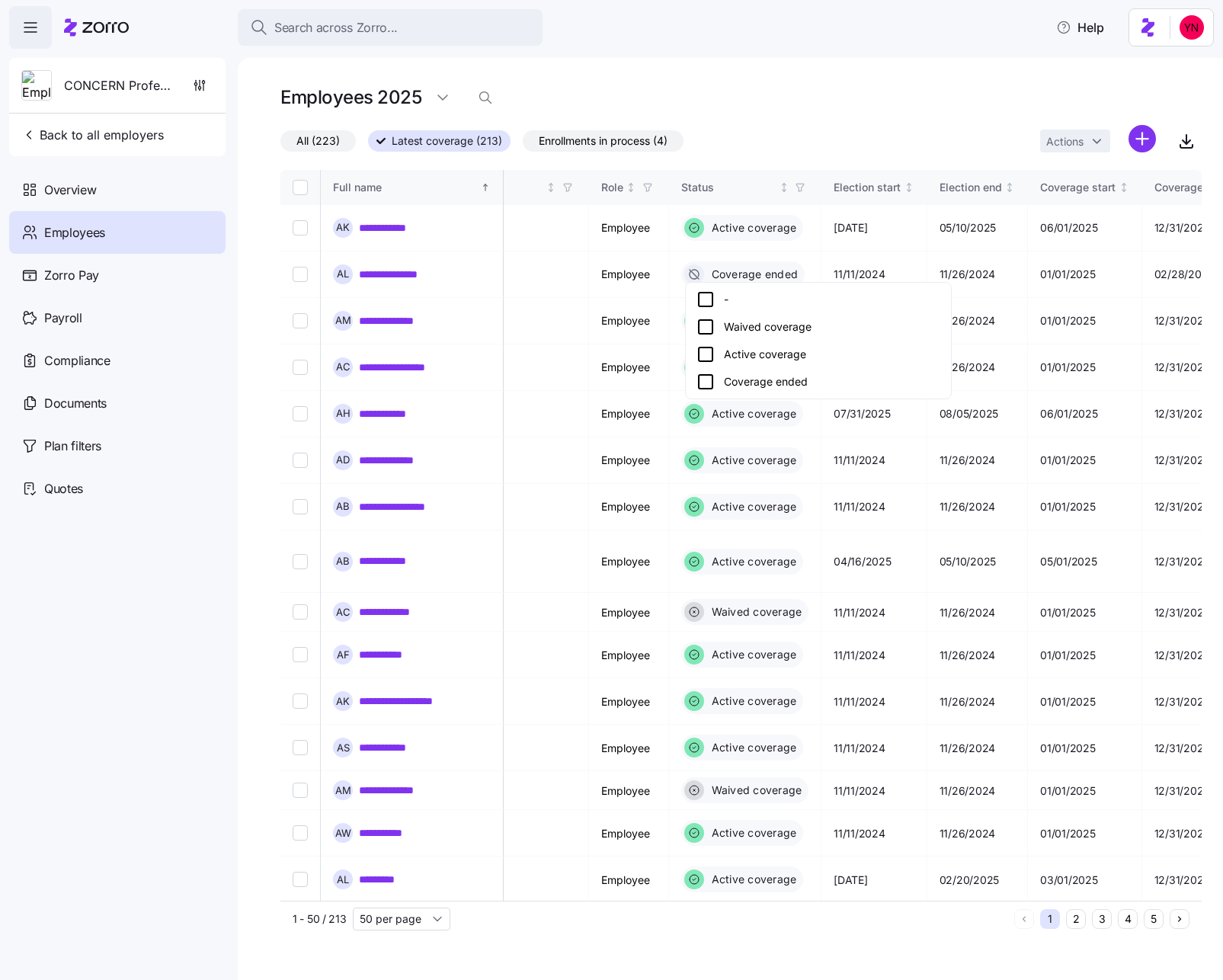 click 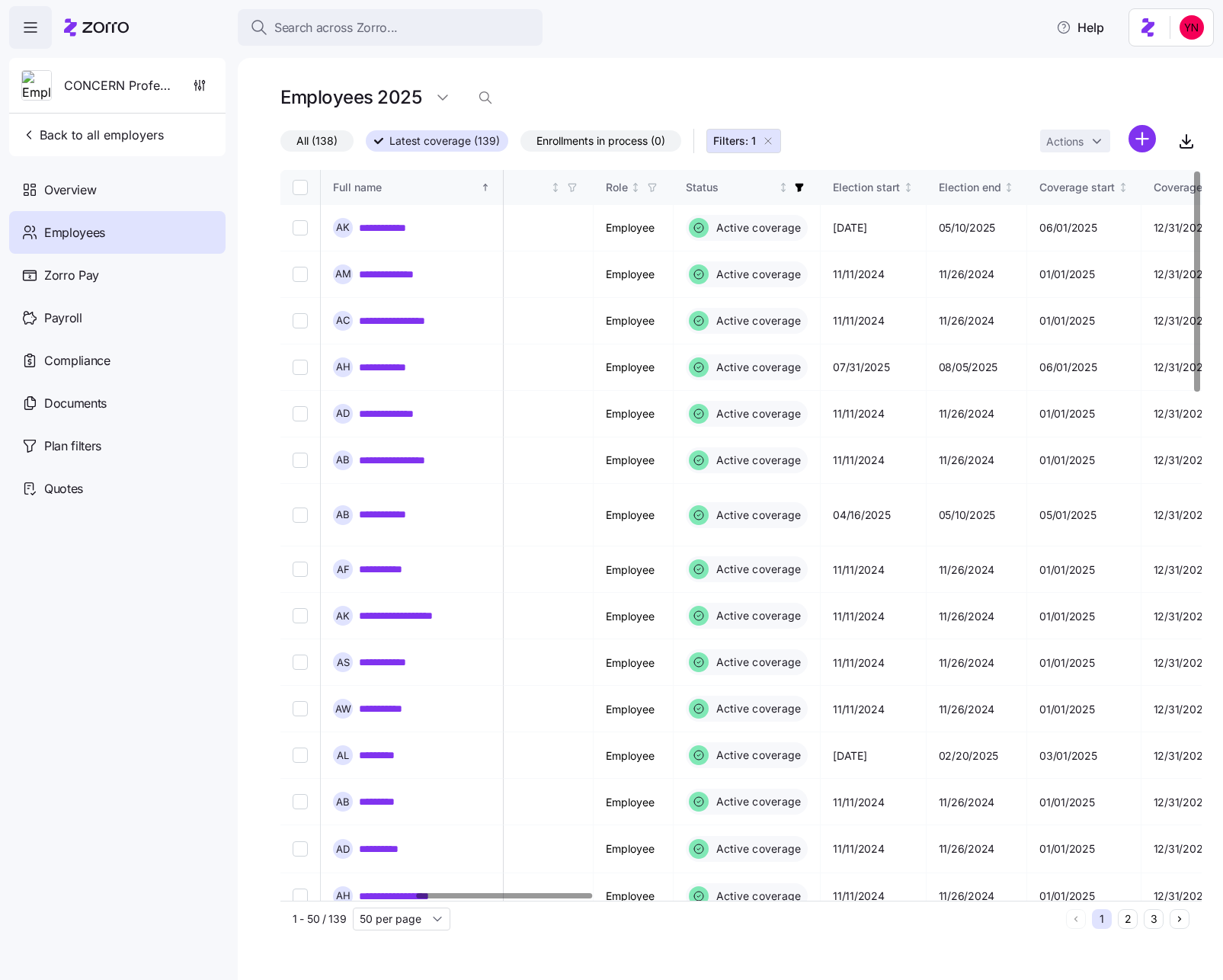 click on "Employees 2025" at bounding box center (741, 104) 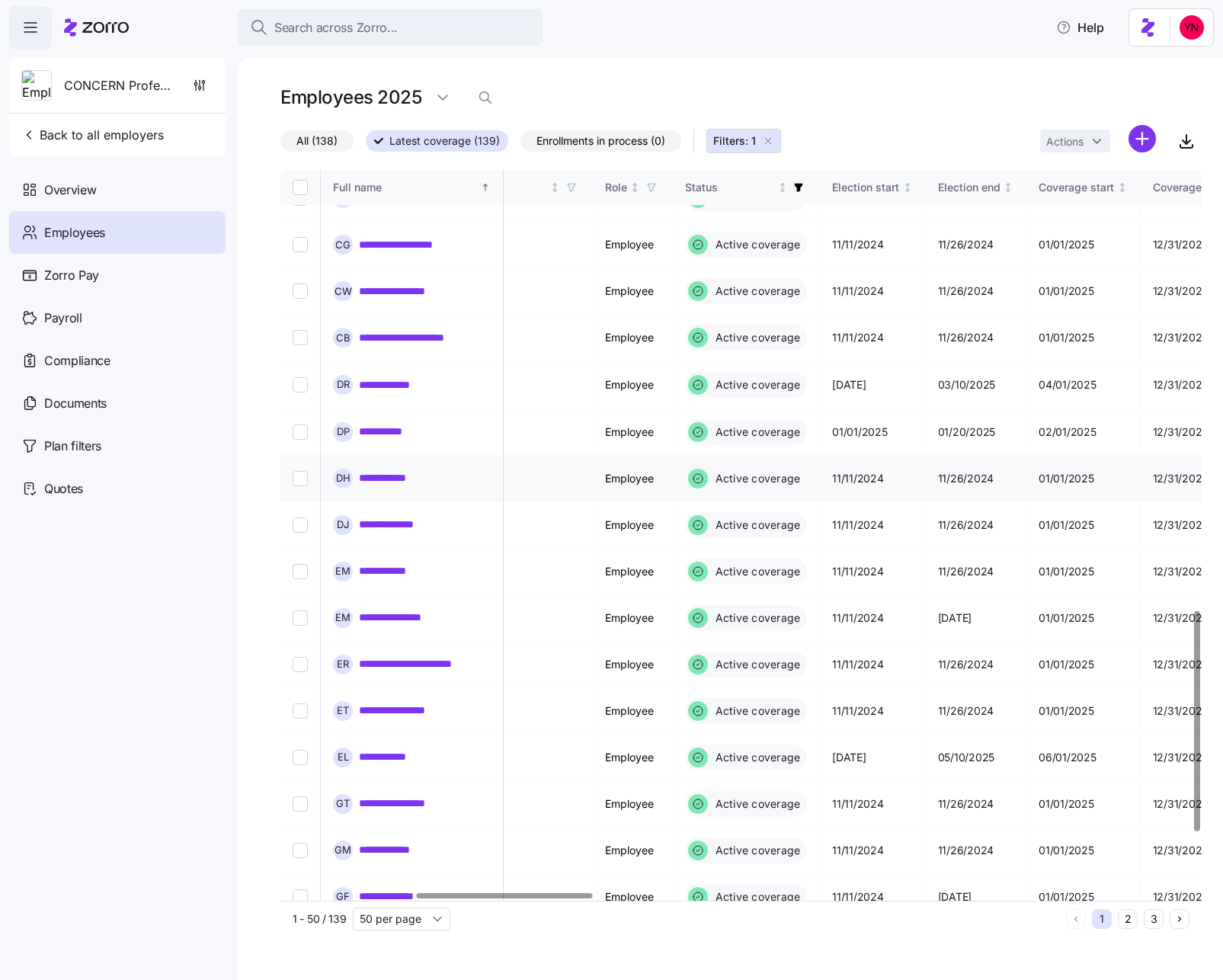 scroll, scrollTop: 1654, scrollLeft: 706, axis: both 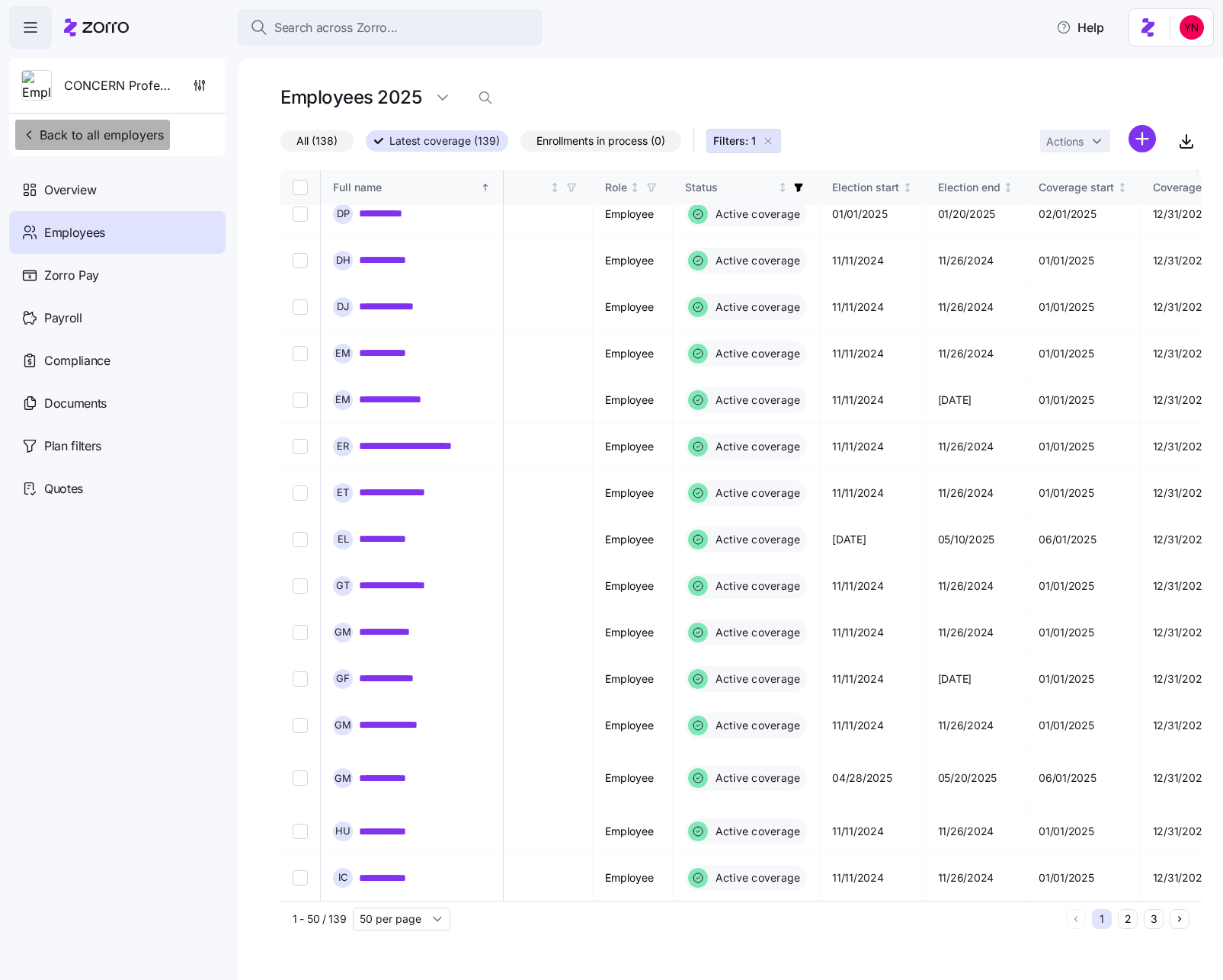 click 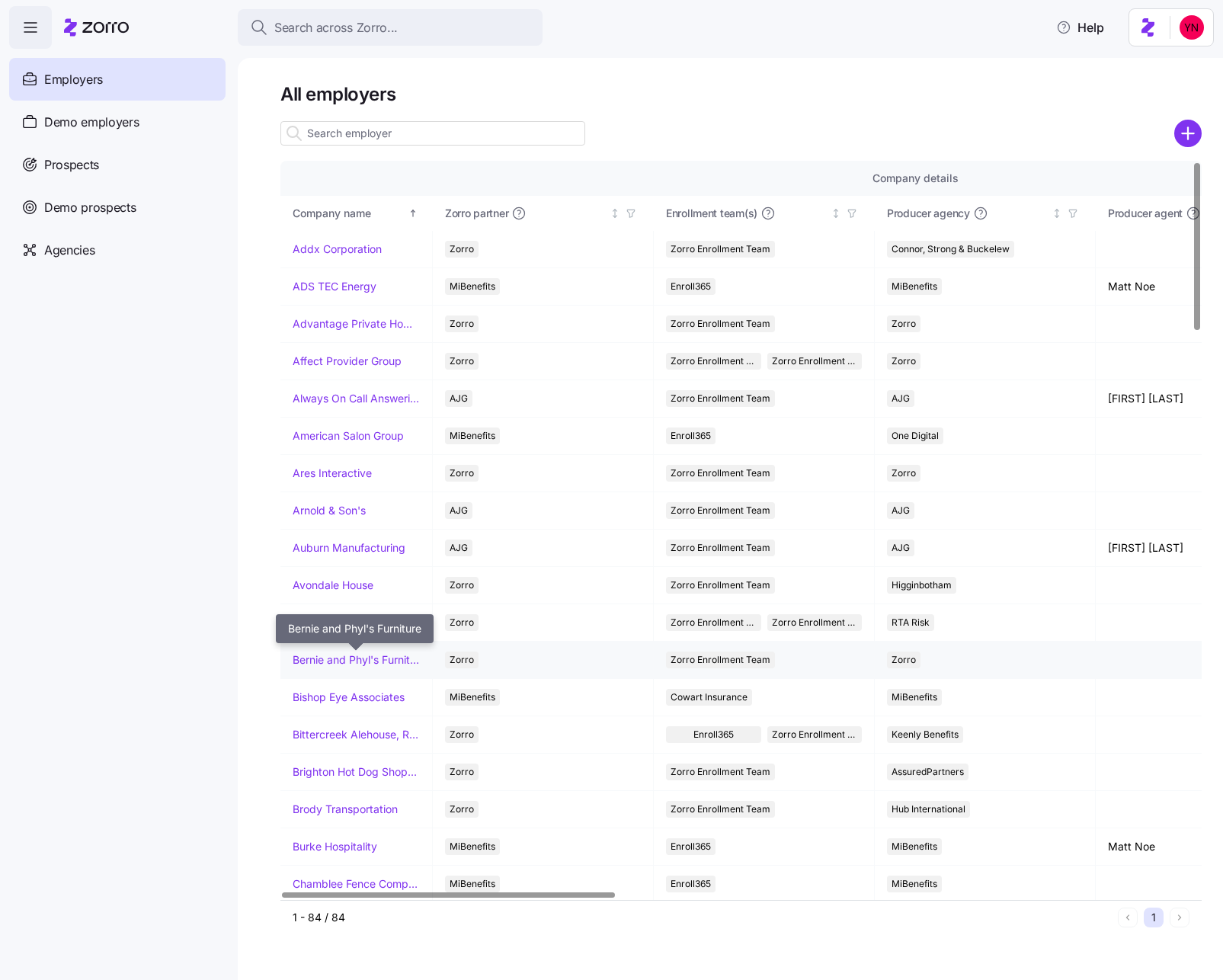 click on "Bernie and Phyl's Furniture" at bounding box center (356, 660) 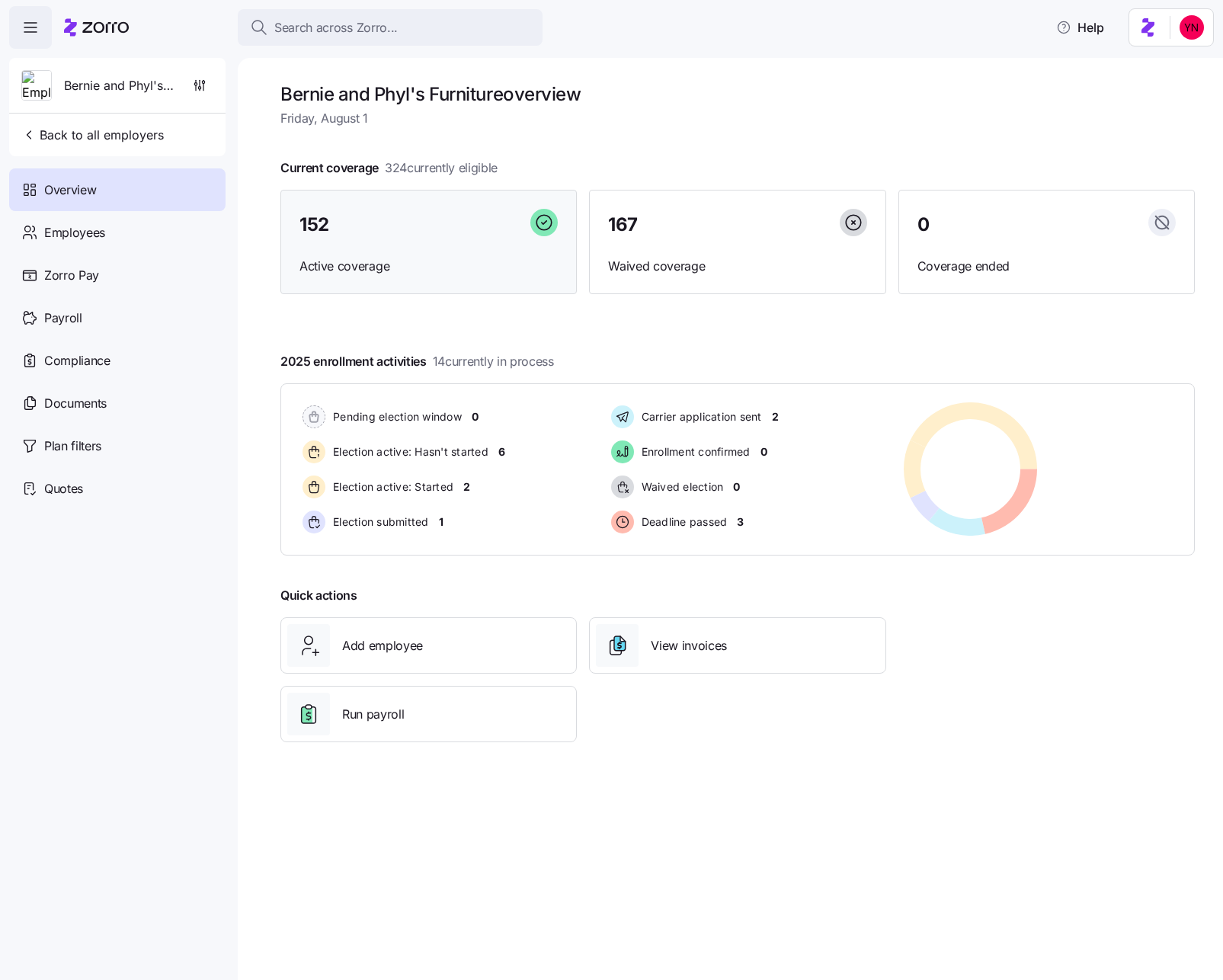 click on "Active coverage" at bounding box center (428, 266) 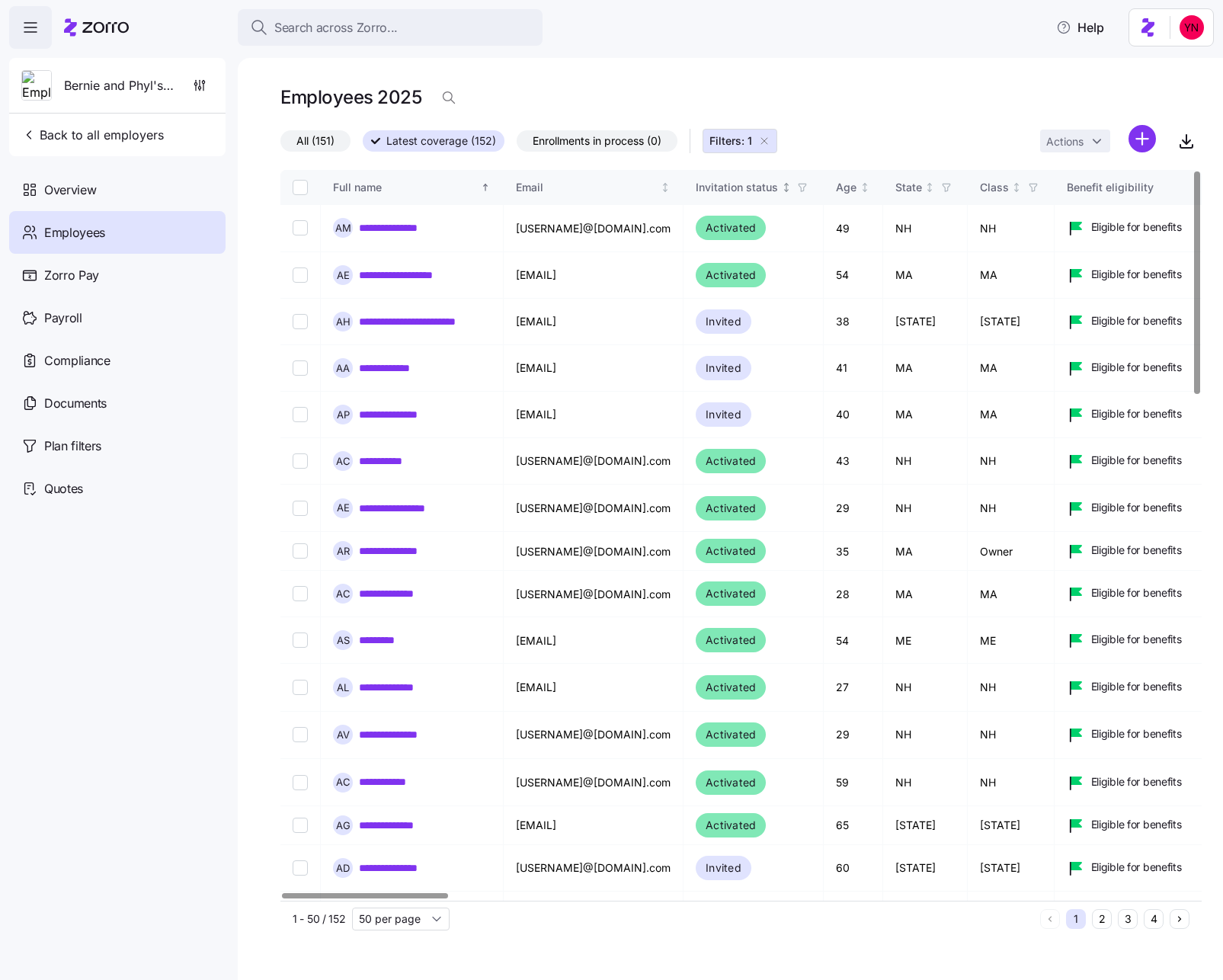 click at bounding box center [802, 187] 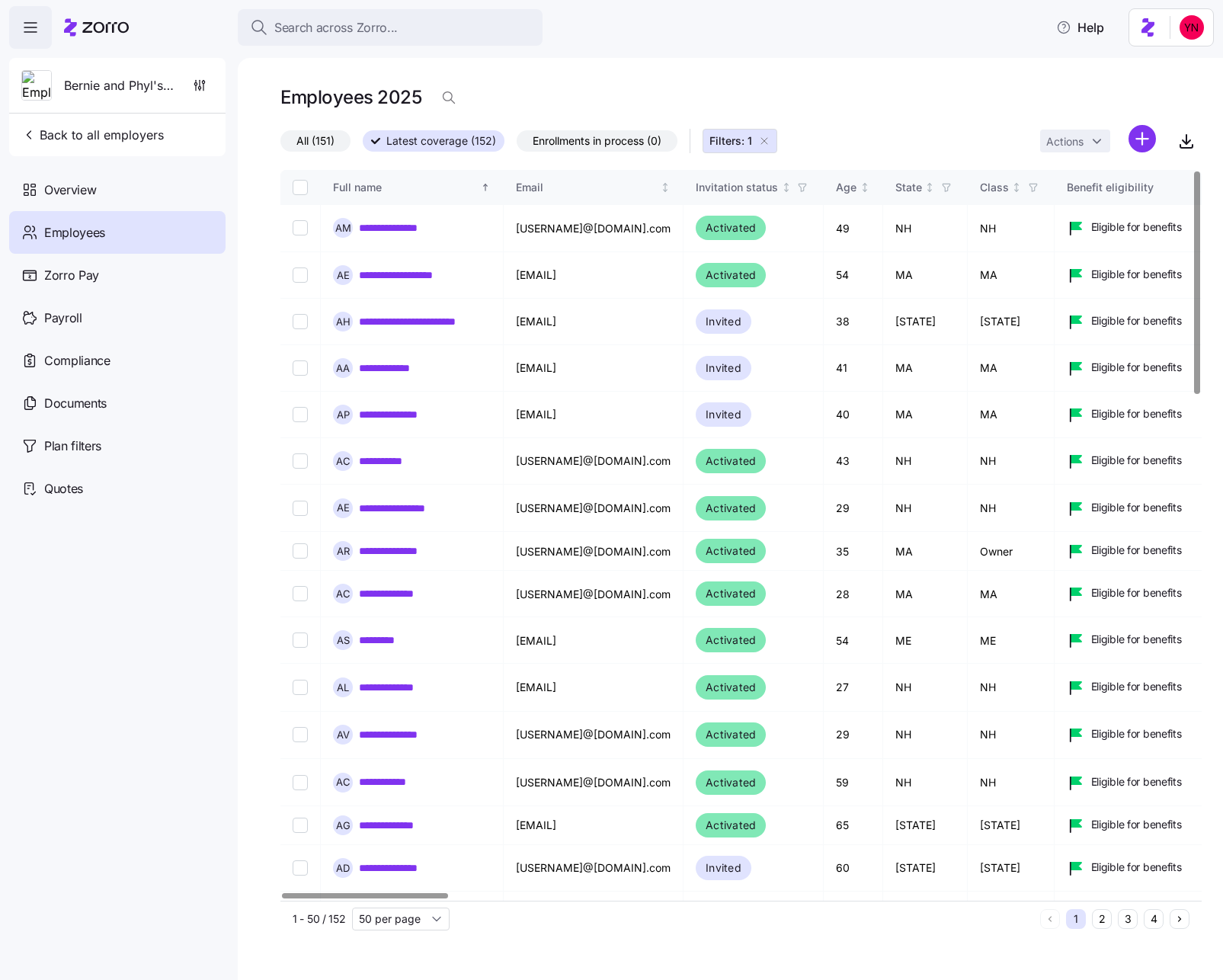 drag, startPoint x: 1047, startPoint y: 62, endPoint x: 1034, endPoint y: 67, distance: 13.928388 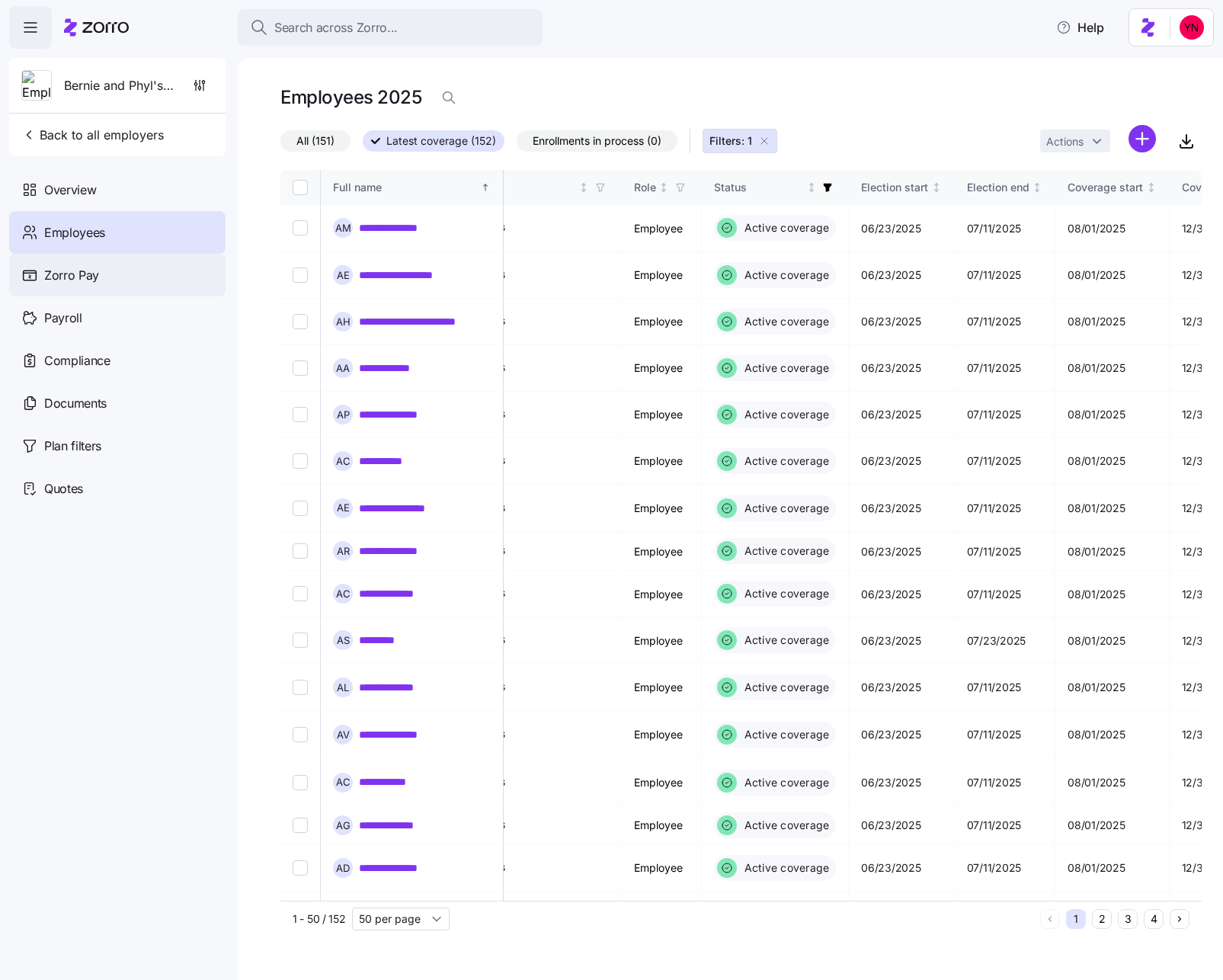 scroll, scrollTop: 0, scrollLeft: 677, axis: horizontal 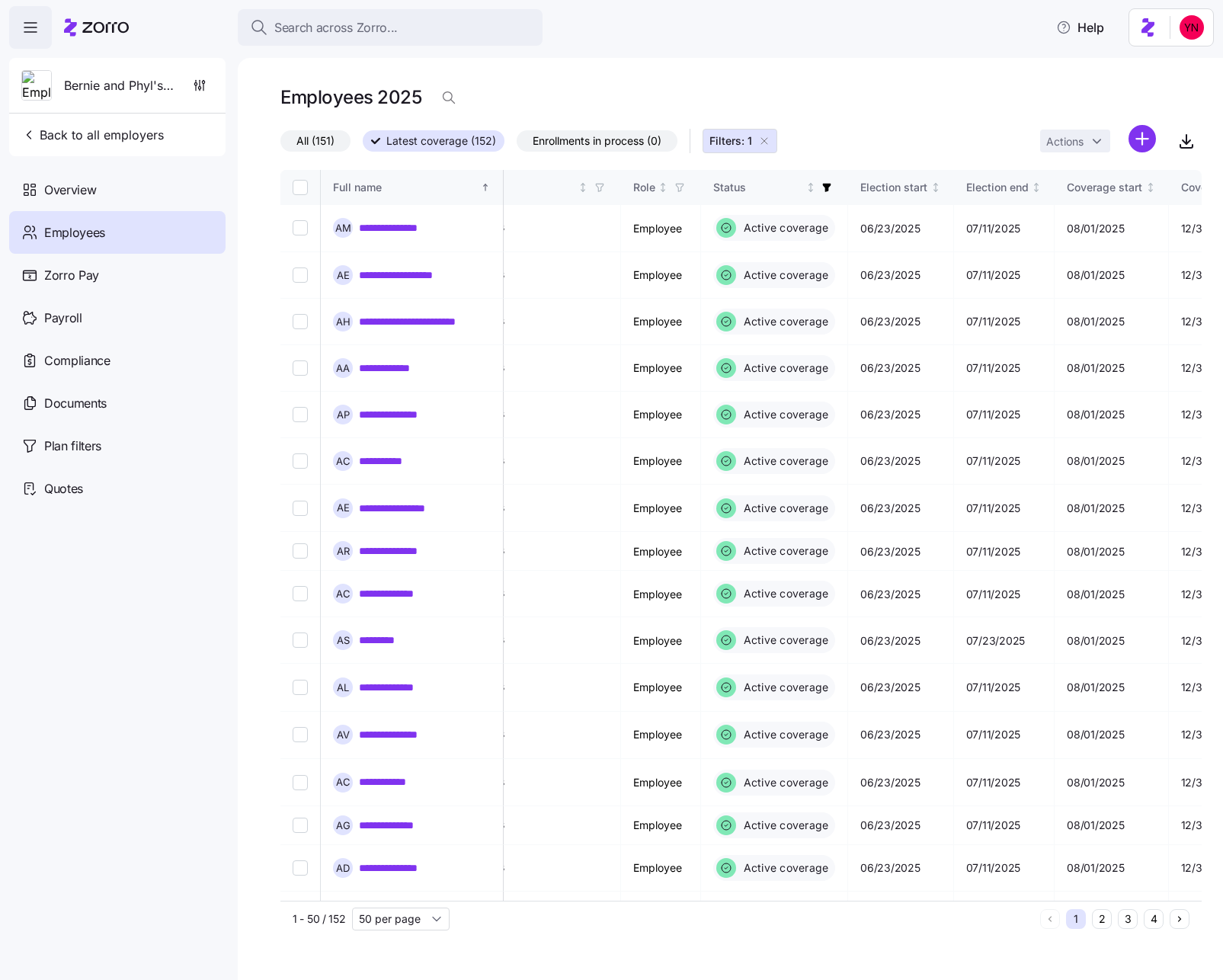 drag, startPoint x: 28, startPoint y: 134, endPoint x: 11, endPoint y: 150, distance: 23.345235 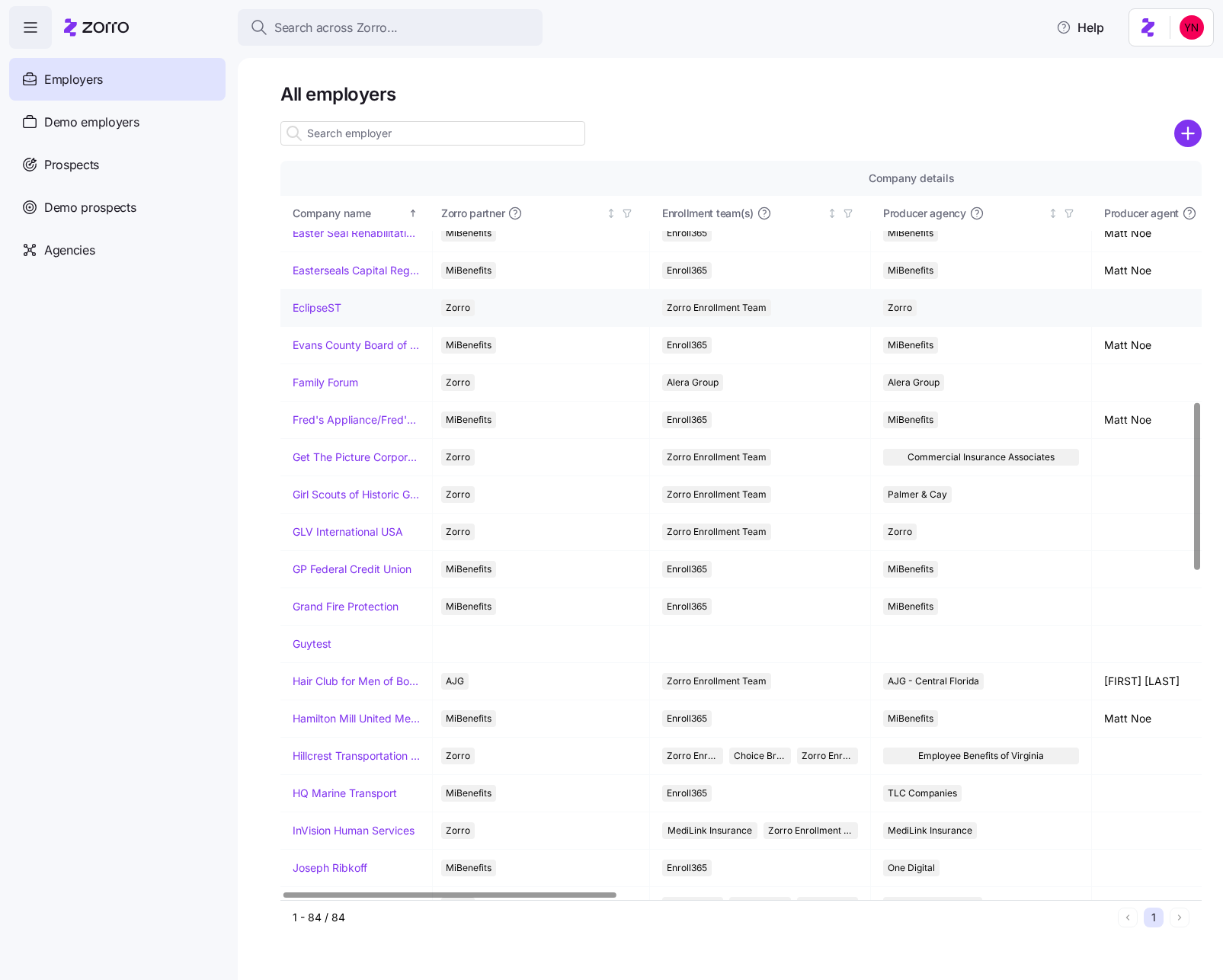 scroll, scrollTop: 965, scrollLeft: 4, axis: both 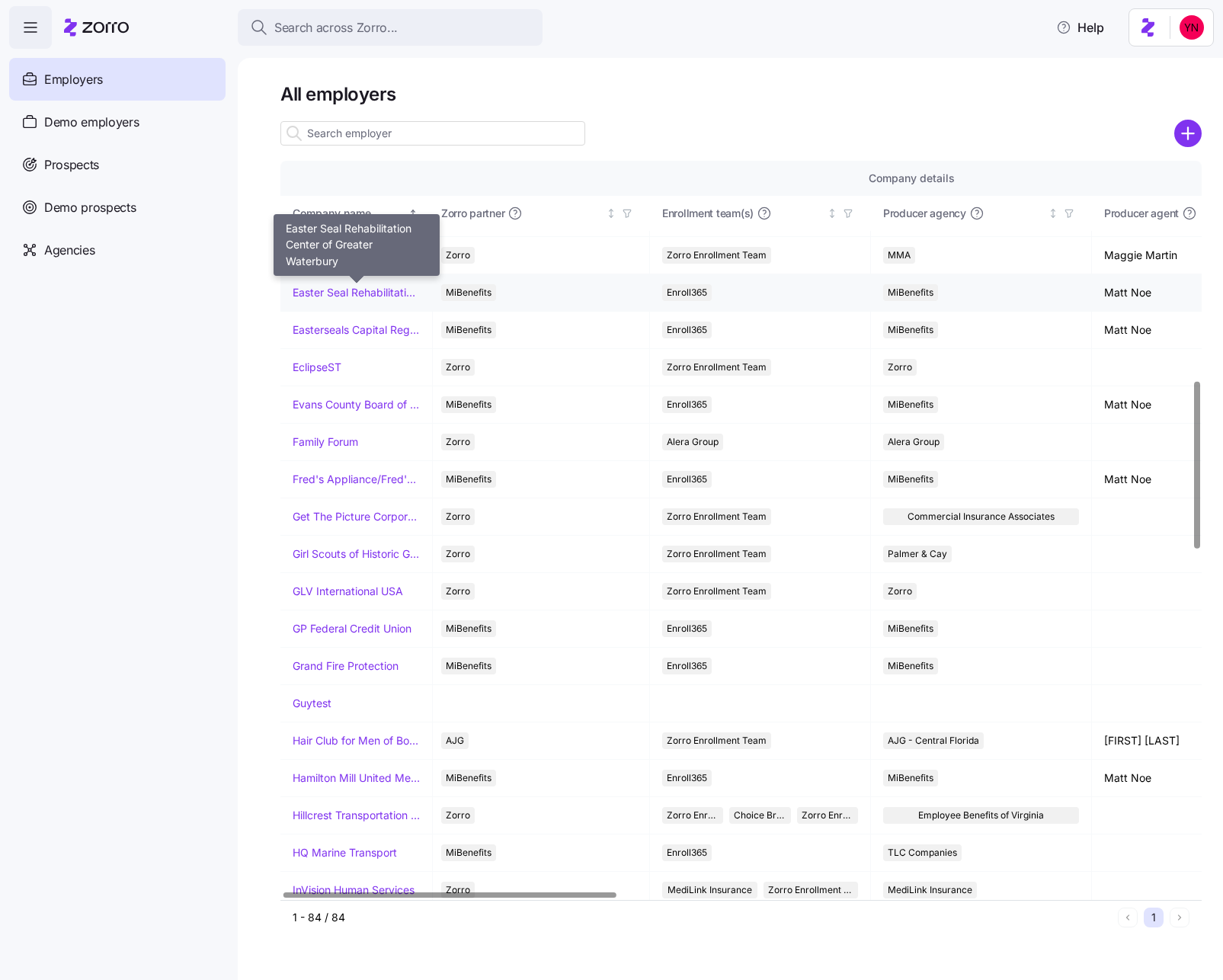 click on "Easter Seal Rehabilitation Center of Greater Waterbury" at bounding box center [356, 293] 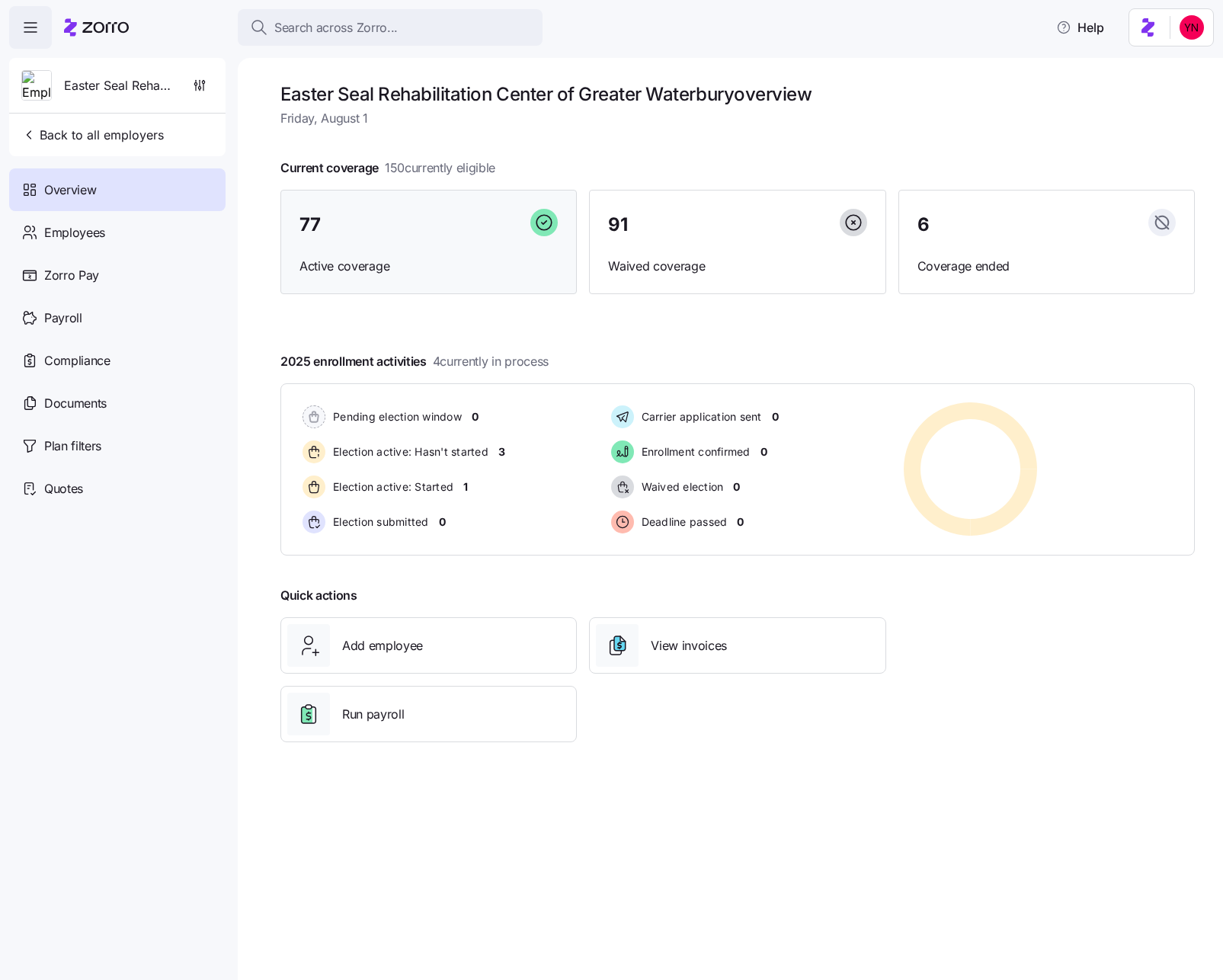 click on "Active coverage" at bounding box center [428, 266] 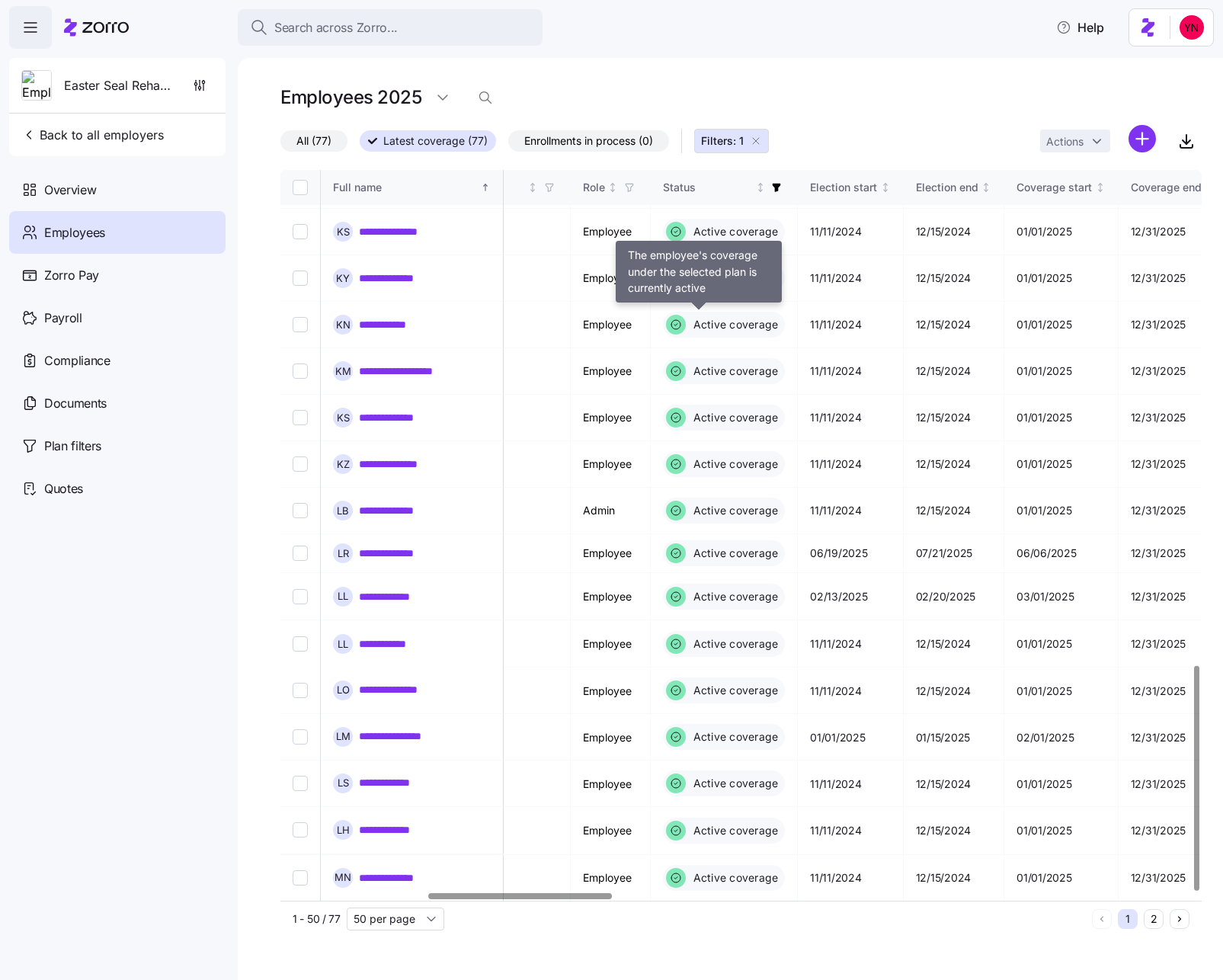 scroll, scrollTop: 0, scrollLeft: 732, axis: horizontal 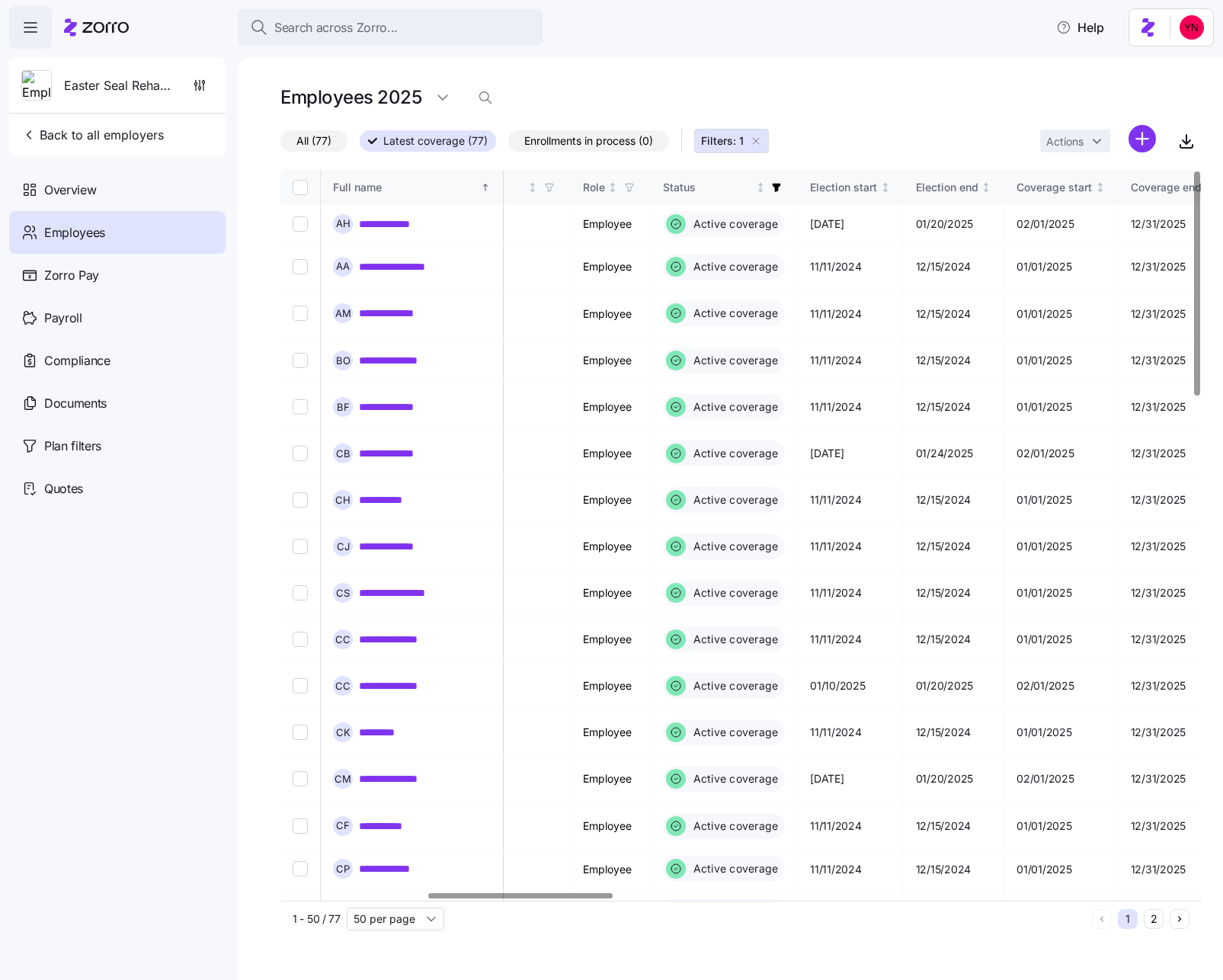 click on "Enrollments in process (0)" at bounding box center [588, 141] 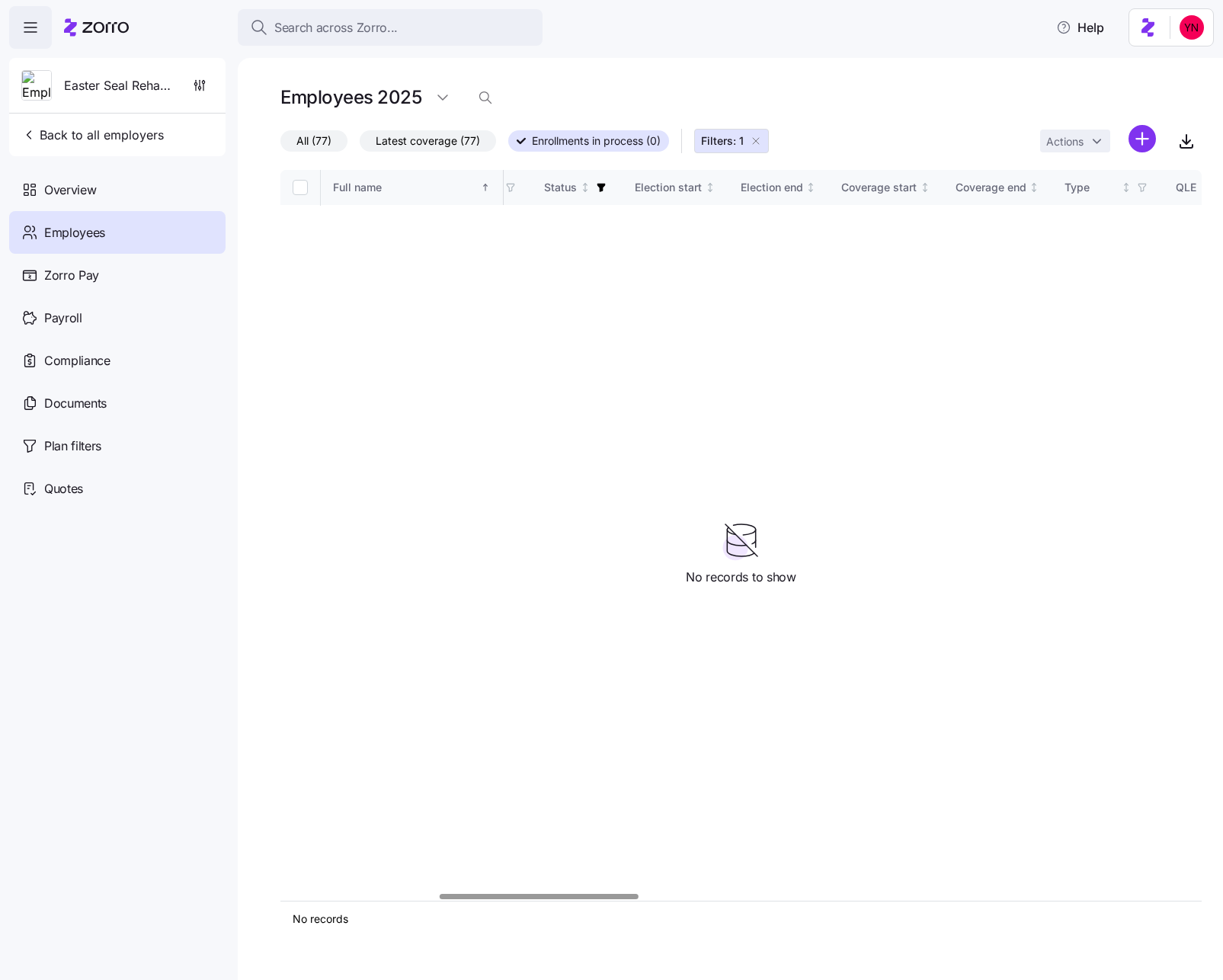 drag, startPoint x: 444, startPoint y: 139, endPoint x: 423, endPoint y: 148, distance: 22.847319 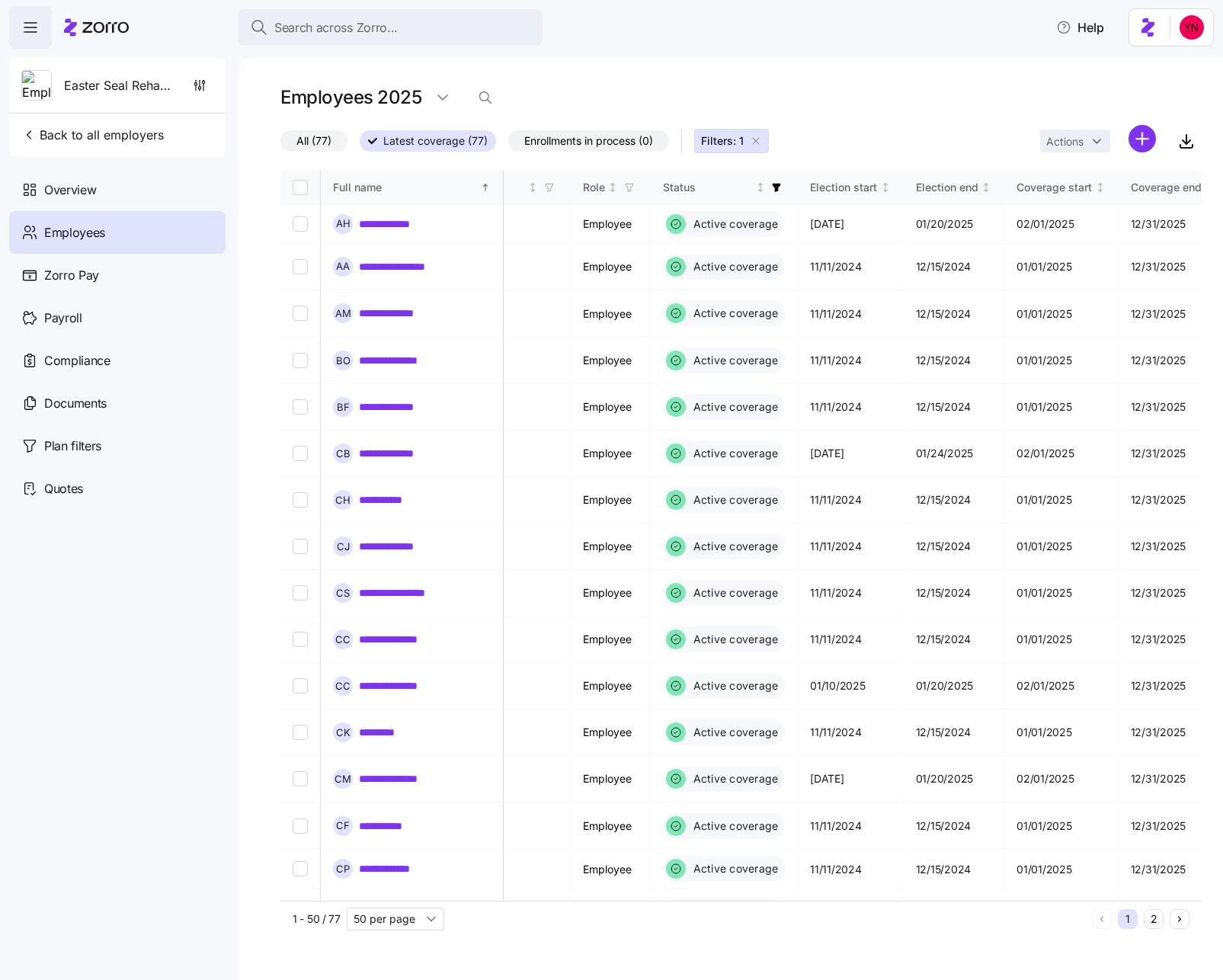 drag, startPoint x: 626, startPoint y: 138, endPoint x: 773, endPoint y: 142, distance: 147.0544 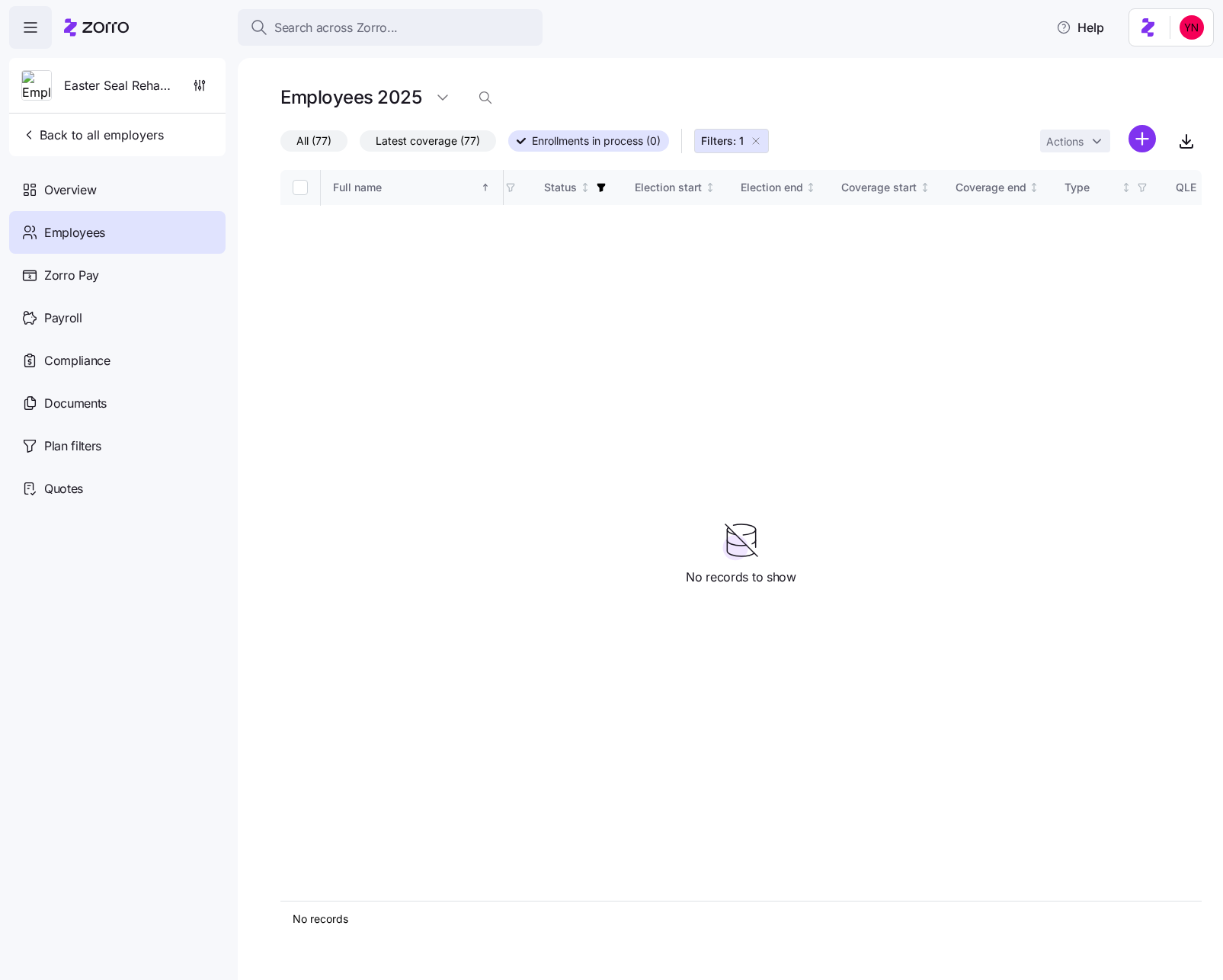 drag, startPoint x: 757, startPoint y: 137, endPoint x: 767, endPoint y: 147, distance: 14.142136 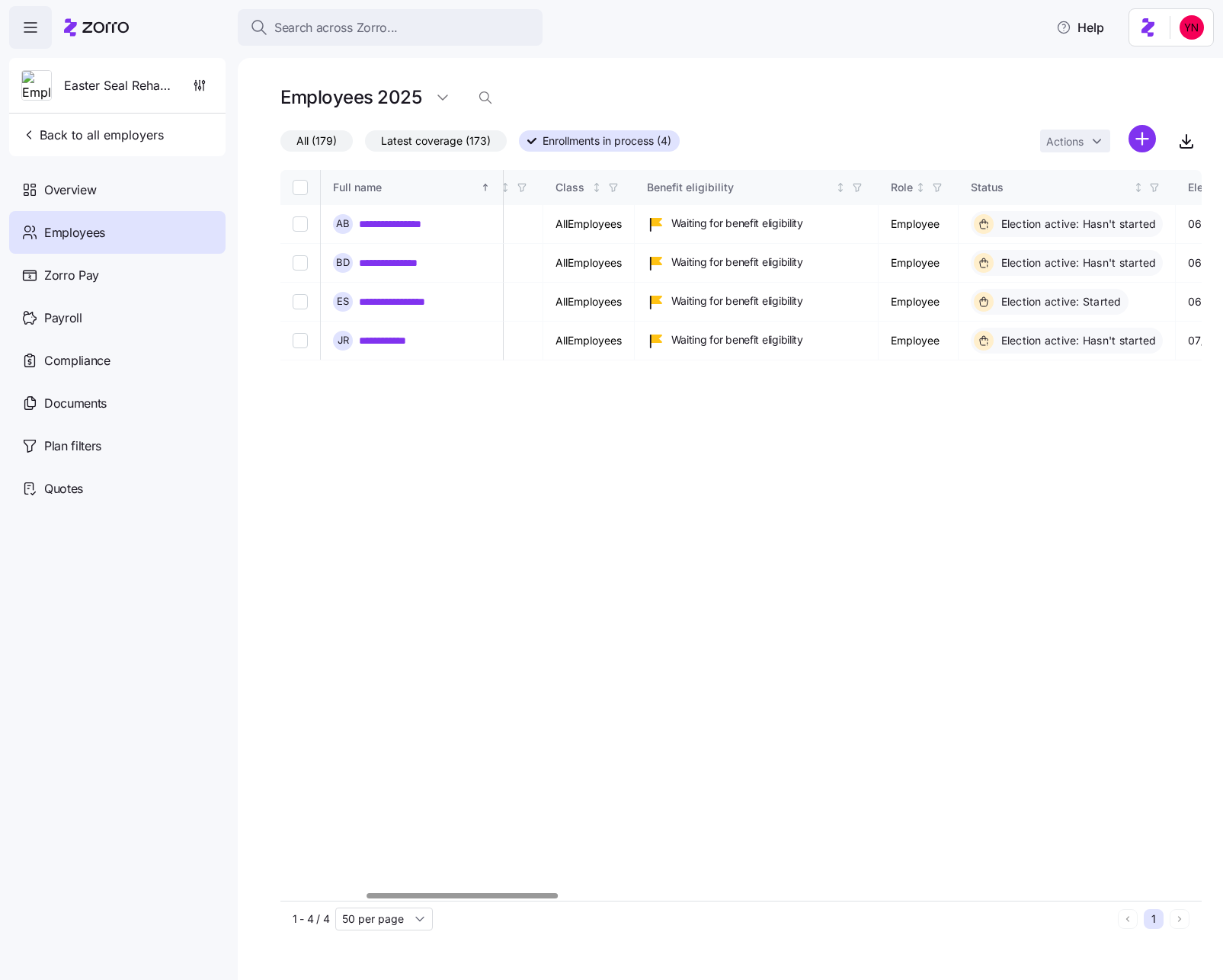 scroll, scrollTop: 0, scrollLeft: 409, axis: horizontal 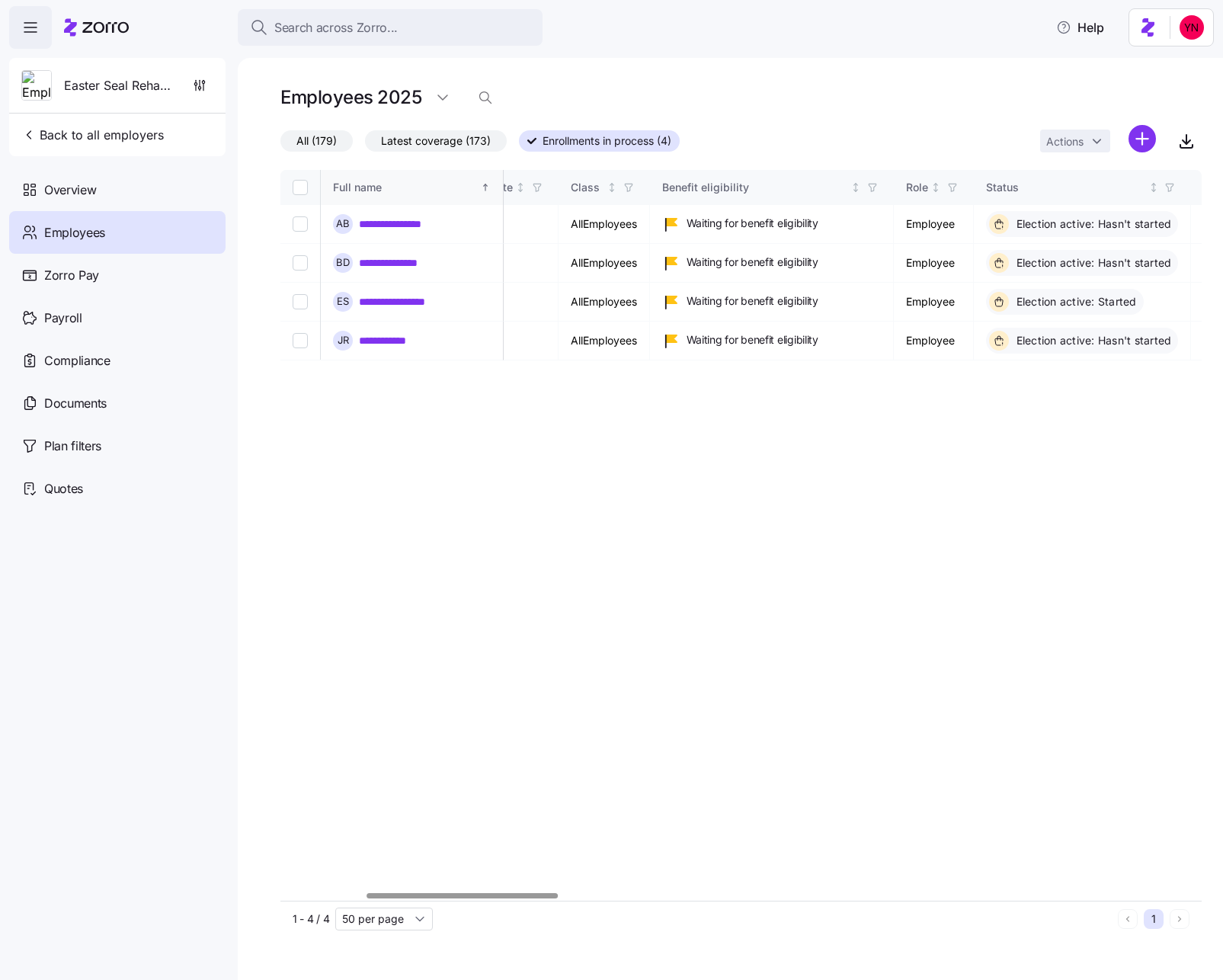 drag, startPoint x: 395, startPoint y: 134, endPoint x: 479, endPoint y: 185, distance: 98.27 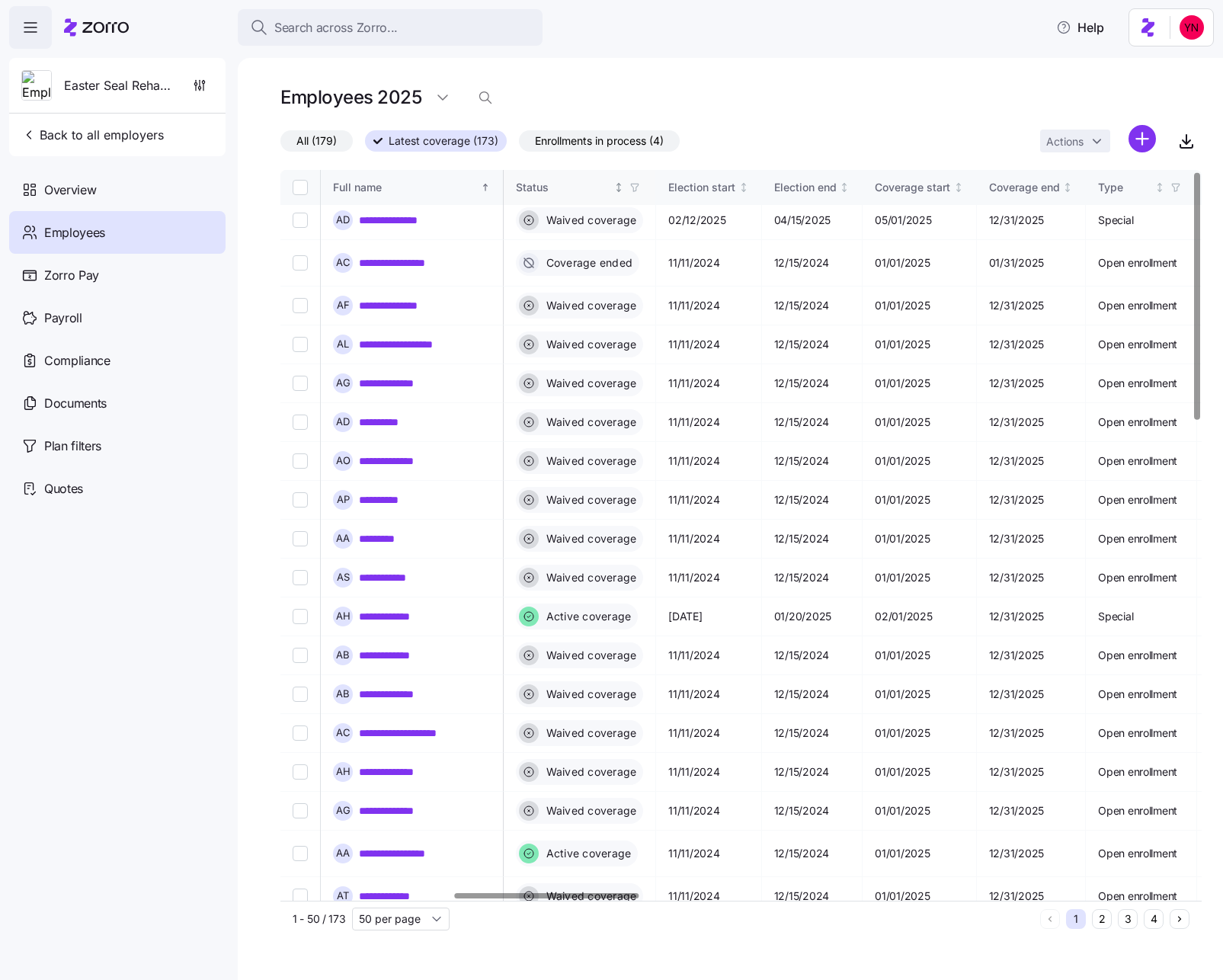 scroll, scrollTop: 4, scrollLeft: 757, axis: both 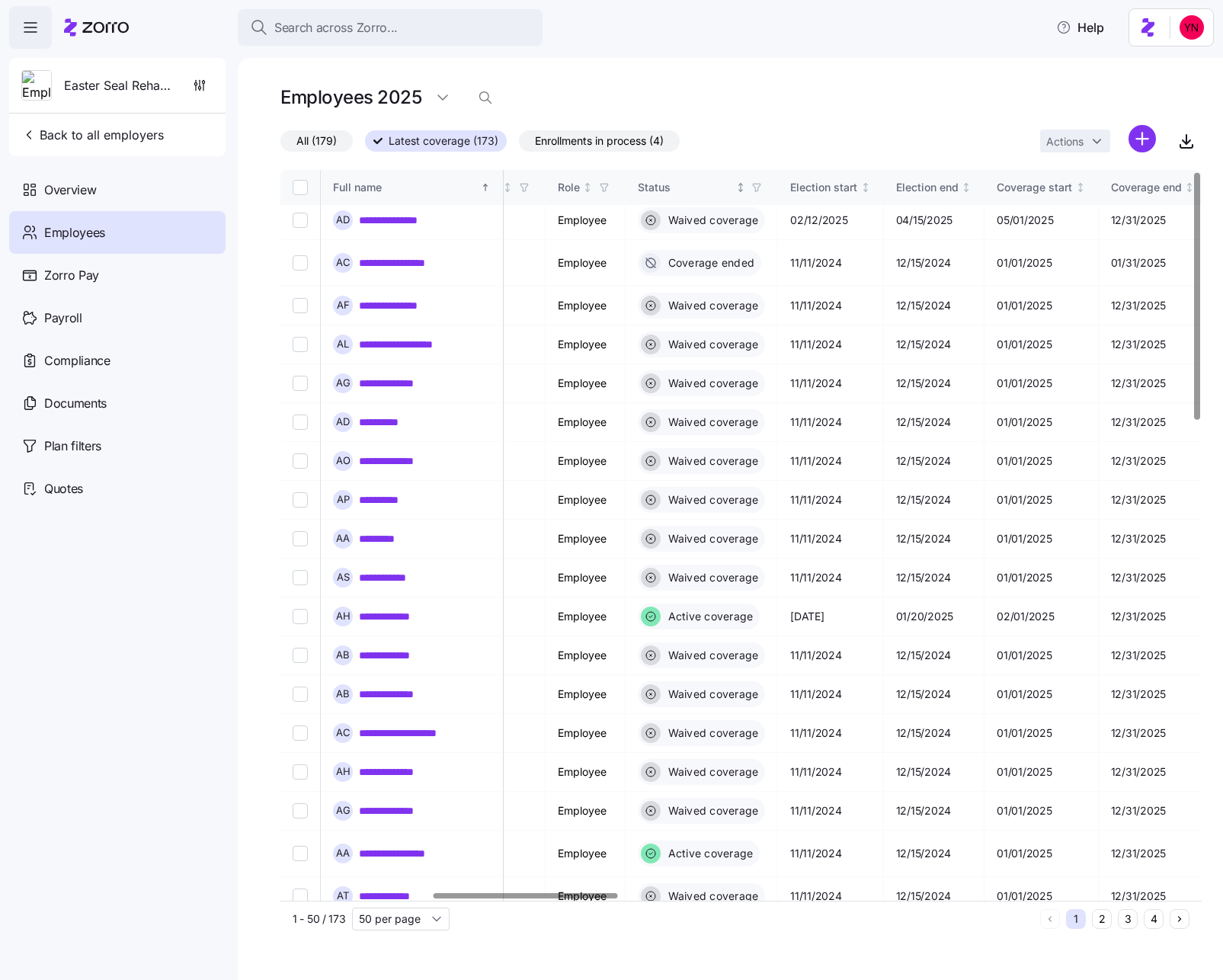 click 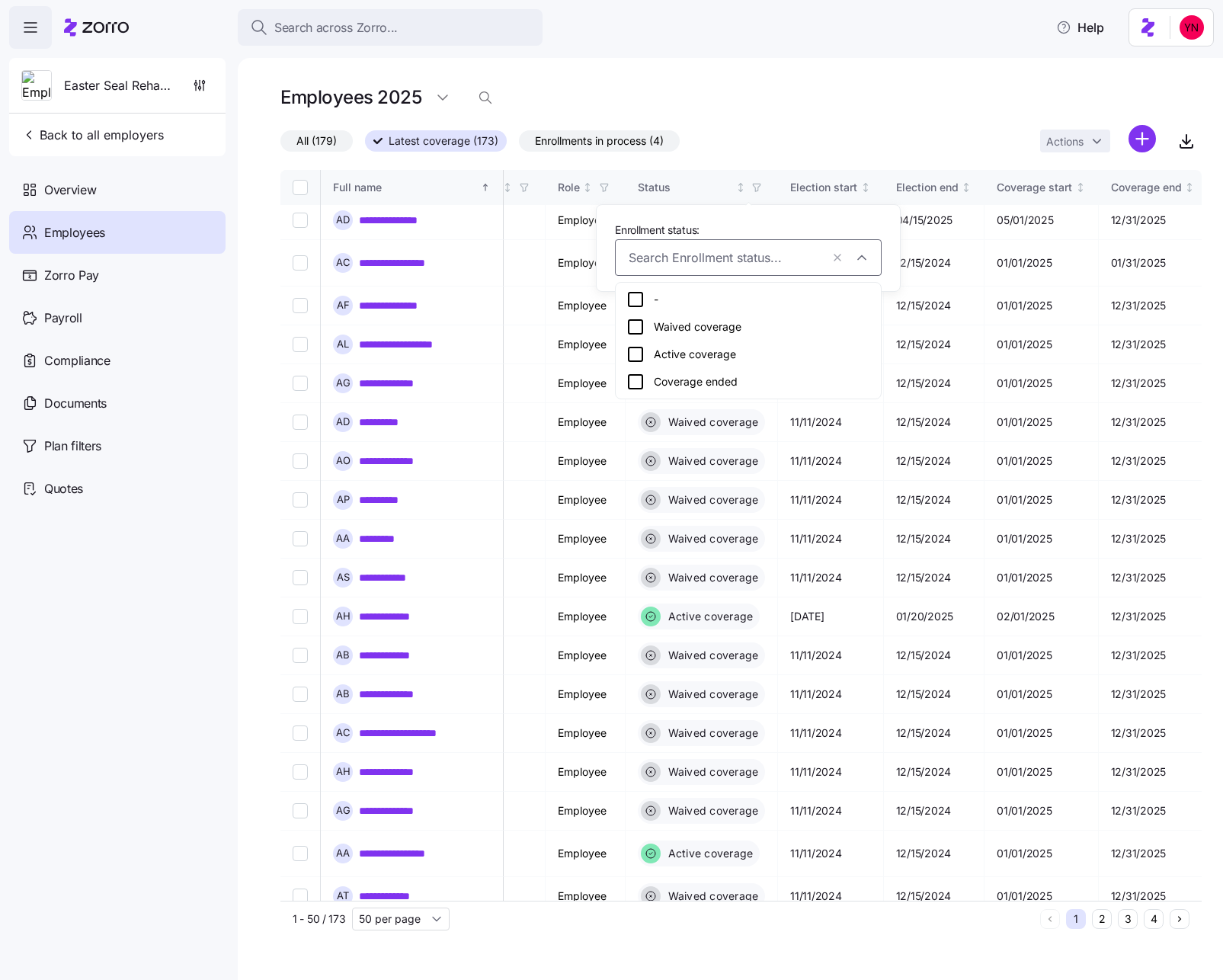 click on "Active coverage" at bounding box center (748, 354) 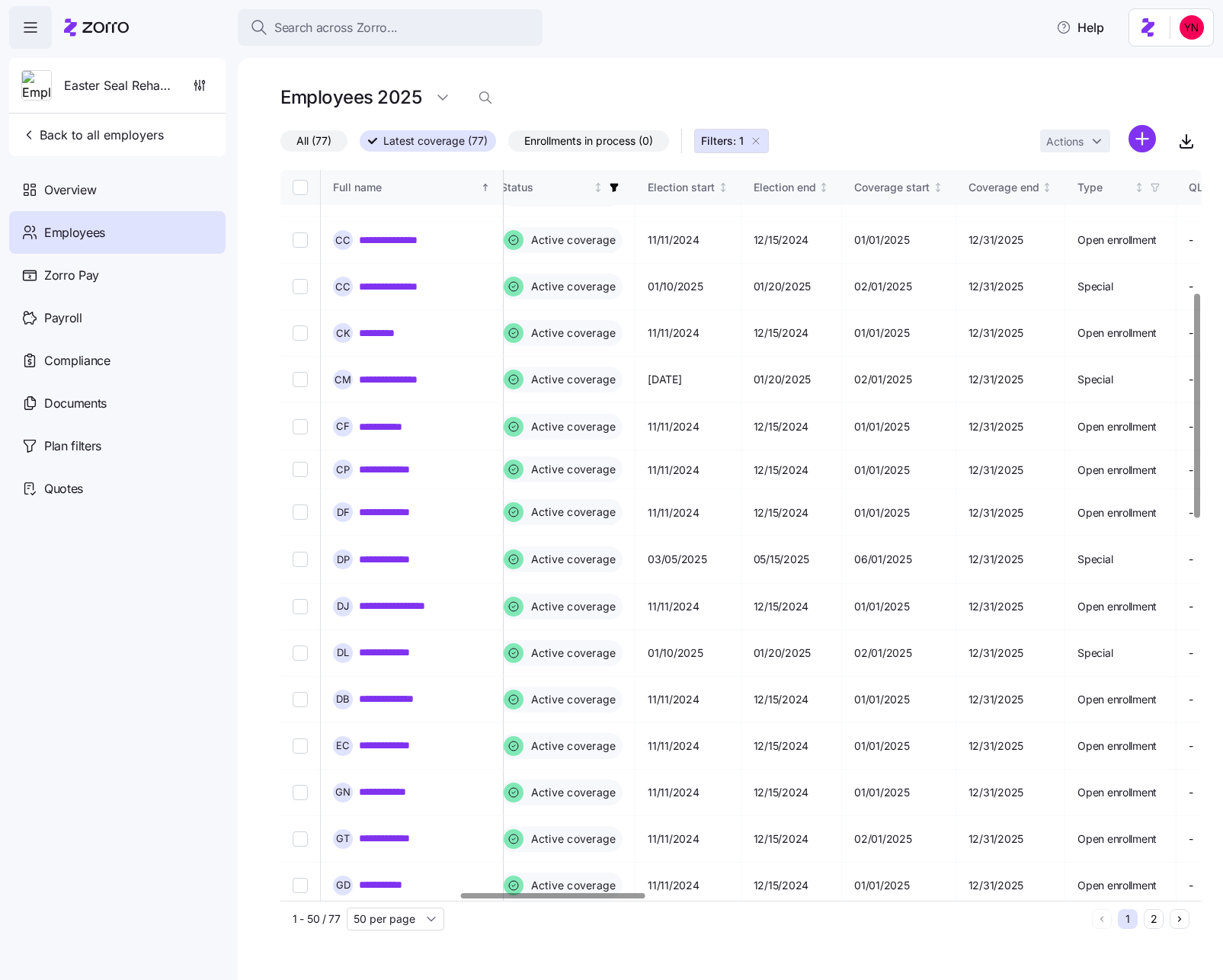 scroll, scrollTop: 408, scrollLeft: 895, axis: both 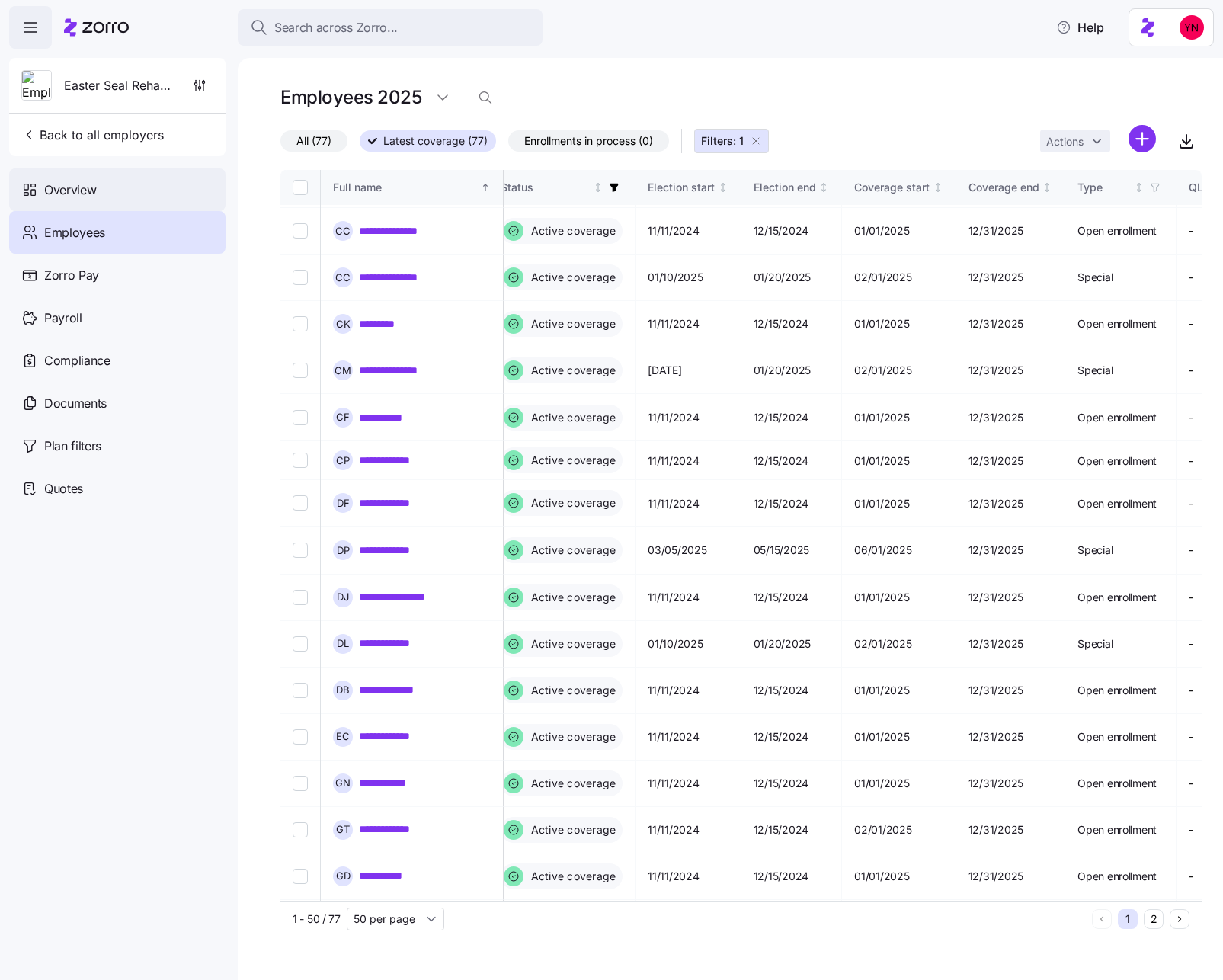 click on "Overview" at bounding box center [70, 190] 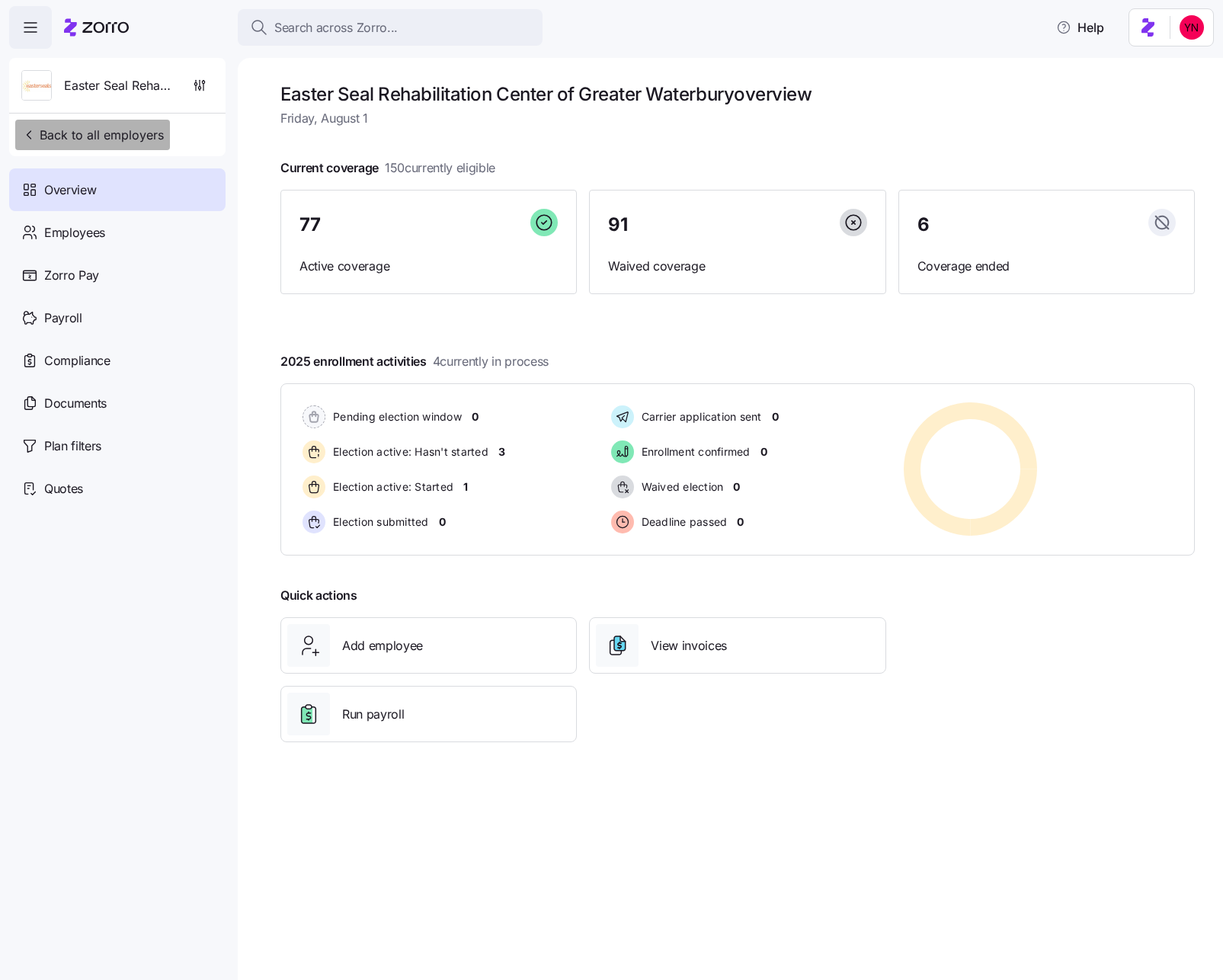 drag, startPoint x: 30, startPoint y: 136, endPoint x: 102, endPoint y: 137, distance: 72.00694 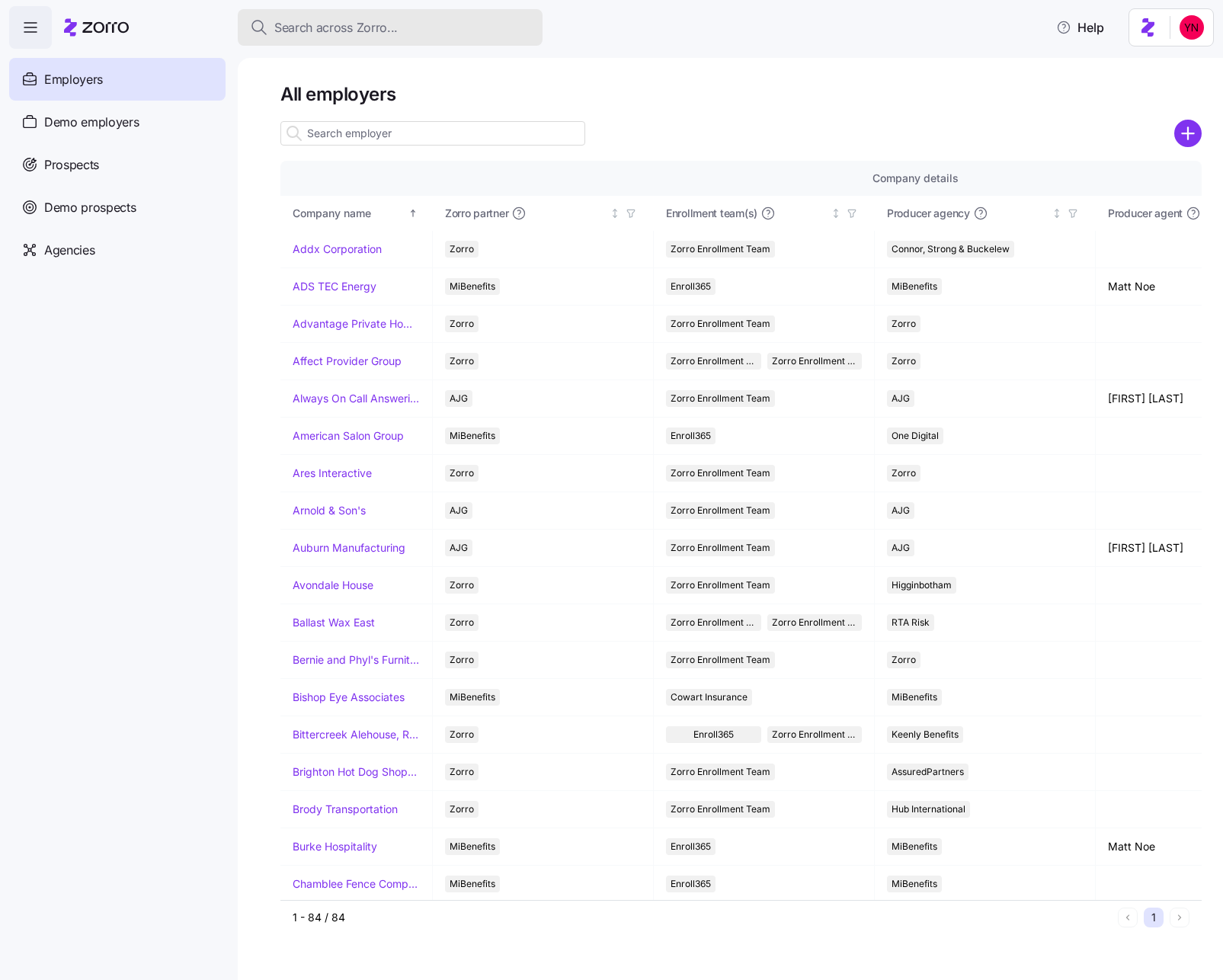 click on "Search across Zorro..." at bounding box center (336, 27) 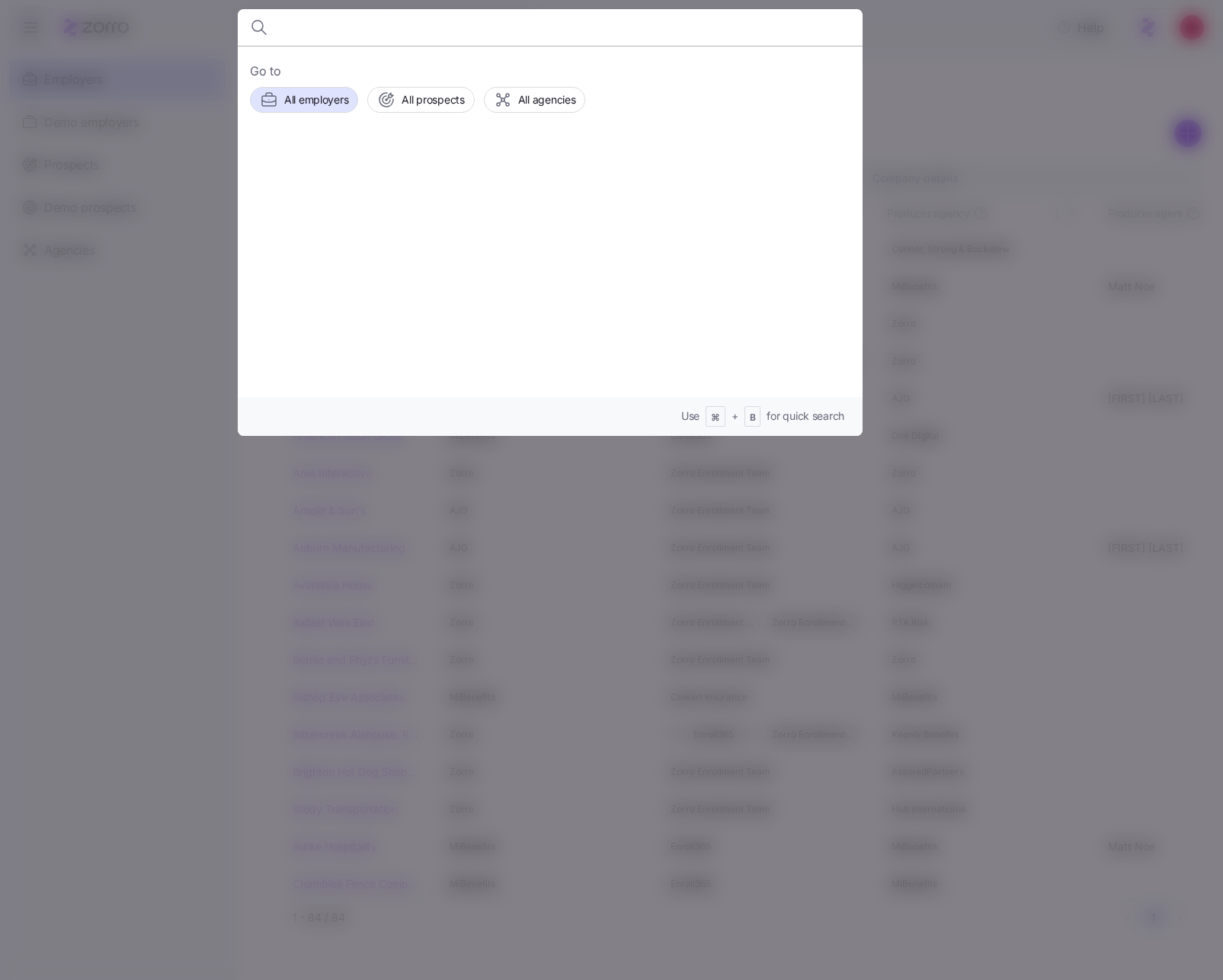 click at bounding box center [611, 490] 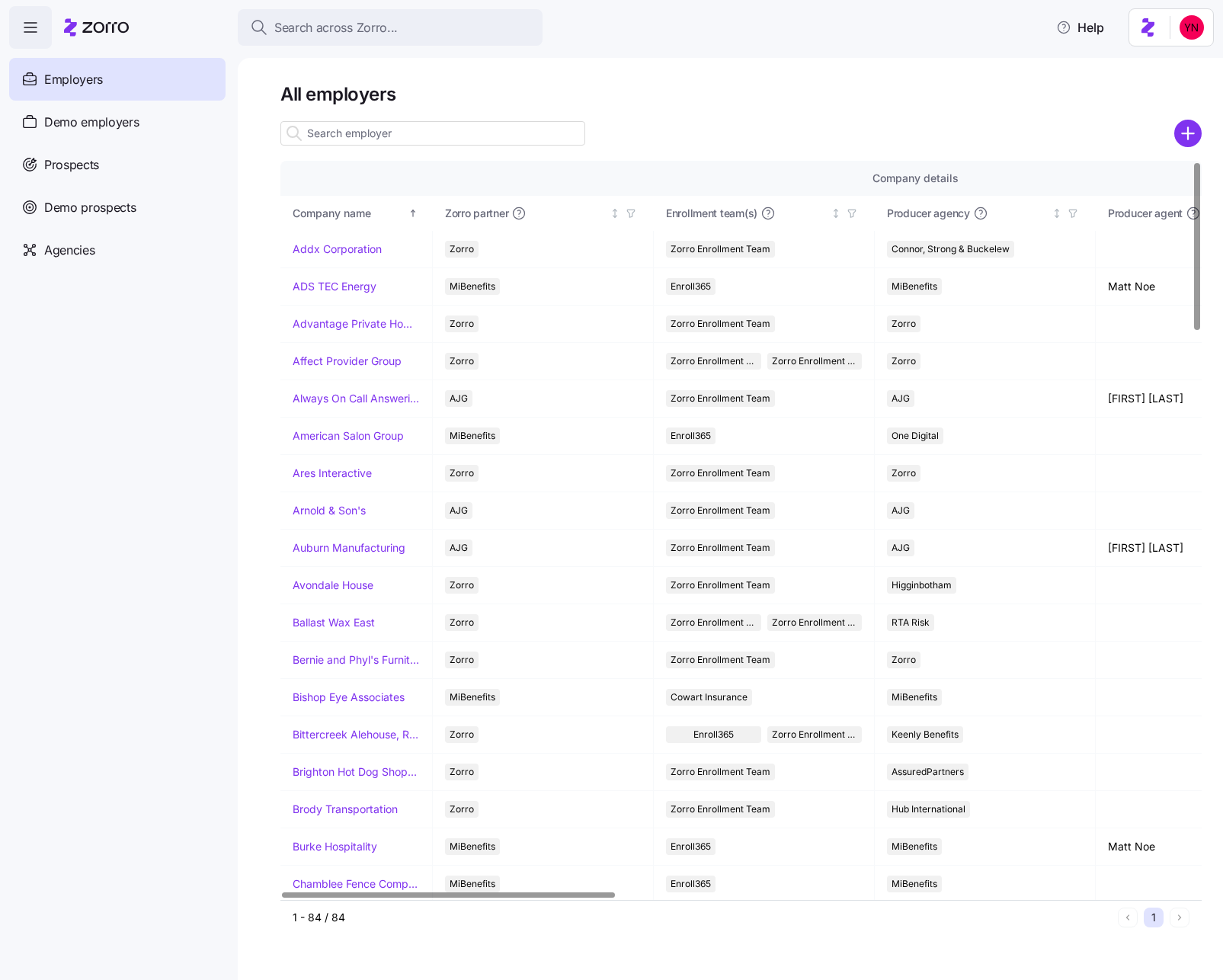 click at bounding box center [433, 133] 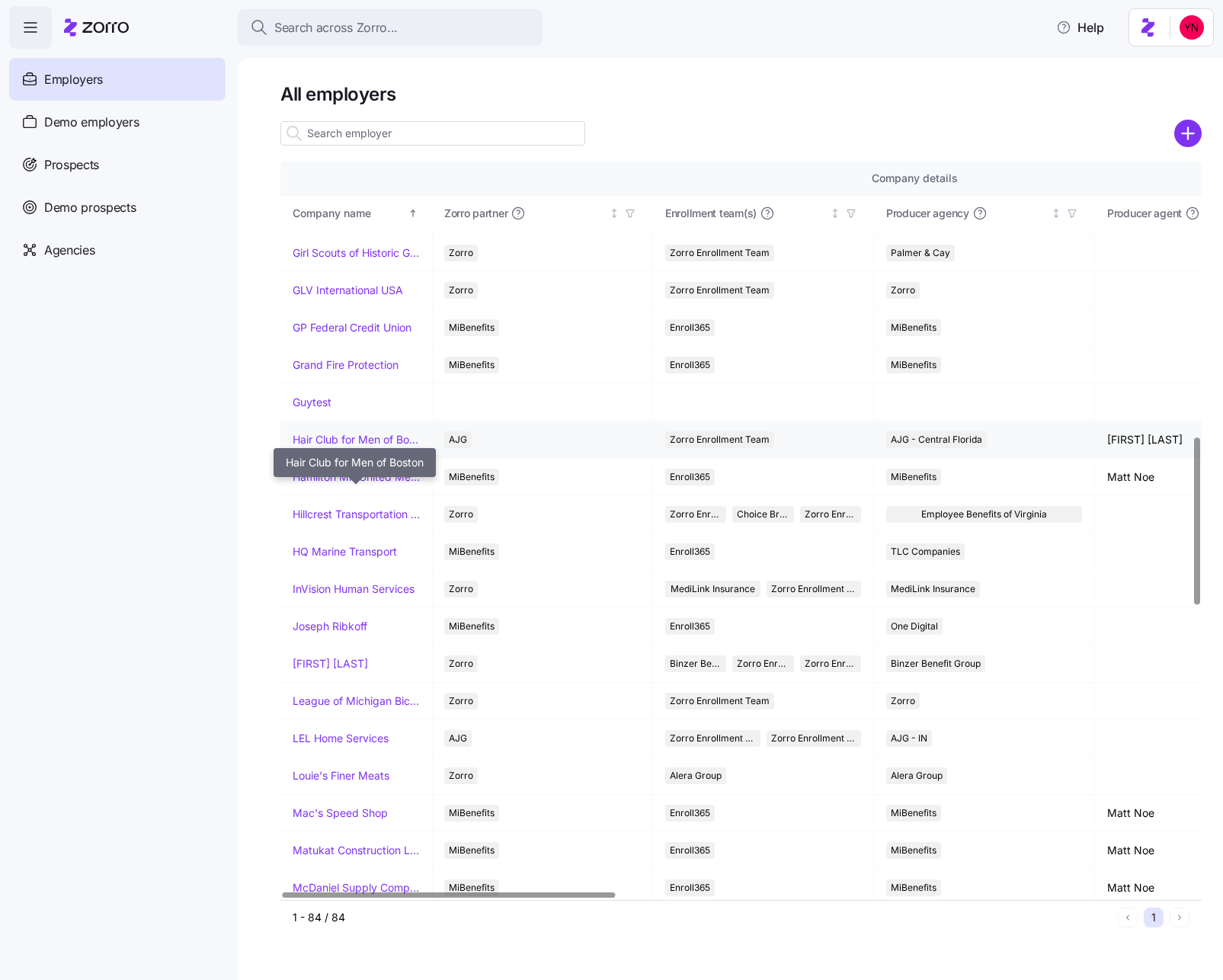scroll, scrollTop: 1071, scrollLeft: 1, axis: both 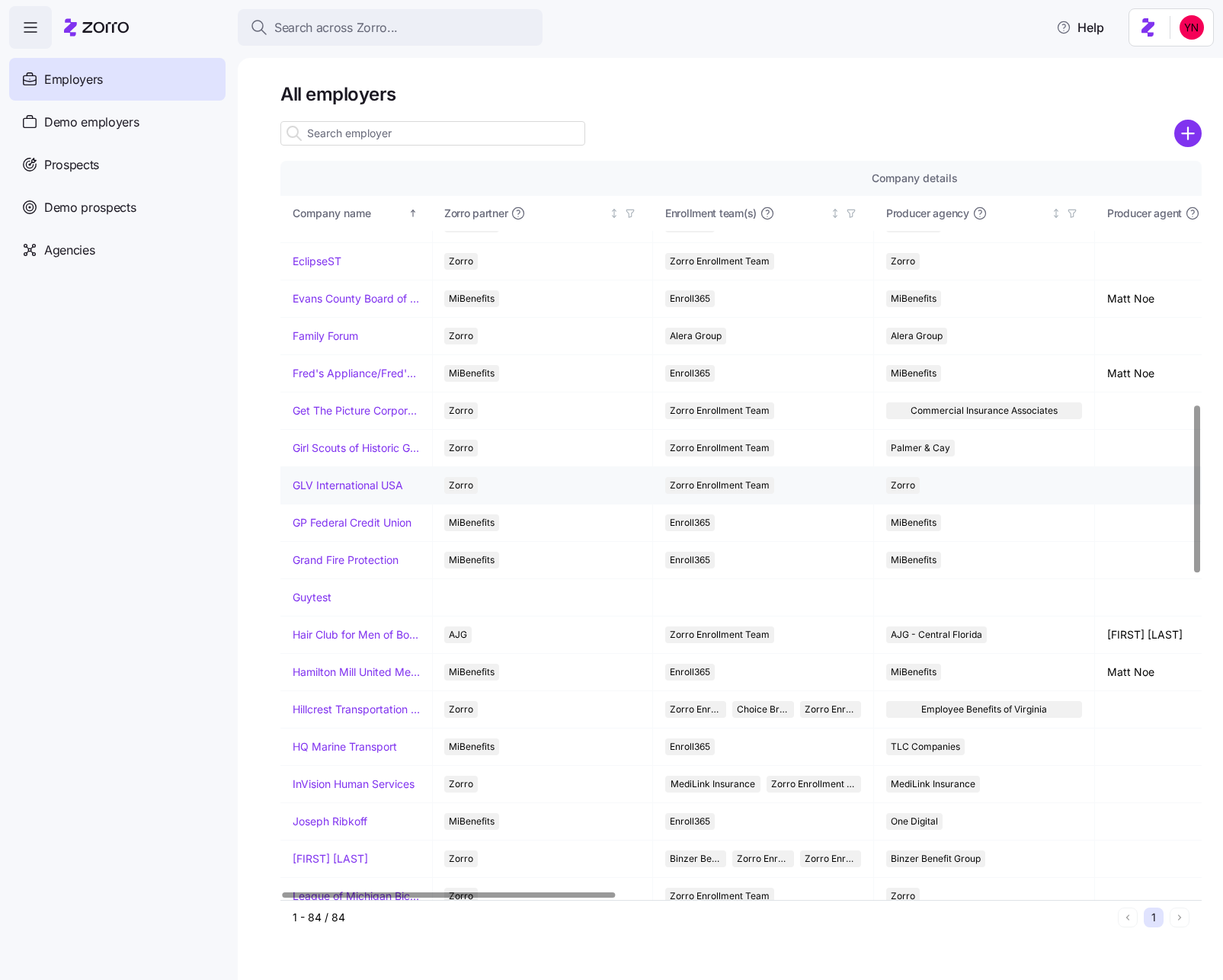 click on "GLV International USA" at bounding box center [347, 485] 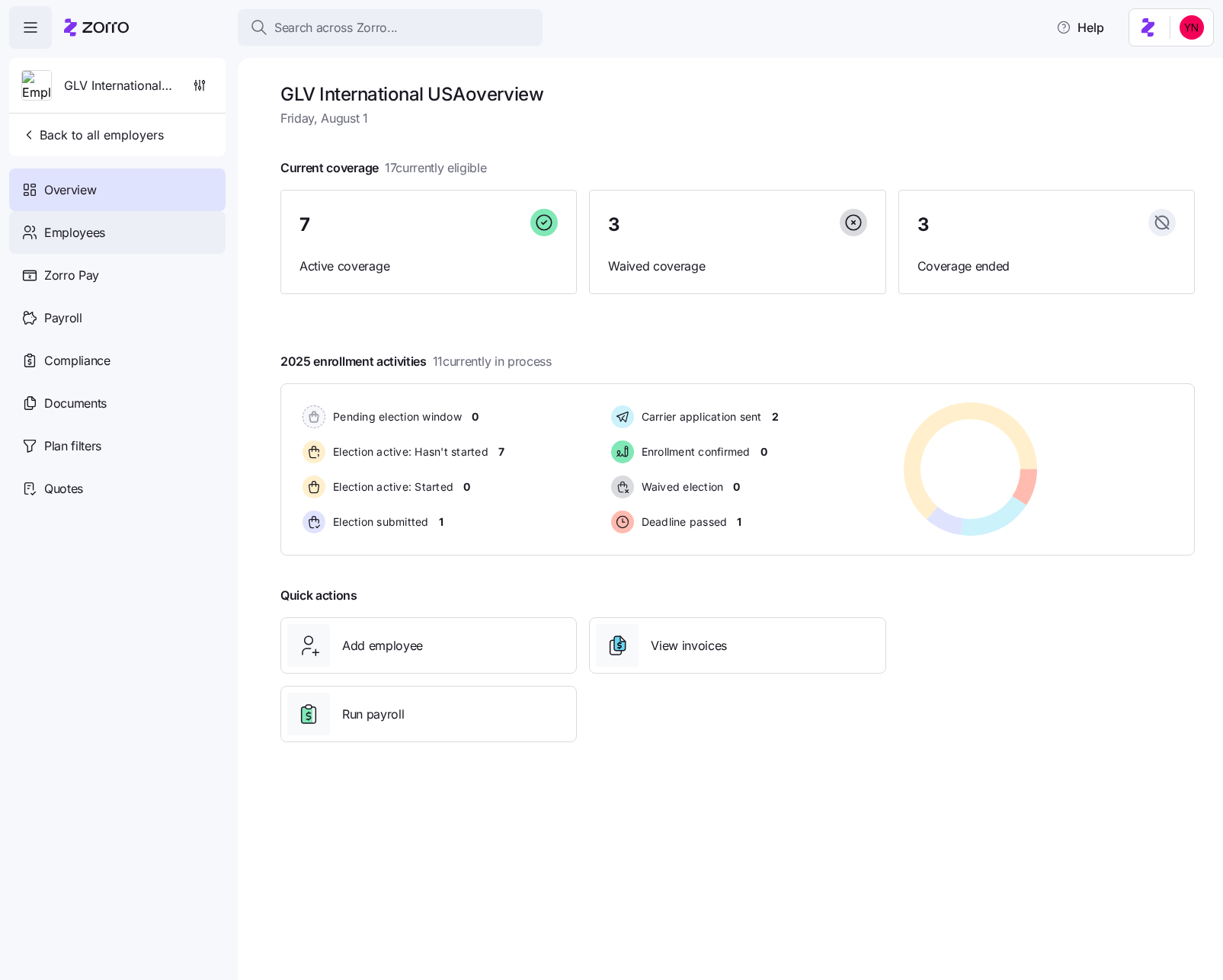 click on "Employees" at bounding box center (75, 232) 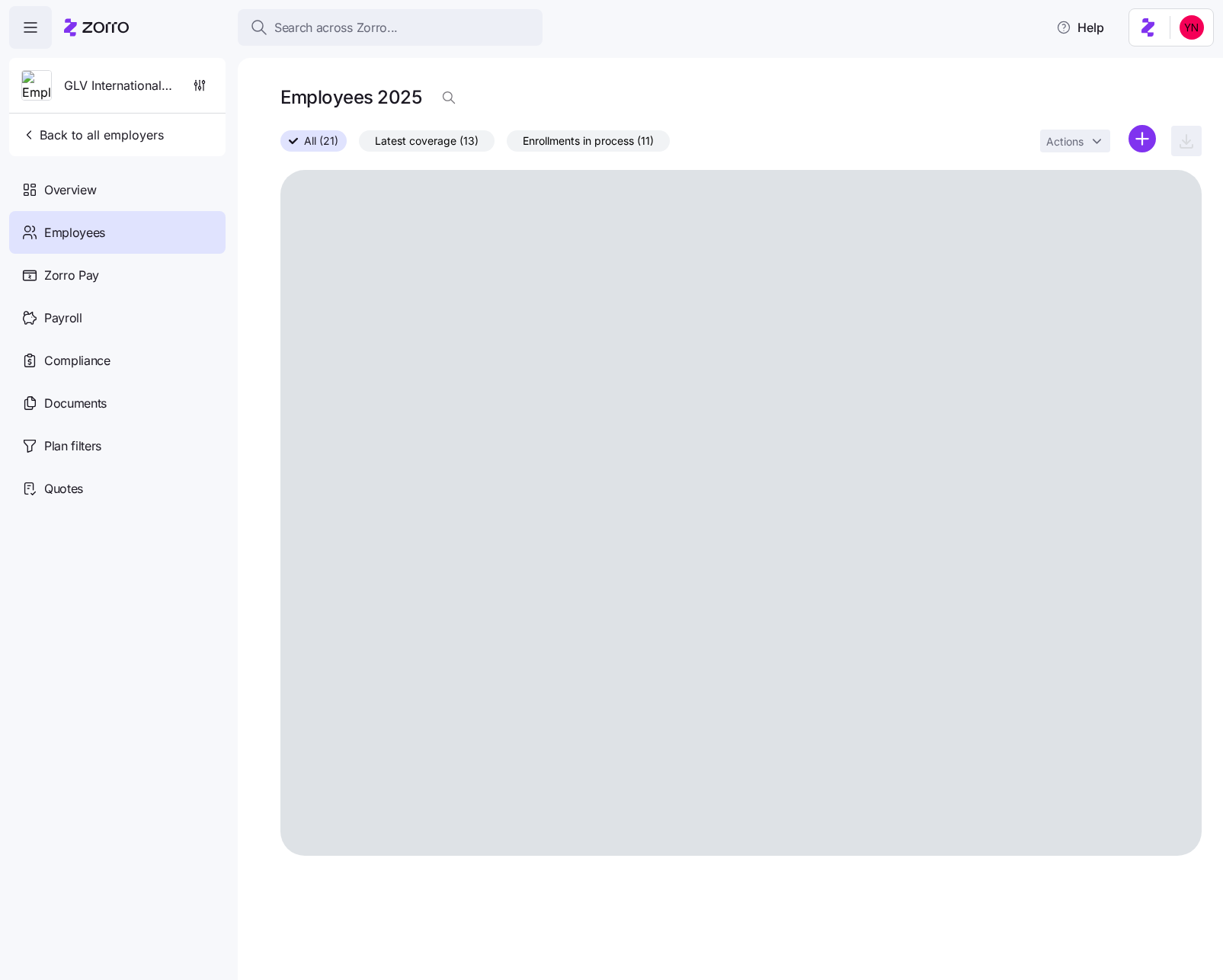 click on "Latest coverage (13)" at bounding box center (427, 141) 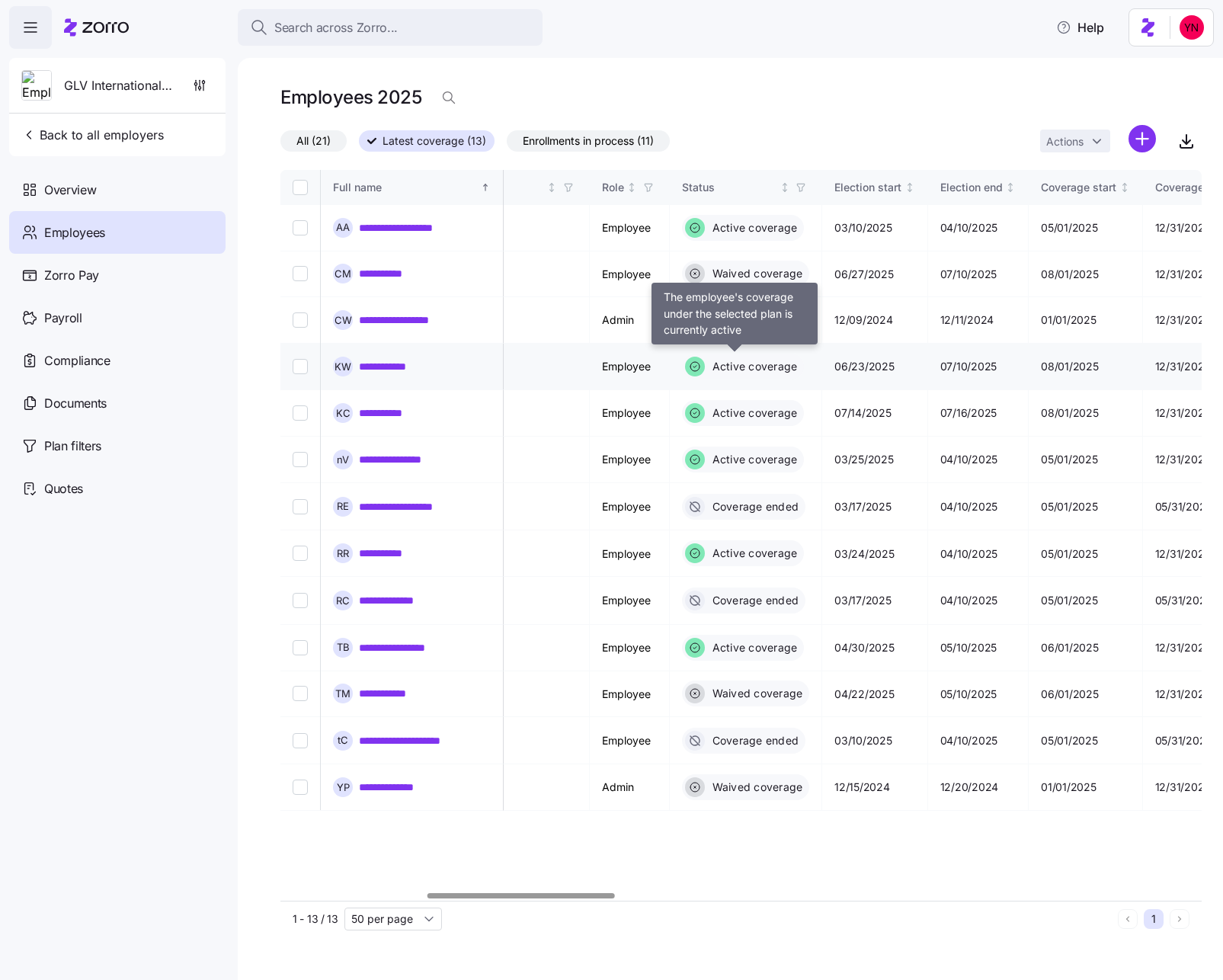 scroll, scrollTop: 0, scrollLeft: 794, axis: horizontal 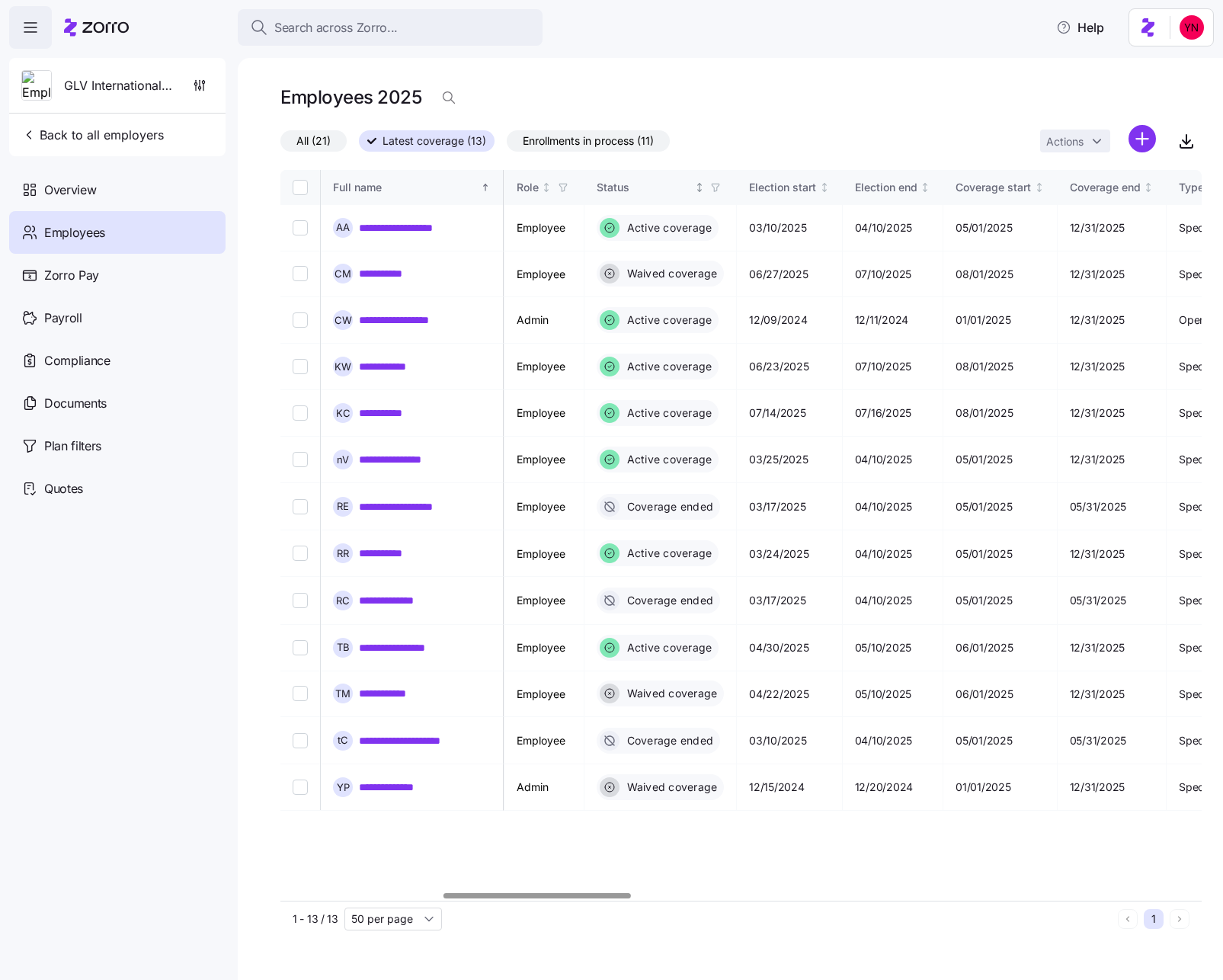 click 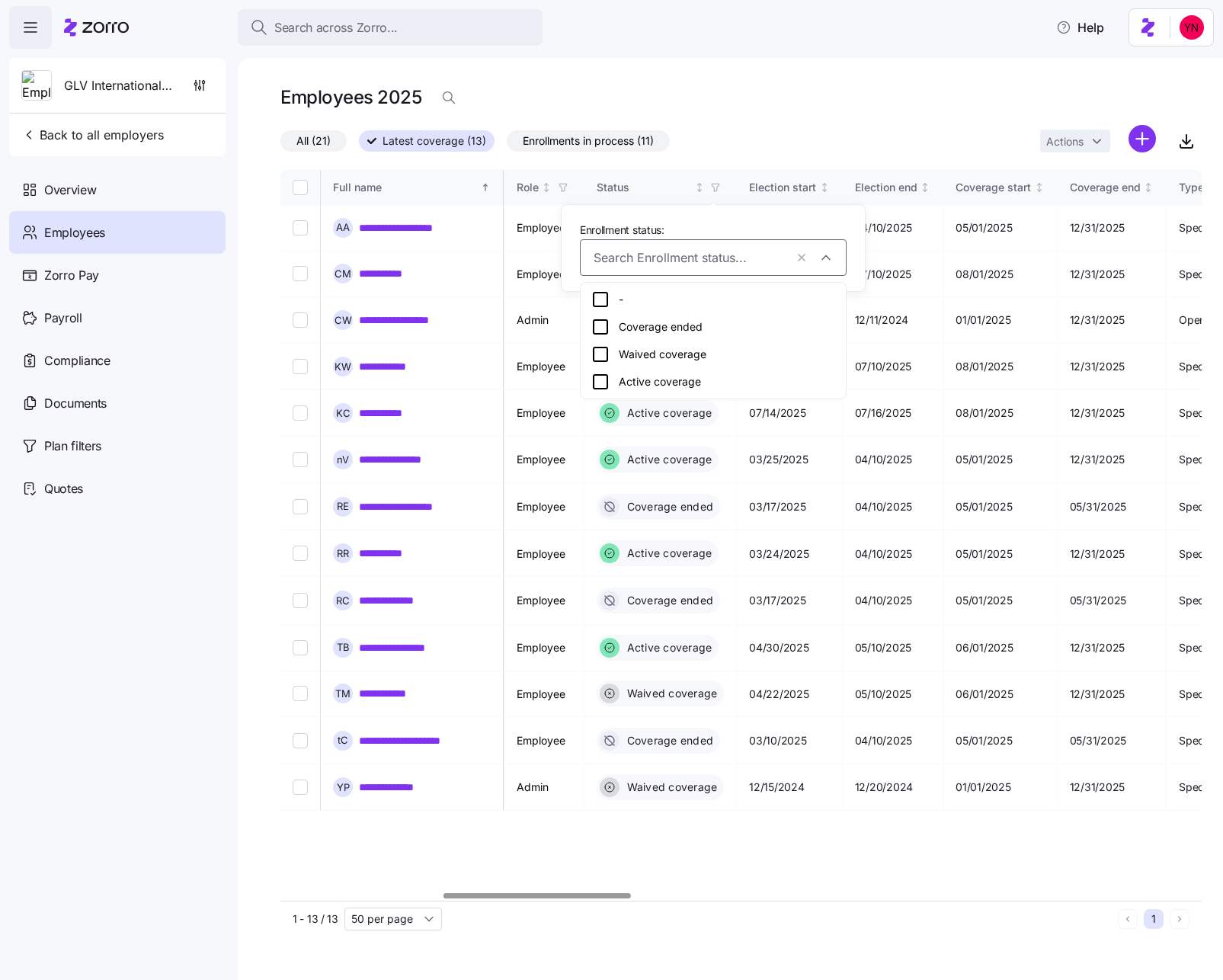 click on "Waived coverage" at bounding box center (713, 354) 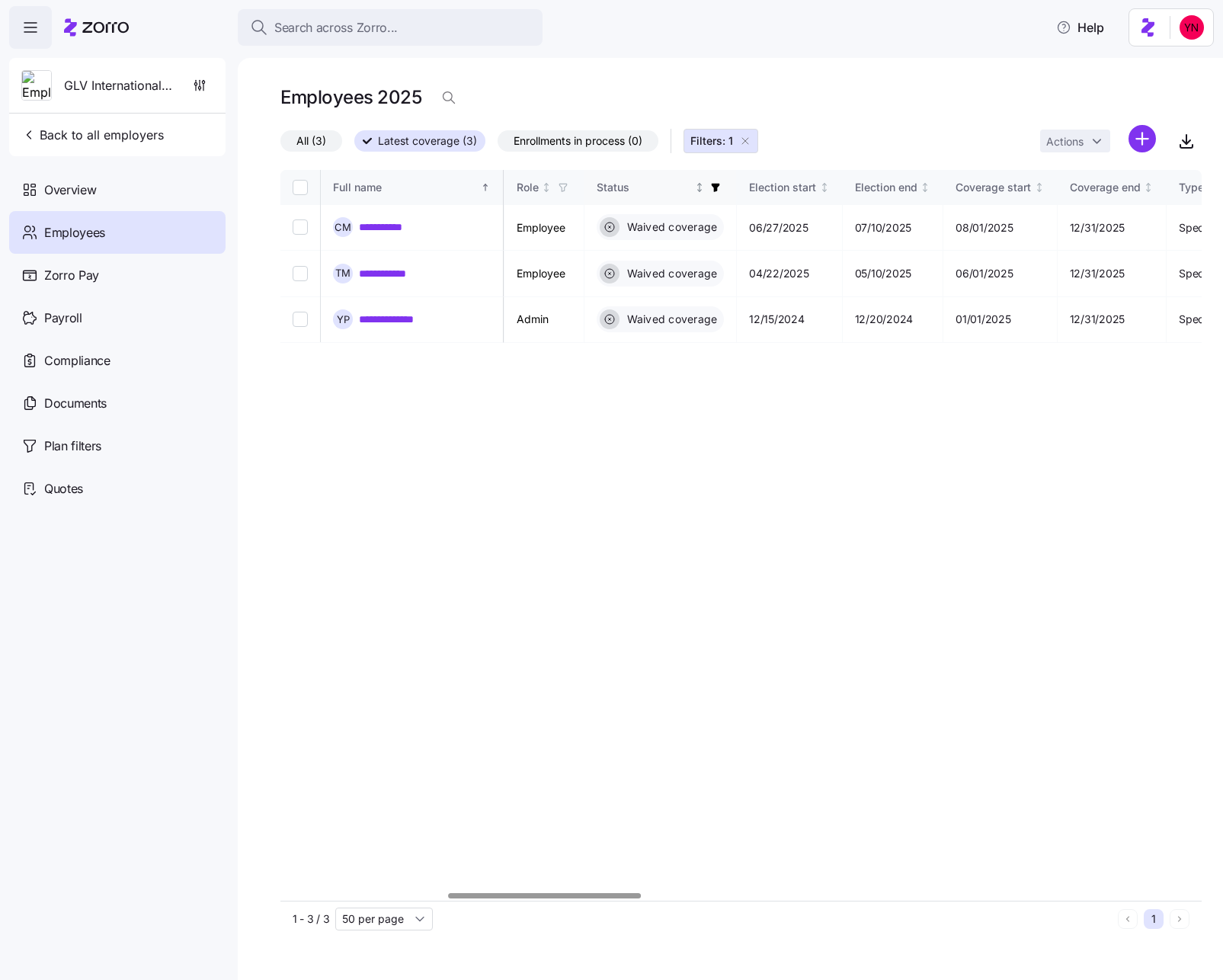 drag, startPoint x: 698, startPoint y: 186, endPoint x: 687, endPoint y: 202, distance: 19.416488 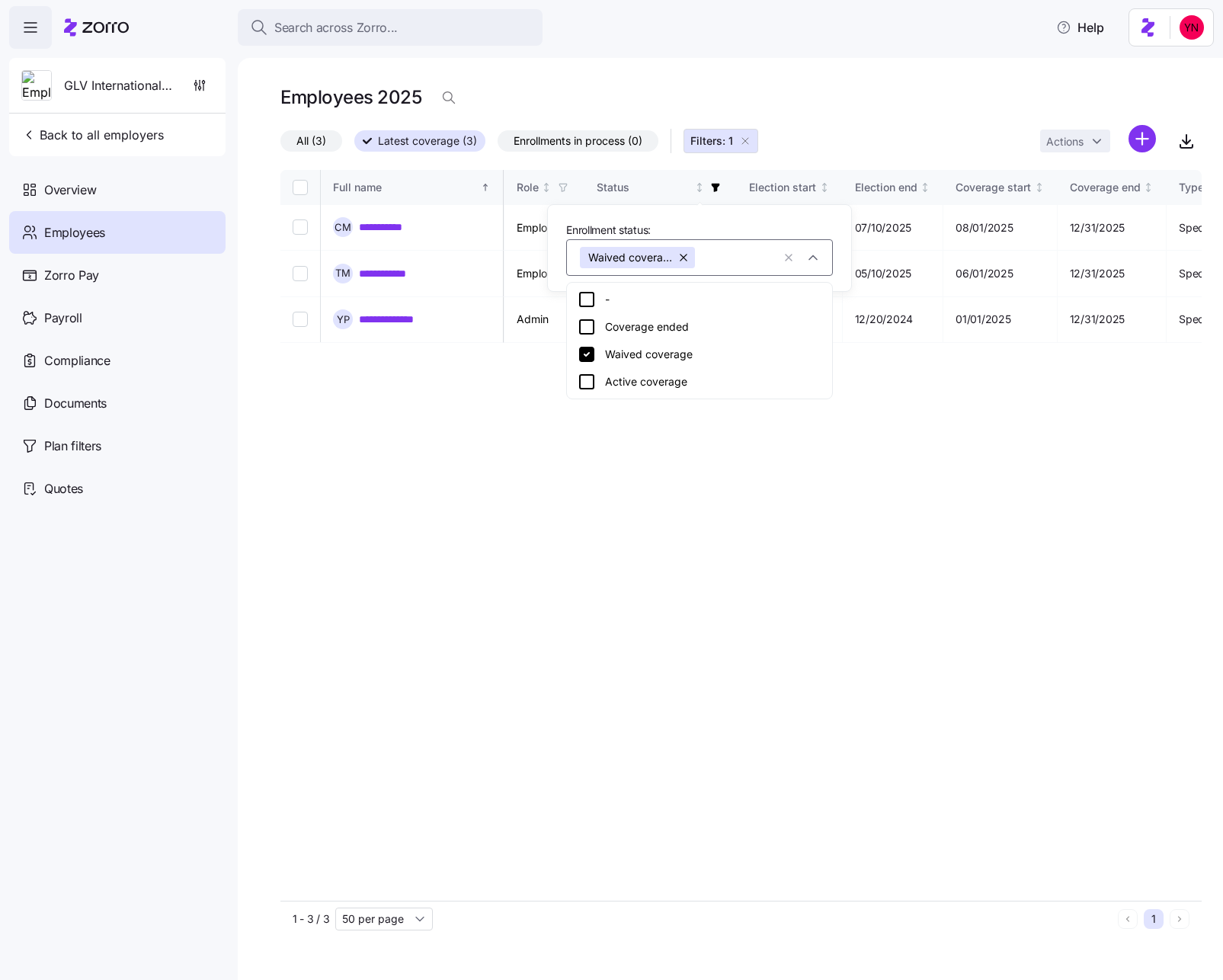 click 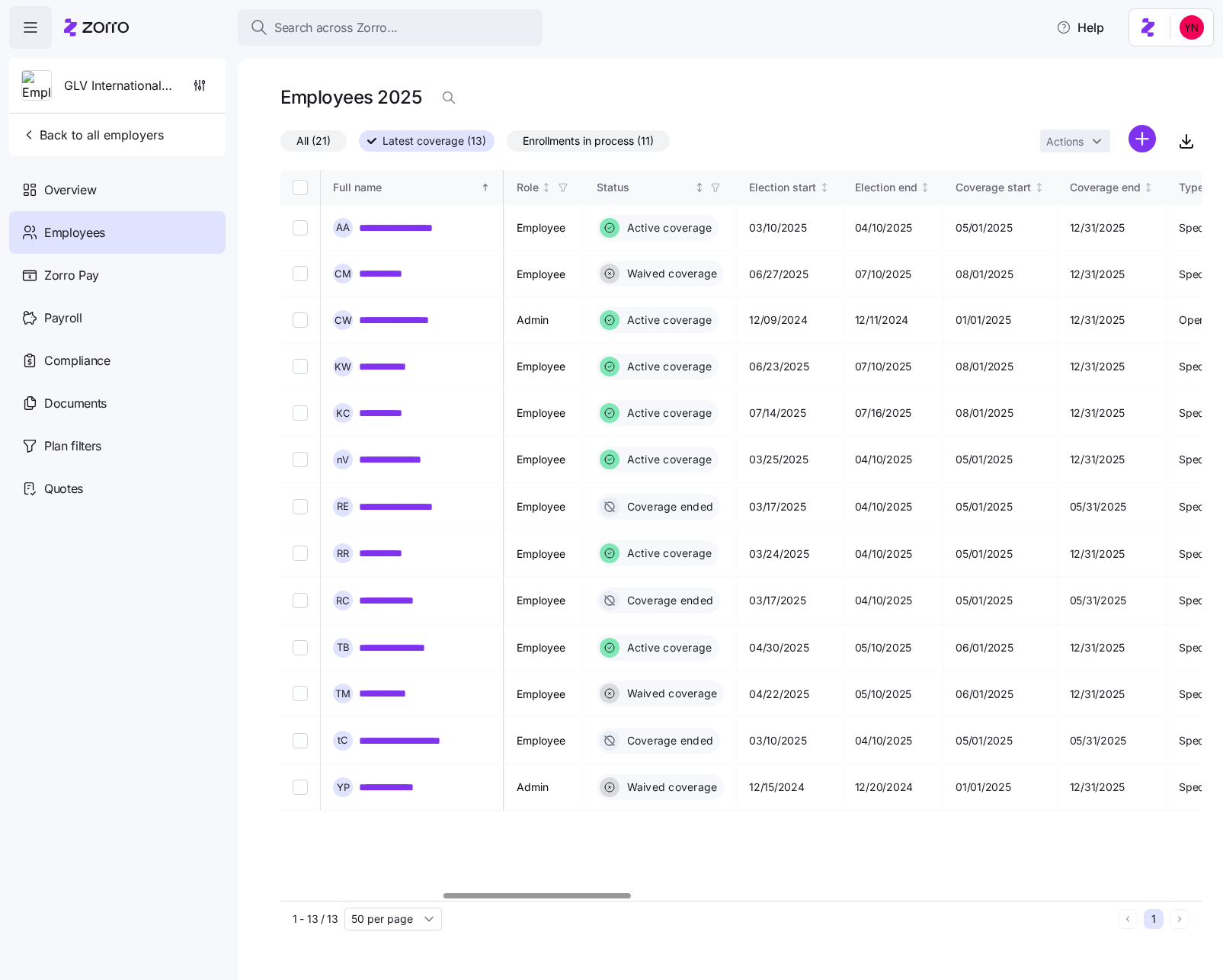 drag, startPoint x: 714, startPoint y: 192, endPoint x: 715, endPoint y: 201, distance: 9.0553851 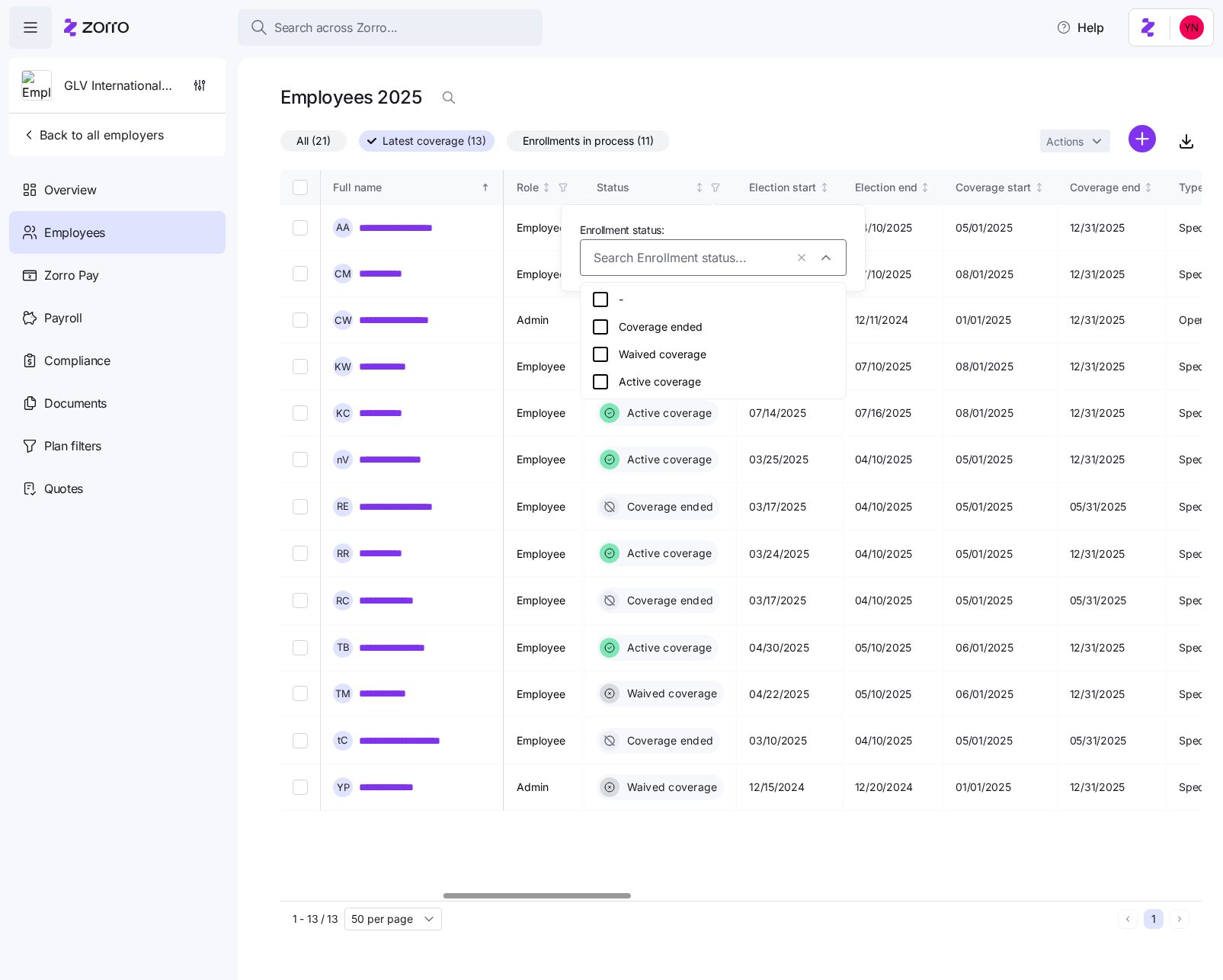 click on "Active coverage" at bounding box center (713, 382) 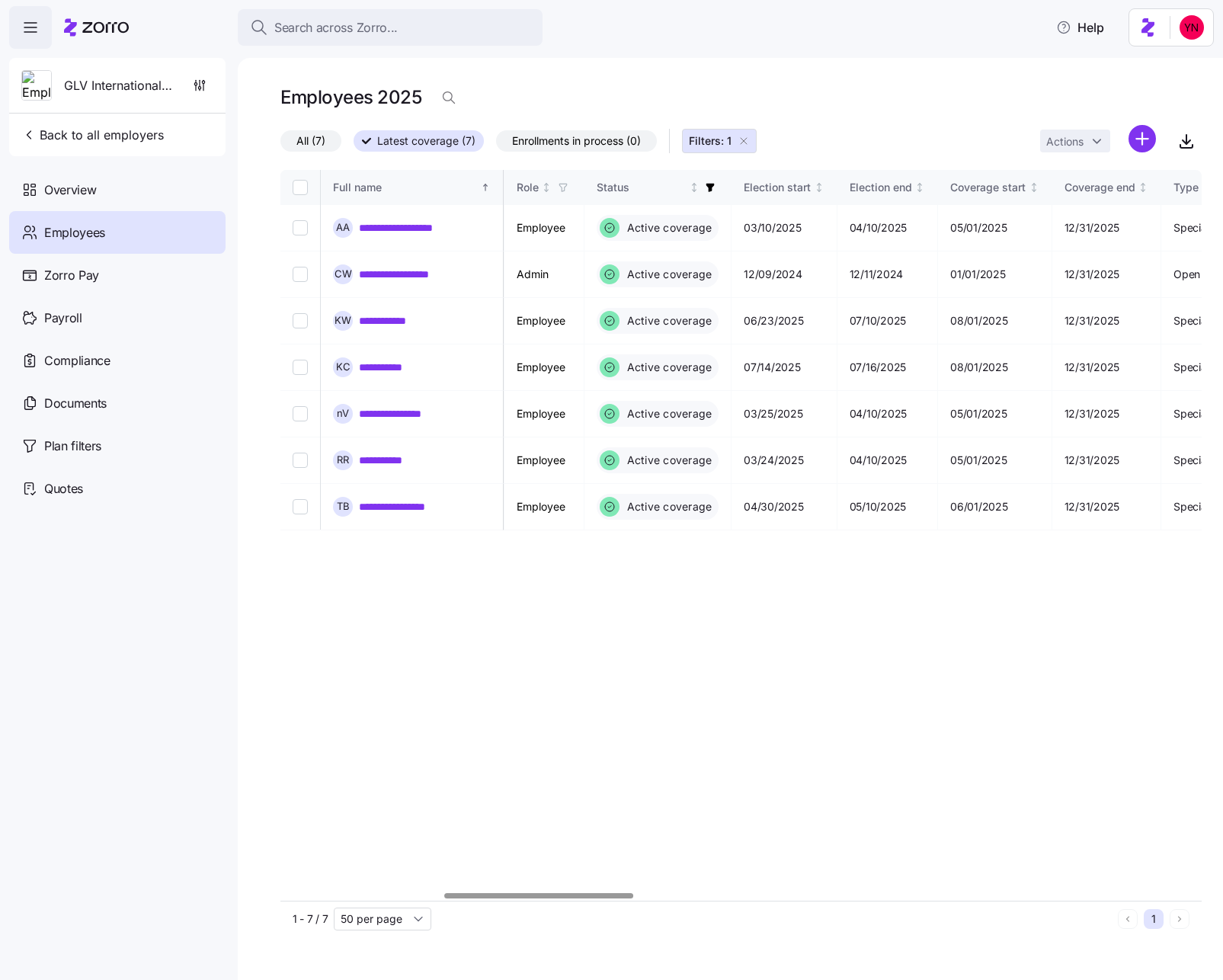 click on "Enrollments in process (0)" at bounding box center [576, 141] 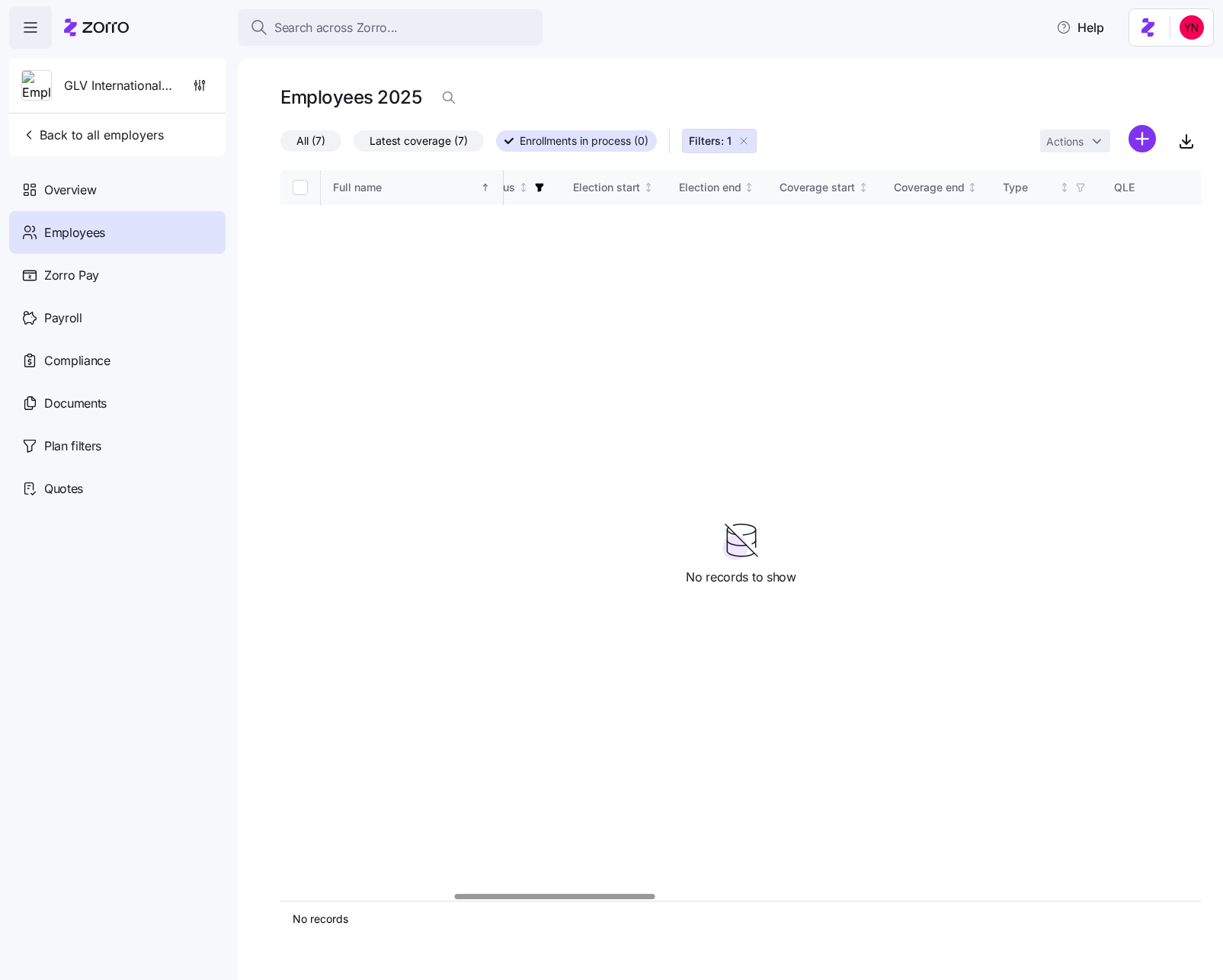 click 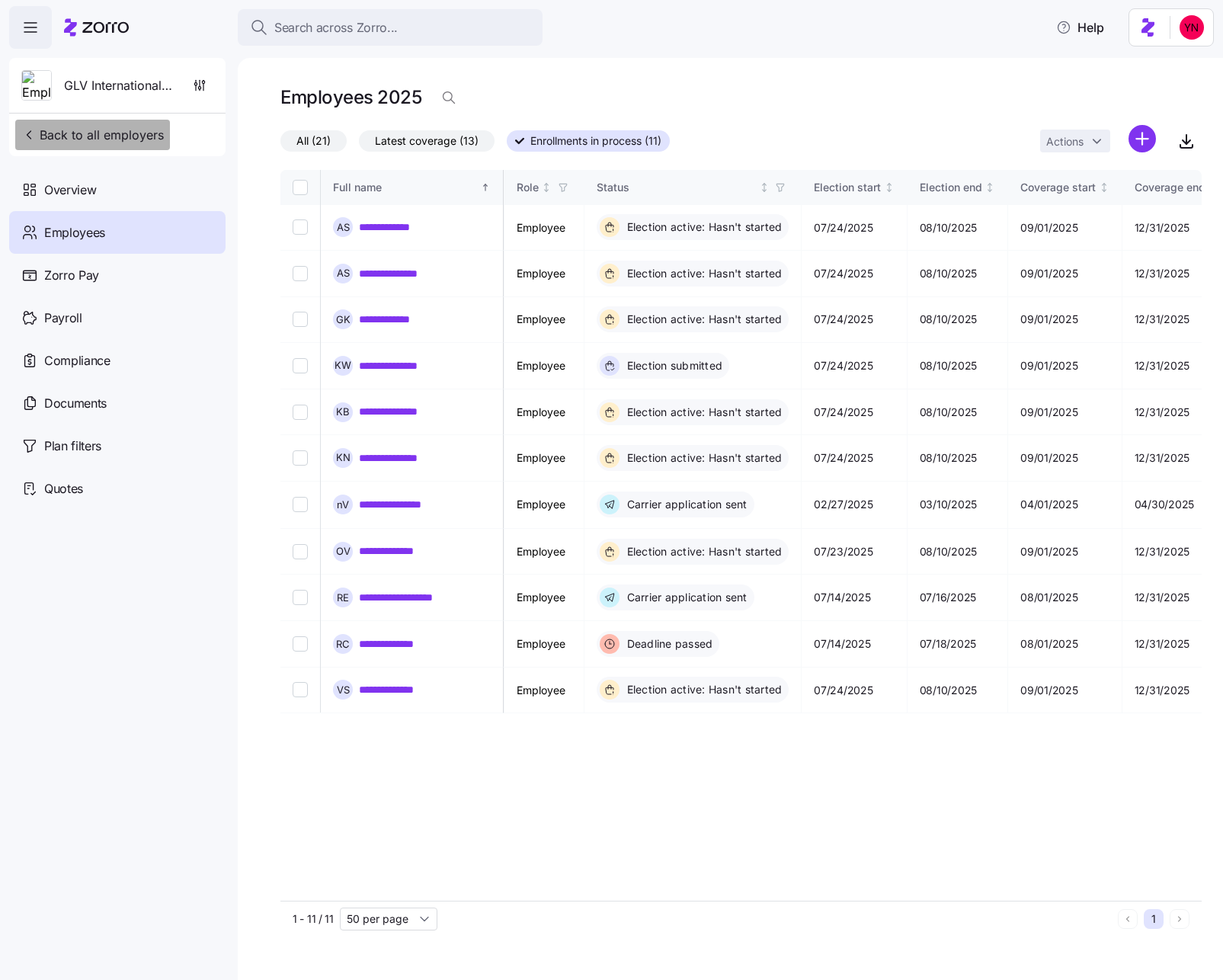 click 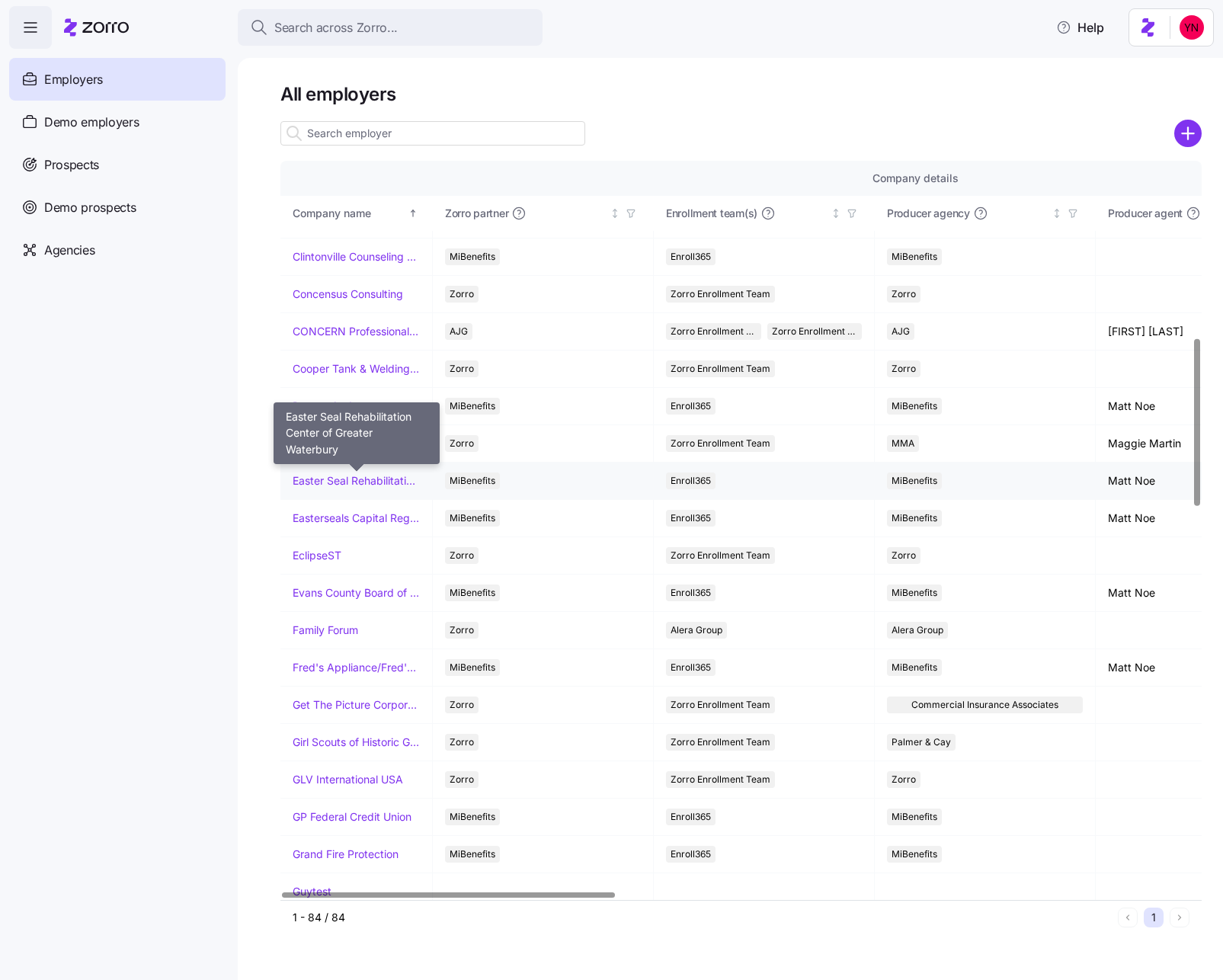 scroll, scrollTop: 794, scrollLeft: 0, axis: vertical 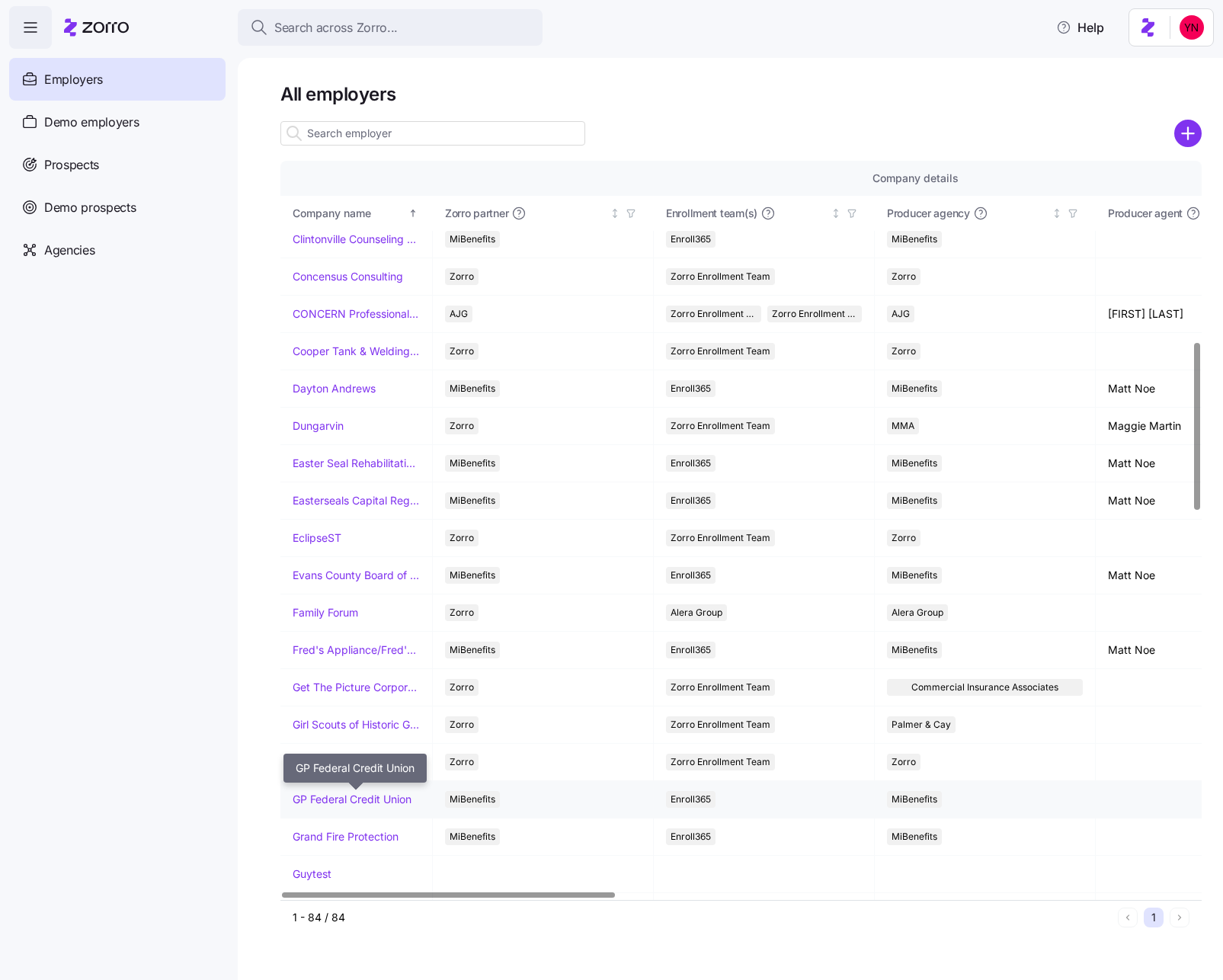 click on "GP Federal Credit Union" at bounding box center [352, 799] 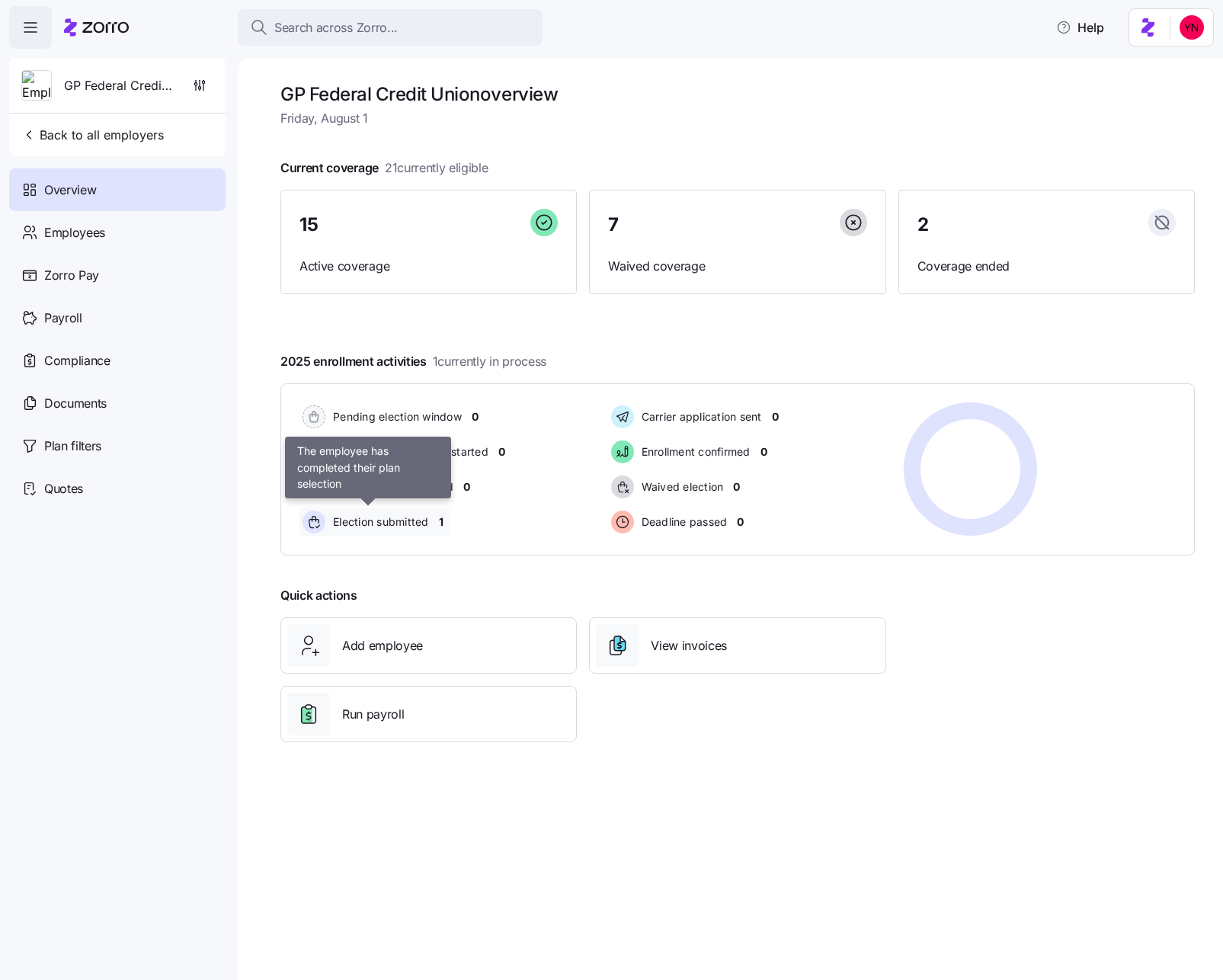 click on "Election submitted" at bounding box center (379, 522) 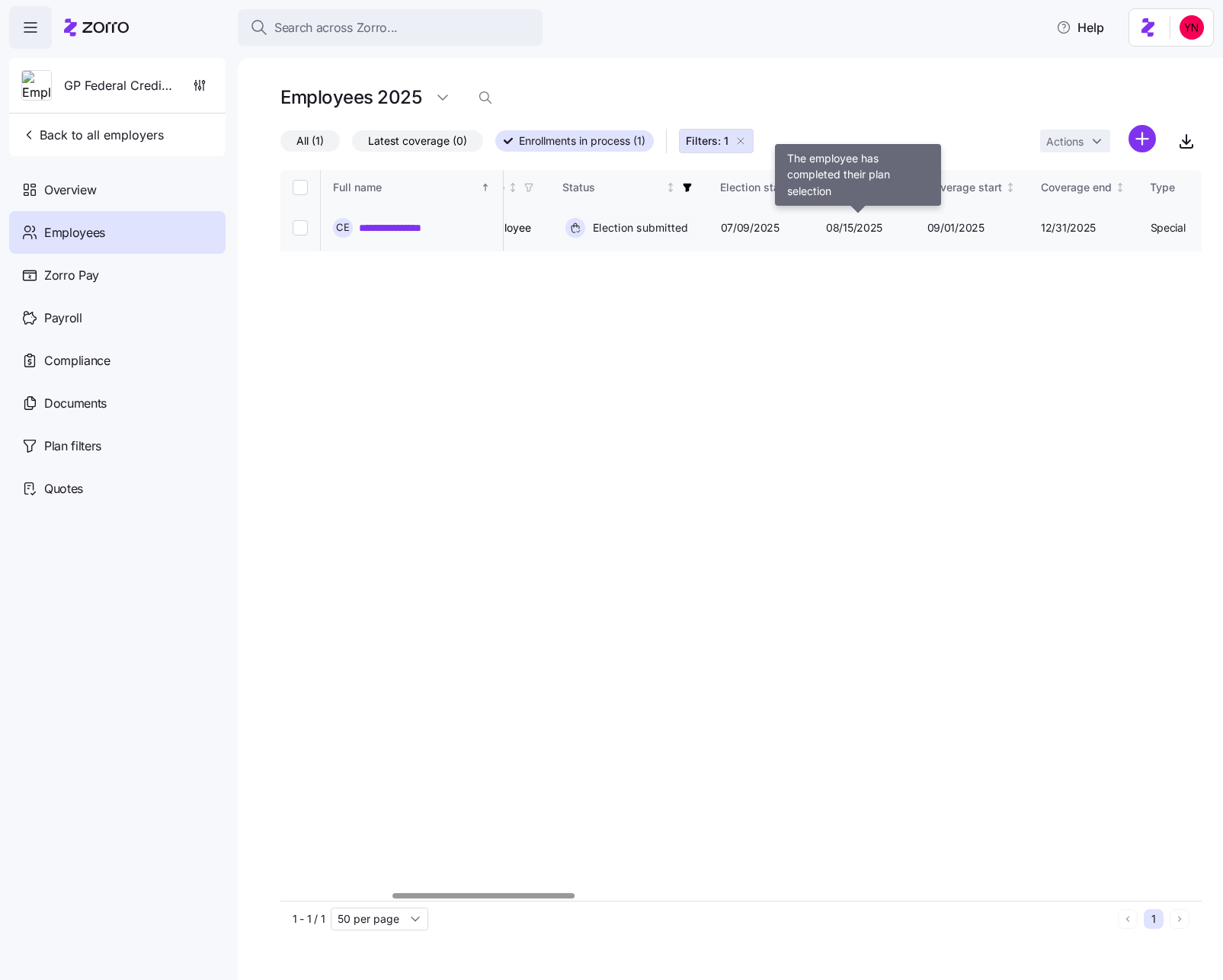 scroll, scrollTop: 0, scrollLeft: 765, axis: horizontal 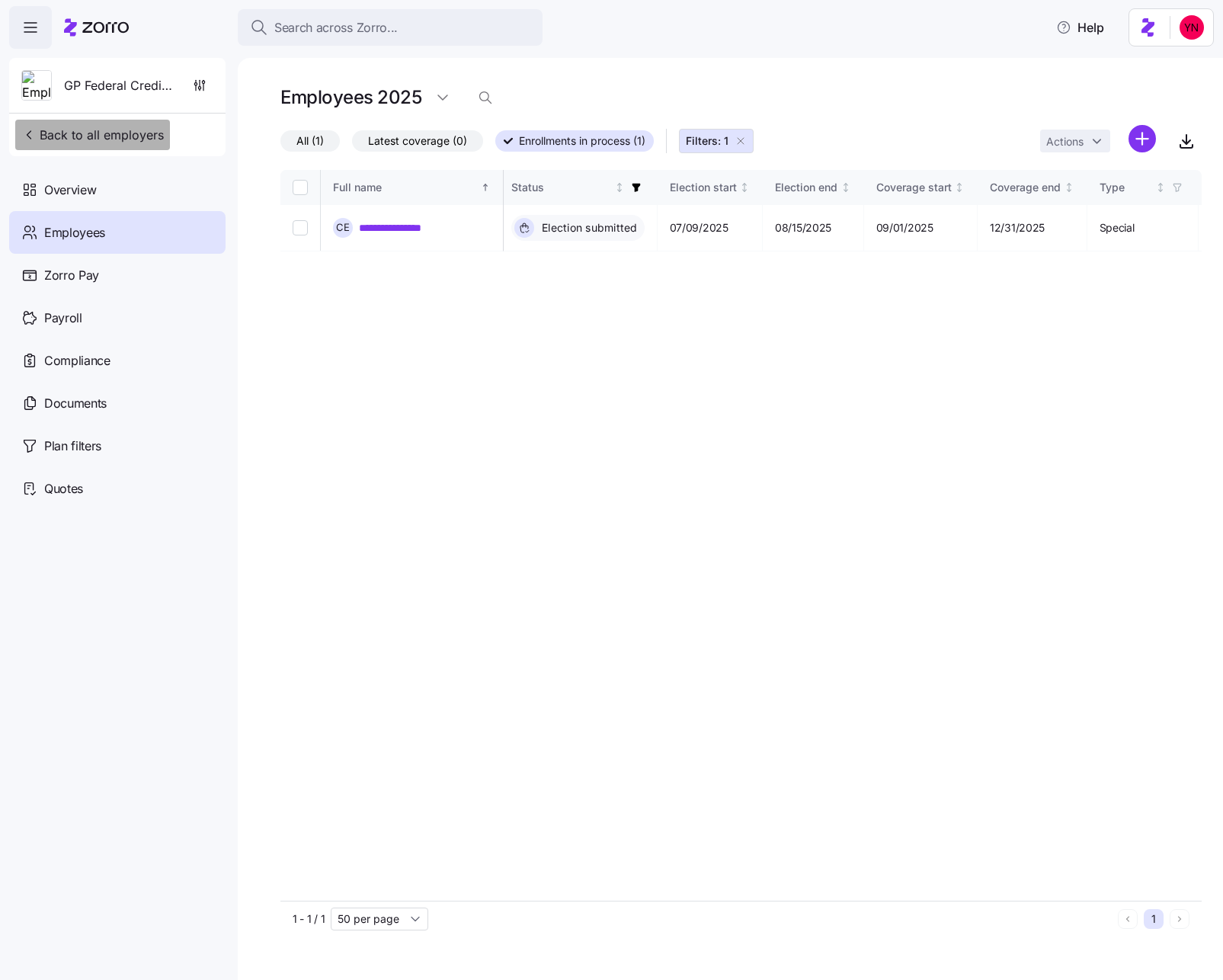 click 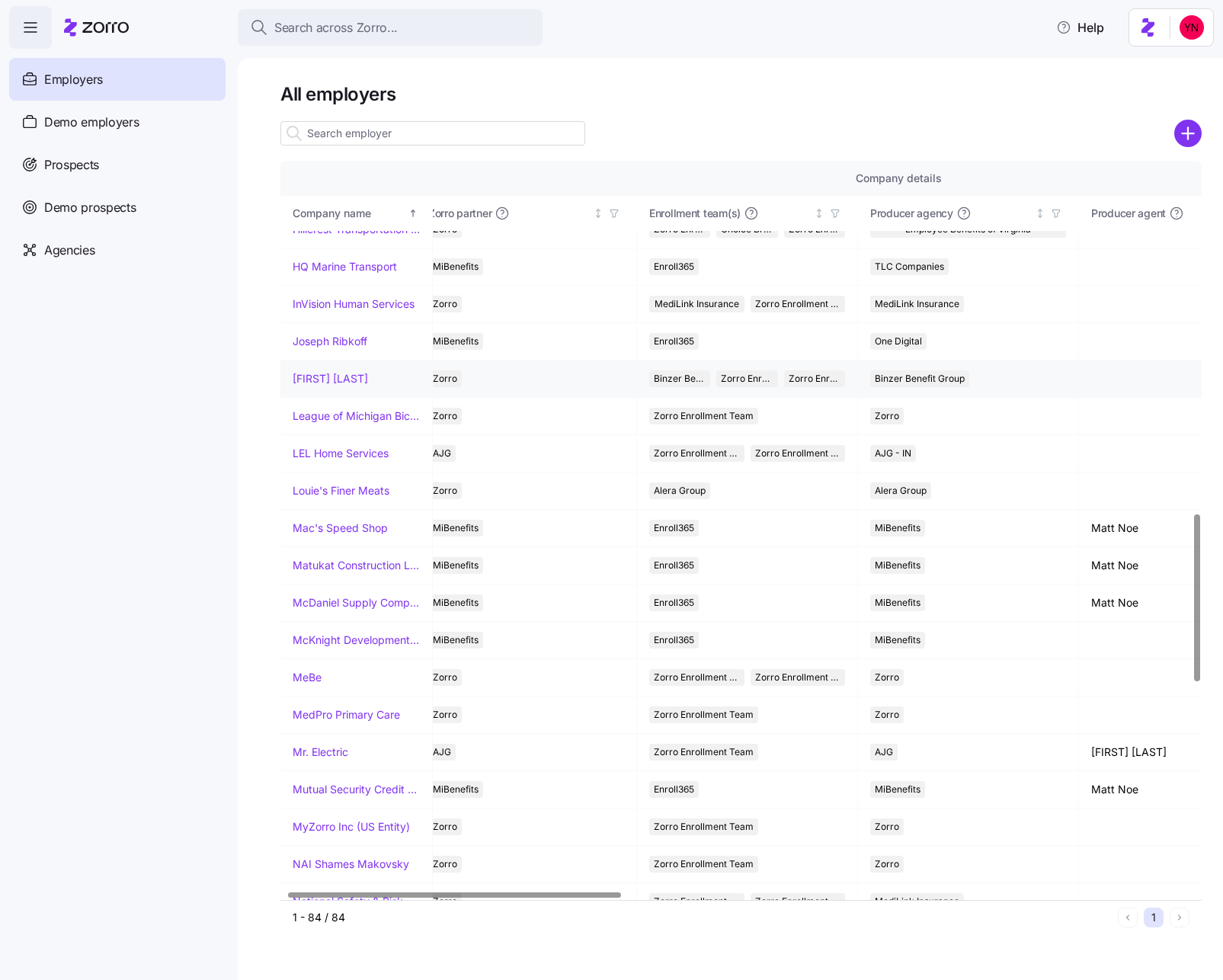 scroll, scrollTop: 1545, scrollLeft: 17, axis: both 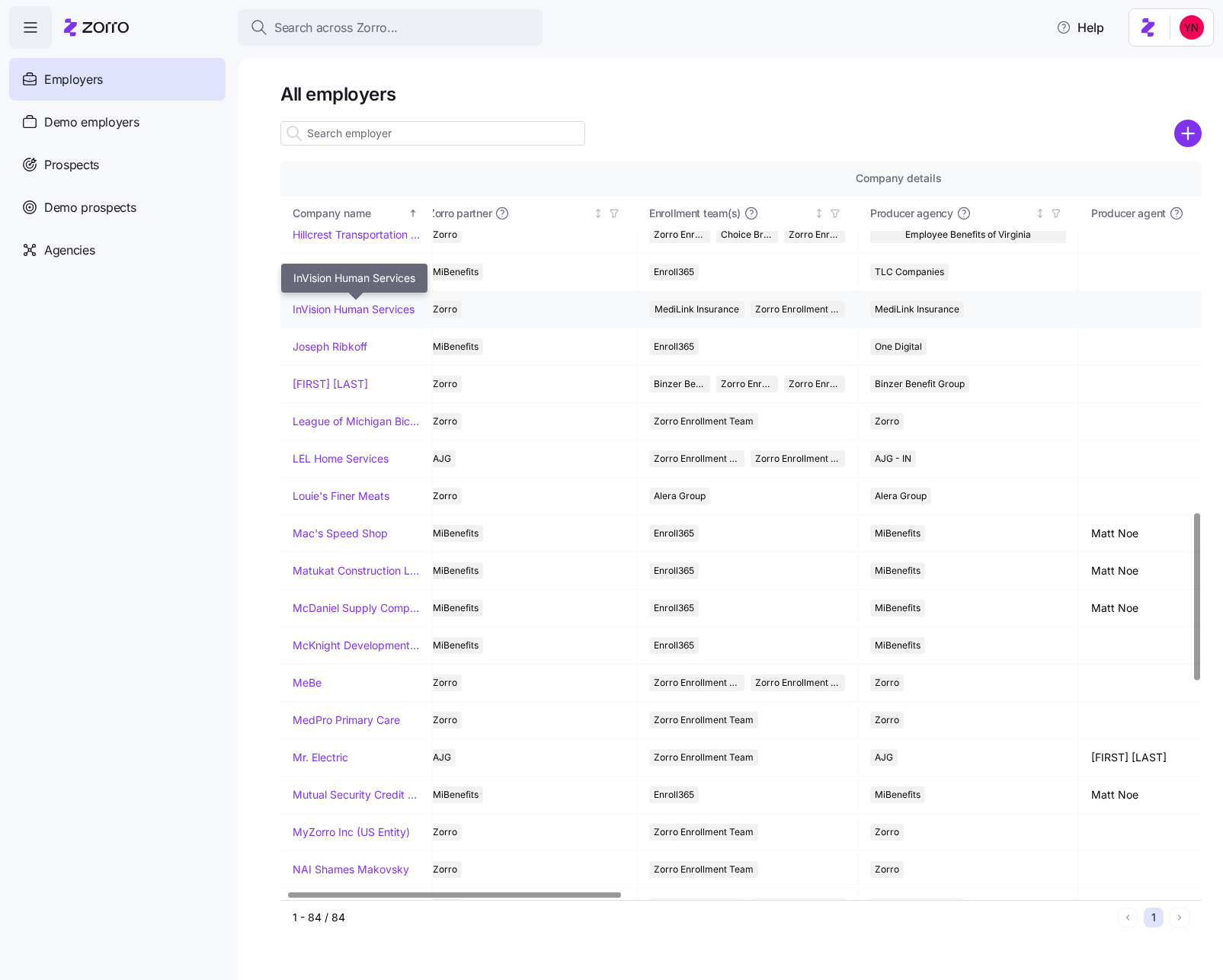 click on "InVision Human Services" at bounding box center [354, 309] 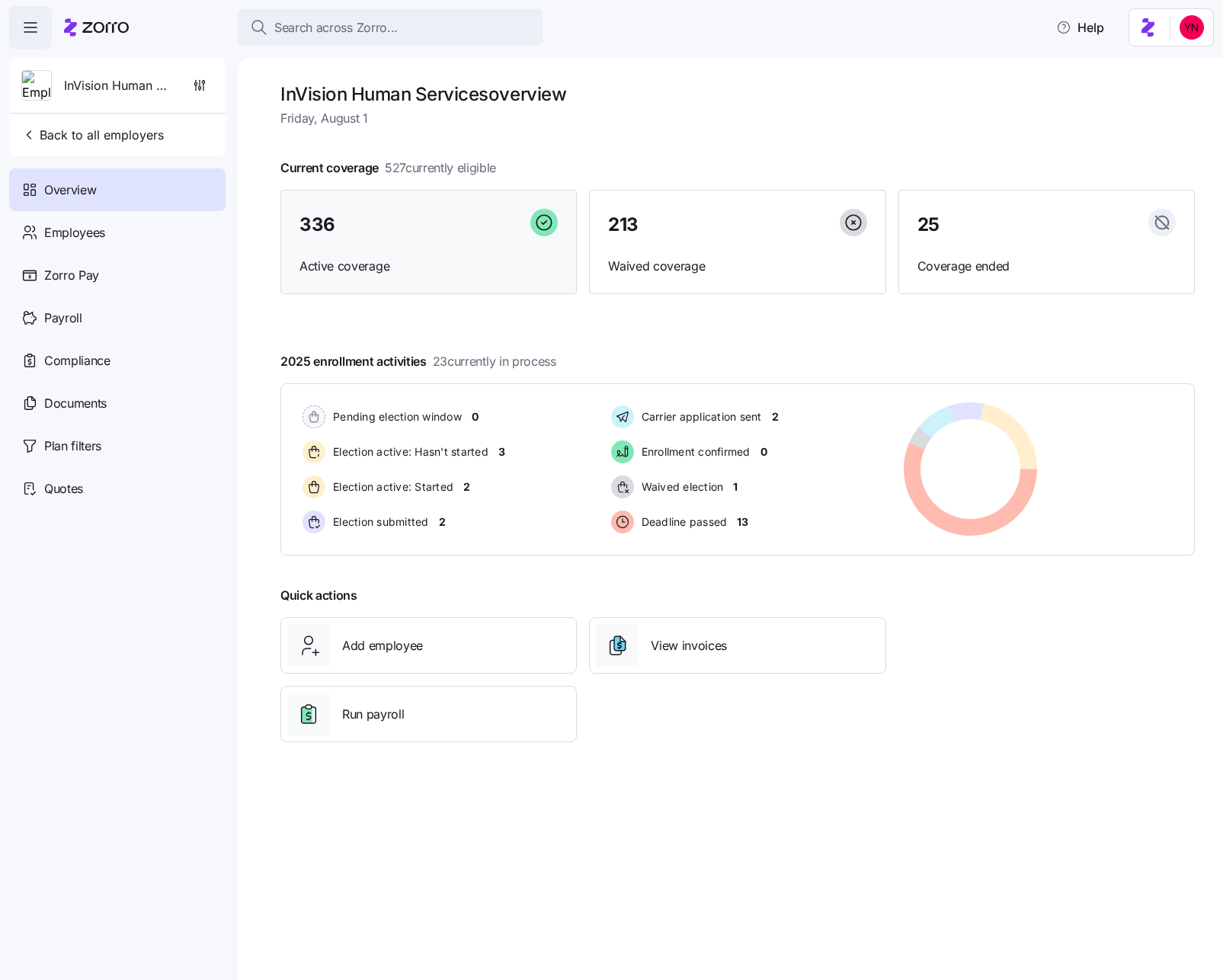 click on "336 Active coverage" at bounding box center [428, 242] 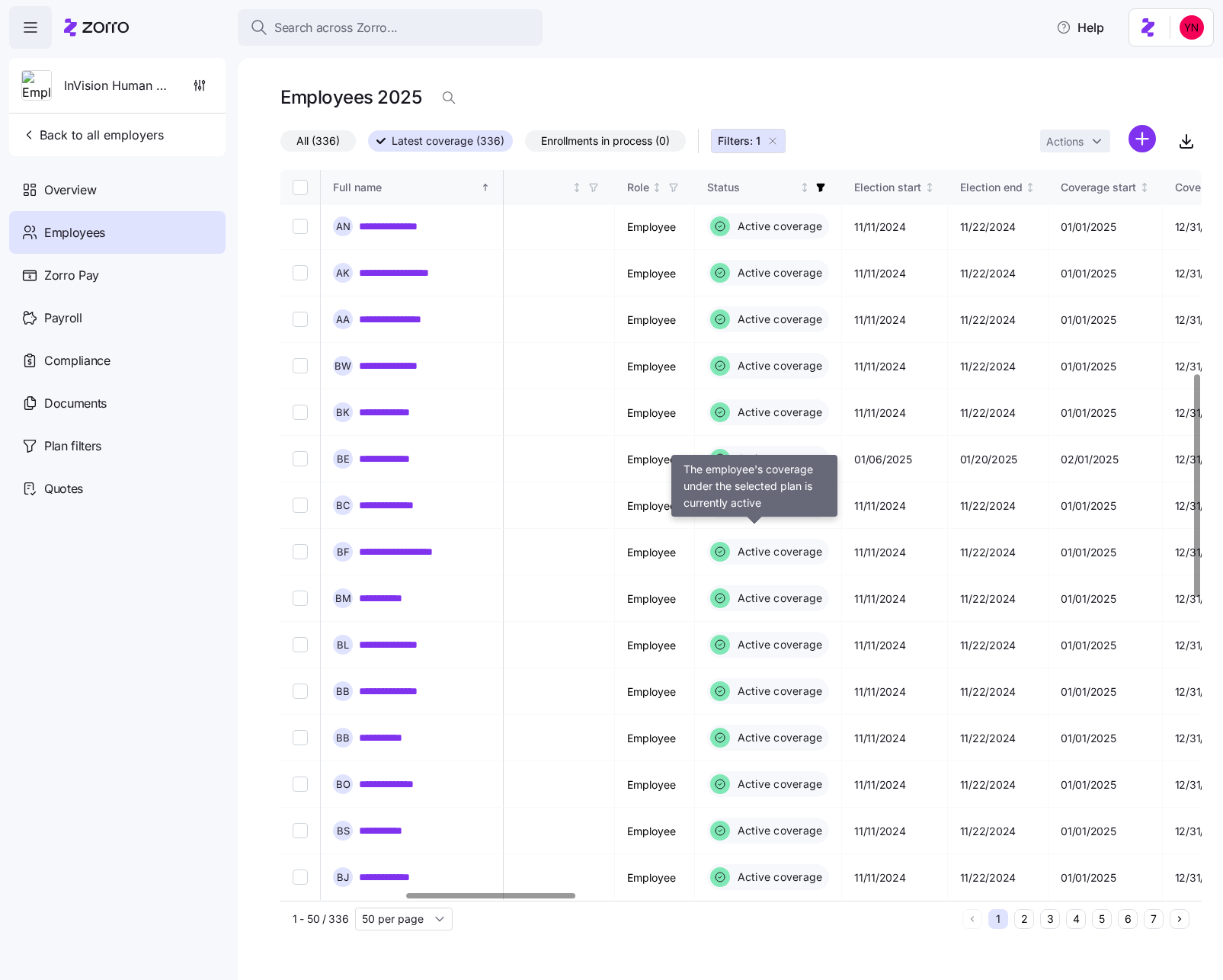 scroll, scrollTop: 0, scrollLeft: 679, axis: horizontal 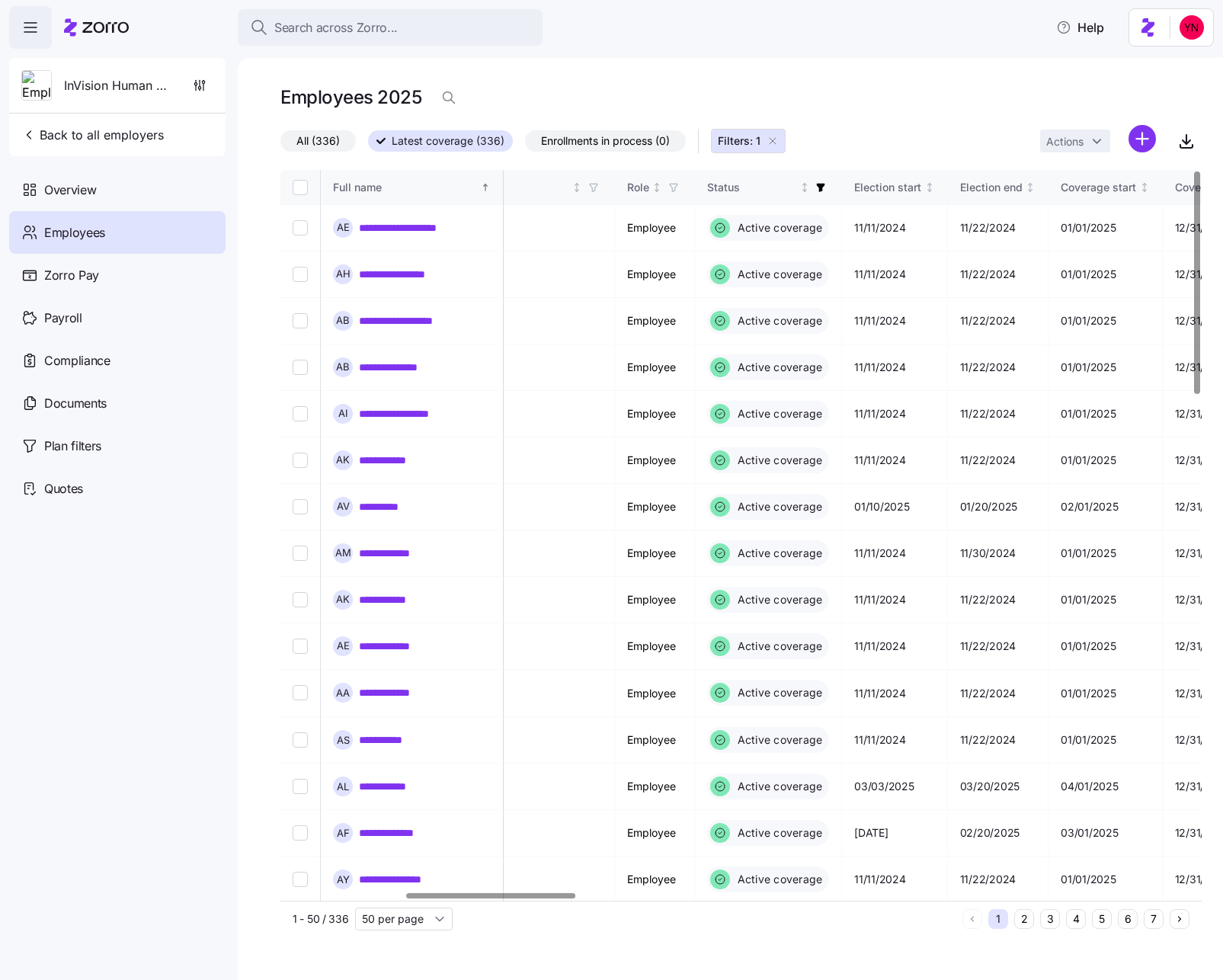 drag, startPoint x: 608, startPoint y: 142, endPoint x: 665, endPoint y: 142, distance: 57 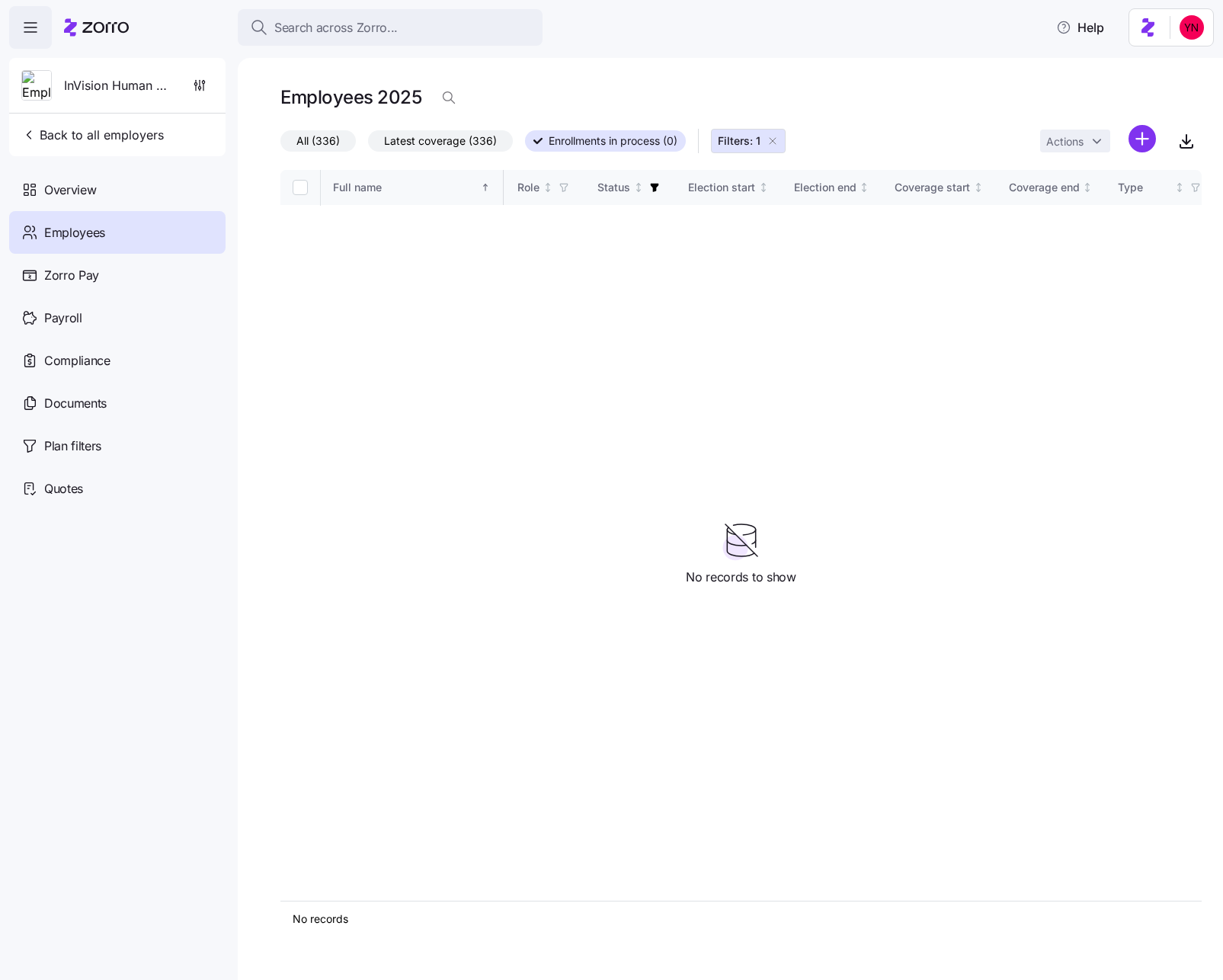click on "Filters: 1" at bounding box center (748, 141) 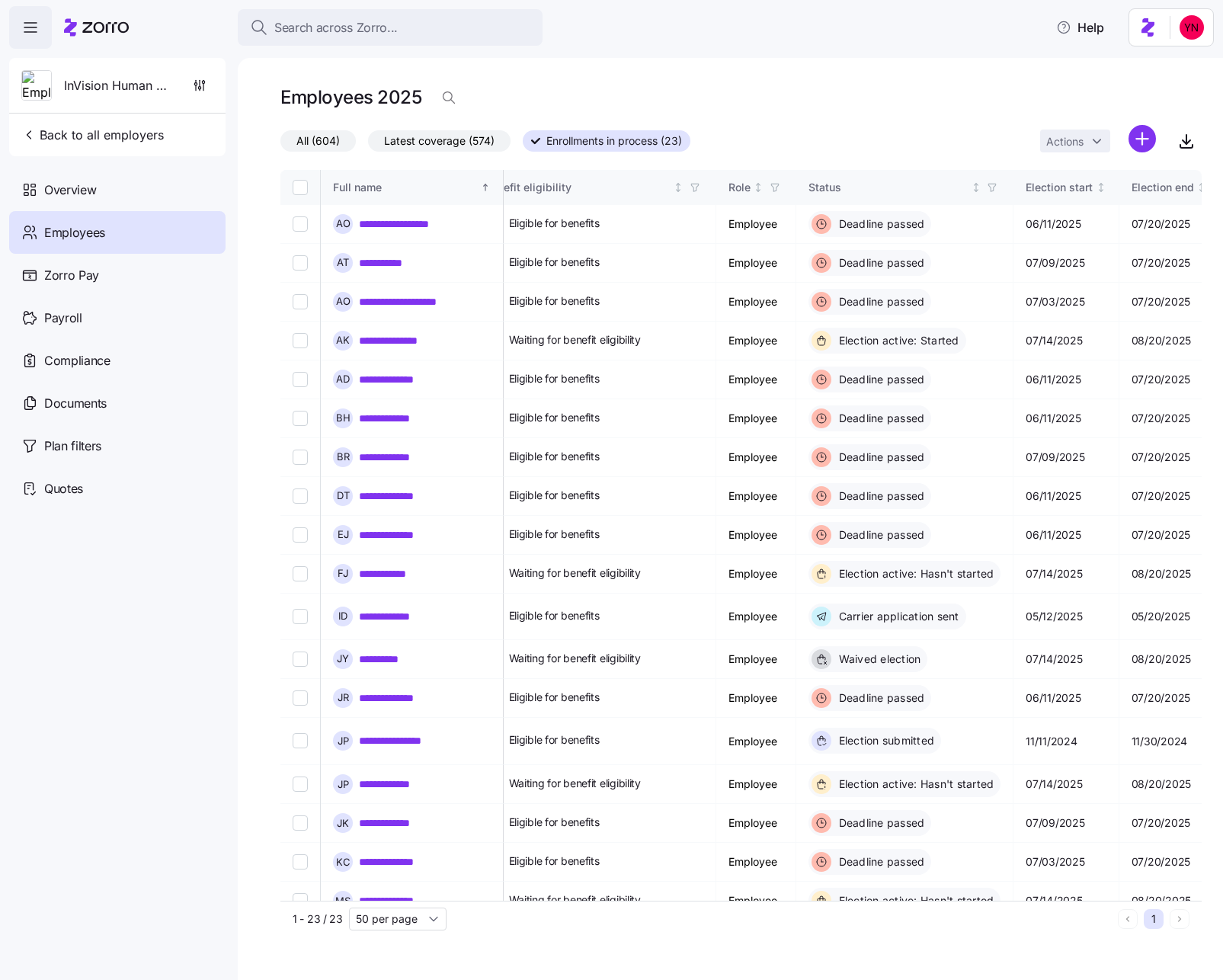 scroll, scrollTop: 0, scrollLeft: 571, axis: horizontal 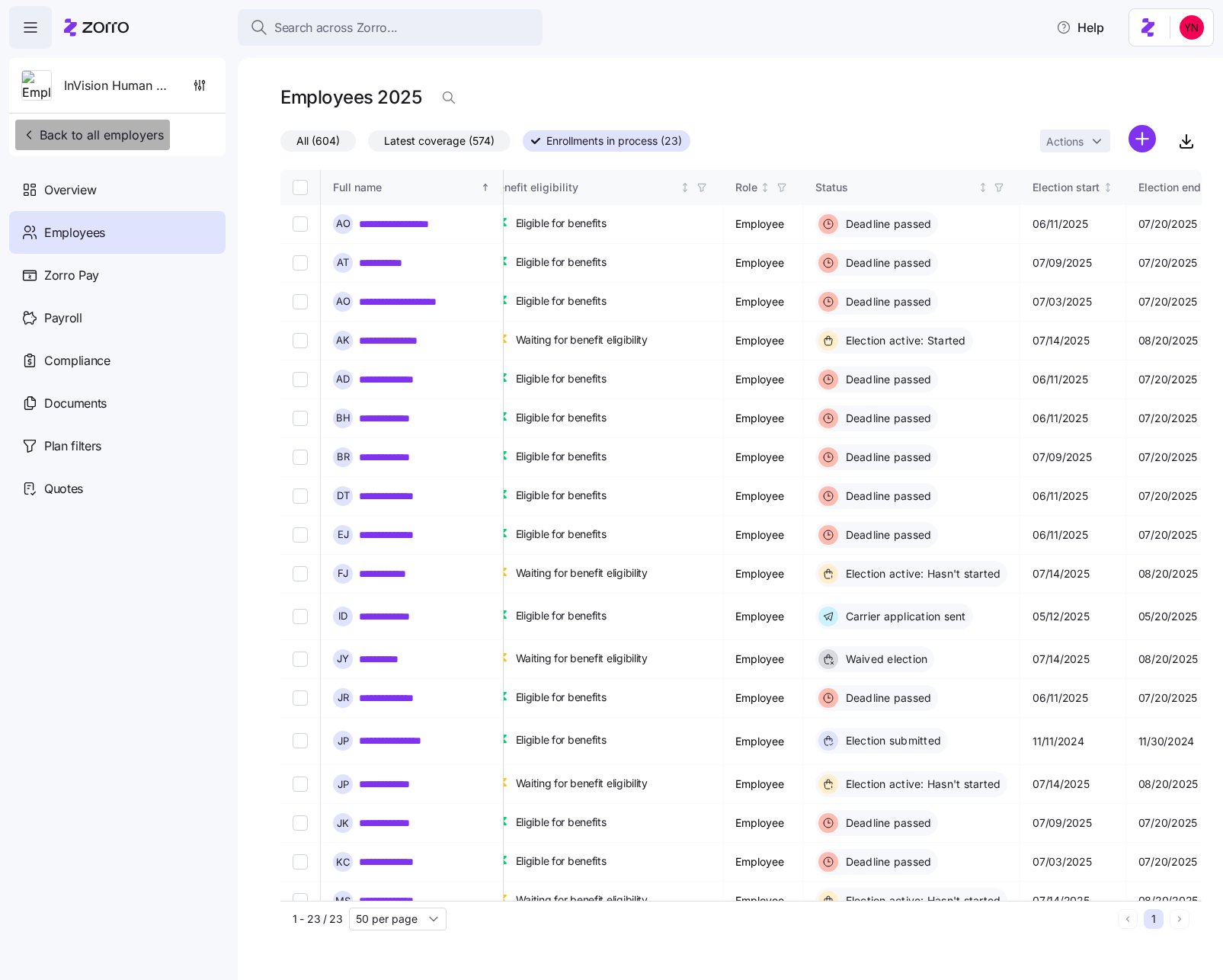 click on "Back to all employers" at bounding box center (92, 135) 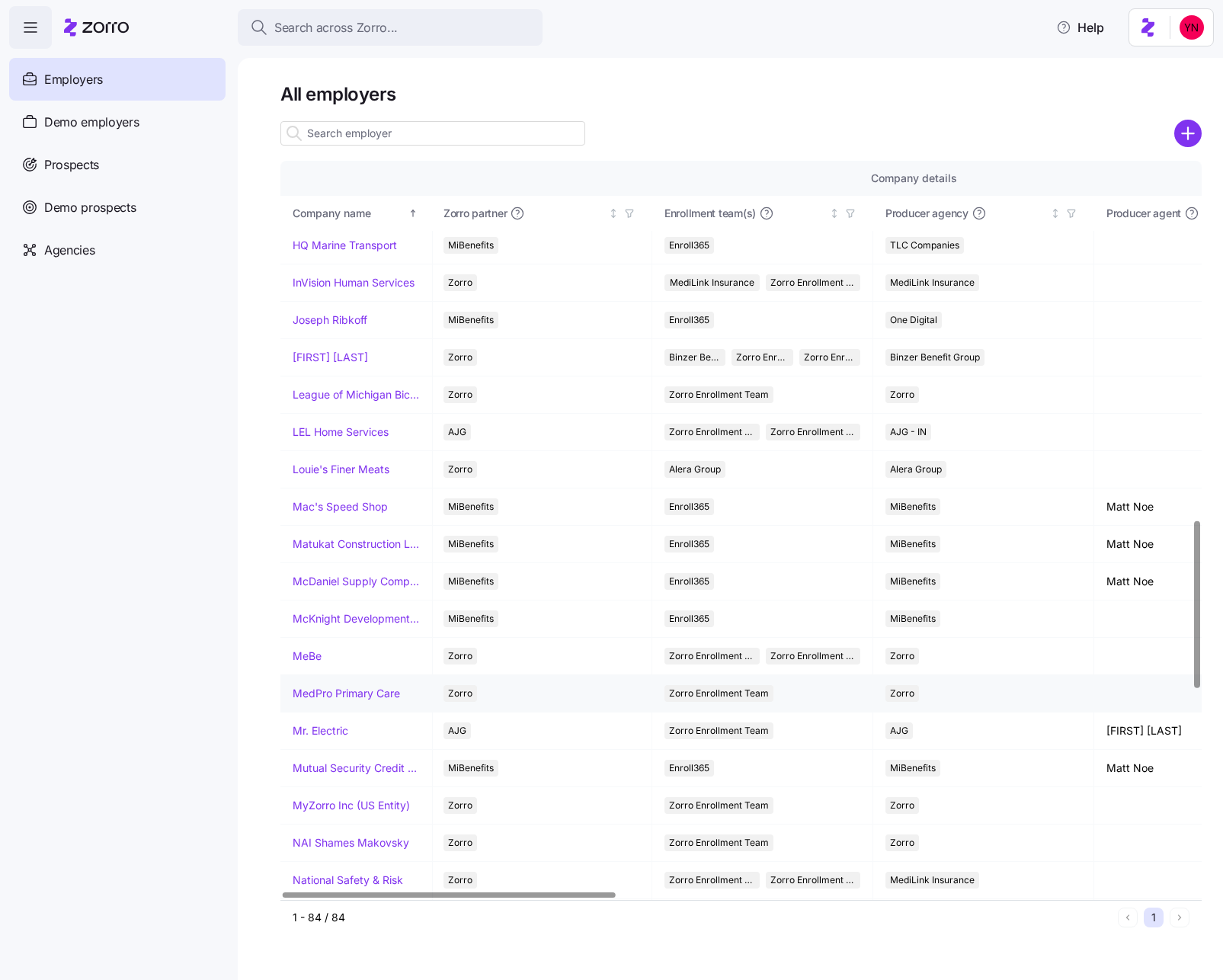 scroll, scrollTop: 1580, scrollLeft: 2, axis: both 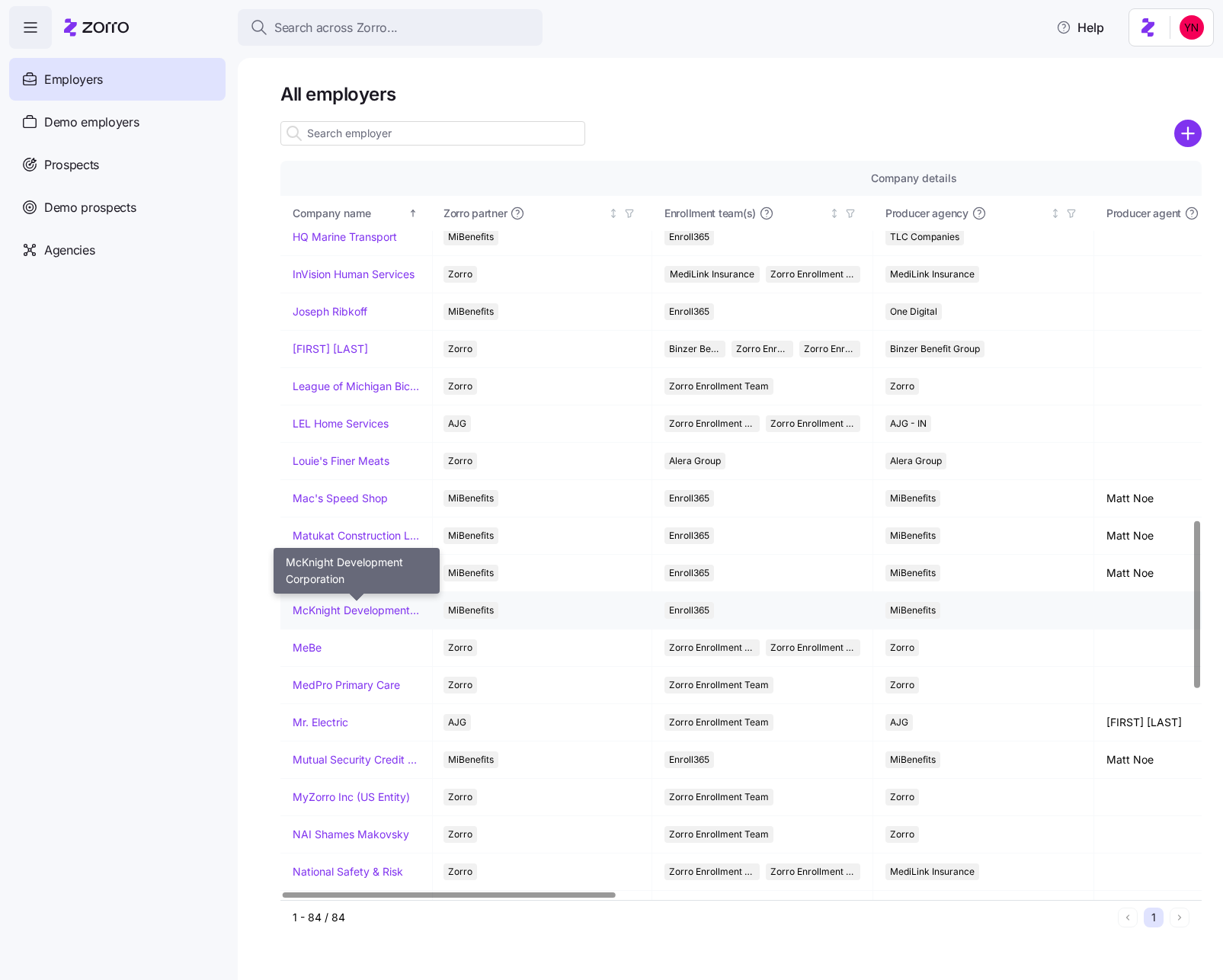 click on "McKnight Development Corporation" at bounding box center [356, 610] 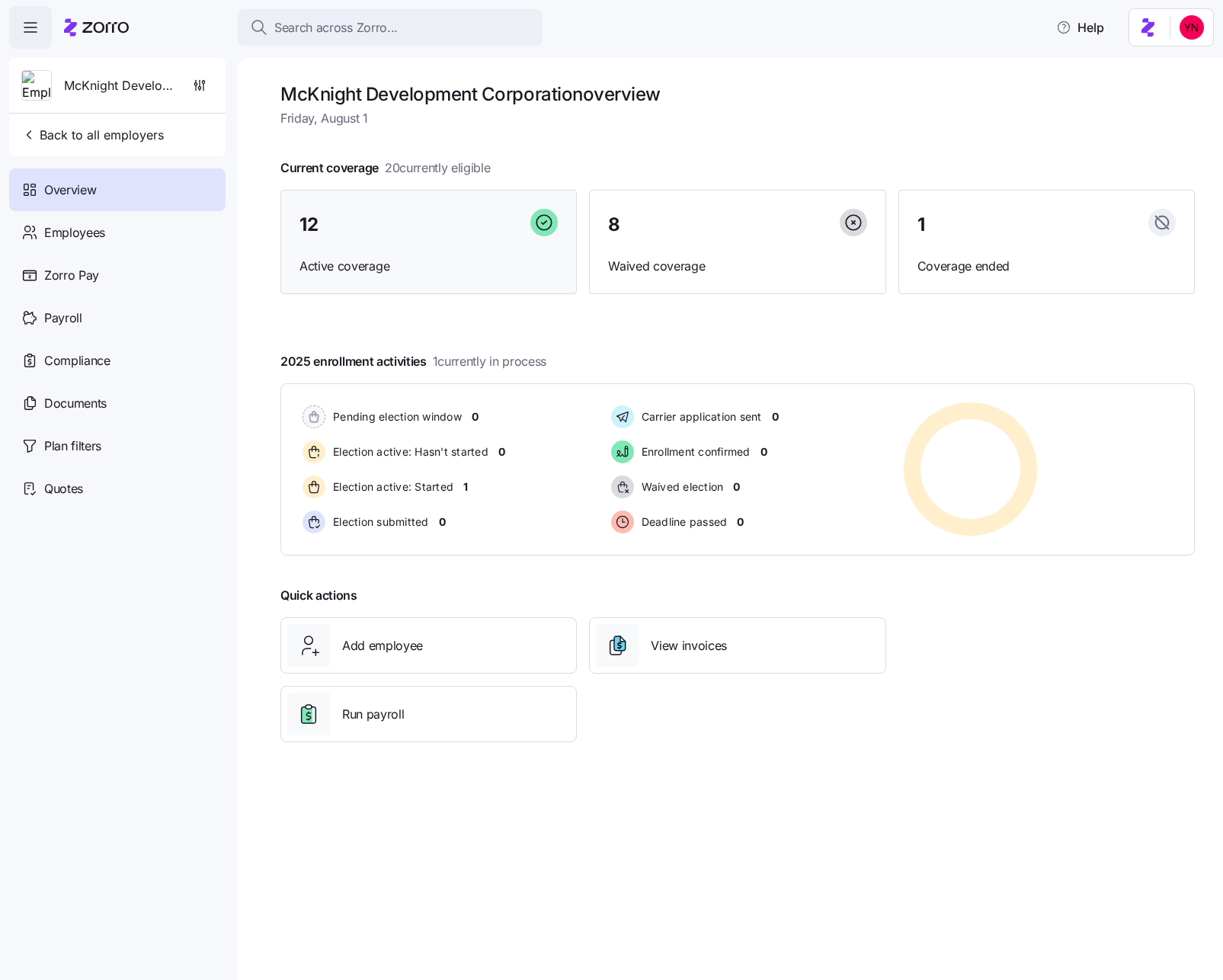 click on "12 Active coverage" at bounding box center (428, 242) 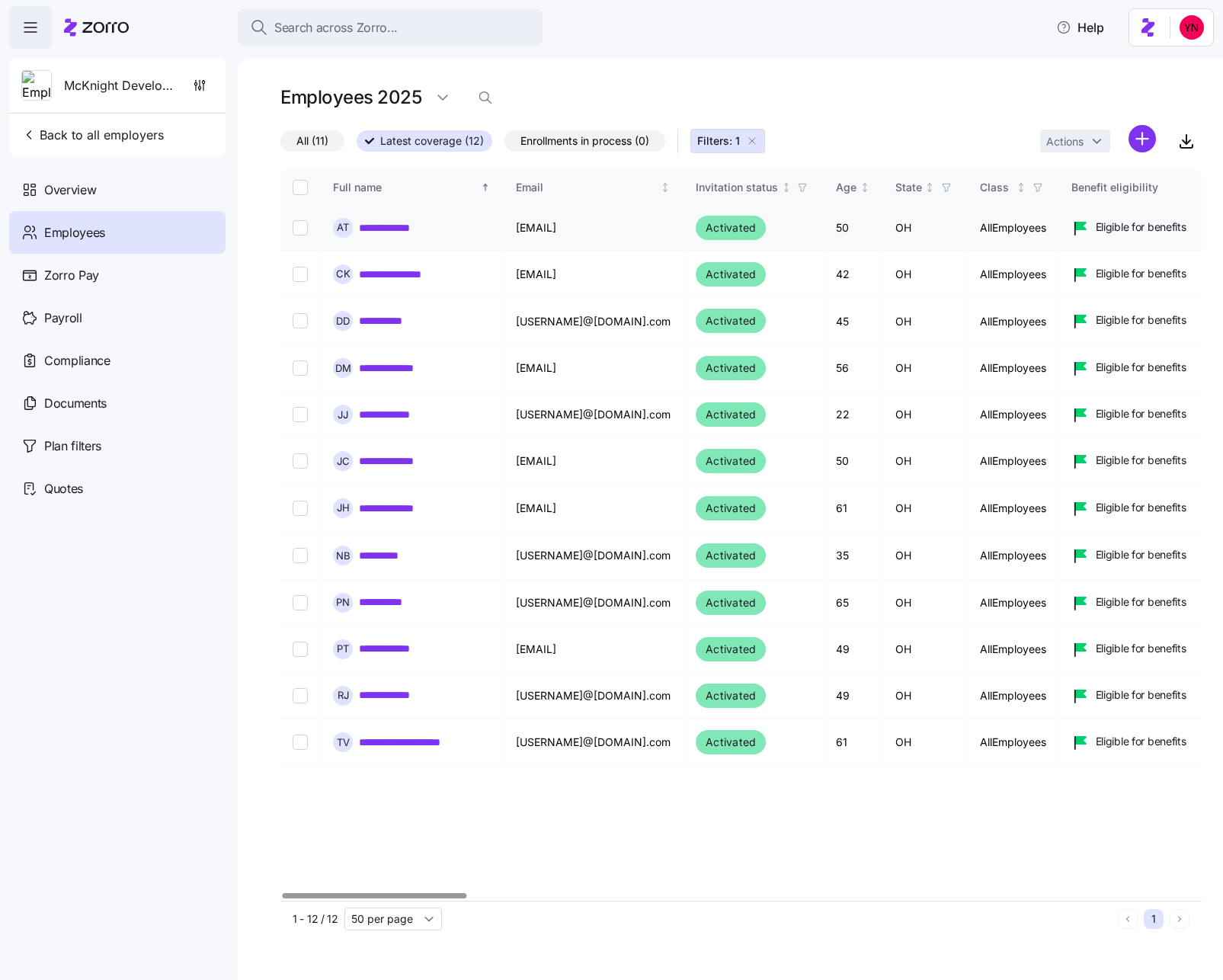 scroll, scrollTop: 0, scrollLeft: 3, axis: horizontal 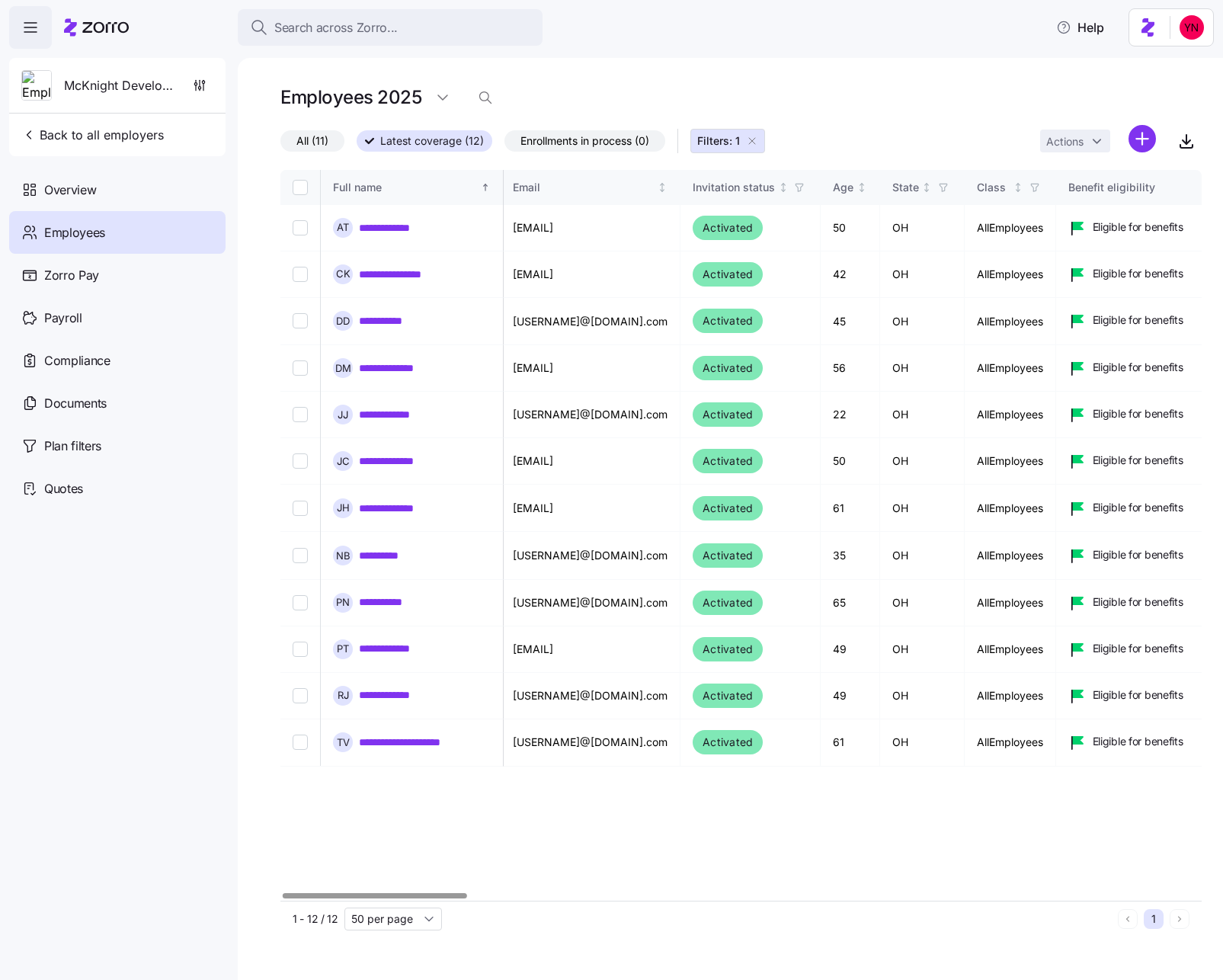 click on "All (11)" at bounding box center [312, 141] 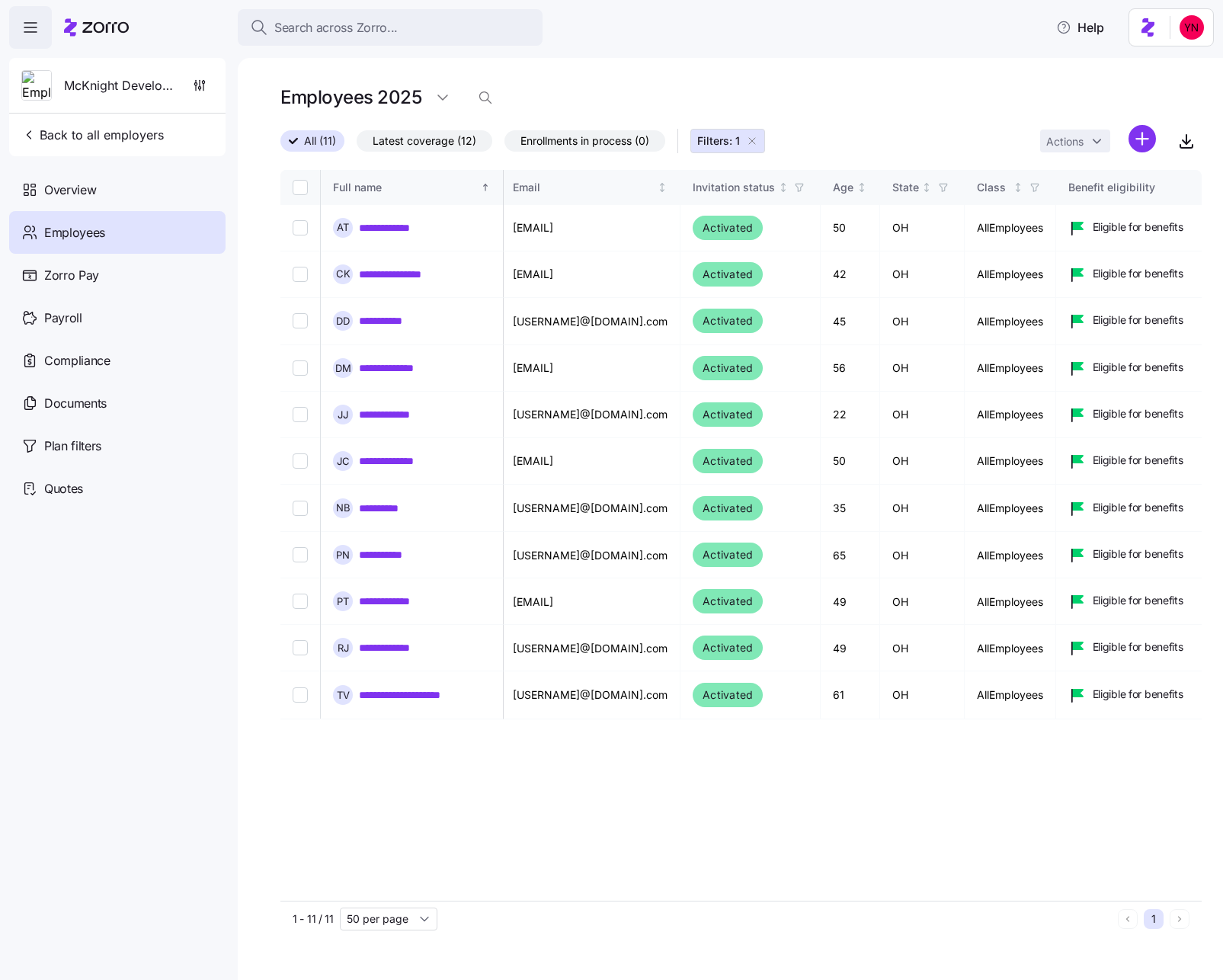 click on "Latest coverage (12)" at bounding box center (424, 141) 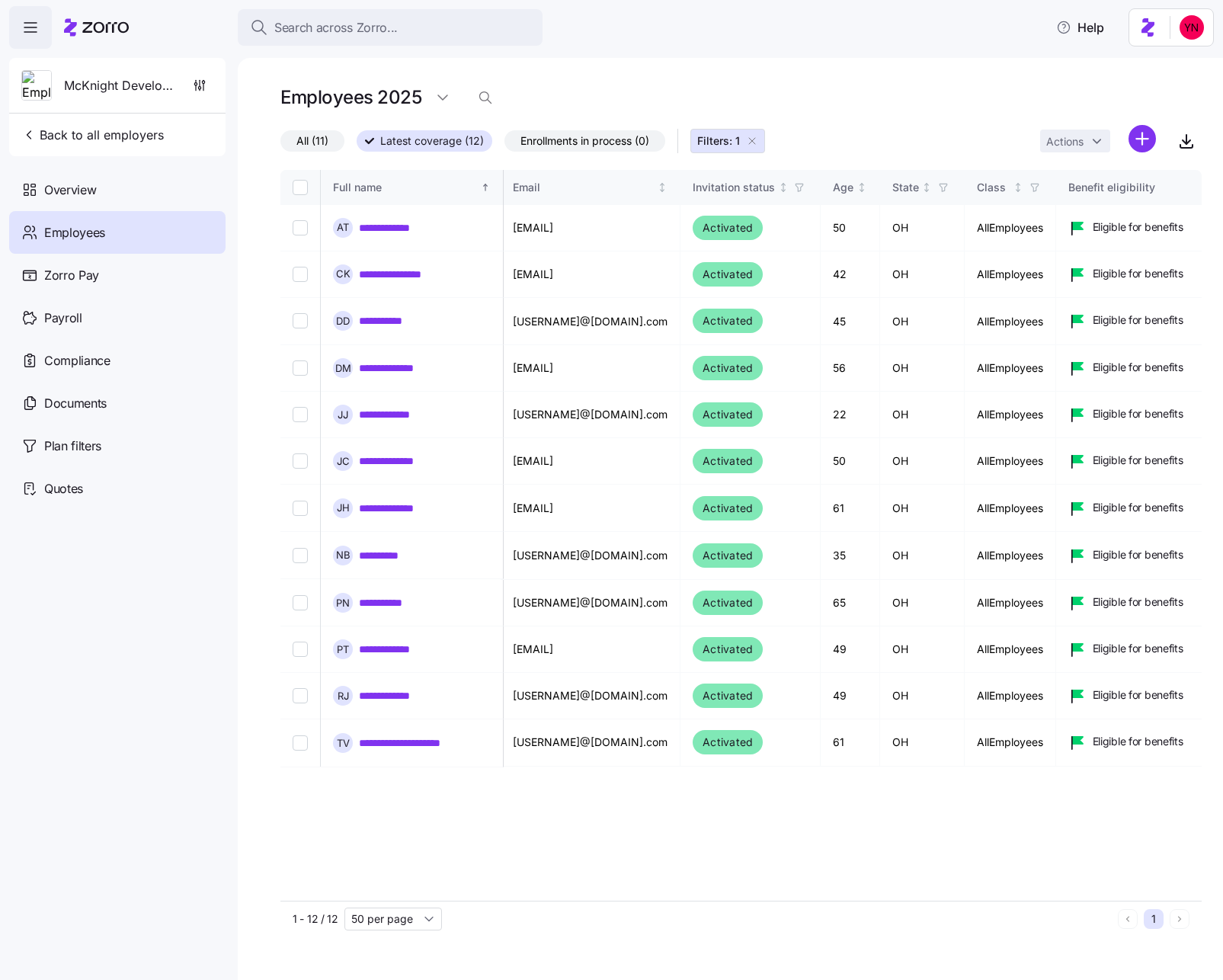 click on "All (11)" at bounding box center (312, 141) 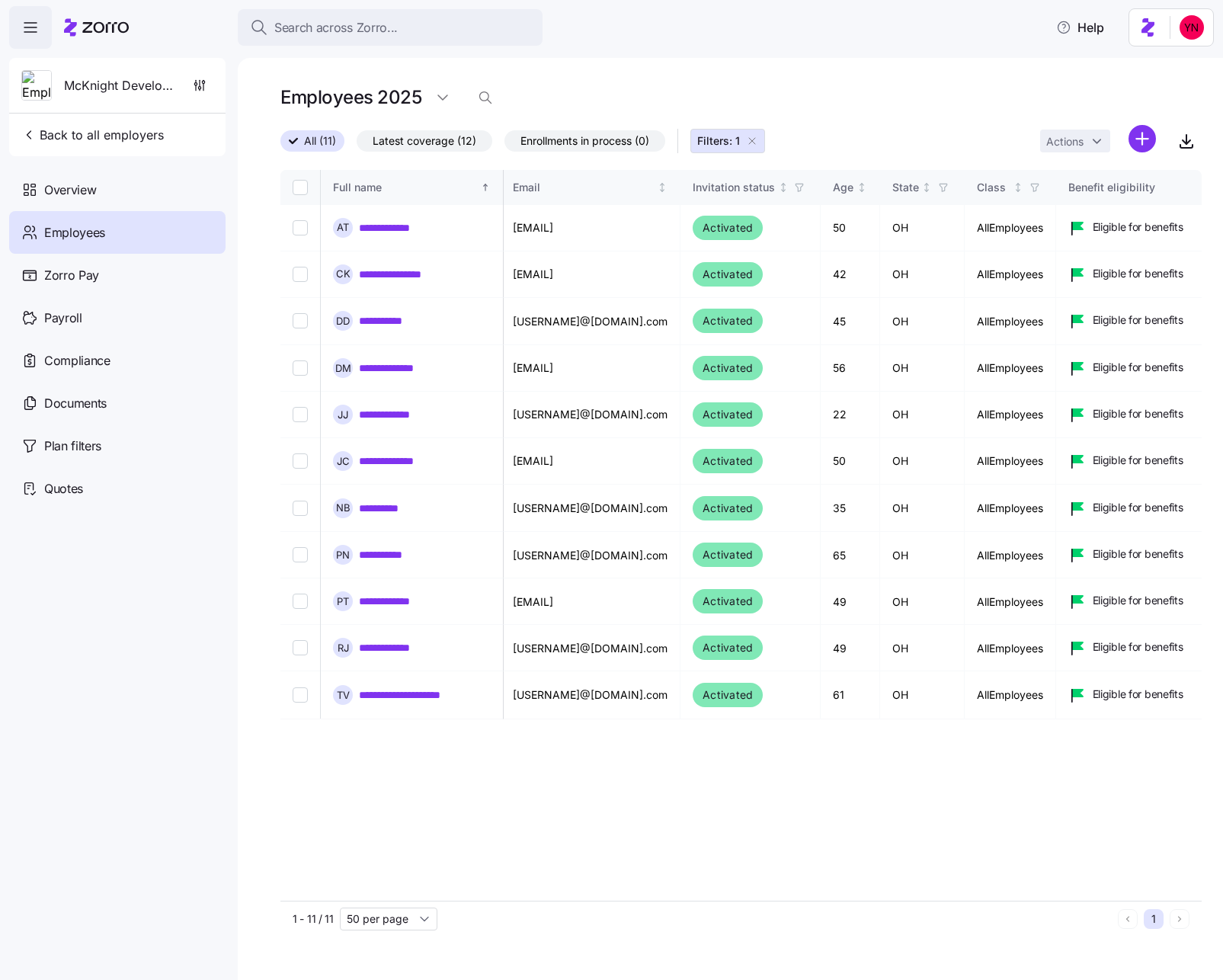 click on "Latest coverage (12)" at bounding box center (424, 141) 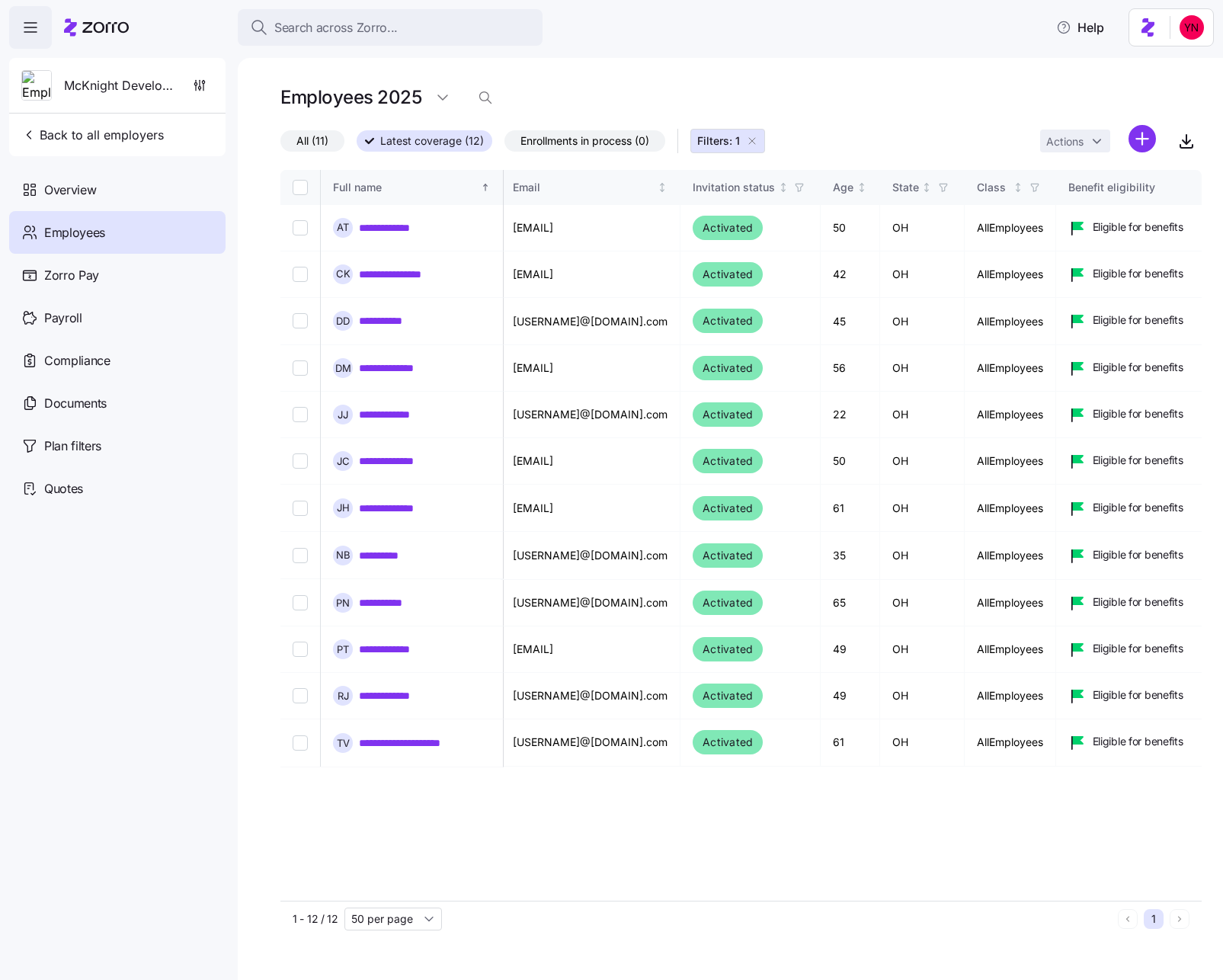 click on "All (11)" at bounding box center [312, 141] 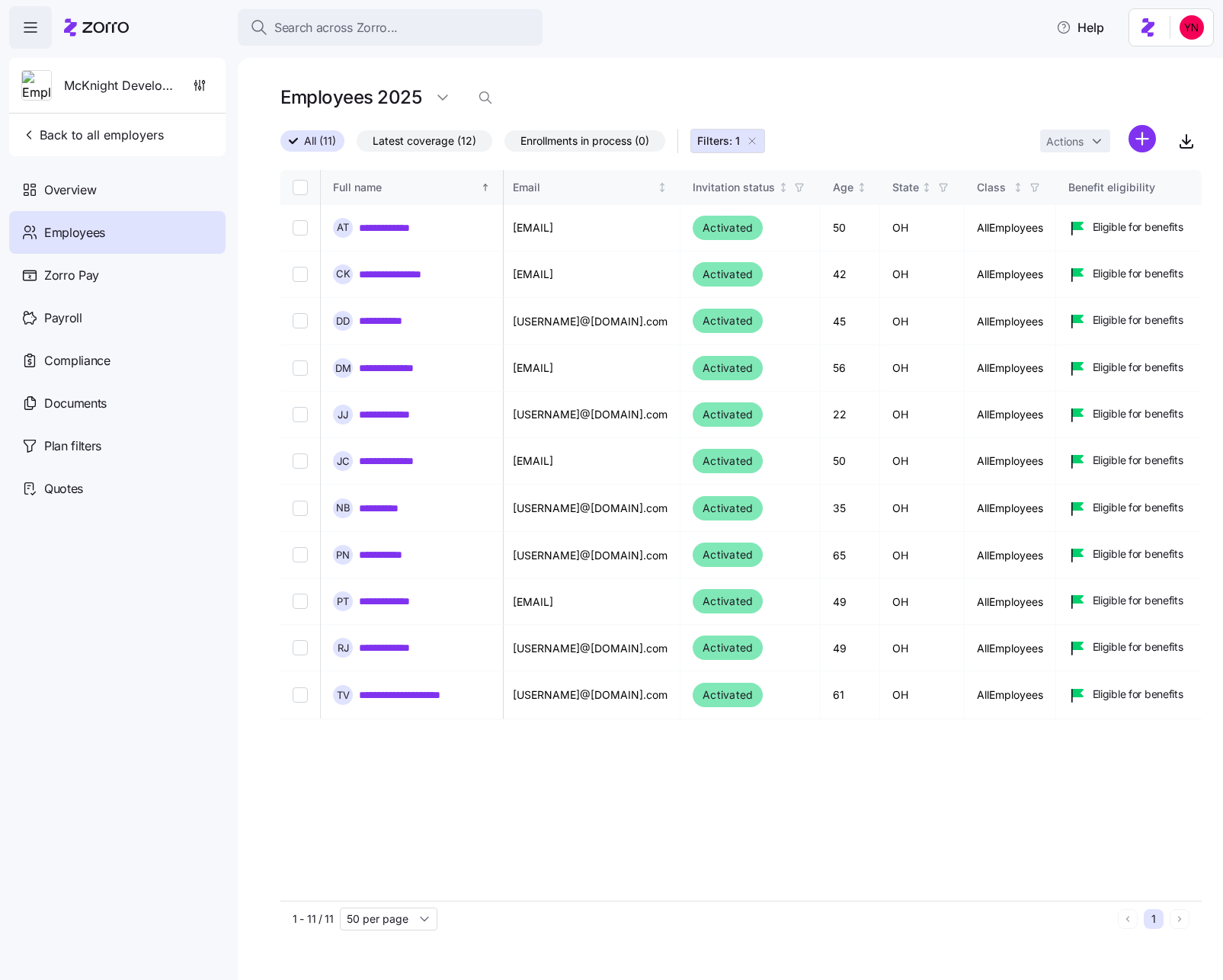 drag, startPoint x: 415, startPoint y: 141, endPoint x: 356, endPoint y: 148, distance: 59.4138 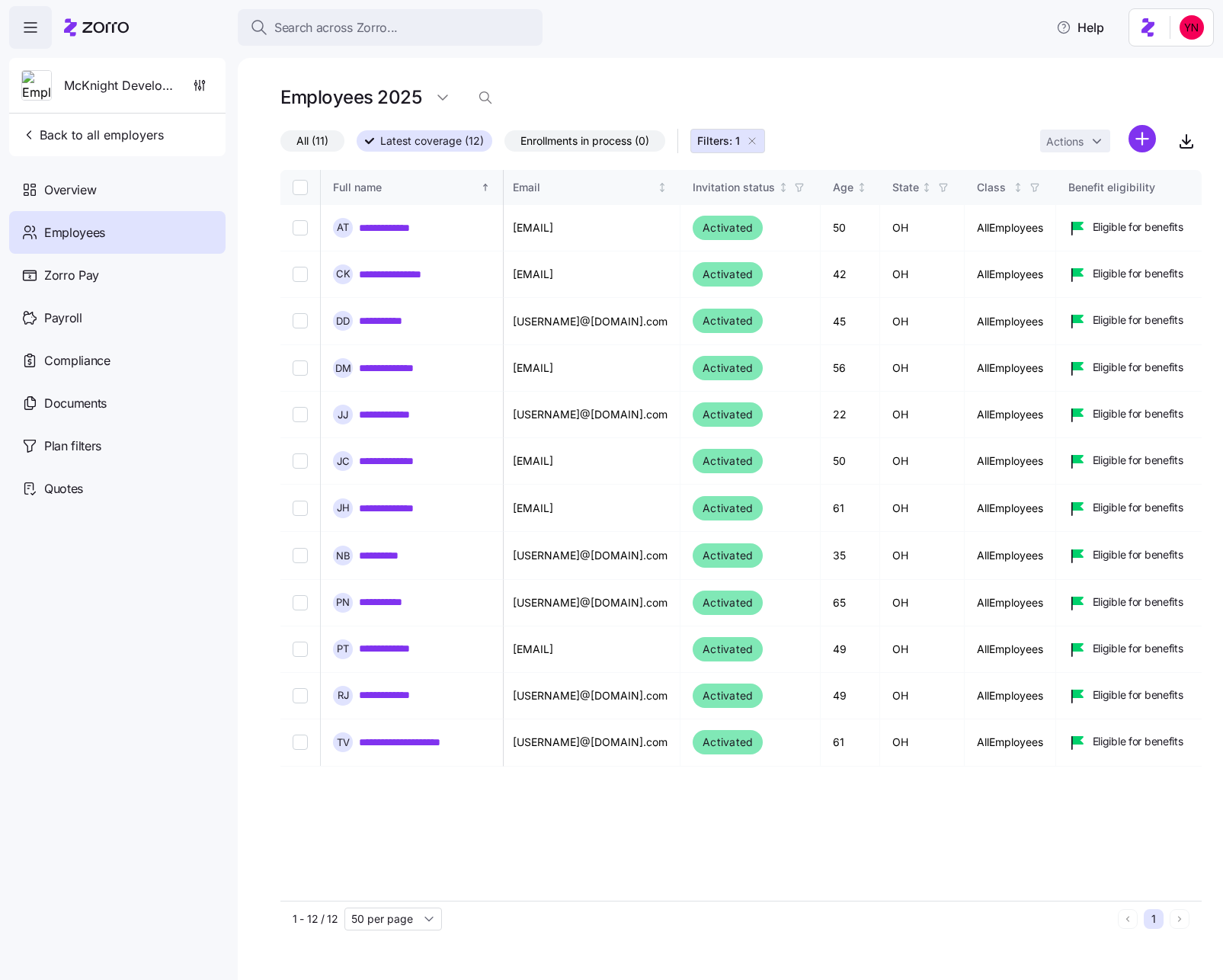 click on "All (11)" at bounding box center (312, 141) 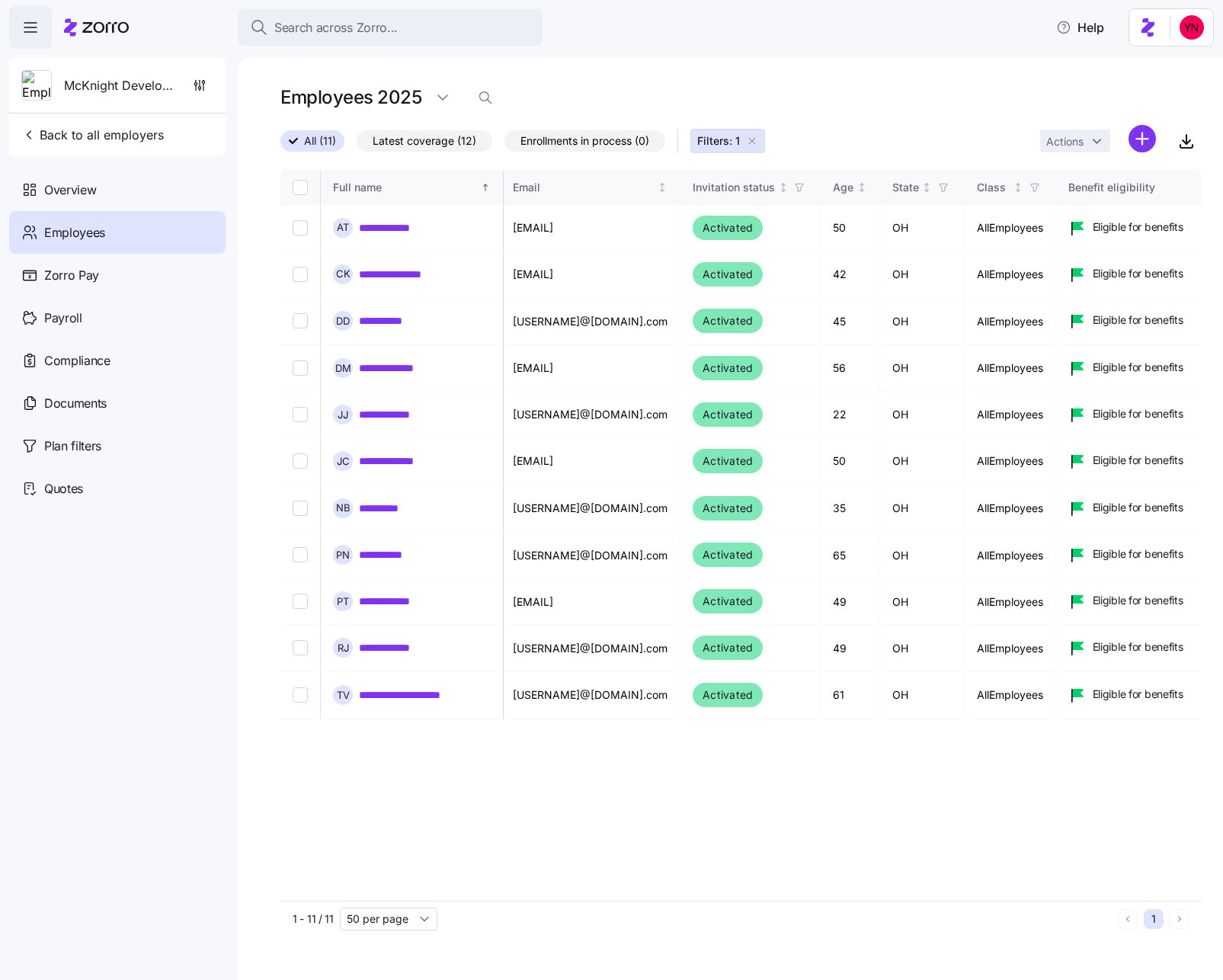 click on "Latest coverage (12)" at bounding box center [424, 141] 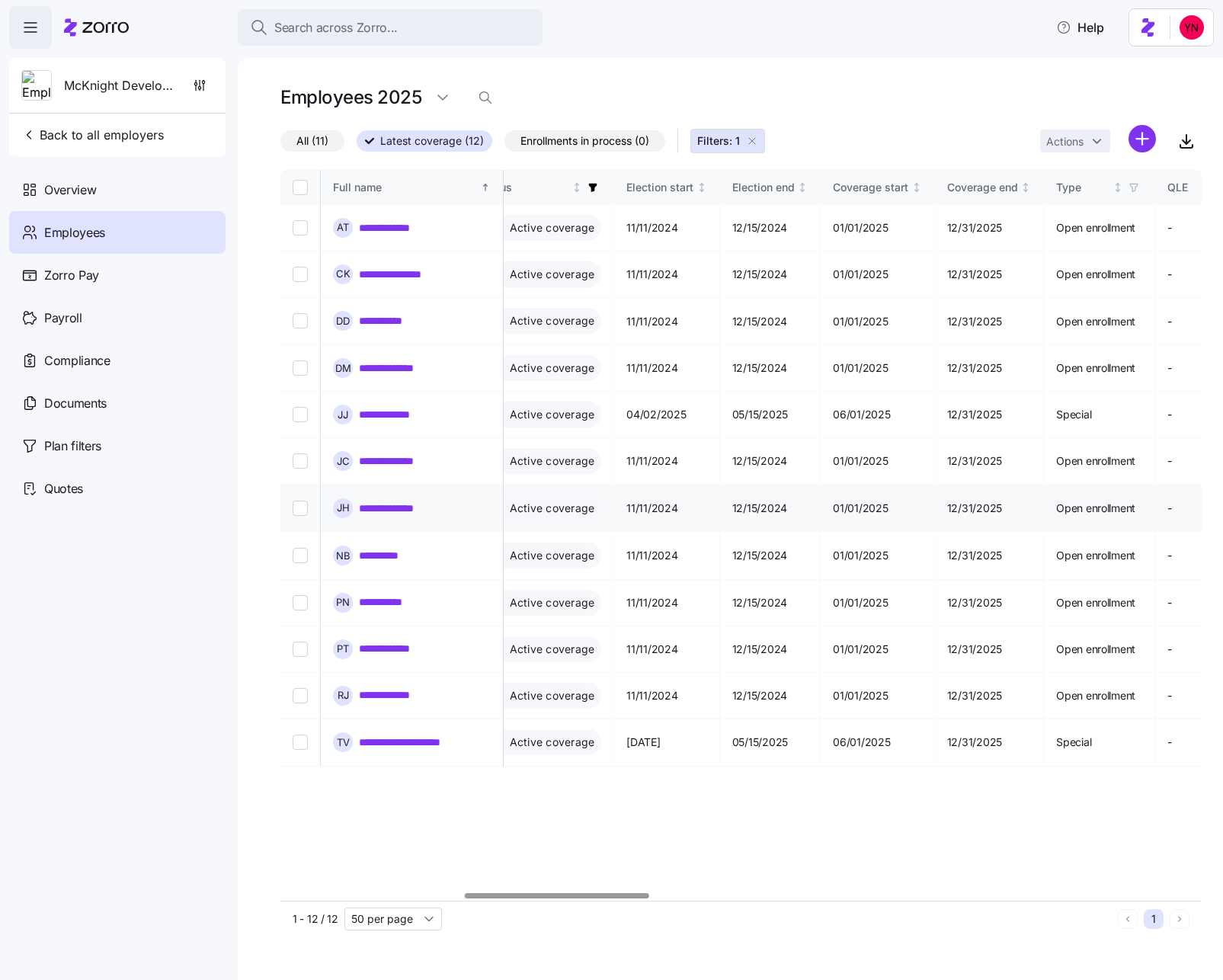 scroll, scrollTop: 0, scrollLeft: 920, axis: horizontal 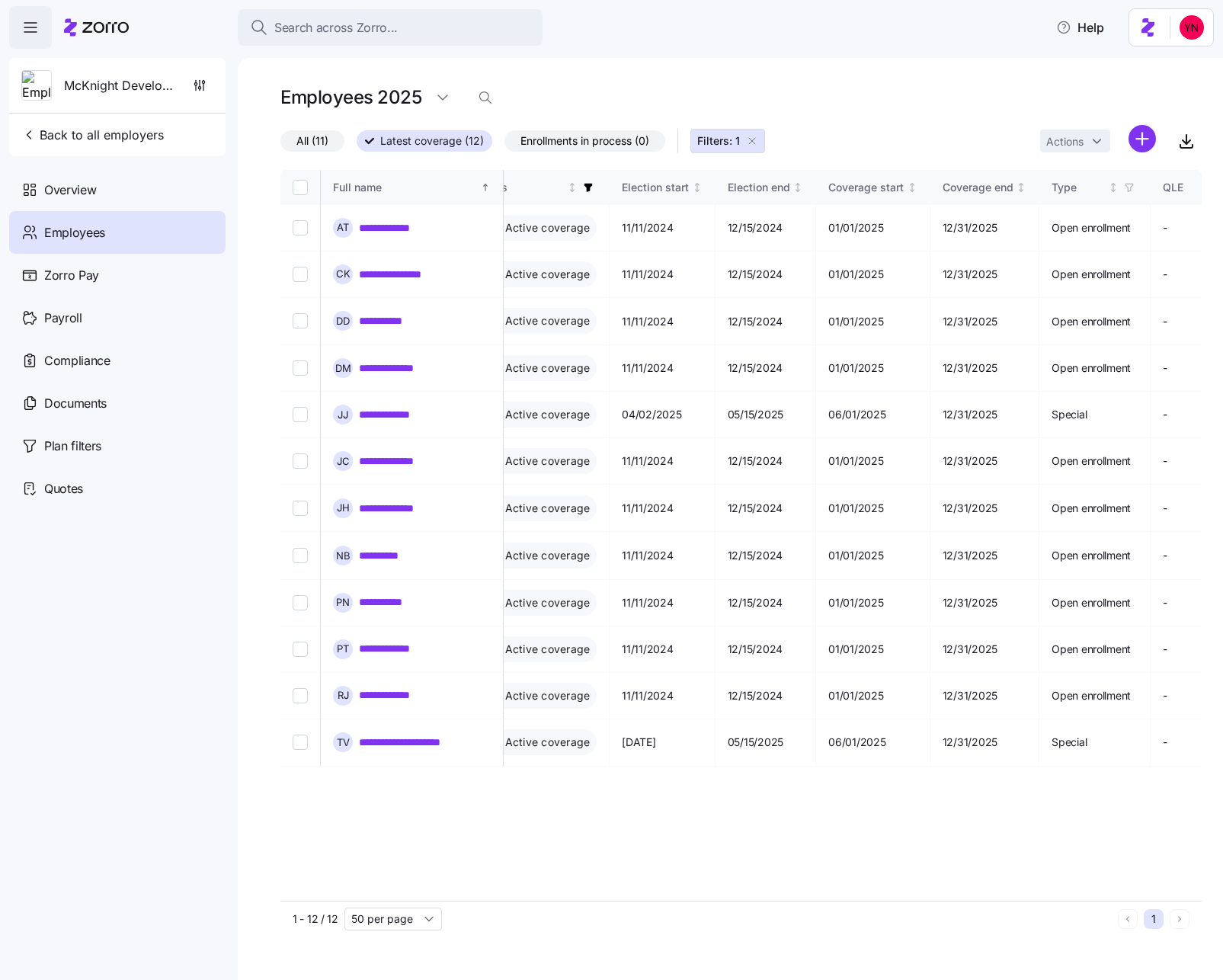click on "All (11)" at bounding box center (312, 141) 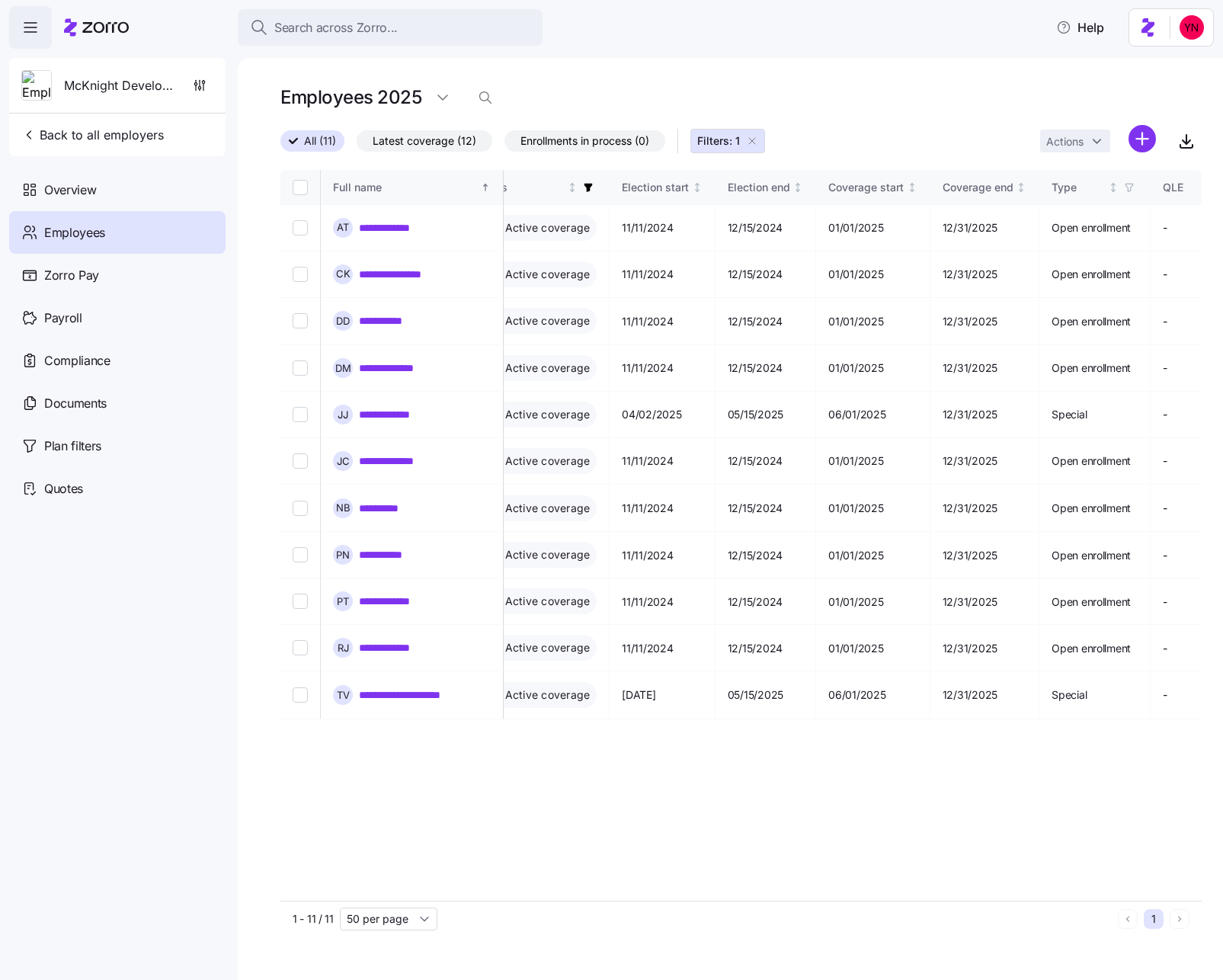 click on "Latest coverage (12)" at bounding box center (424, 141) 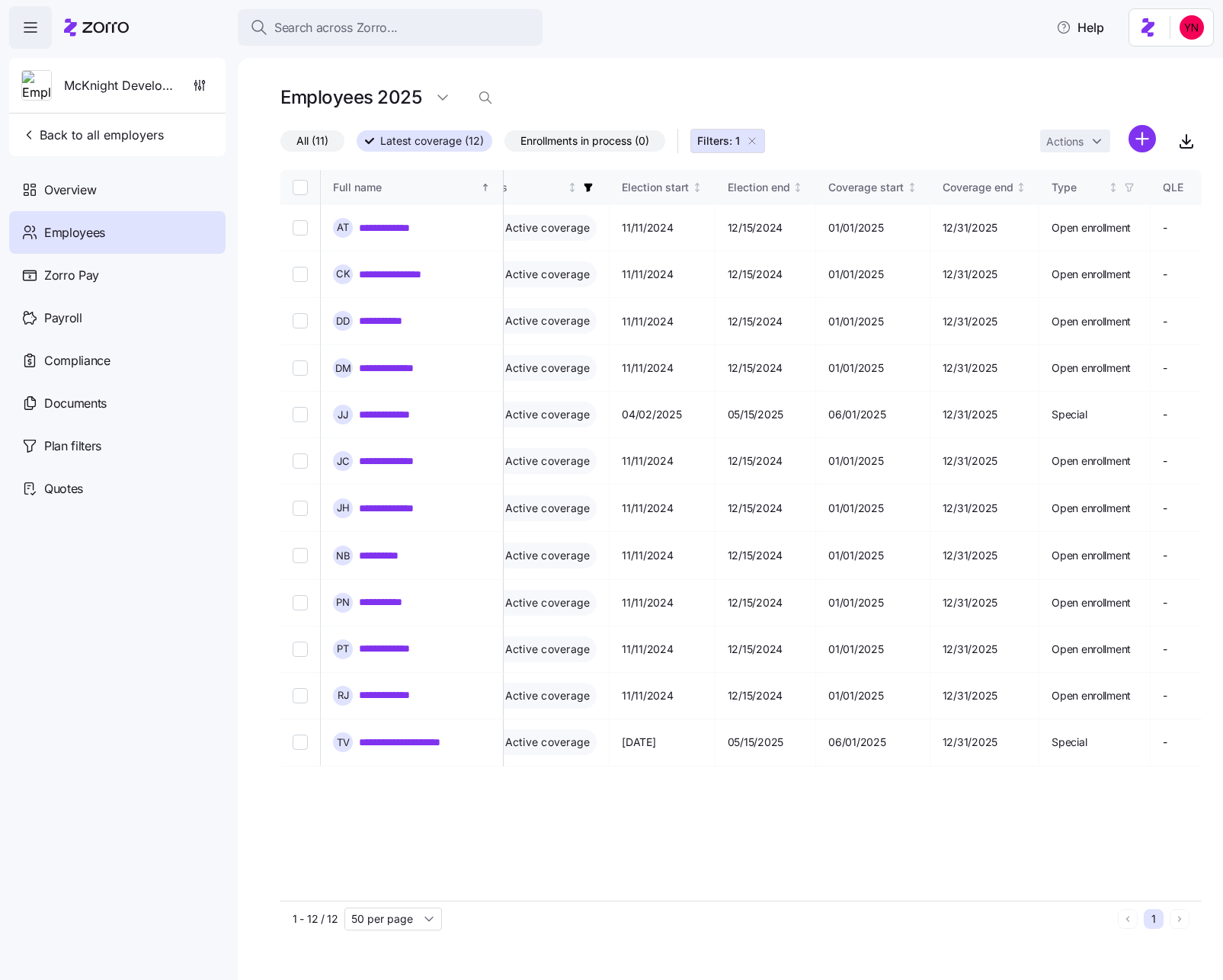 click on "All (11)" at bounding box center [312, 141] 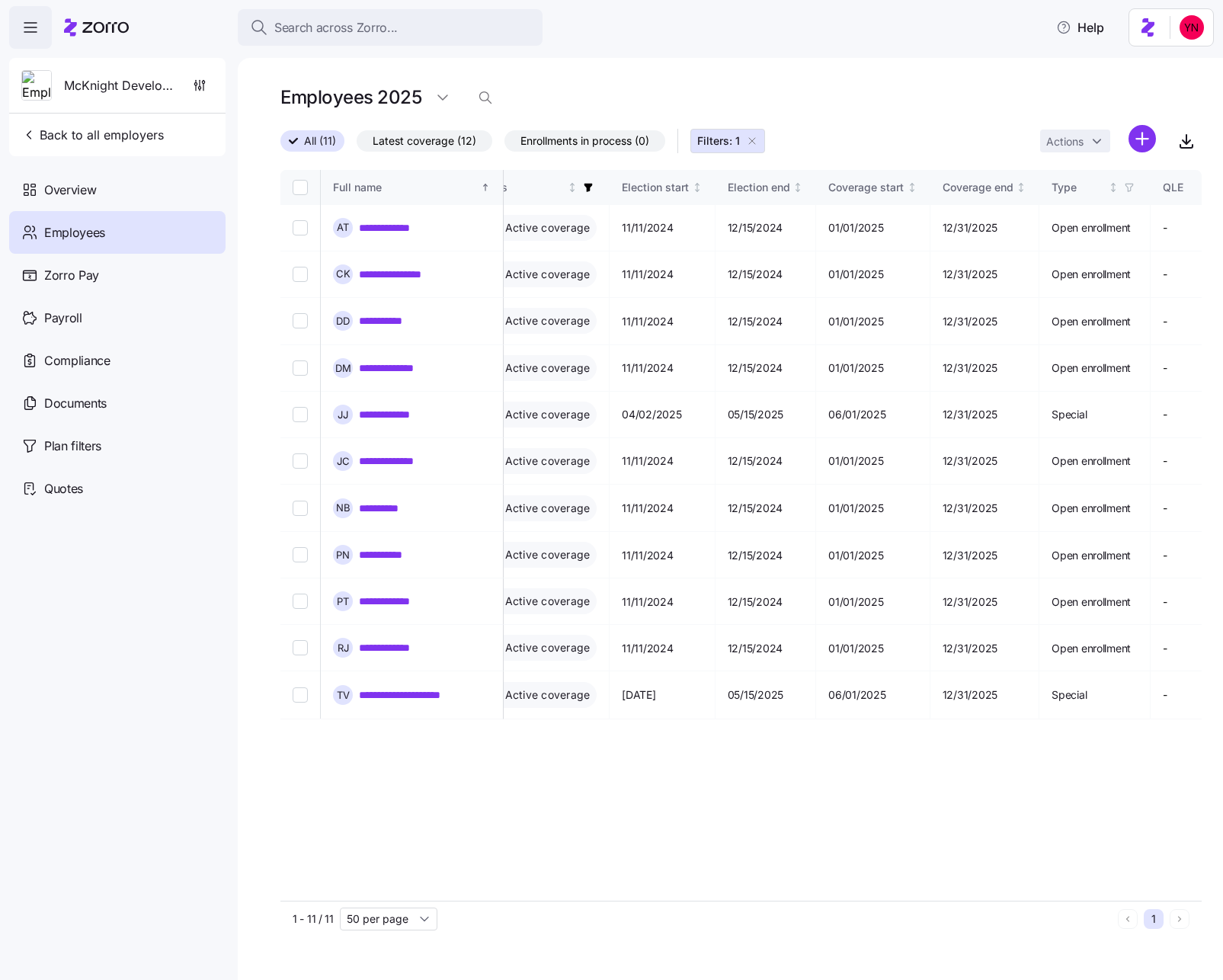 click on "Latest coverage (12)" at bounding box center [424, 141] 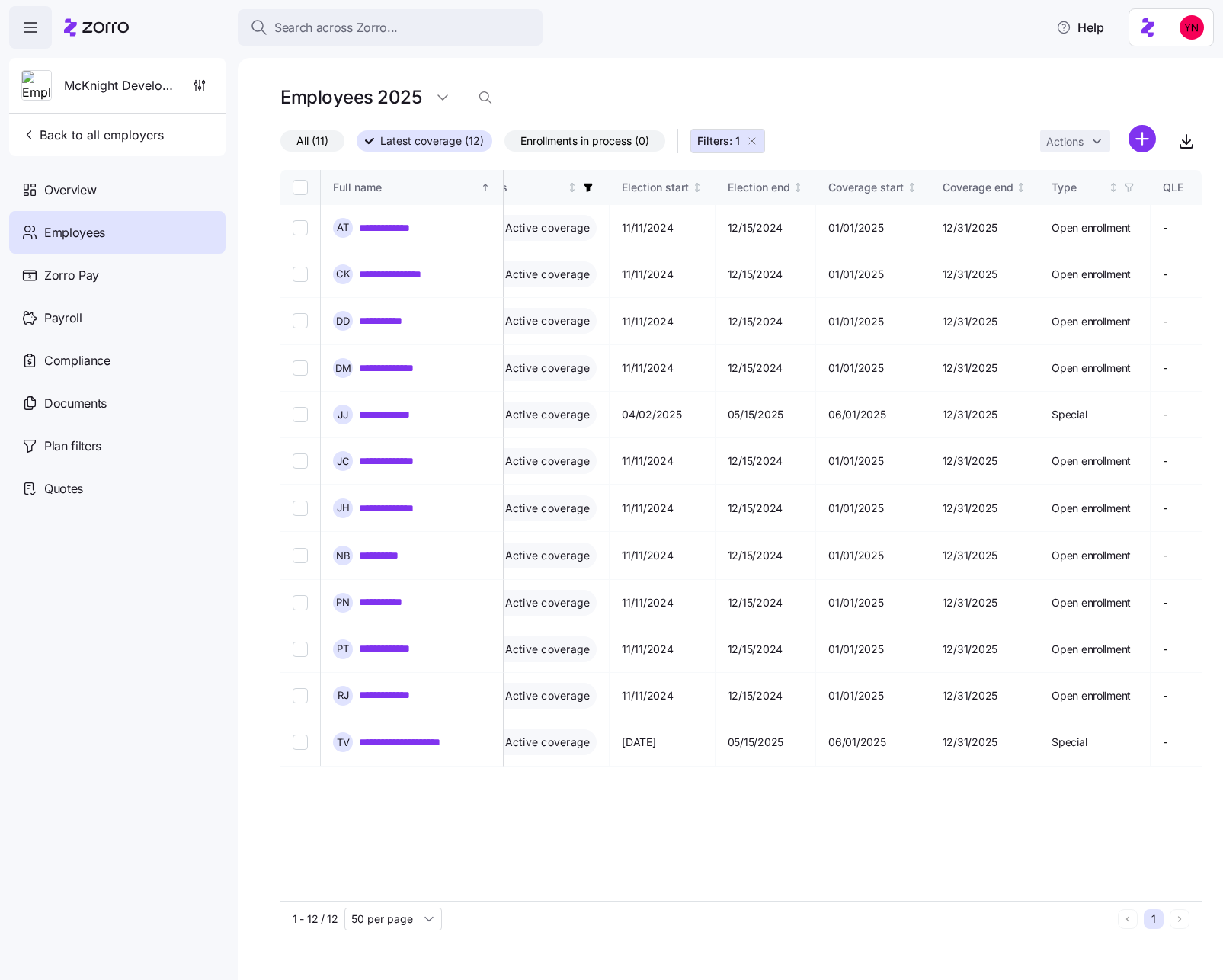 drag, startPoint x: 31, startPoint y: 139, endPoint x: 40, endPoint y: 150, distance: 14.21267 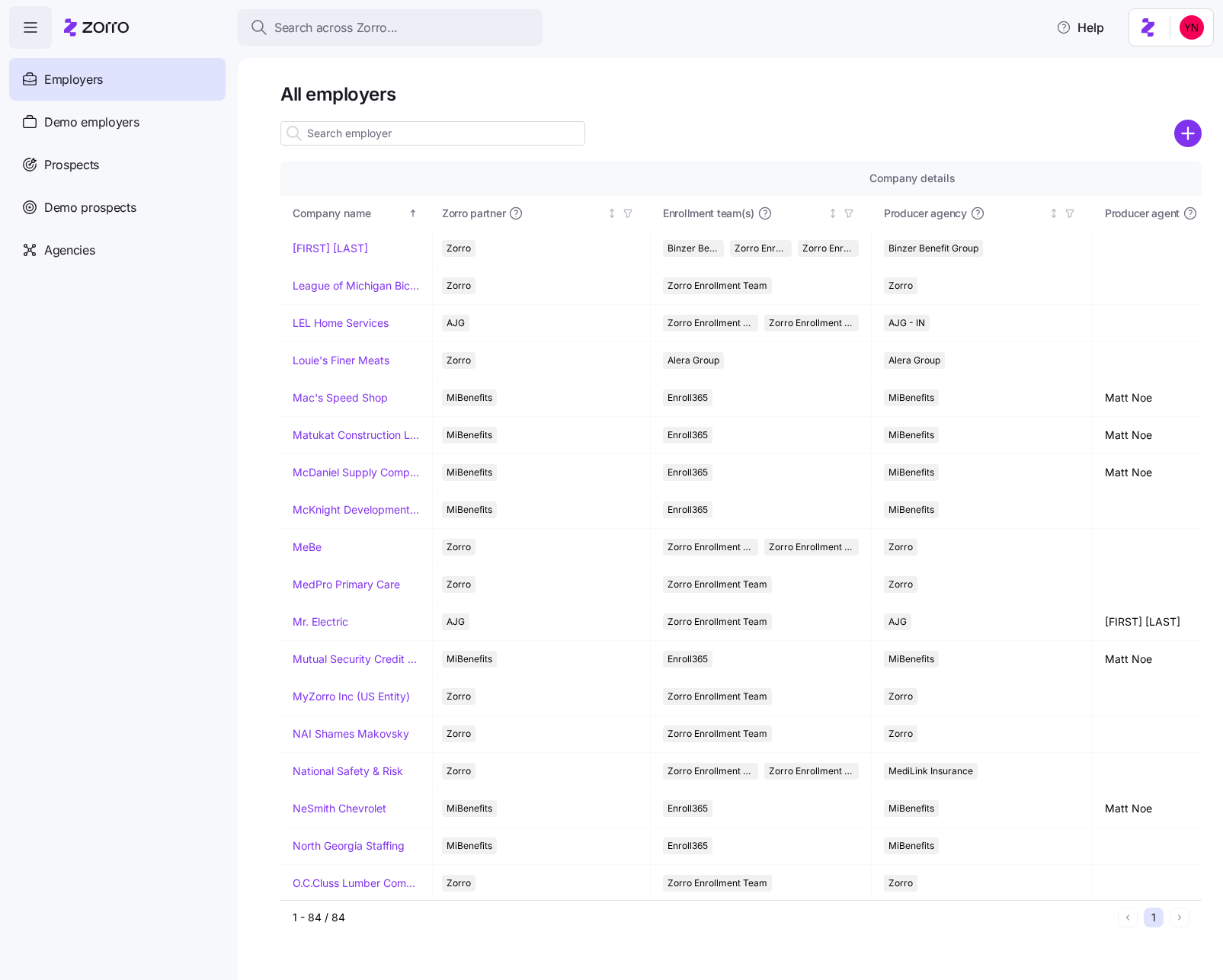 scroll, scrollTop: 1698, scrollLeft: 3, axis: both 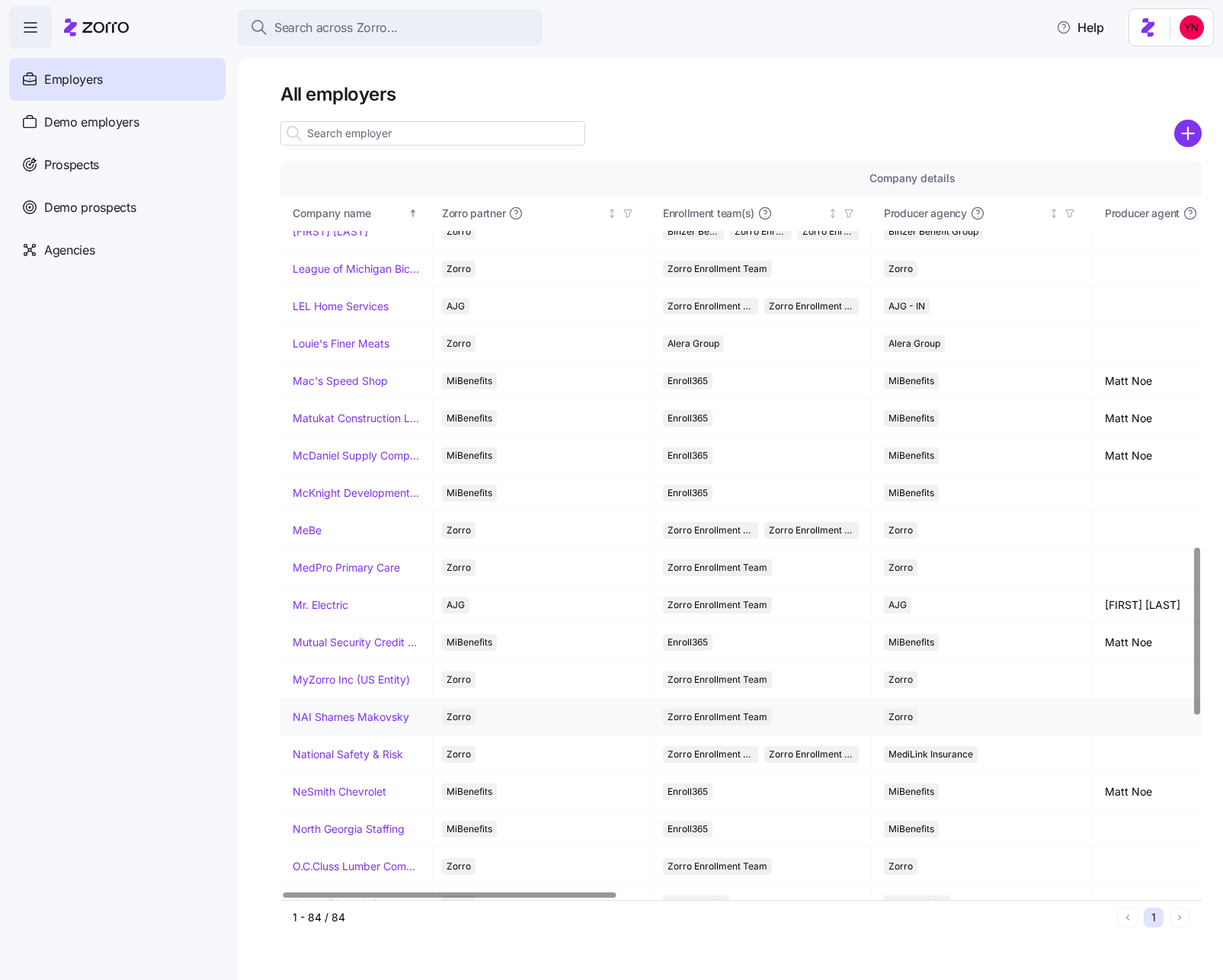 click on "NAI Shames Makovsky" at bounding box center [351, 717] 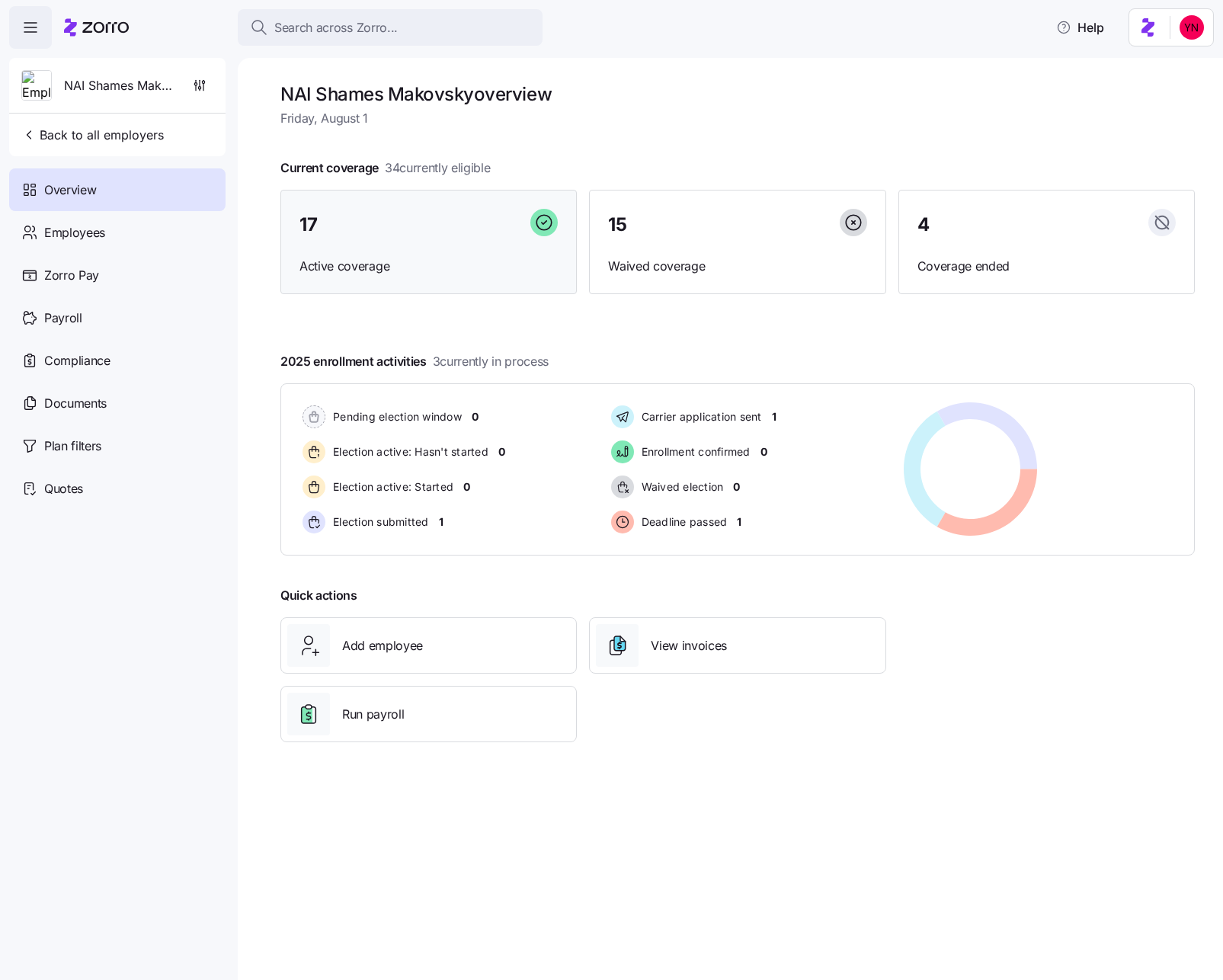 click on "17 Active coverage" at bounding box center (428, 242) 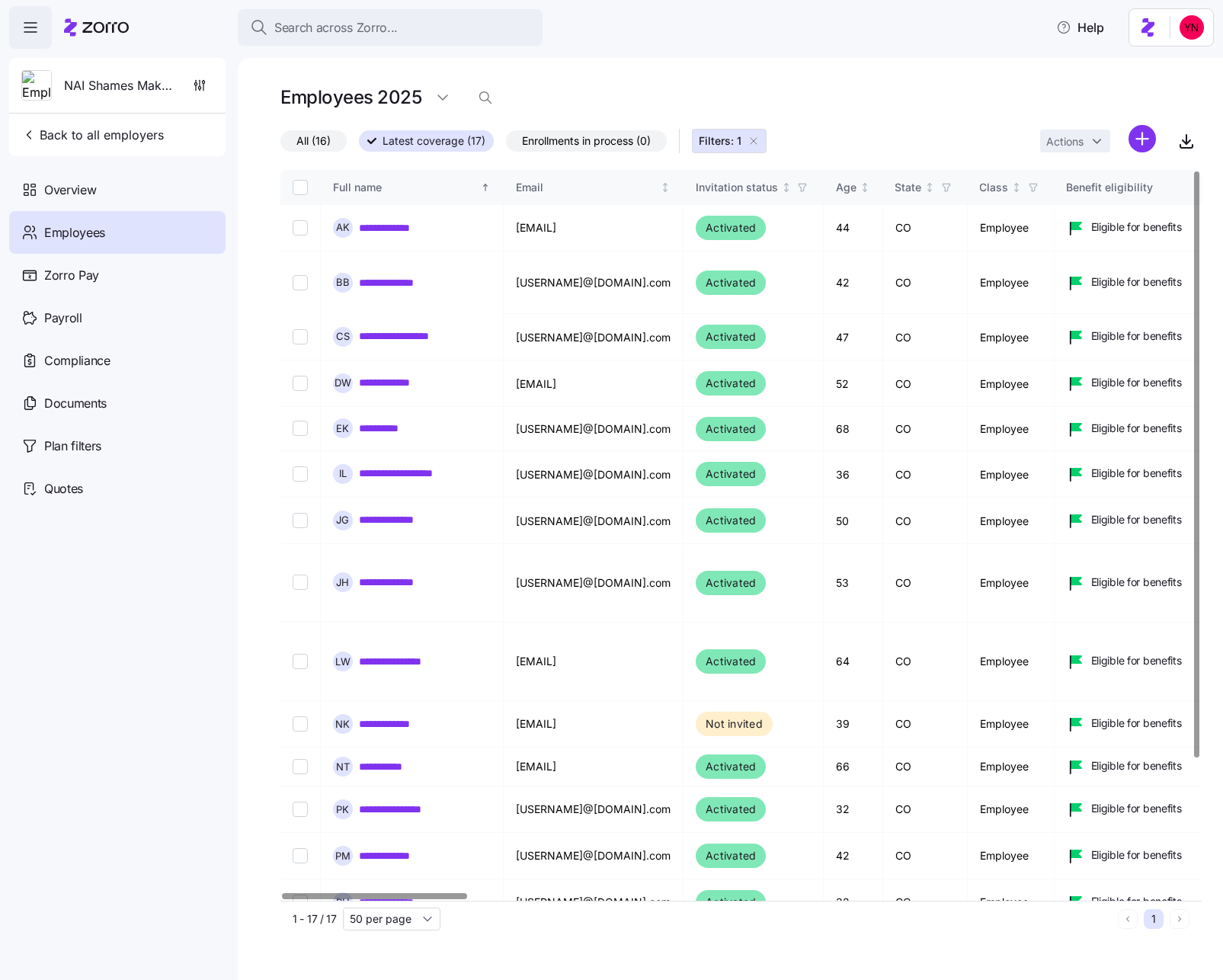 scroll, scrollTop: 0, scrollLeft: 1, axis: horizontal 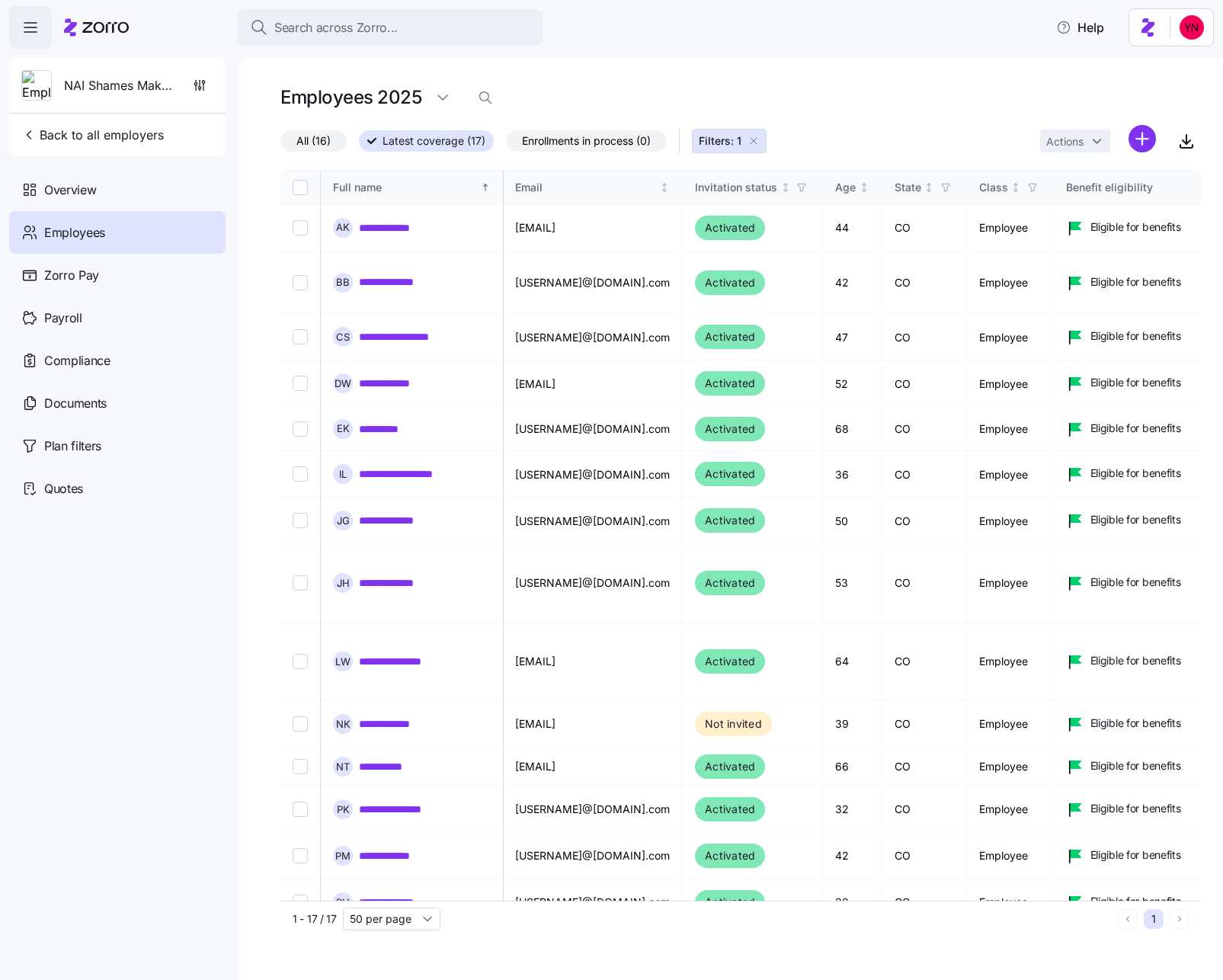 click on "Enrollments in process (0)" at bounding box center [586, 141] 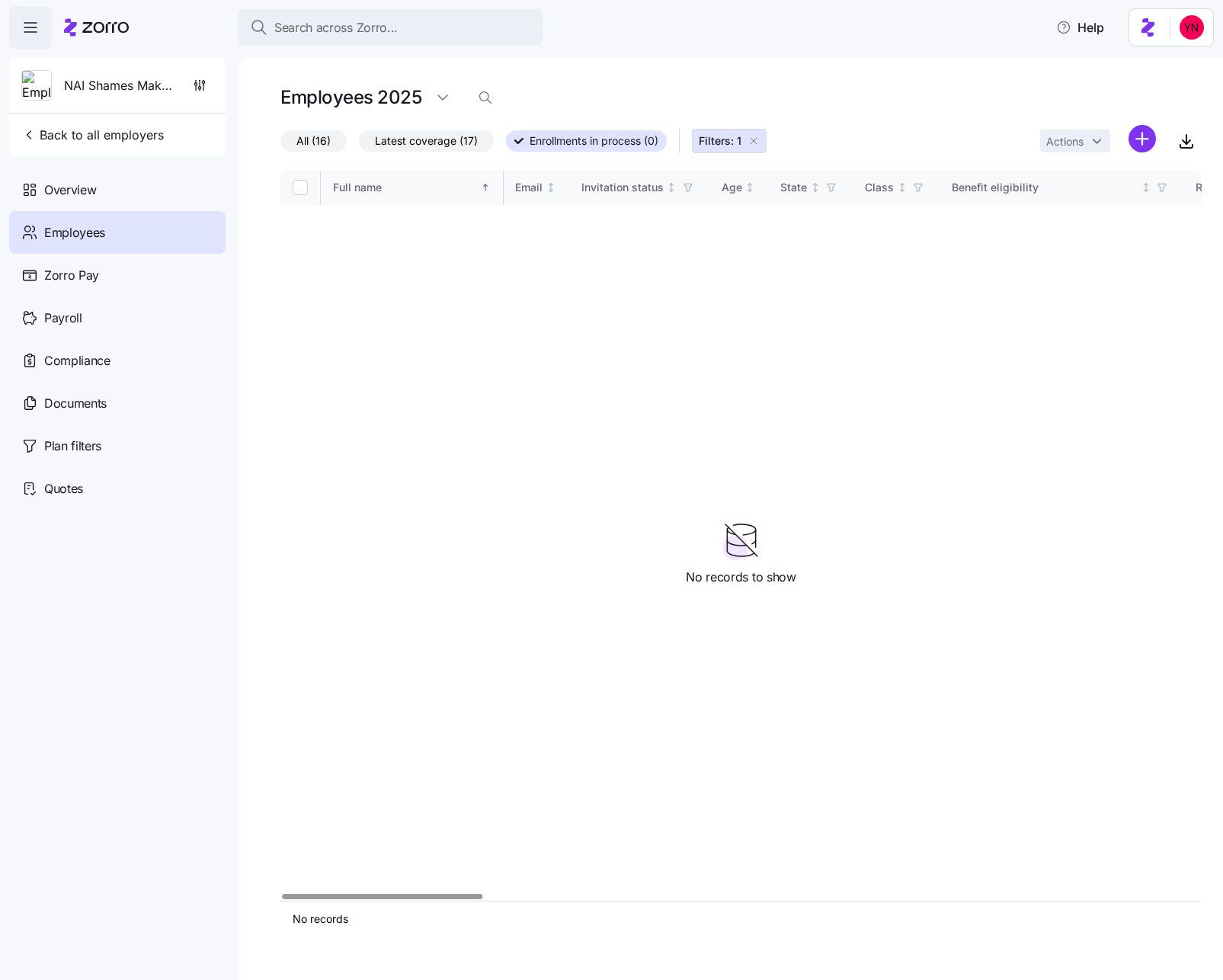 click 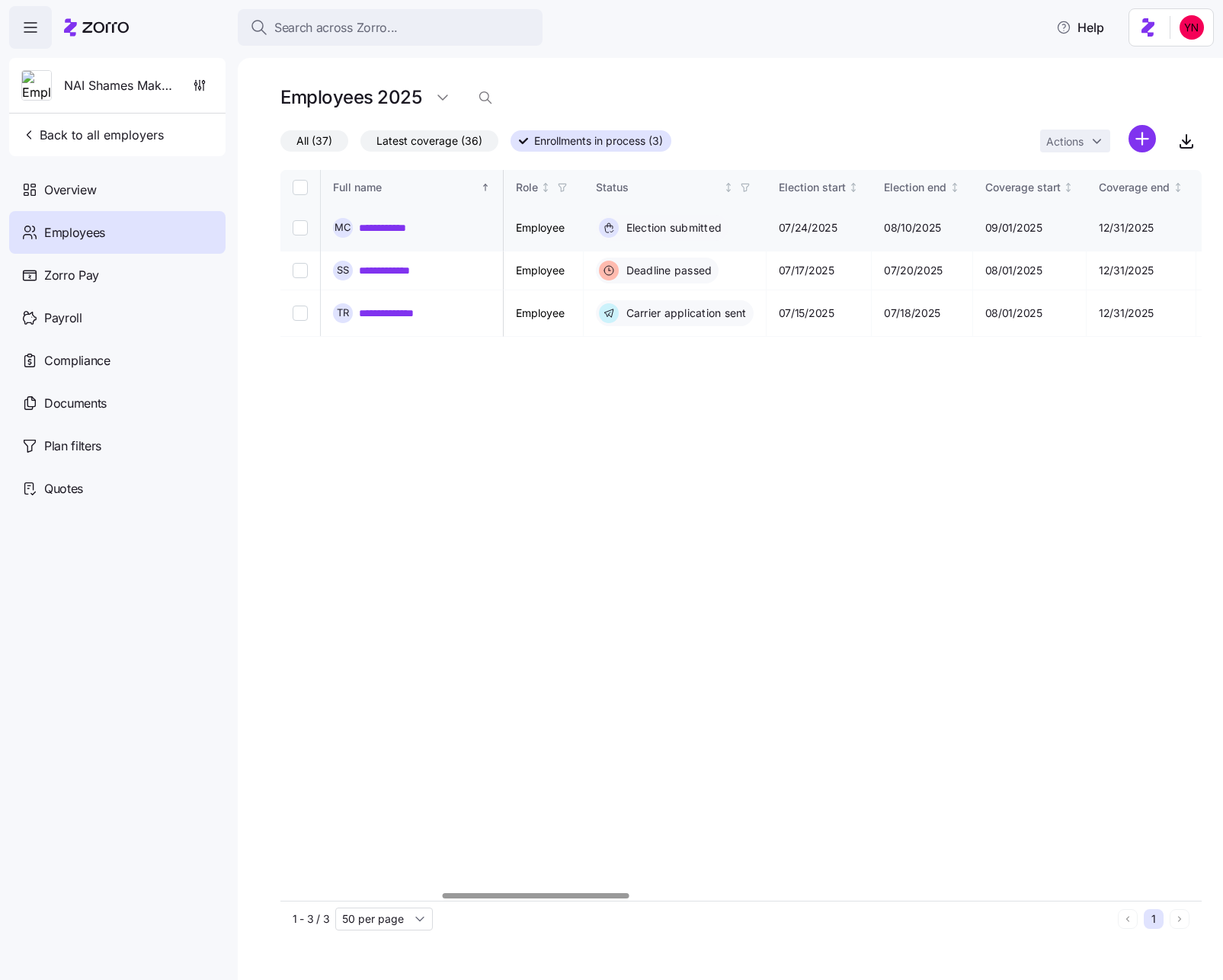 scroll, scrollTop: 0, scrollLeft: 802, axis: horizontal 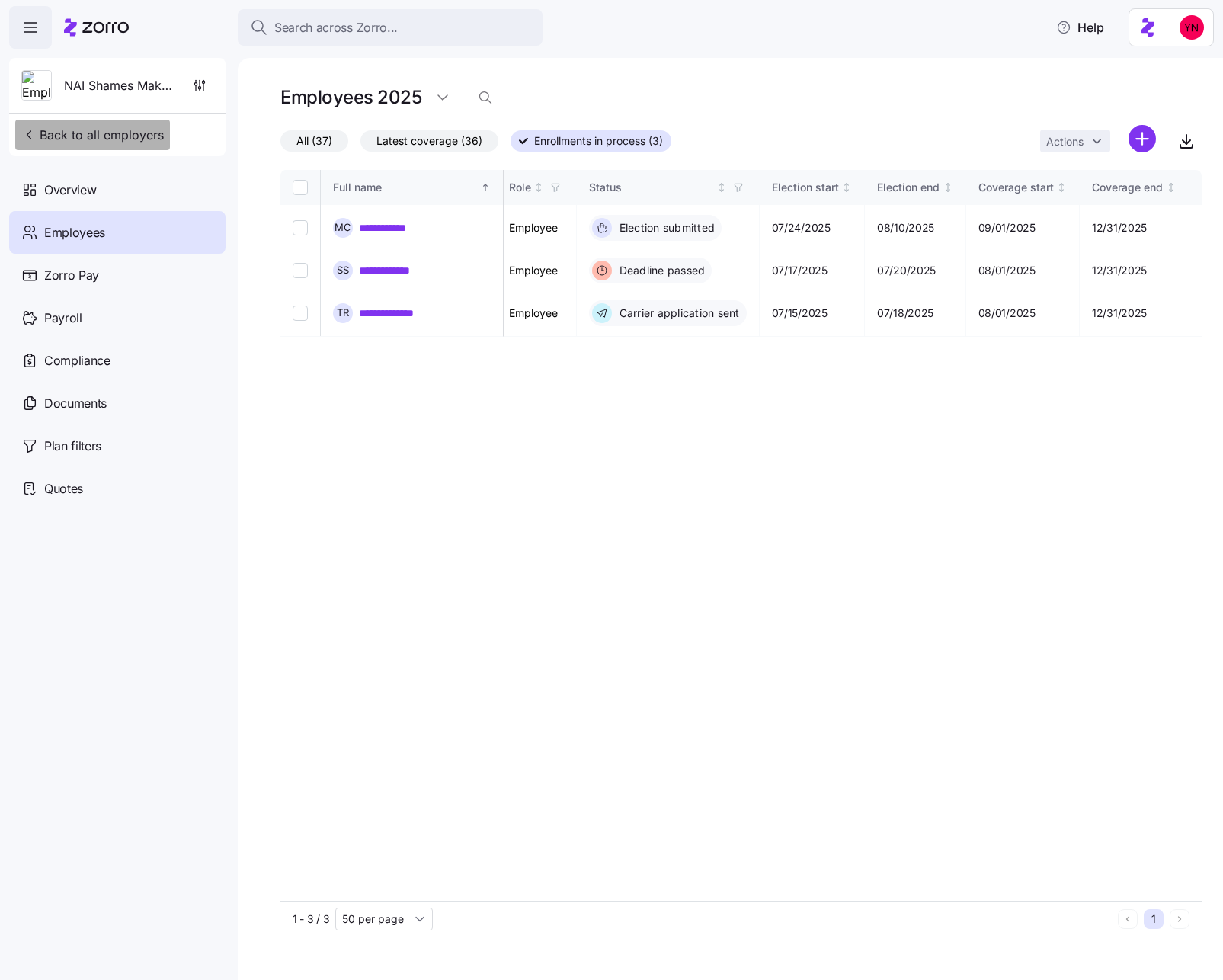 click on "Back to all employers" at bounding box center [92, 135] 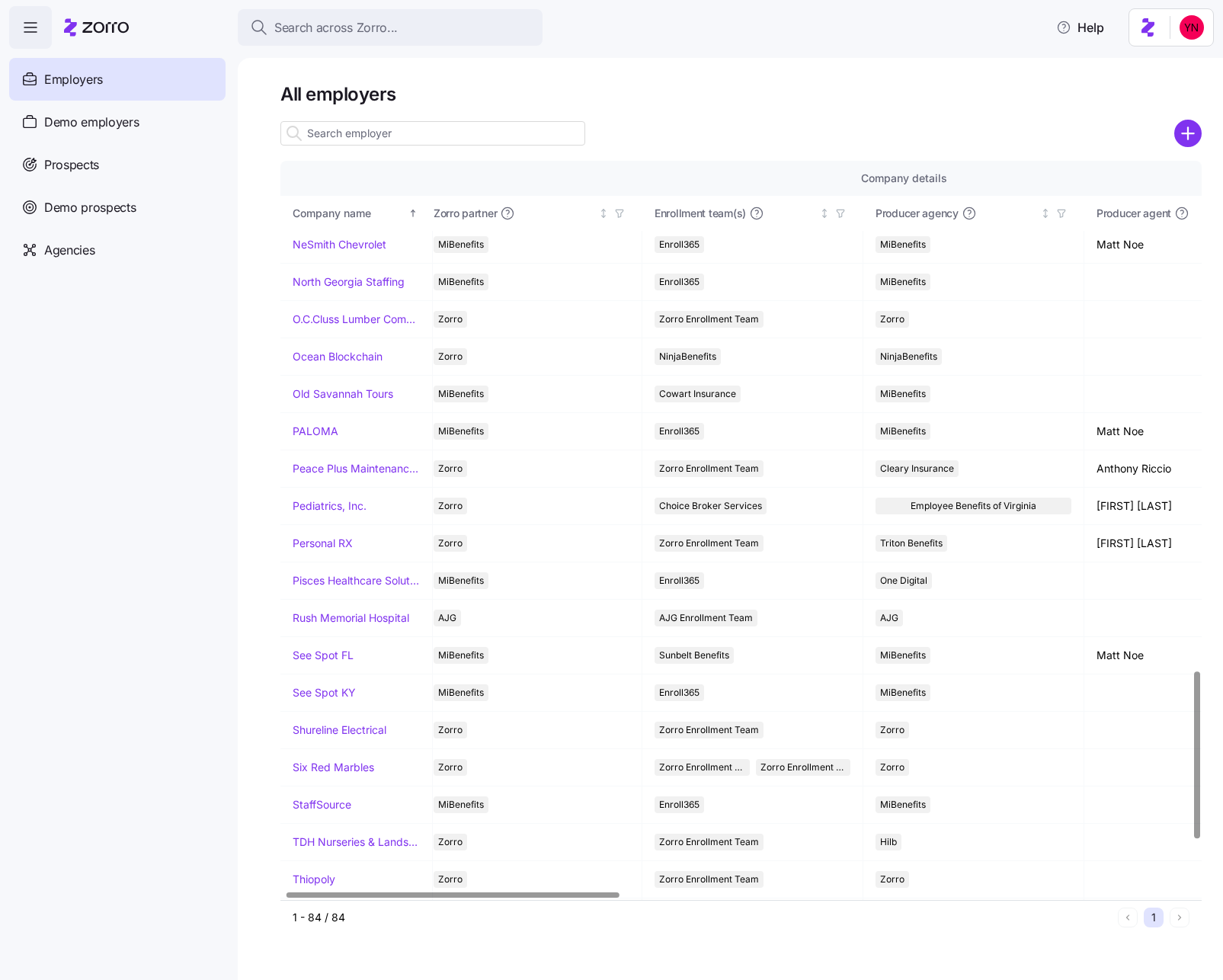 scroll, scrollTop: 2245, scrollLeft: 12, axis: both 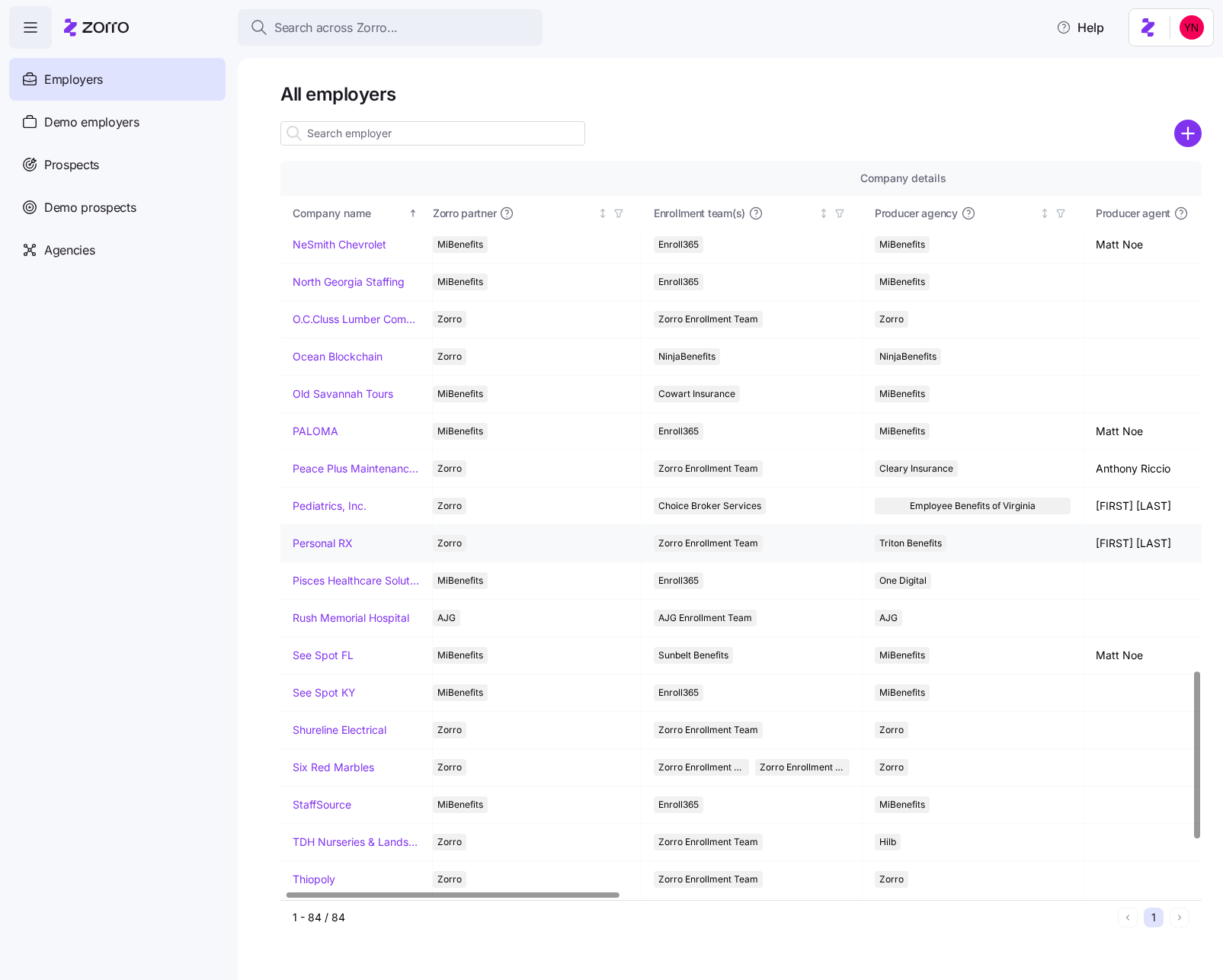 click on "Personal RX" at bounding box center [322, 543] 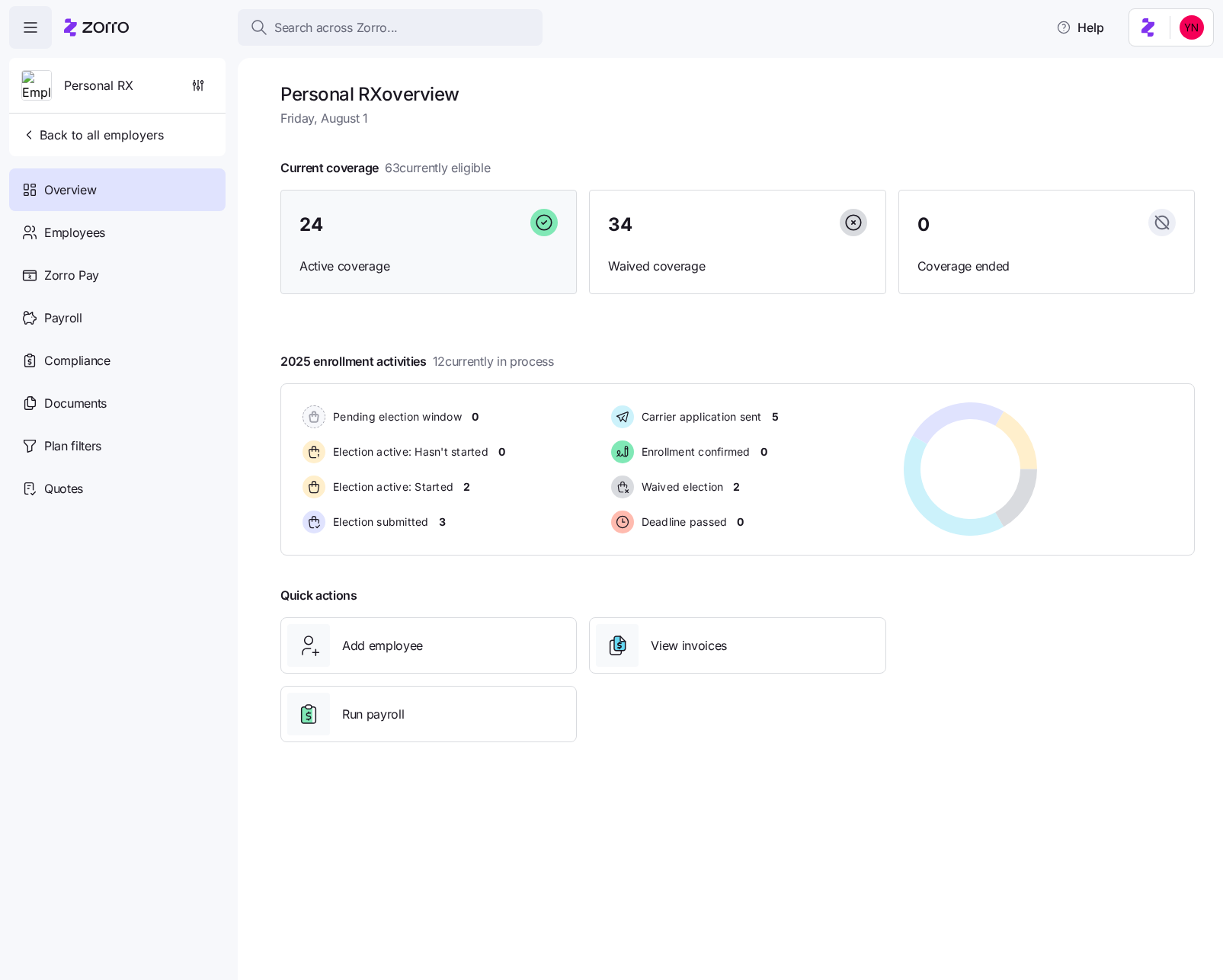 click on "Active coverage" at bounding box center [428, 266] 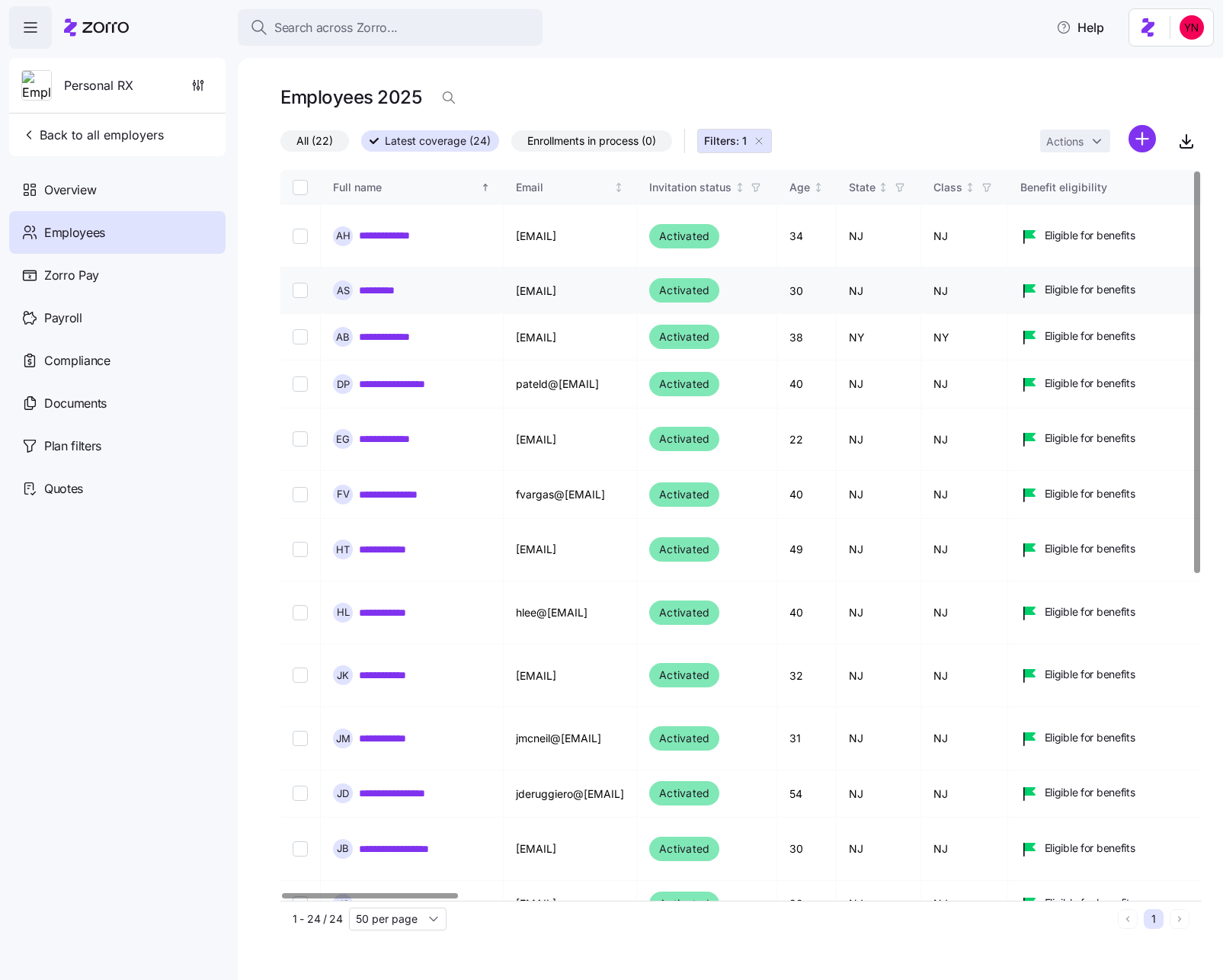 scroll, scrollTop: 0, scrollLeft: 0, axis: both 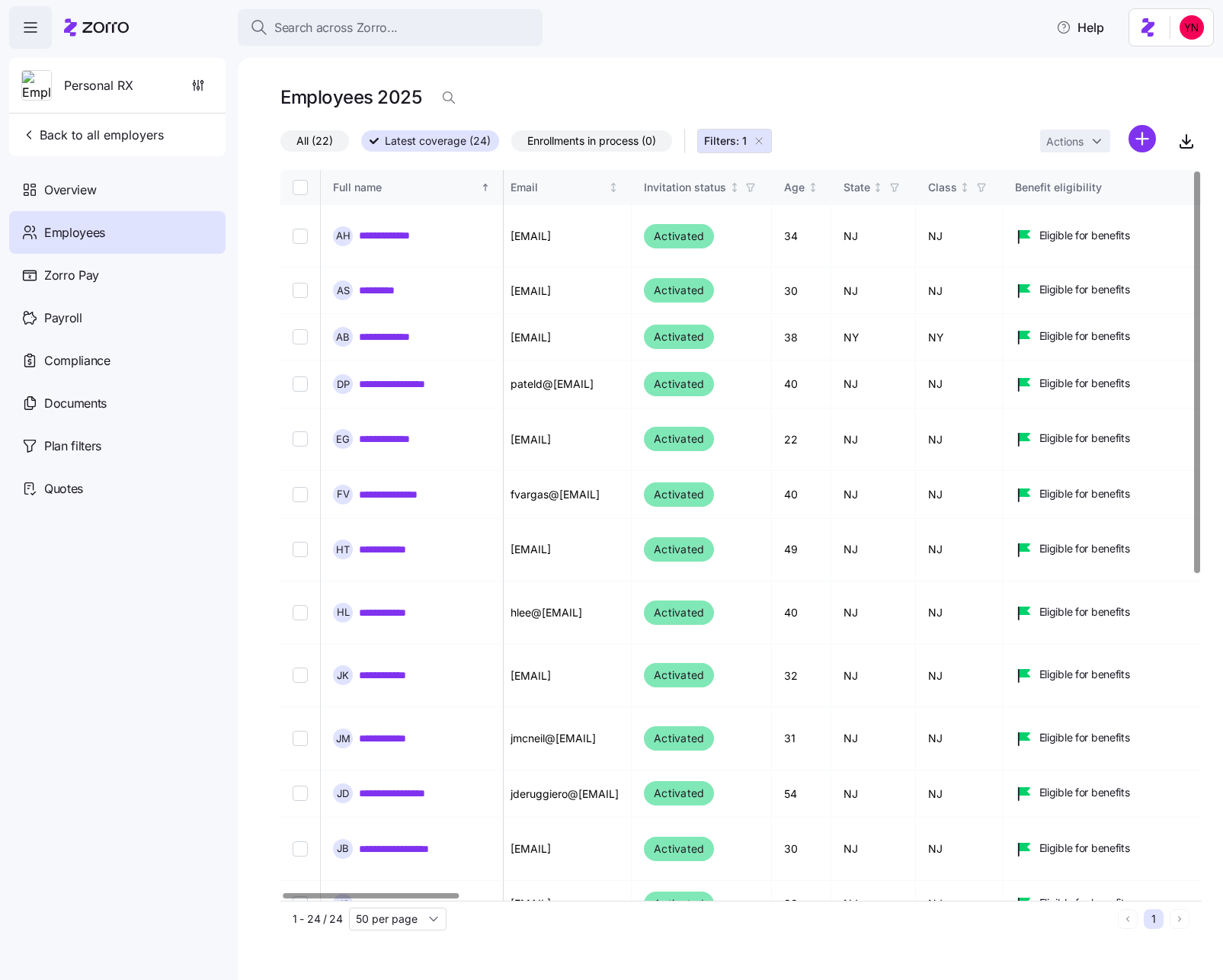 click on "Enrollments in process (0)" at bounding box center (591, 141) 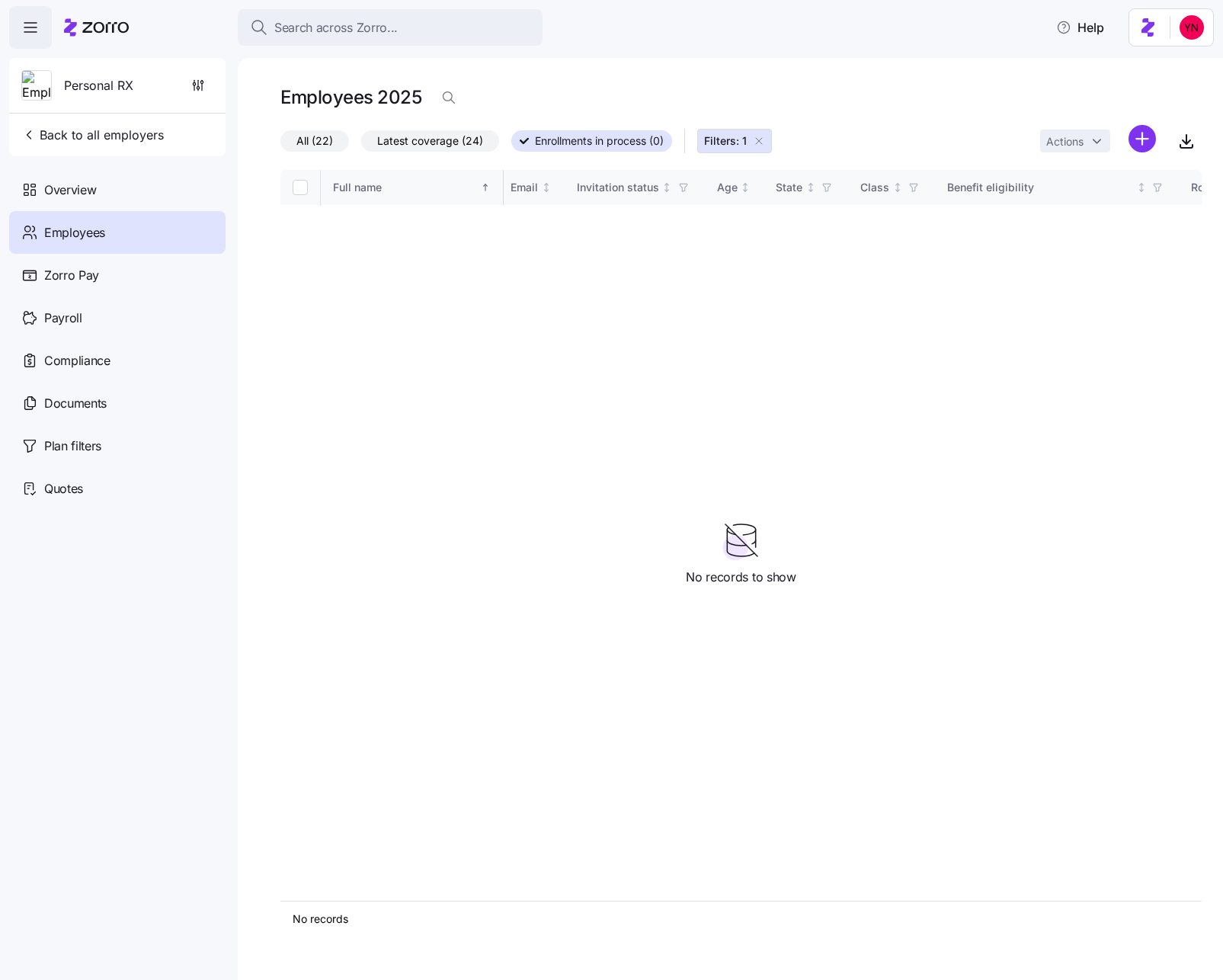 click 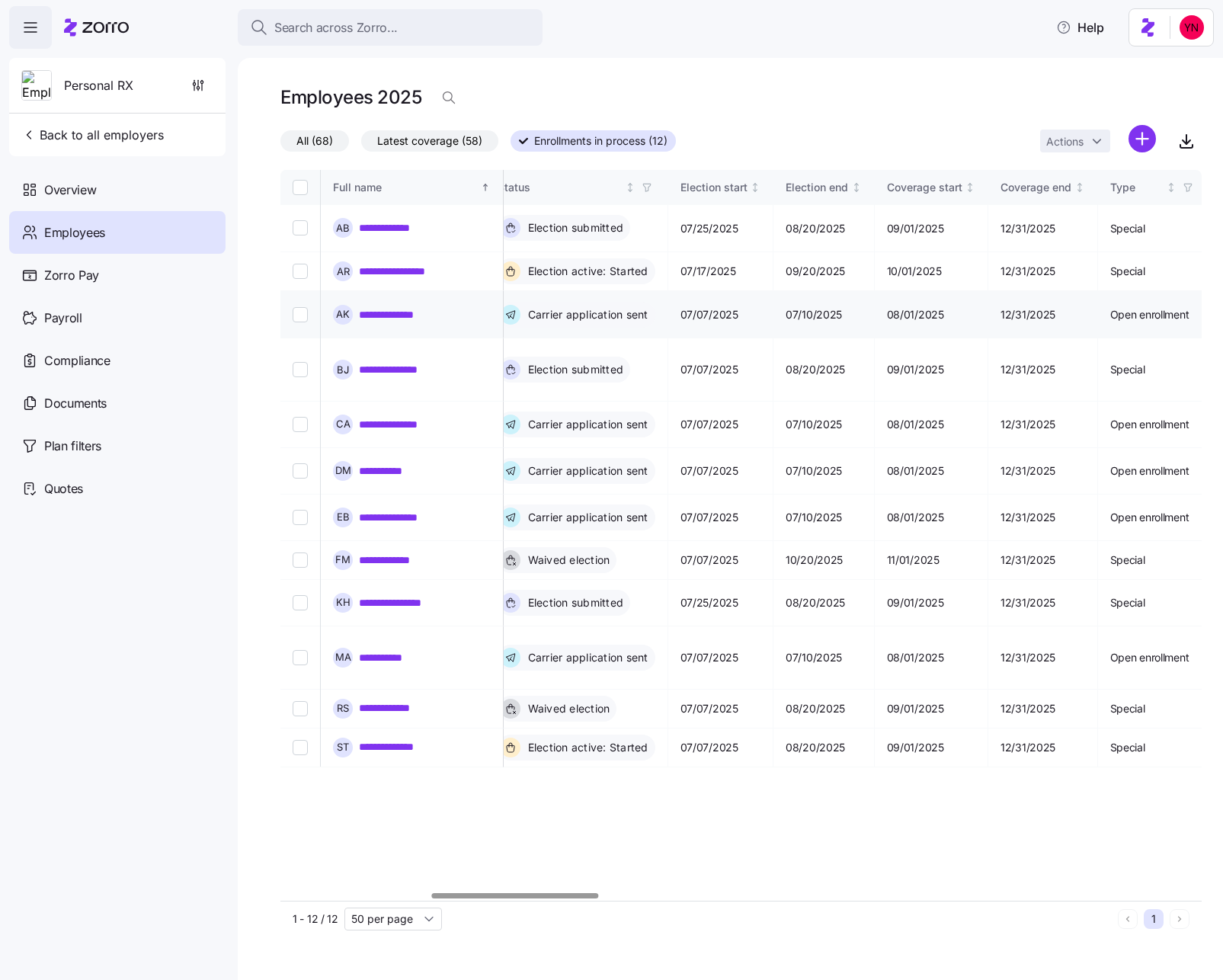 scroll, scrollTop: 0, scrollLeft: 834, axis: horizontal 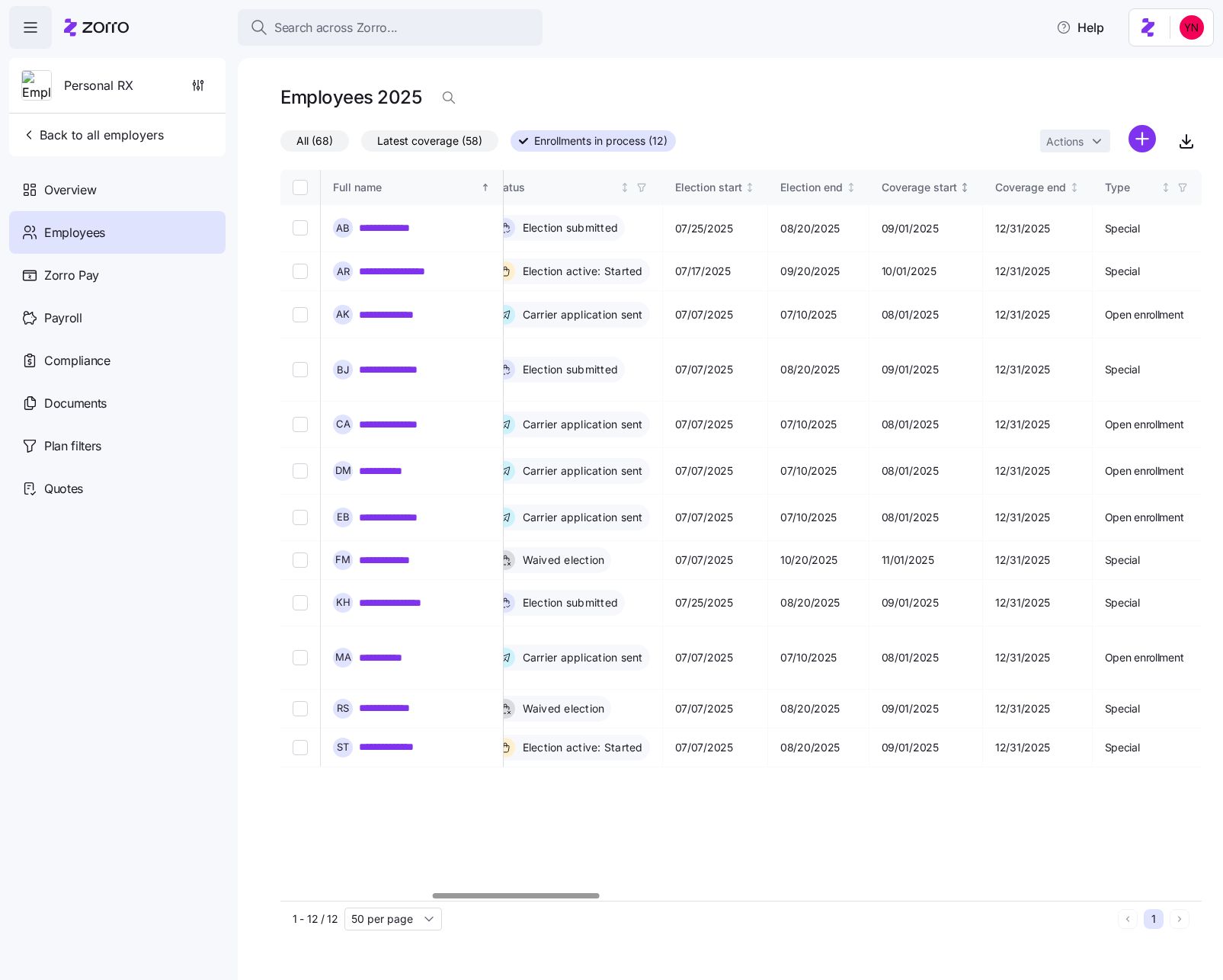 click on "Coverage start" at bounding box center [926, 187] 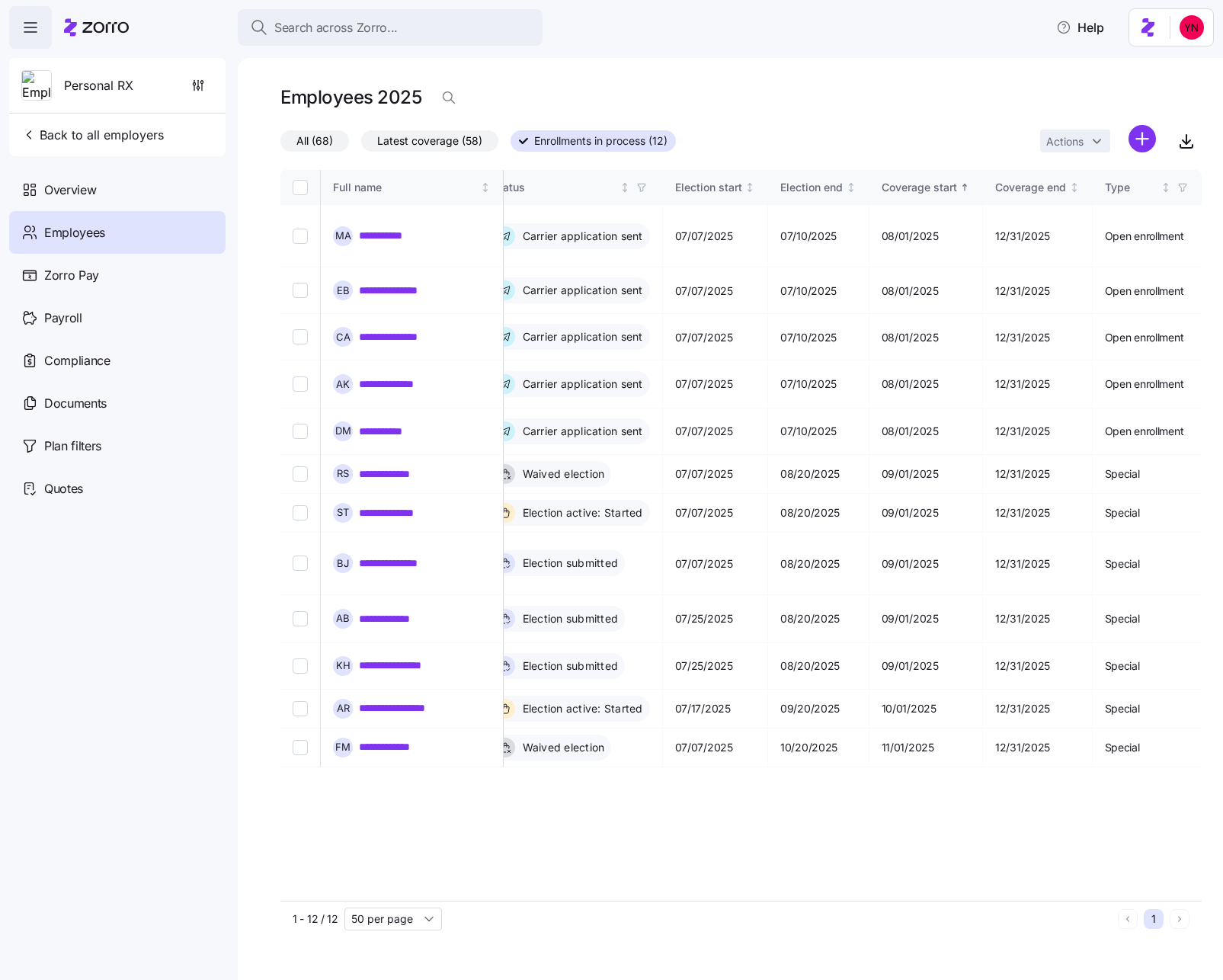 drag, startPoint x: 402, startPoint y: 146, endPoint x: 668, endPoint y: 167, distance: 266.8277 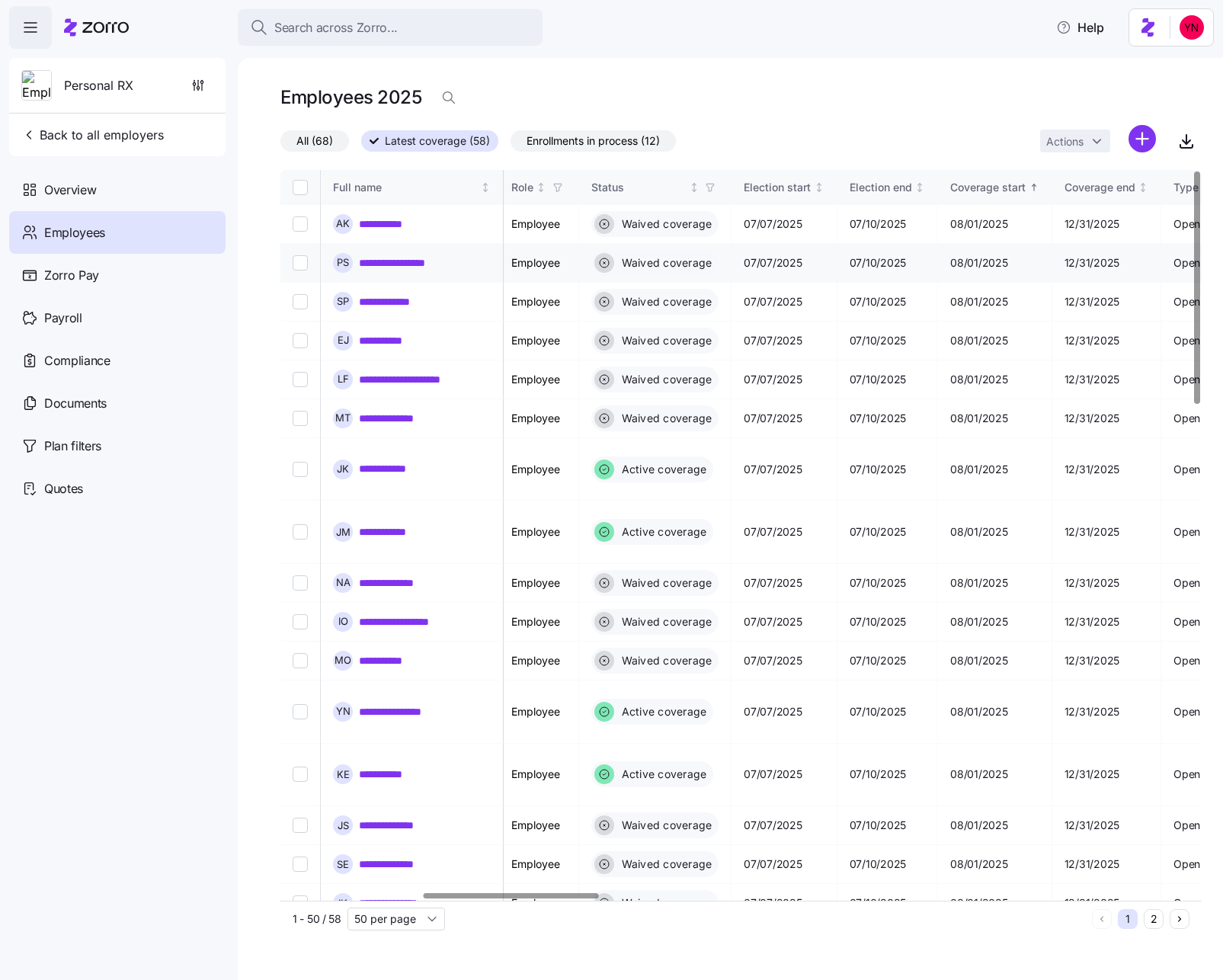 scroll, scrollTop: 0, scrollLeft: 743, axis: horizontal 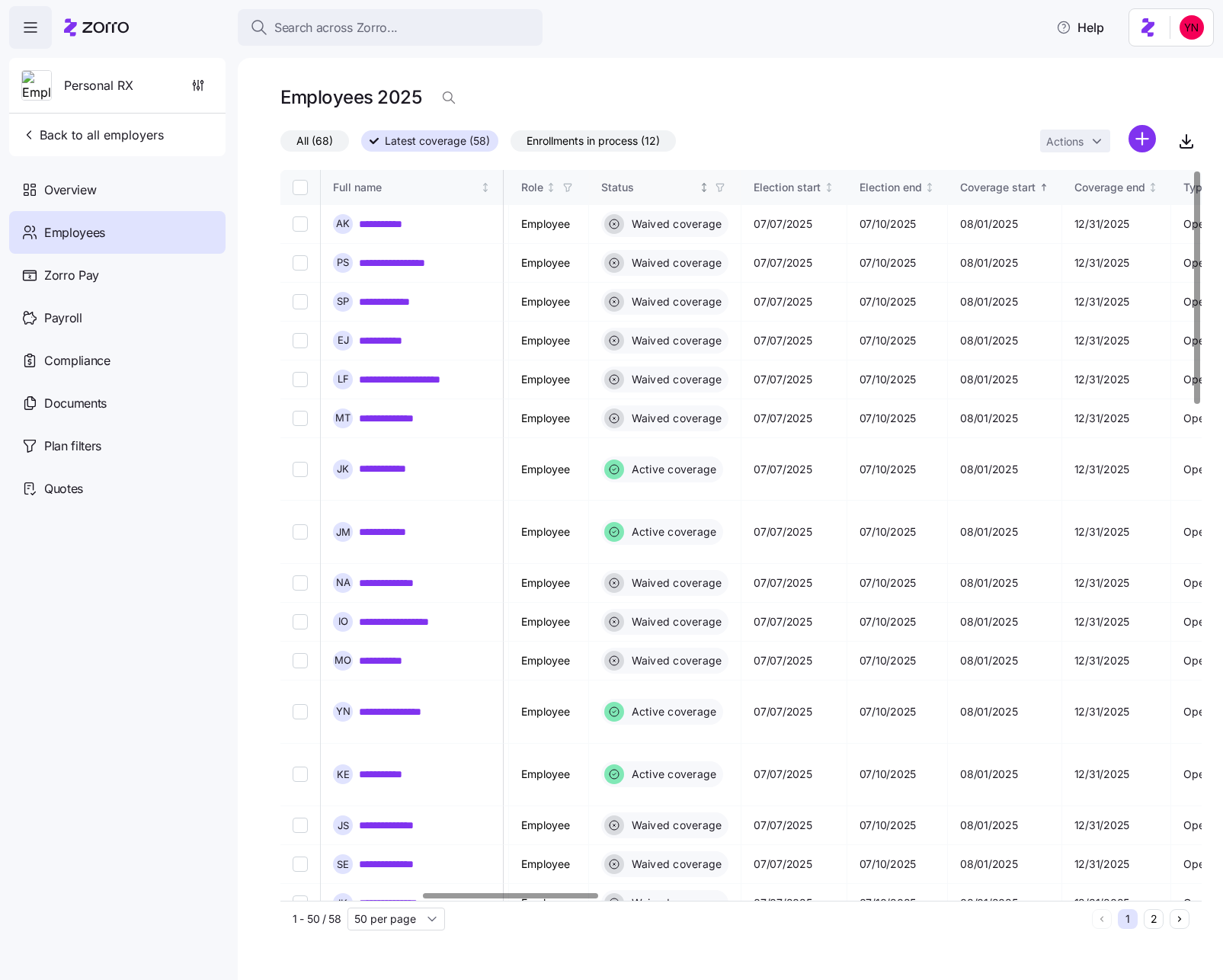 drag, startPoint x: 776, startPoint y: 181, endPoint x: 772, endPoint y: 197, distance: 16.49242 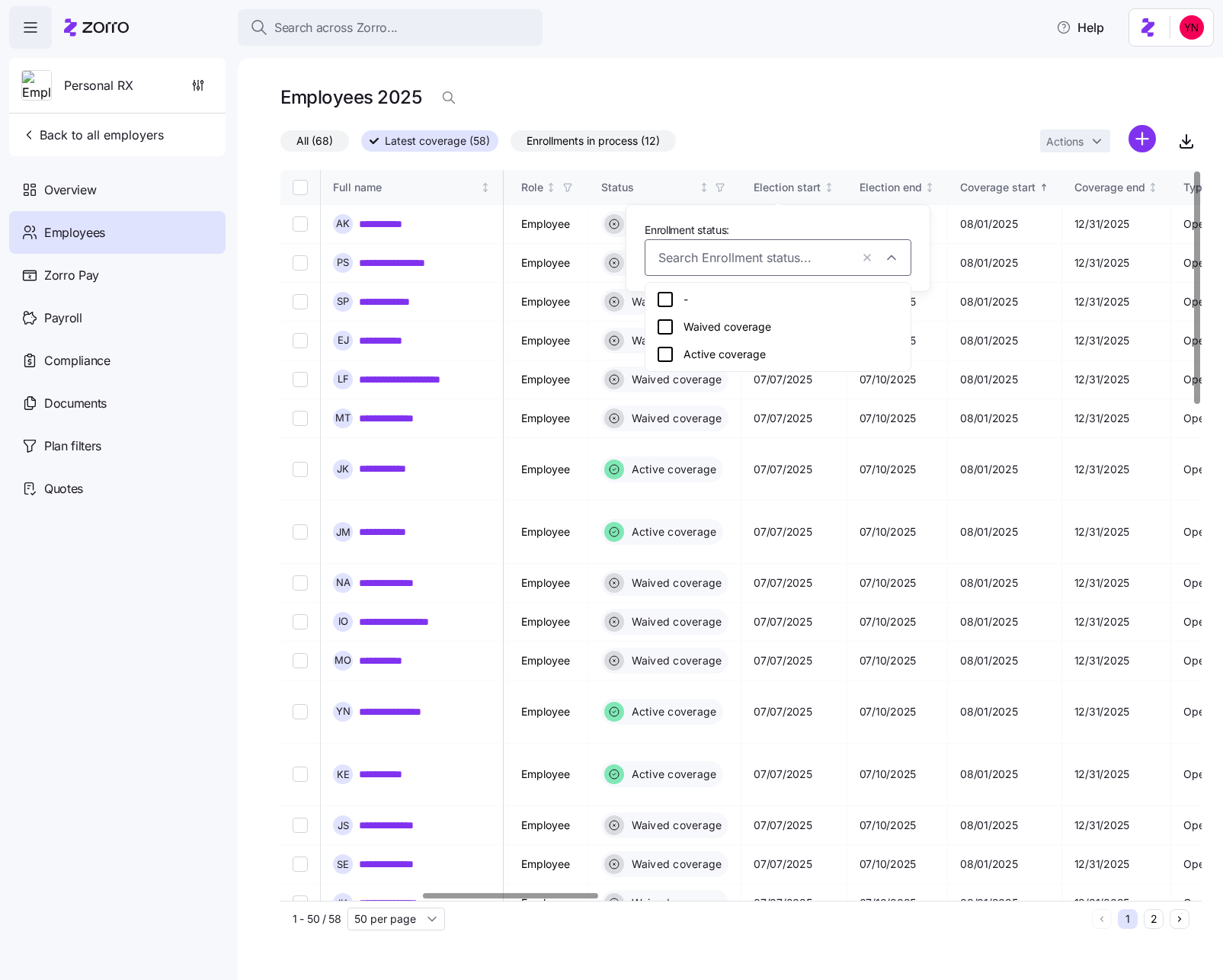 click on "Waived coverage" at bounding box center (778, 327) 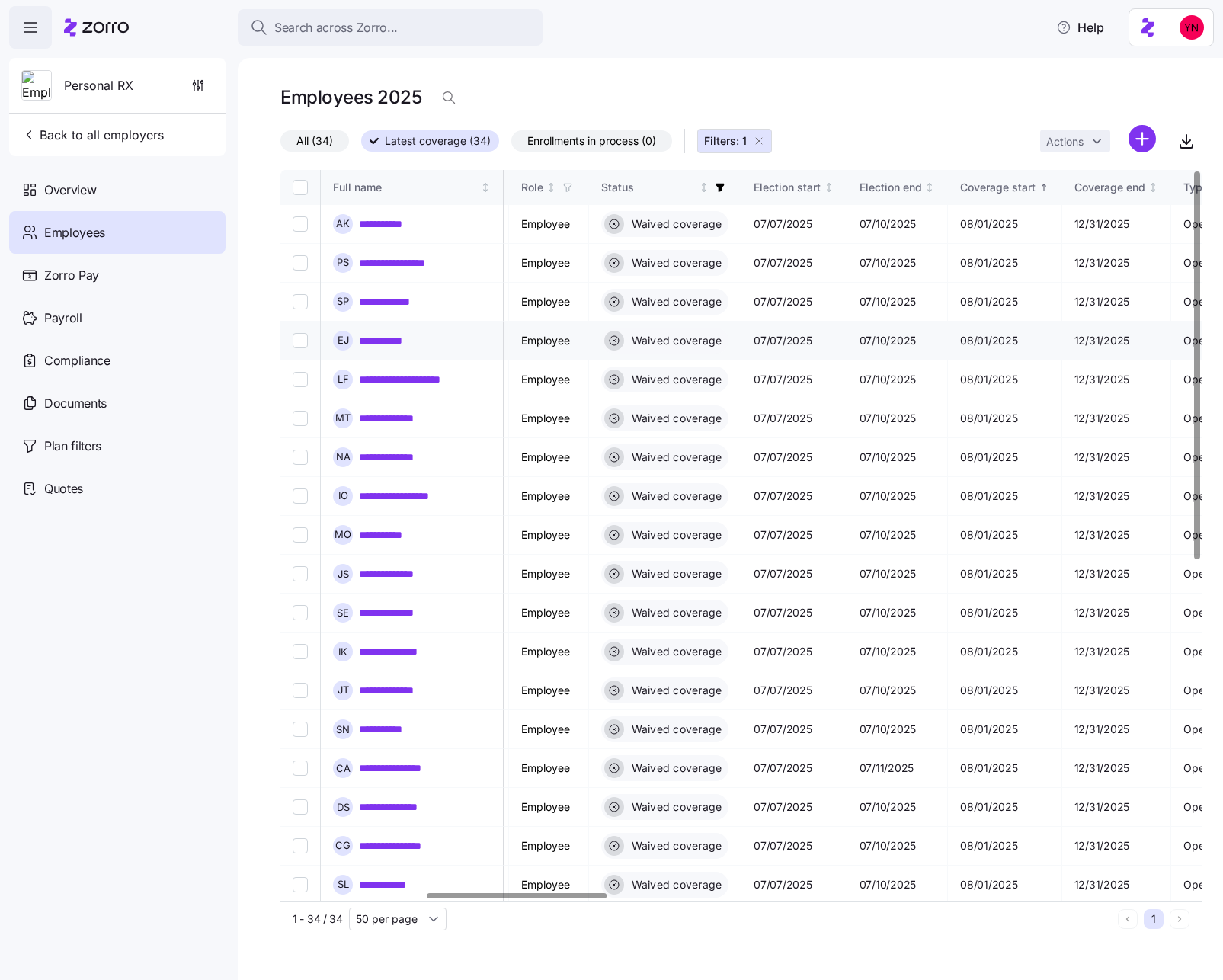 click on "Waived coverage" at bounding box center [665, 341] 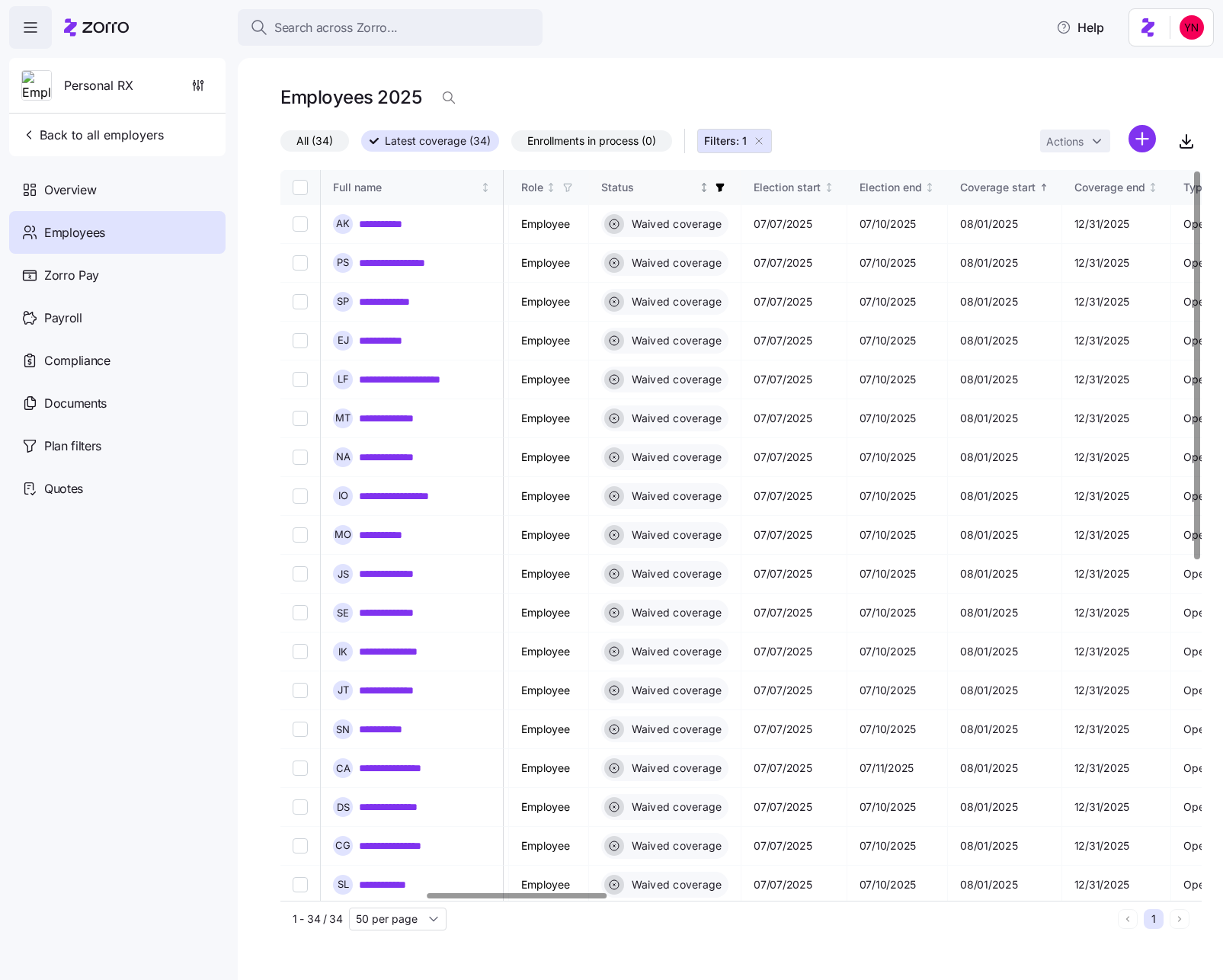 drag, startPoint x: 784, startPoint y: 186, endPoint x: 777, endPoint y: 197, distance: 13.038405 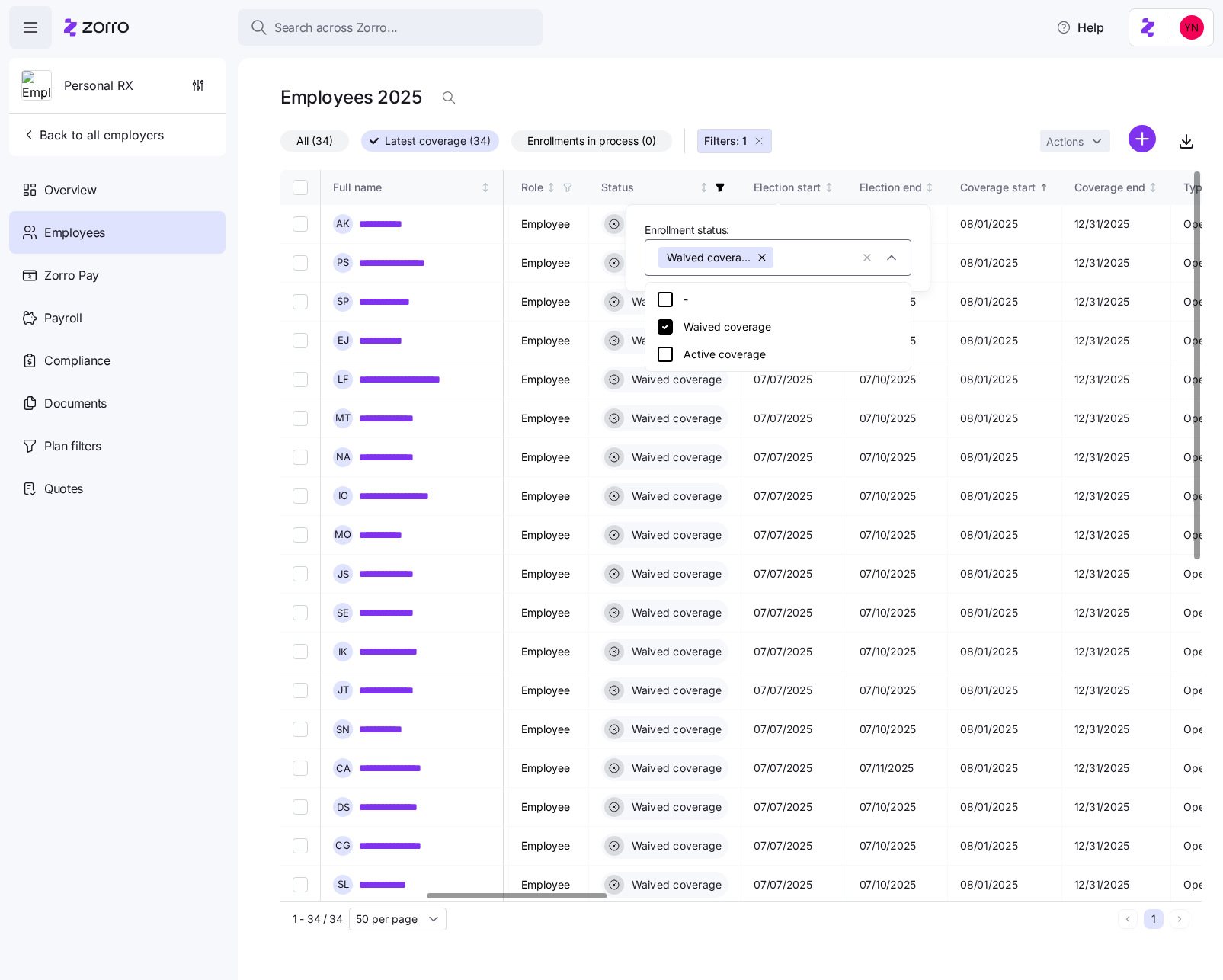 drag, startPoint x: 722, startPoint y: 323, endPoint x: 732, endPoint y: 353, distance: 31.6228 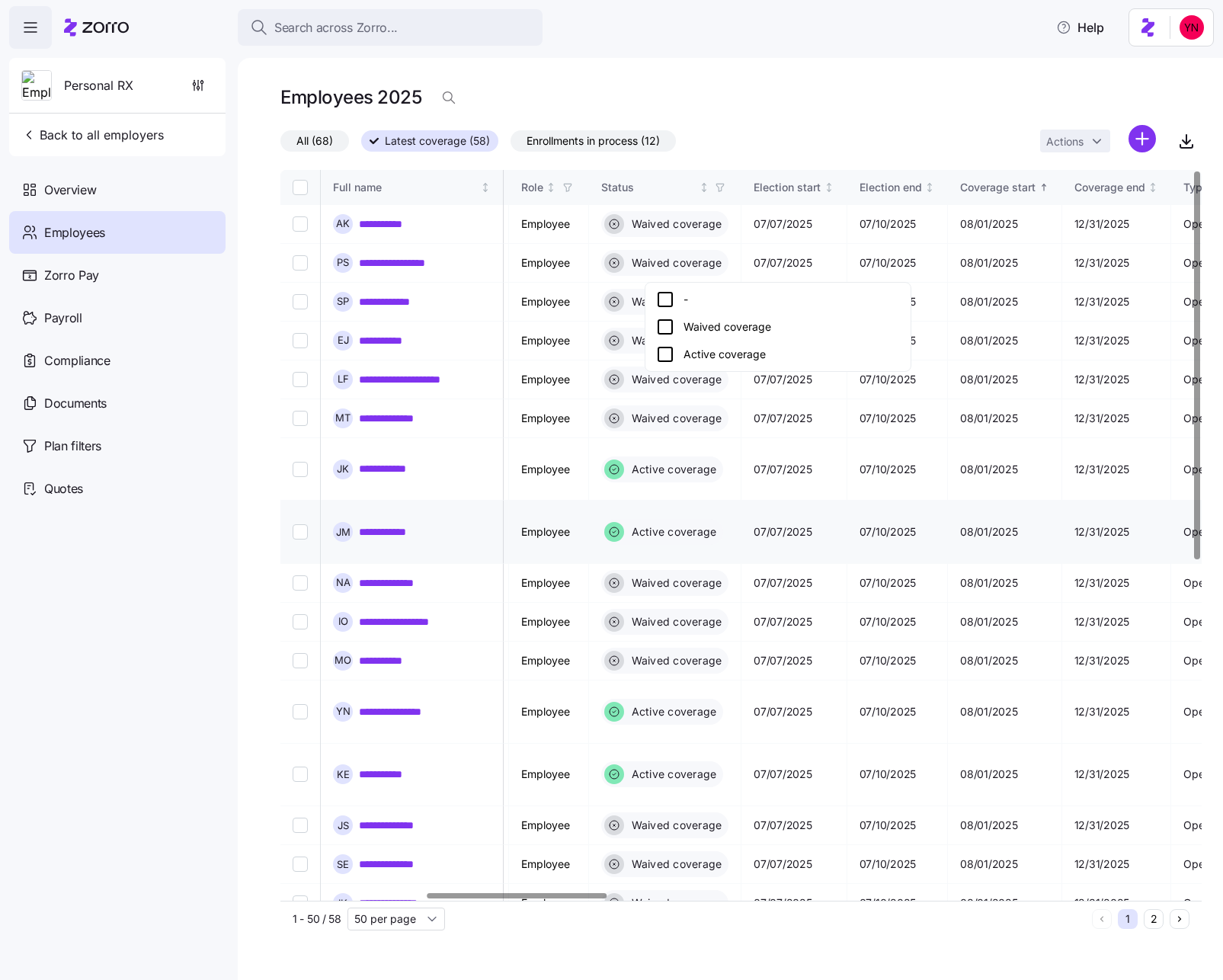 drag, startPoint x: 732, startPoint y: 353, endPoint x: 699, endPoint y: 320, distance: 46.669048 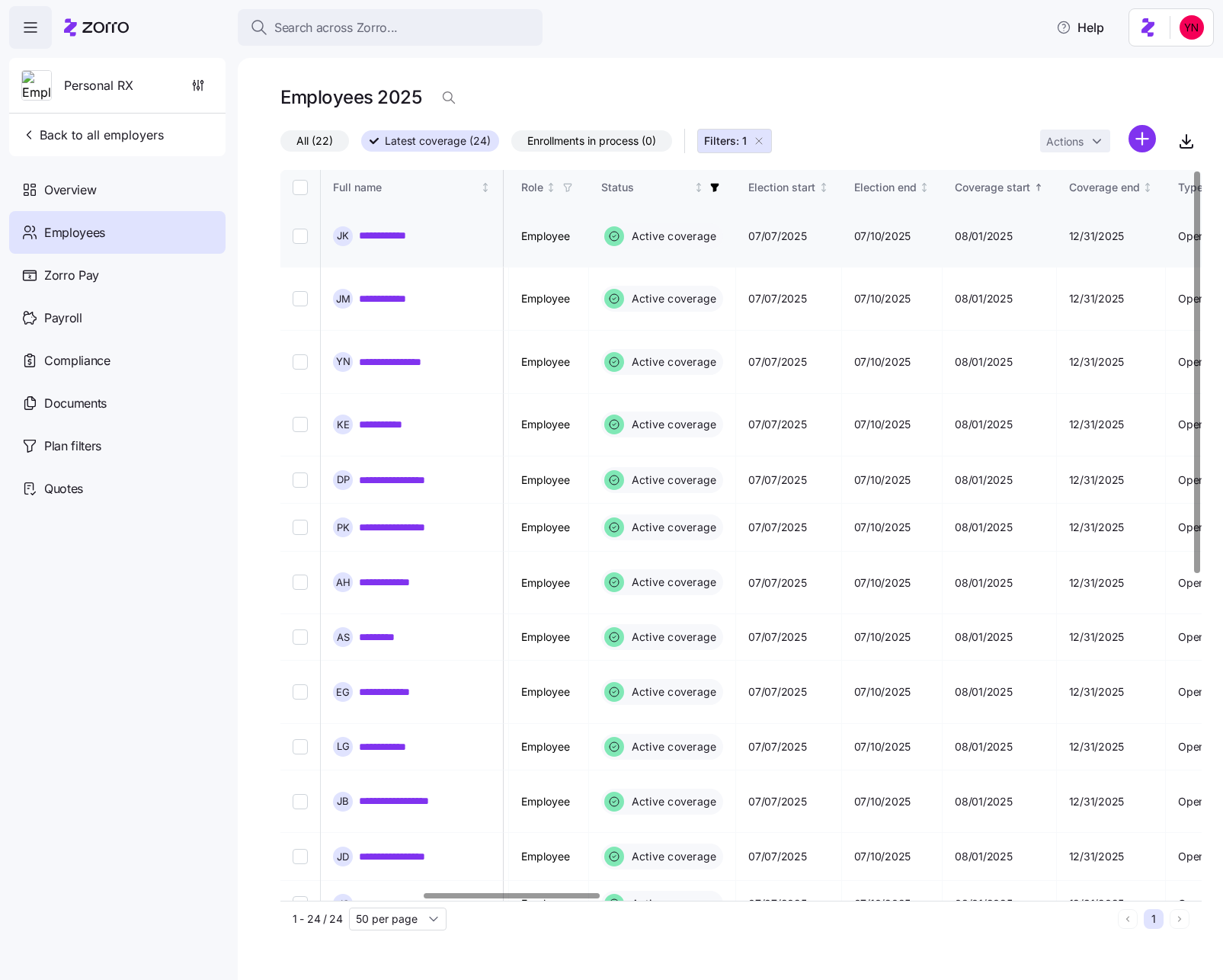 drag, startPoint x: 873, startPoint y: 102, endPoint x: 825, endPoint y: 257, distance: 162.26213 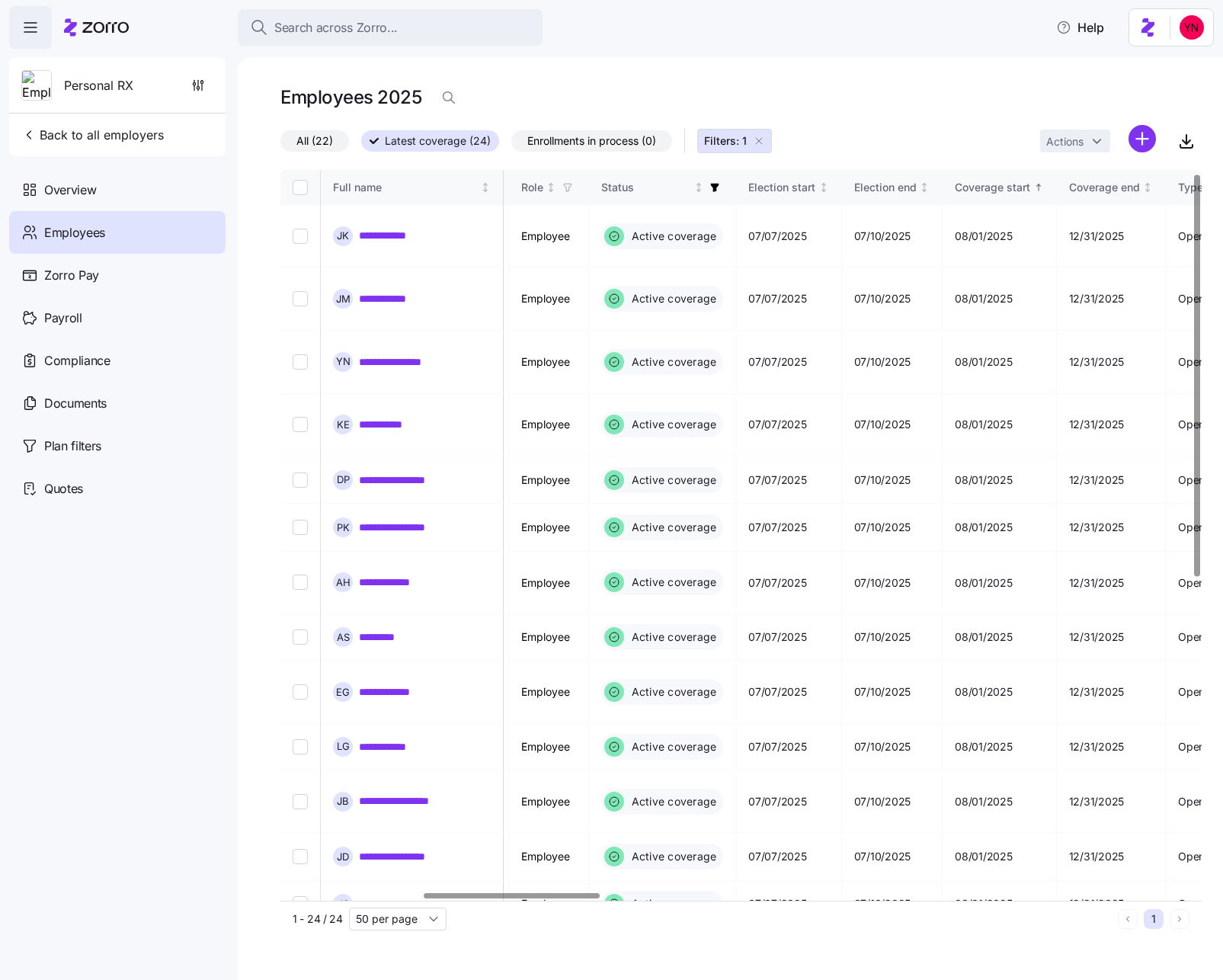 scroll, scrollTop: 6, scrollLeft: 743, axis: both 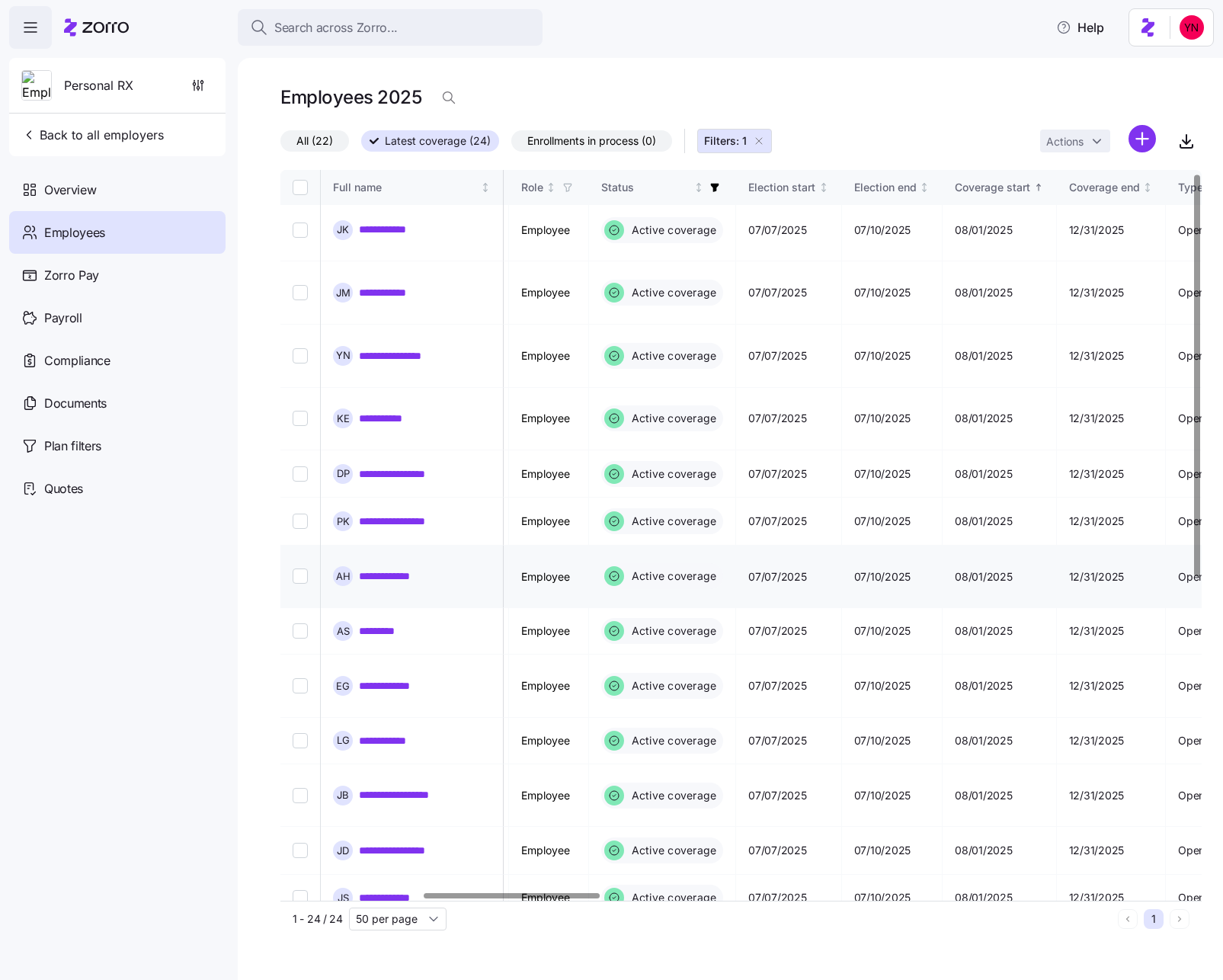 click 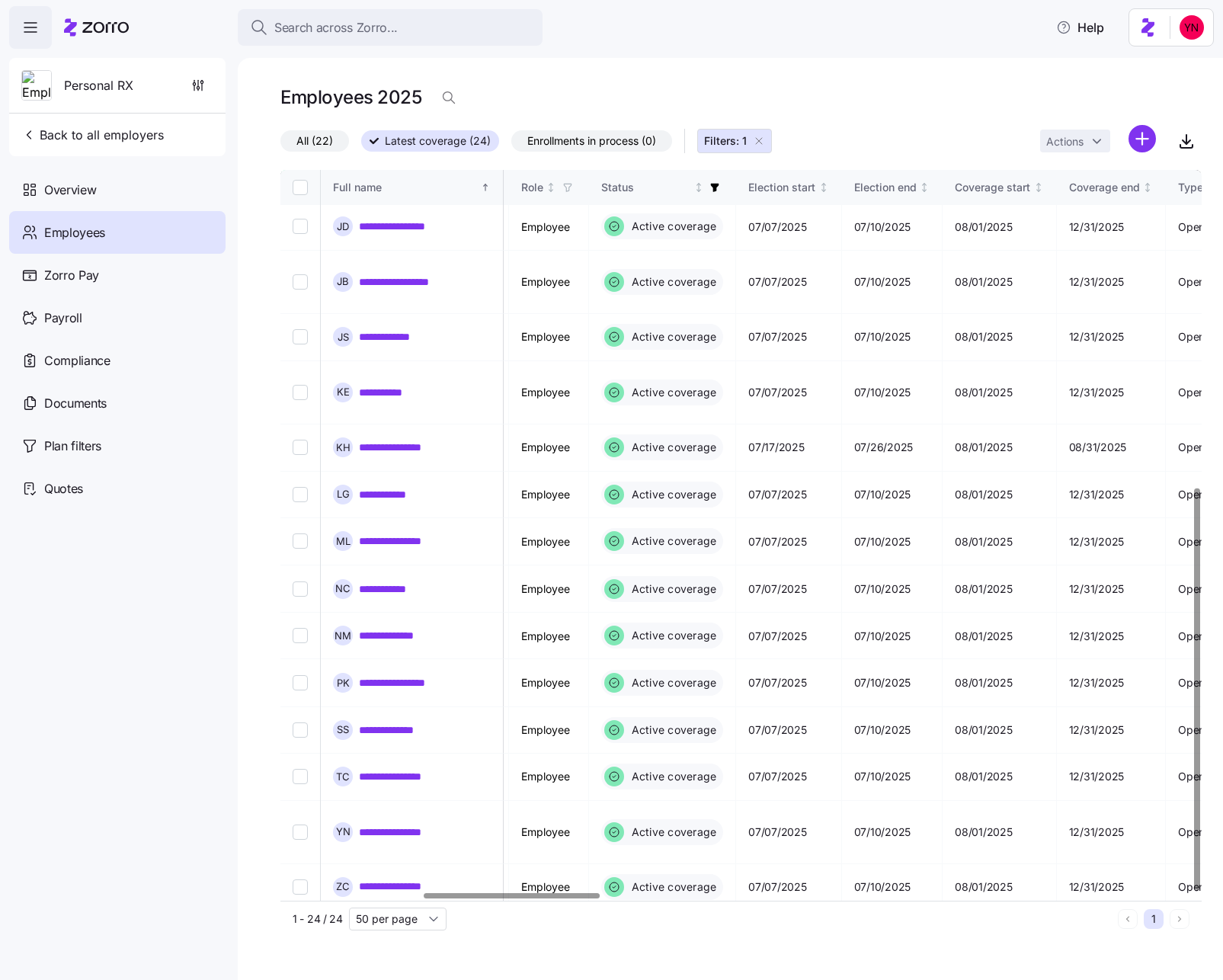 scroll, scrollTop: 576, scrollLeft: 743, axis: both 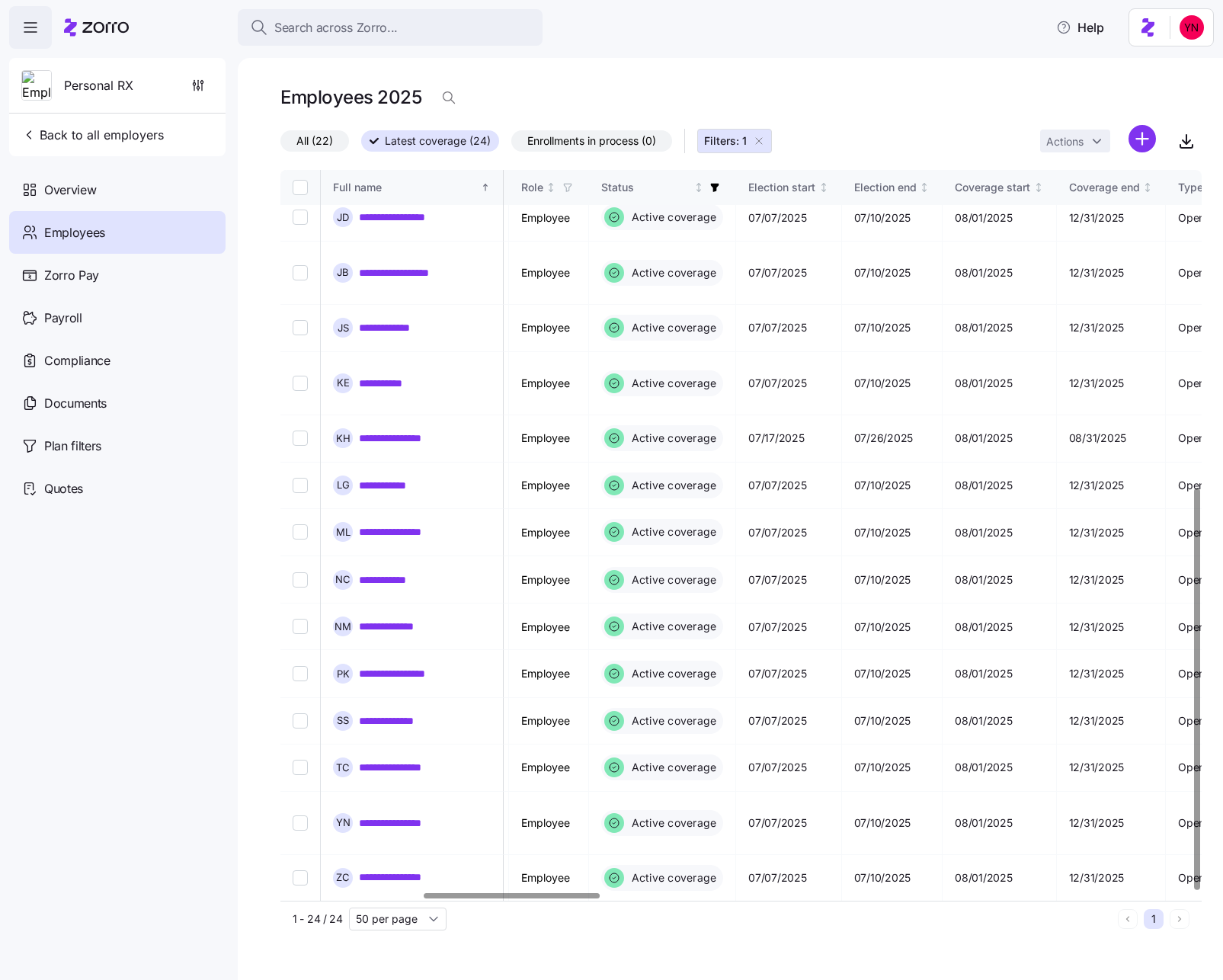 drag, startPoint x: 322, startPoint y: 137, endPoint x: 334, endPoint y: 142, distance: 13 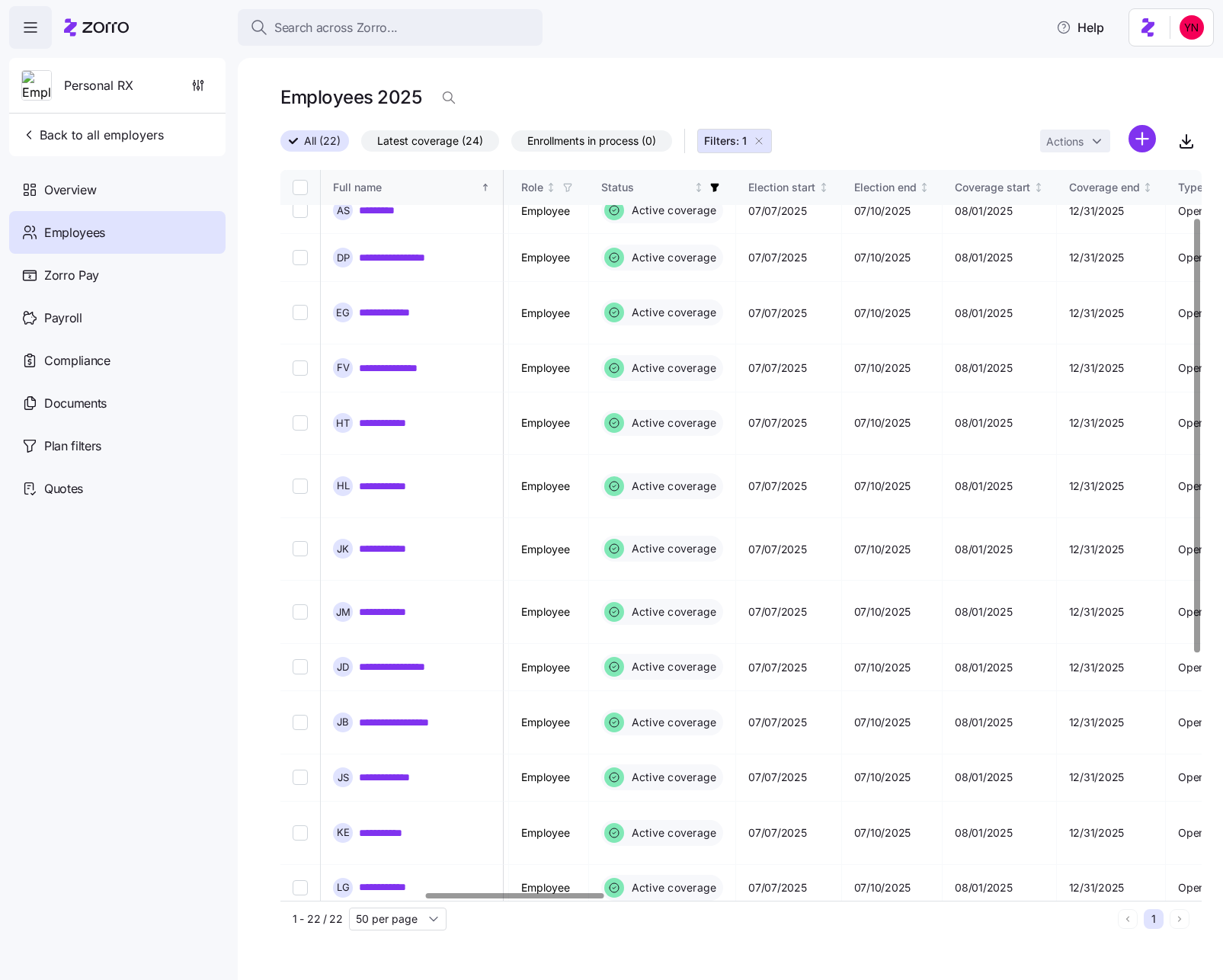 scroll, scrollTop: 79, scrollLeft: 743, axis: both 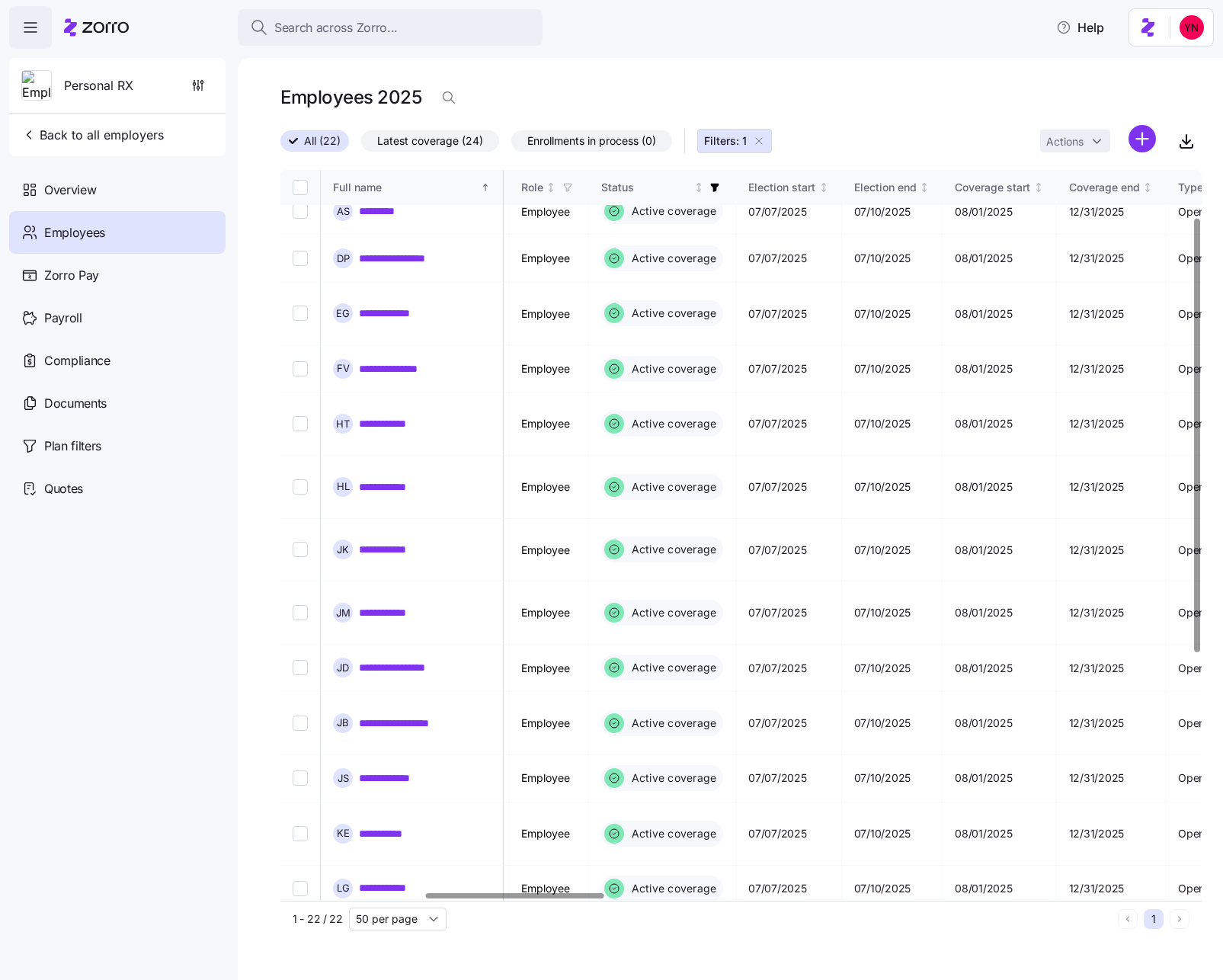 drag, startPoint x: 373, startPoint y: 133, endPoint x: 412, endPoint y: 183, distance: 63.41136 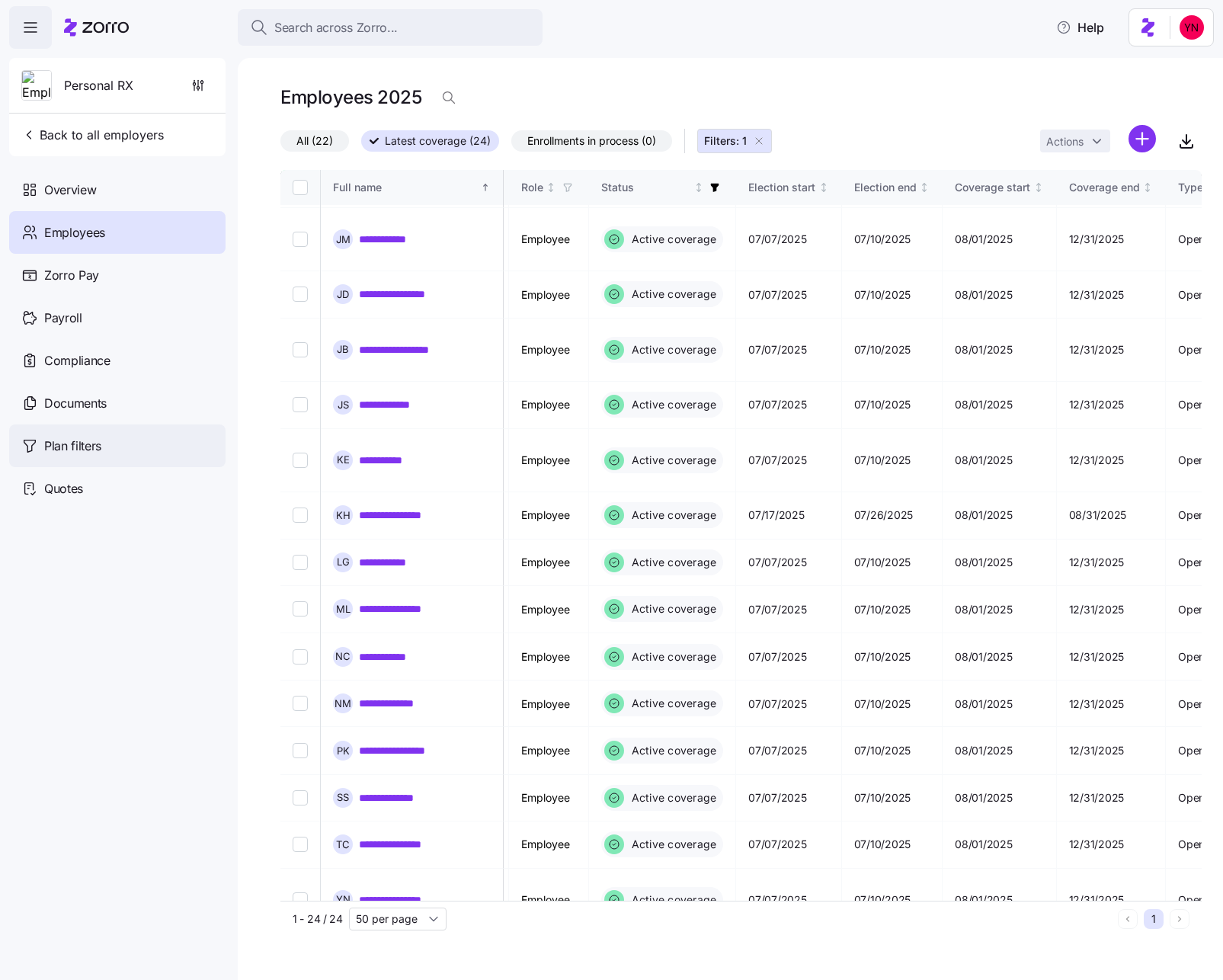scroll, scrollTop: 576, scrollLeft: 743, axis: both 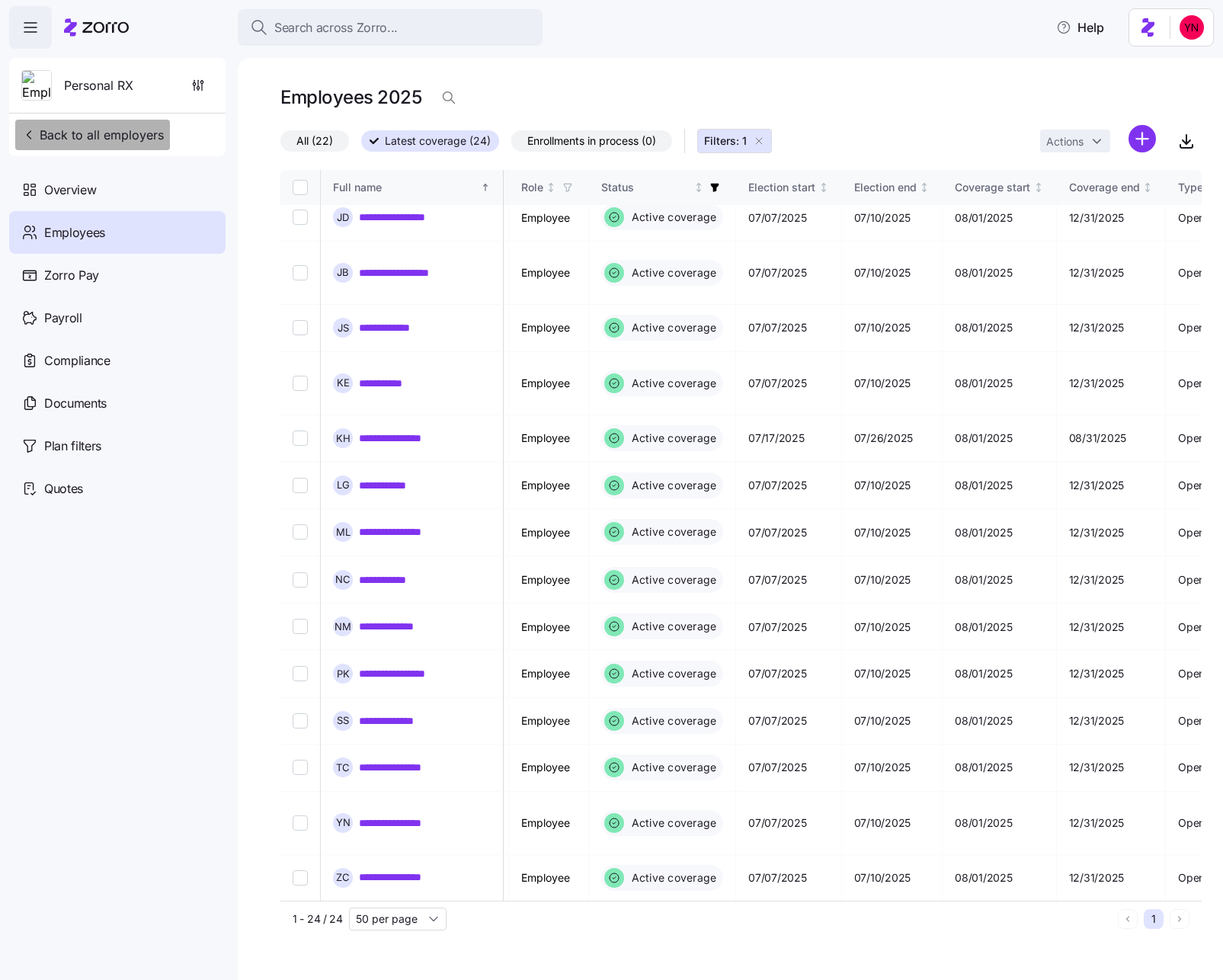 click 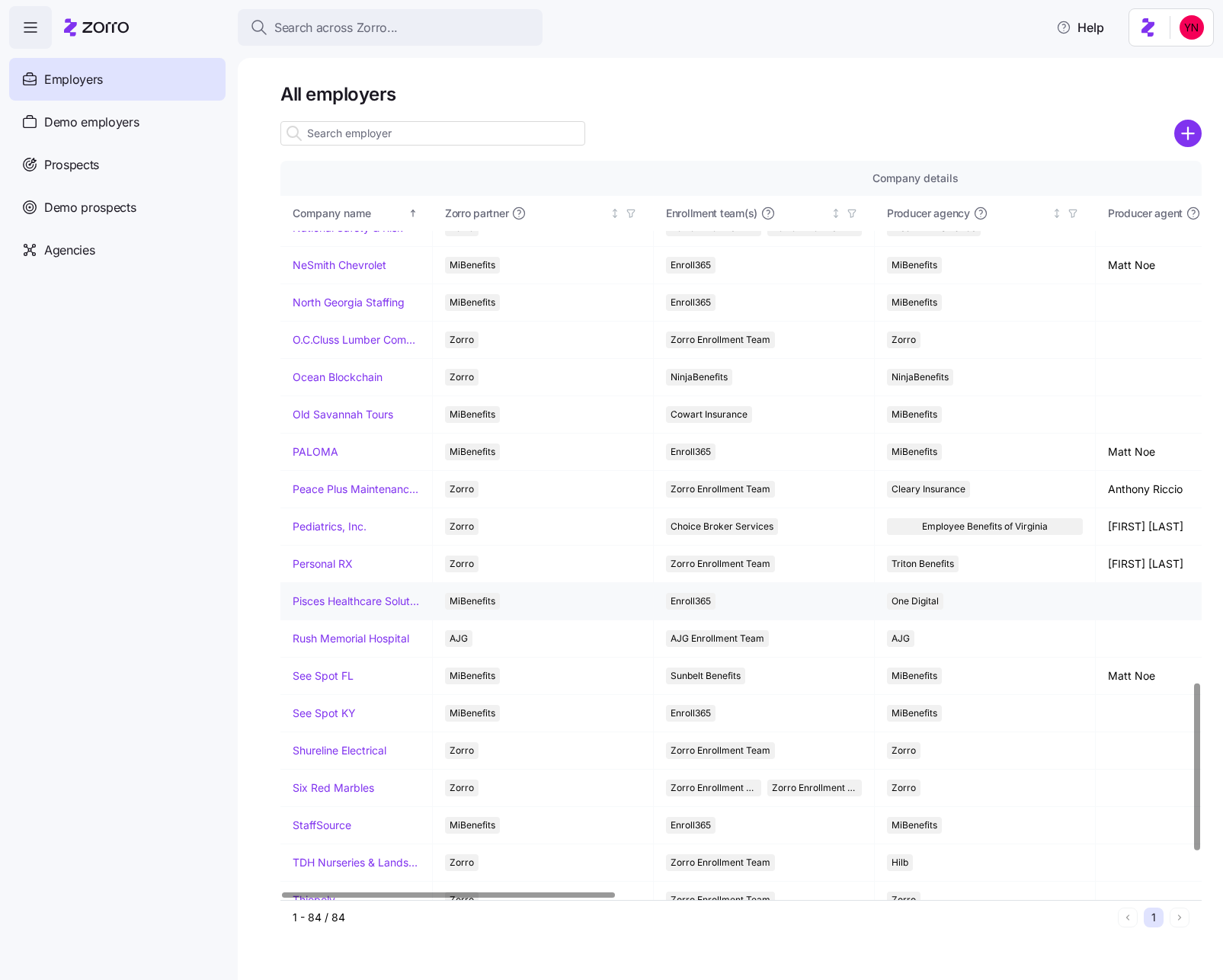 scroll, scrollTop: 2467, scrollLeft: 0, axis: vertical 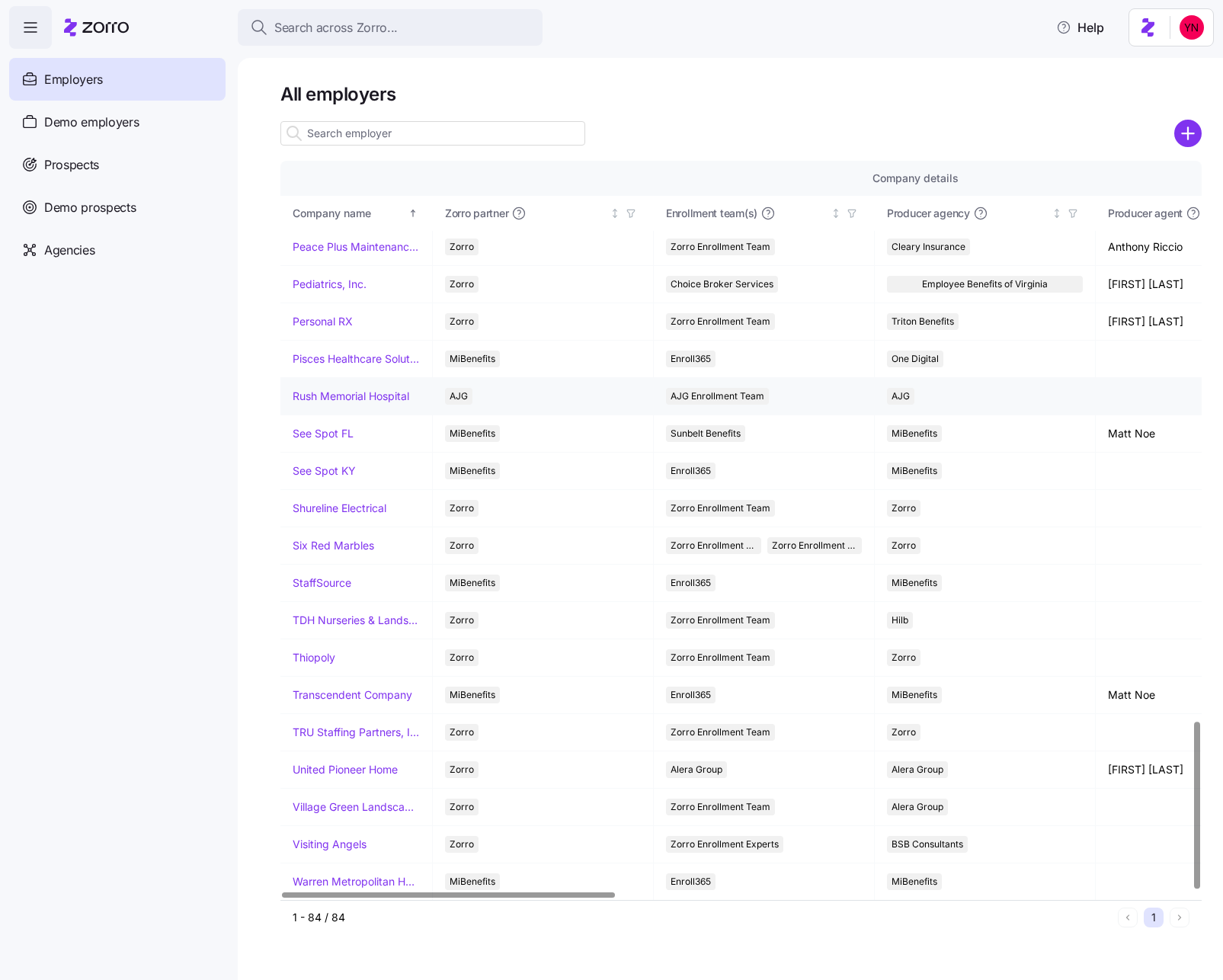 click on "Rush Memorial Hospital" at bounding box center (351, 396) 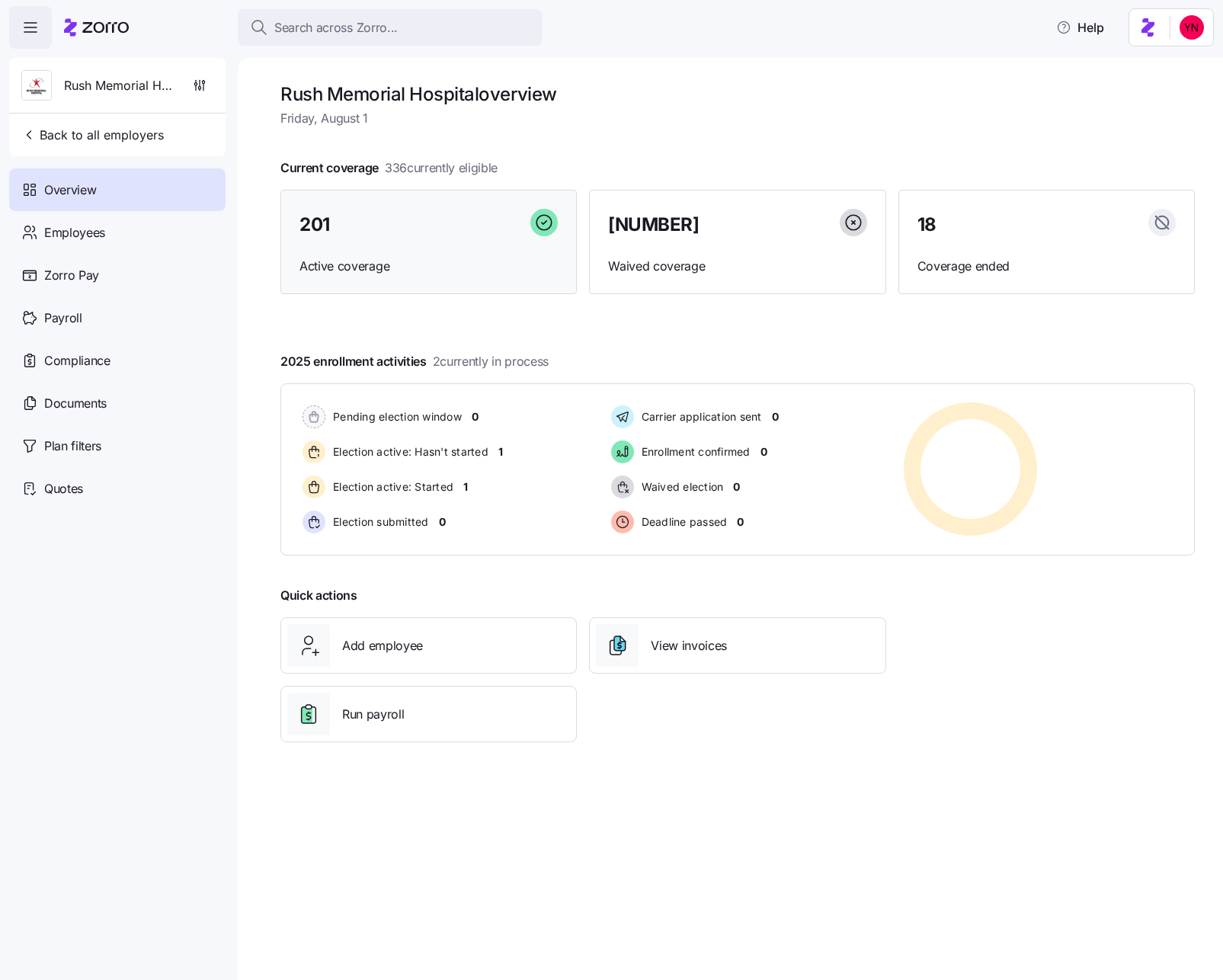click on "Active coverage" at bounding box center (428, 266) 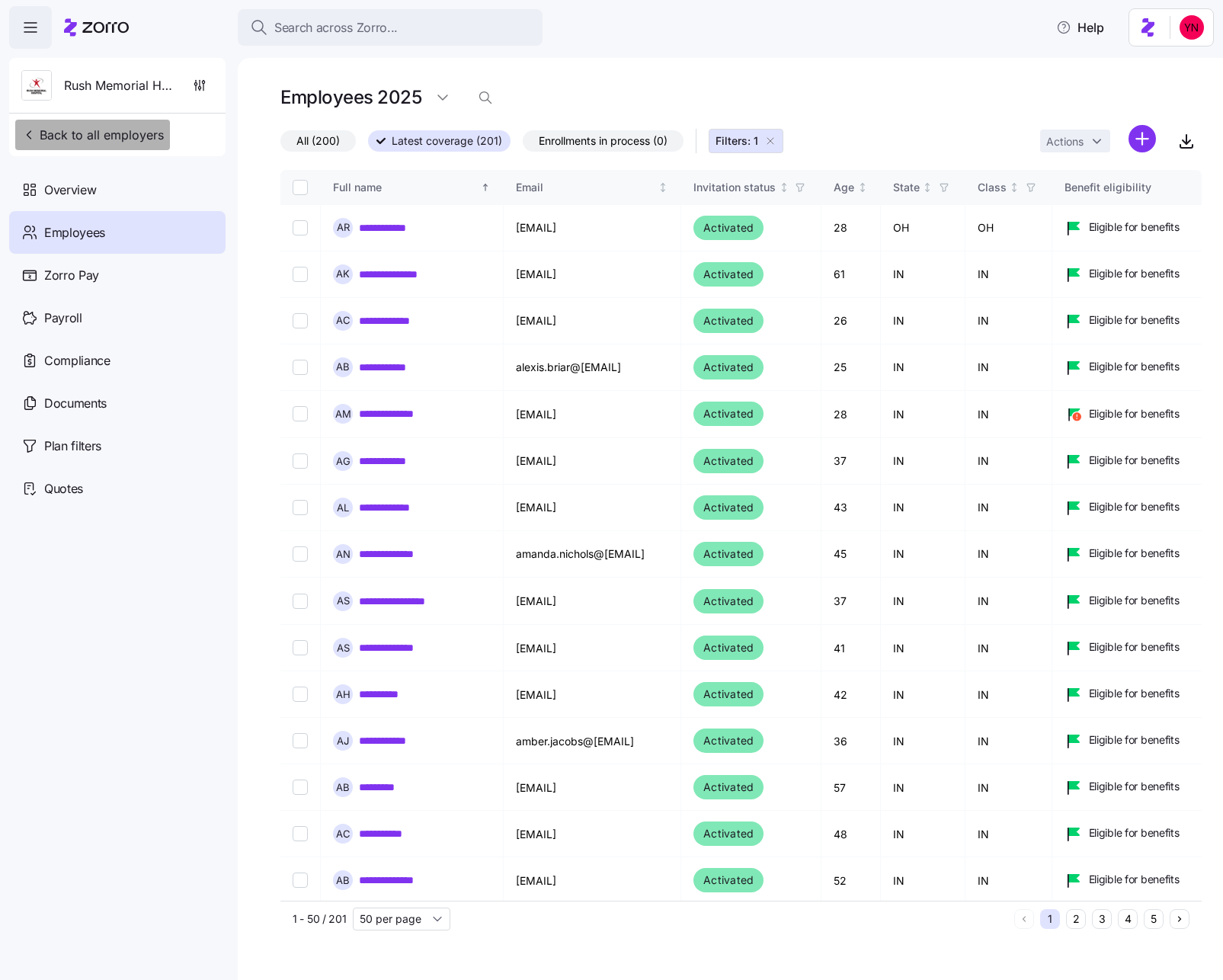 click 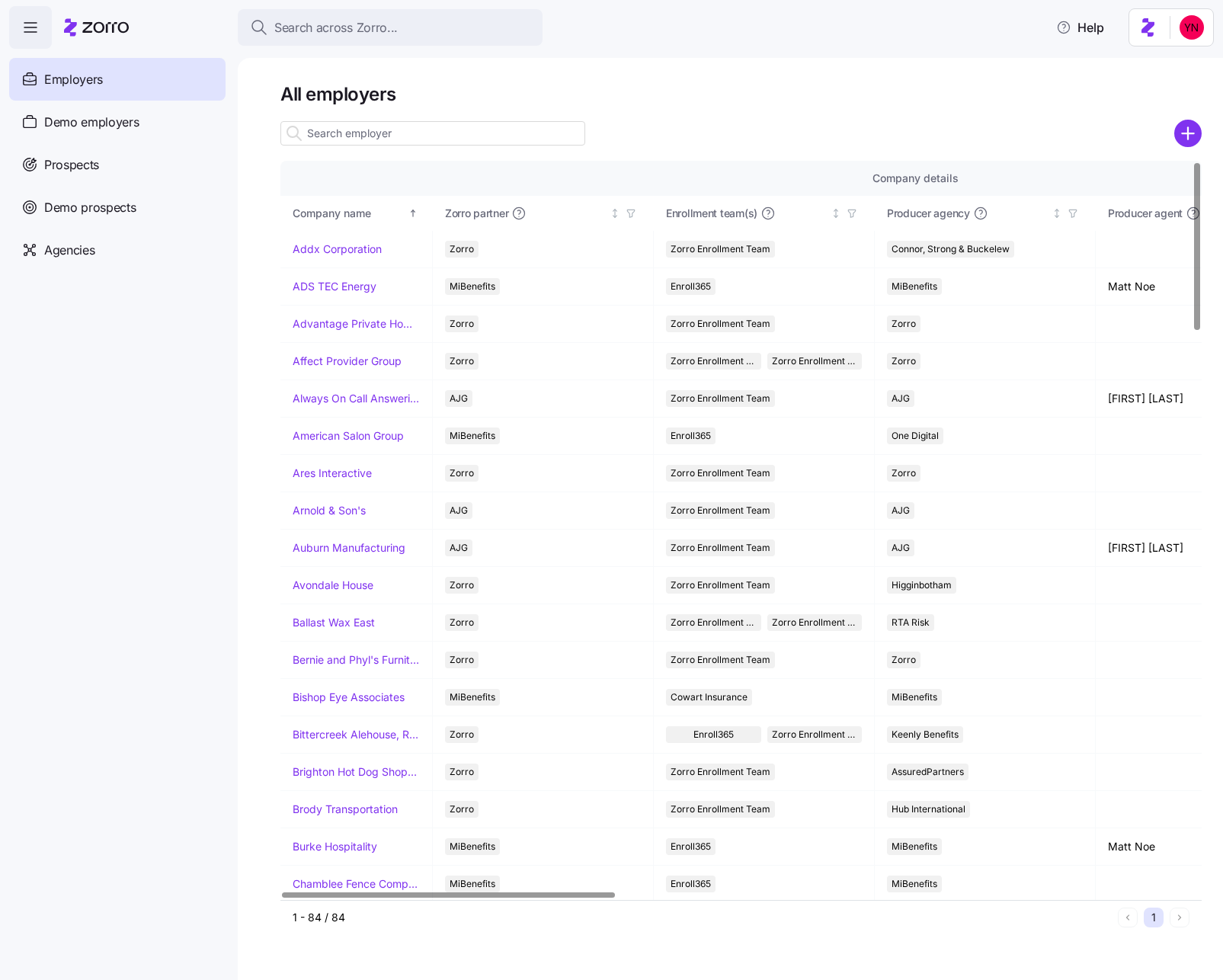click at bounding box center (433, 133) 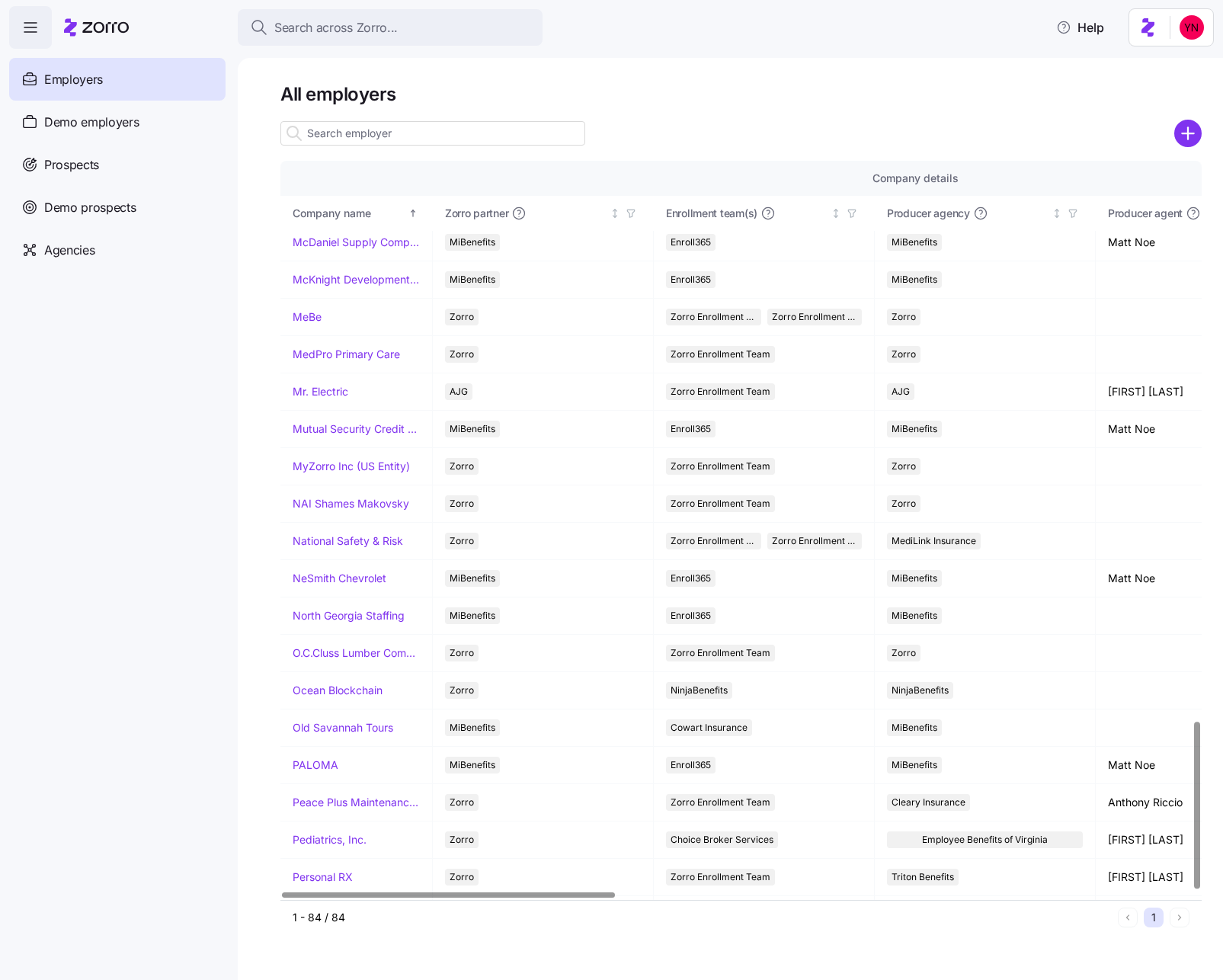 scroll, scrollTop: 2467, scrollLeft: 0, axis: vertical 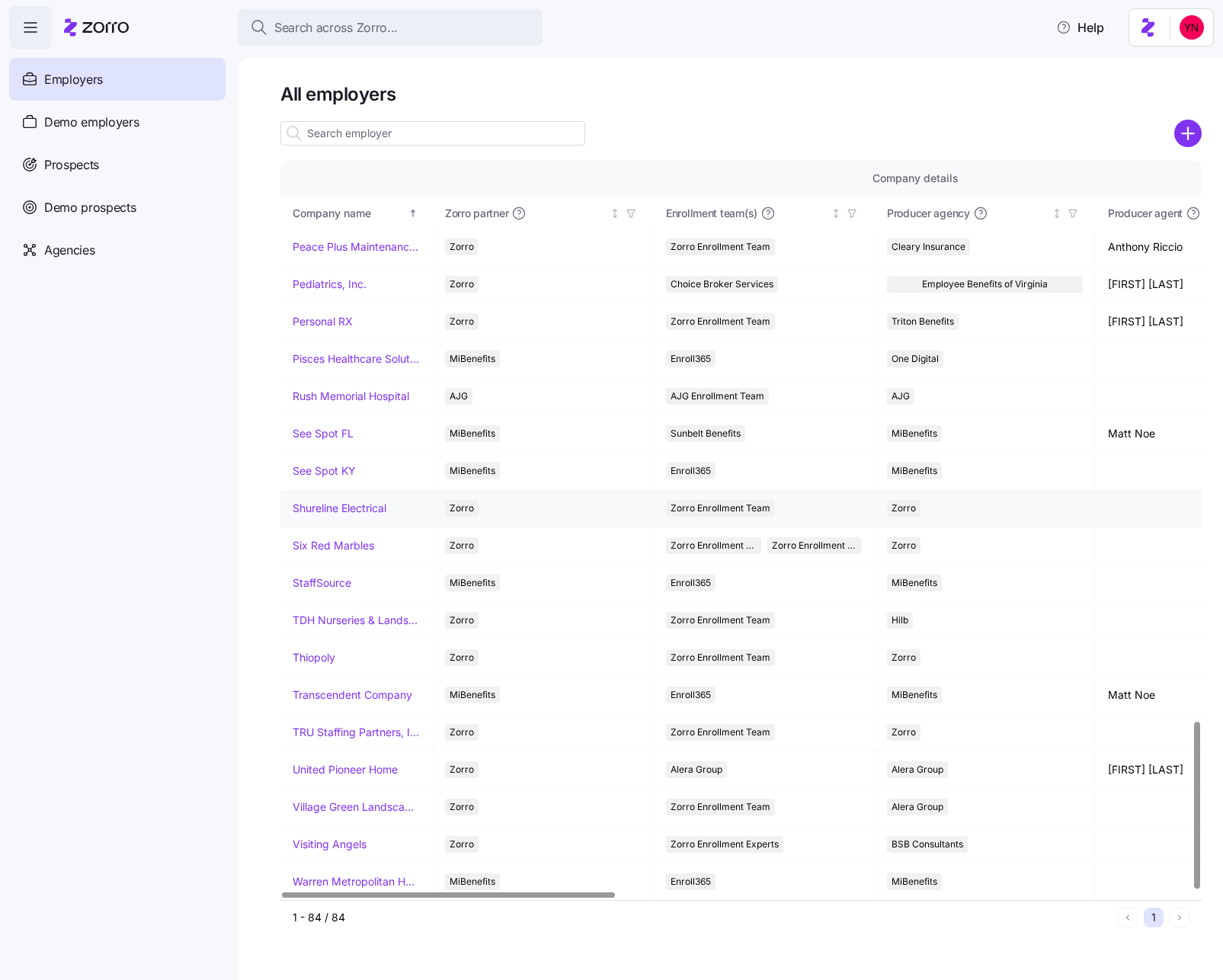 click on "Shureline Electrical" at bounding box center (357, 508) 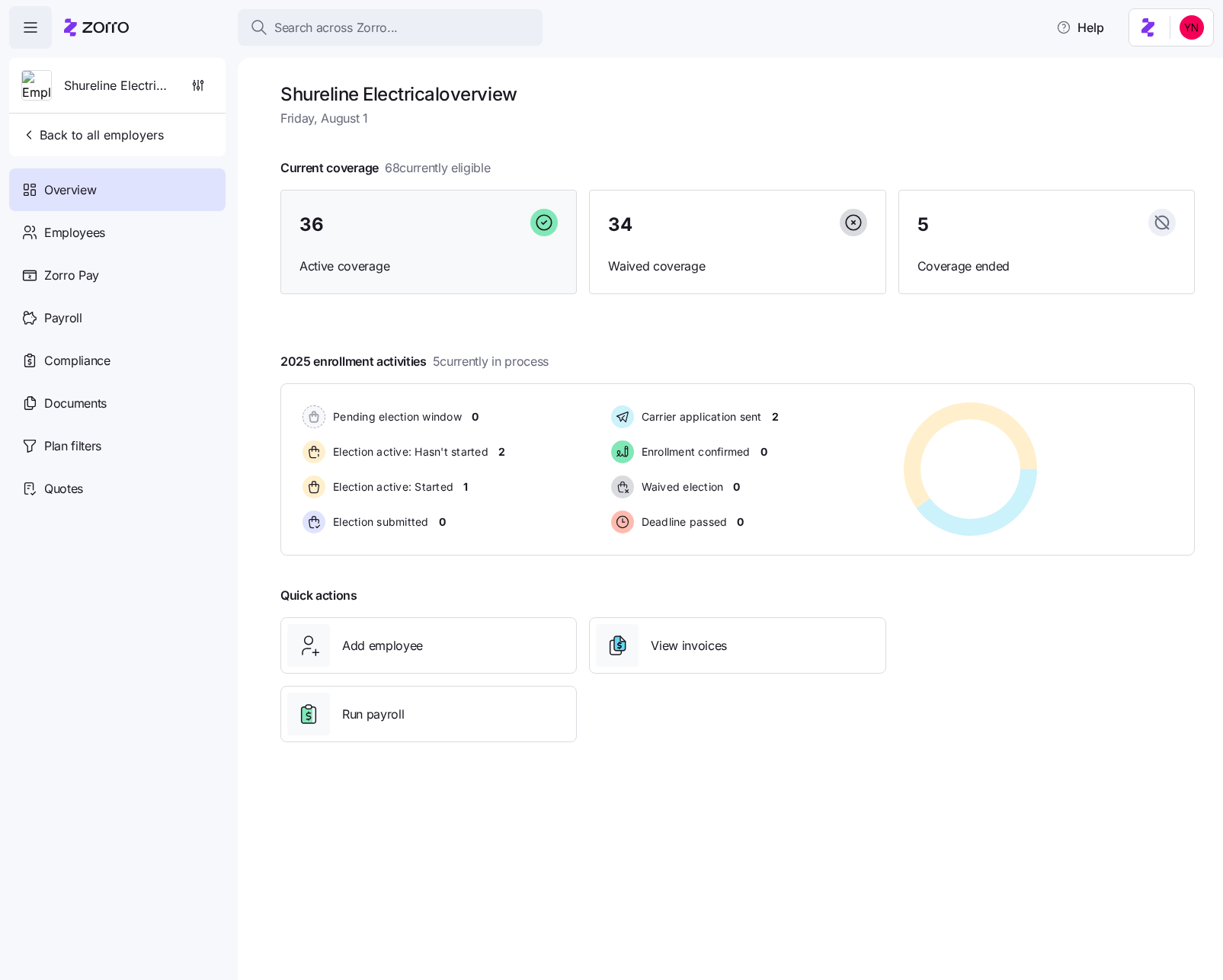 click on "Active coverage" at bounding box center [428, 266] 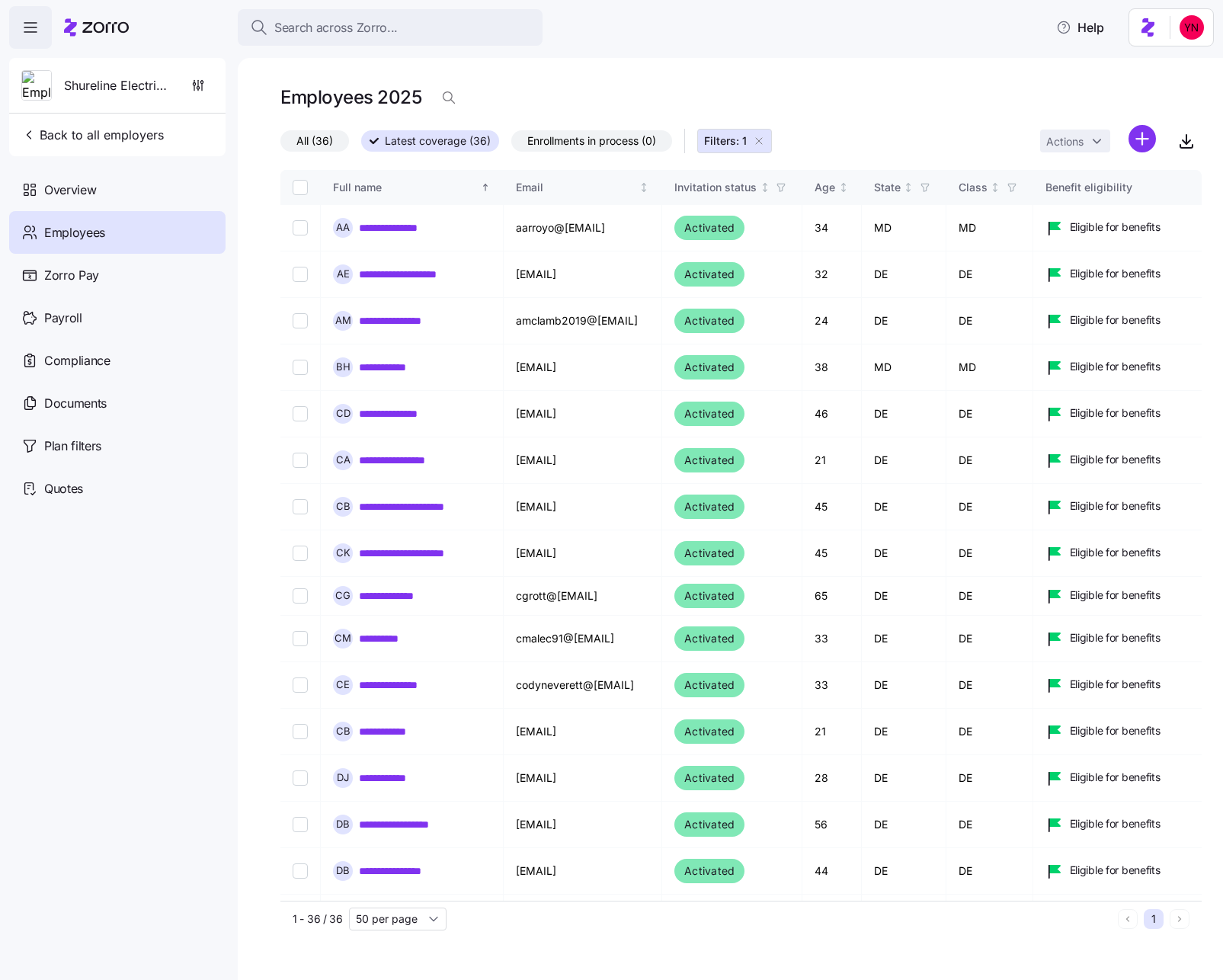 click on "Enrollments in process (0)" at bounding box center (591, 141) 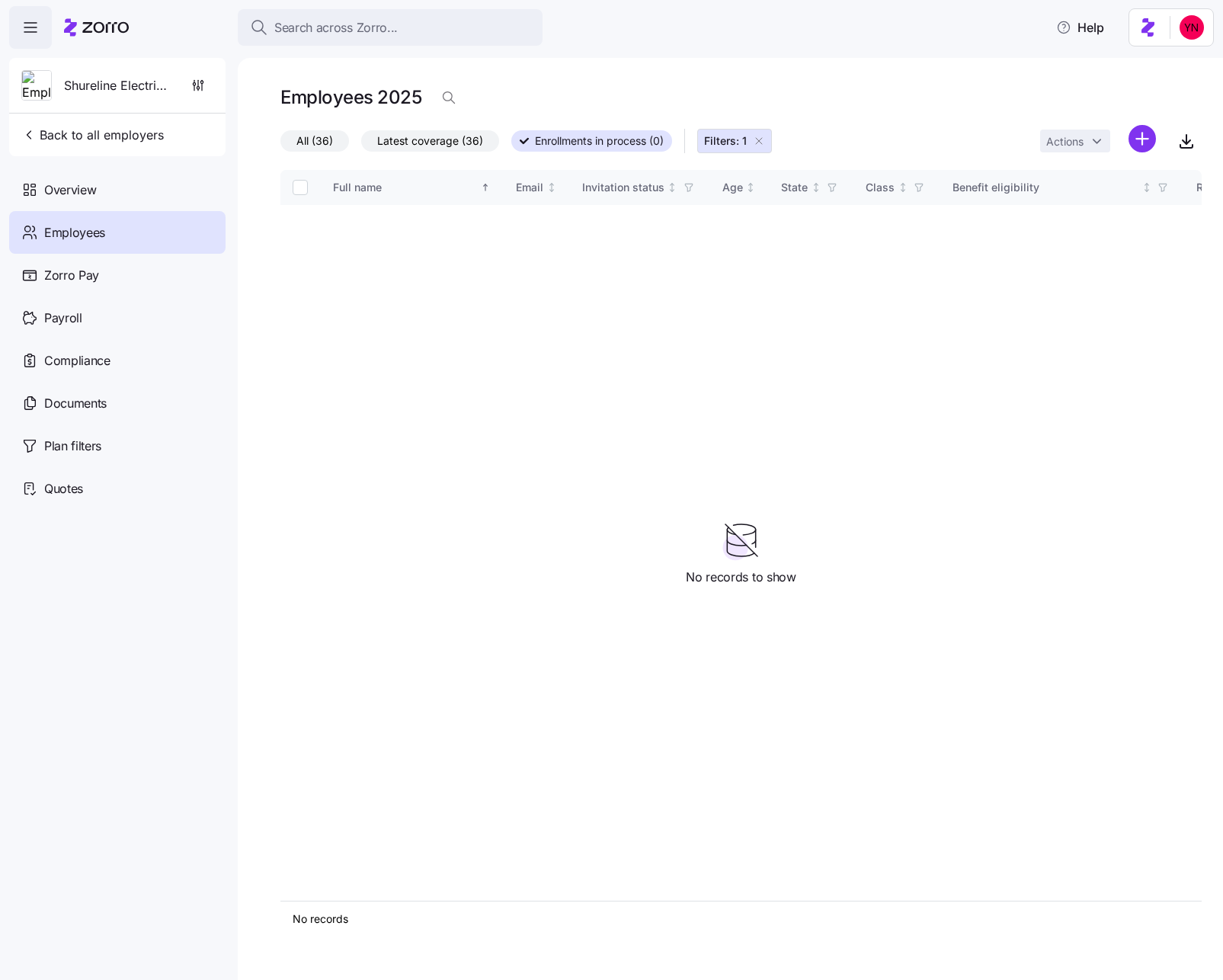 click 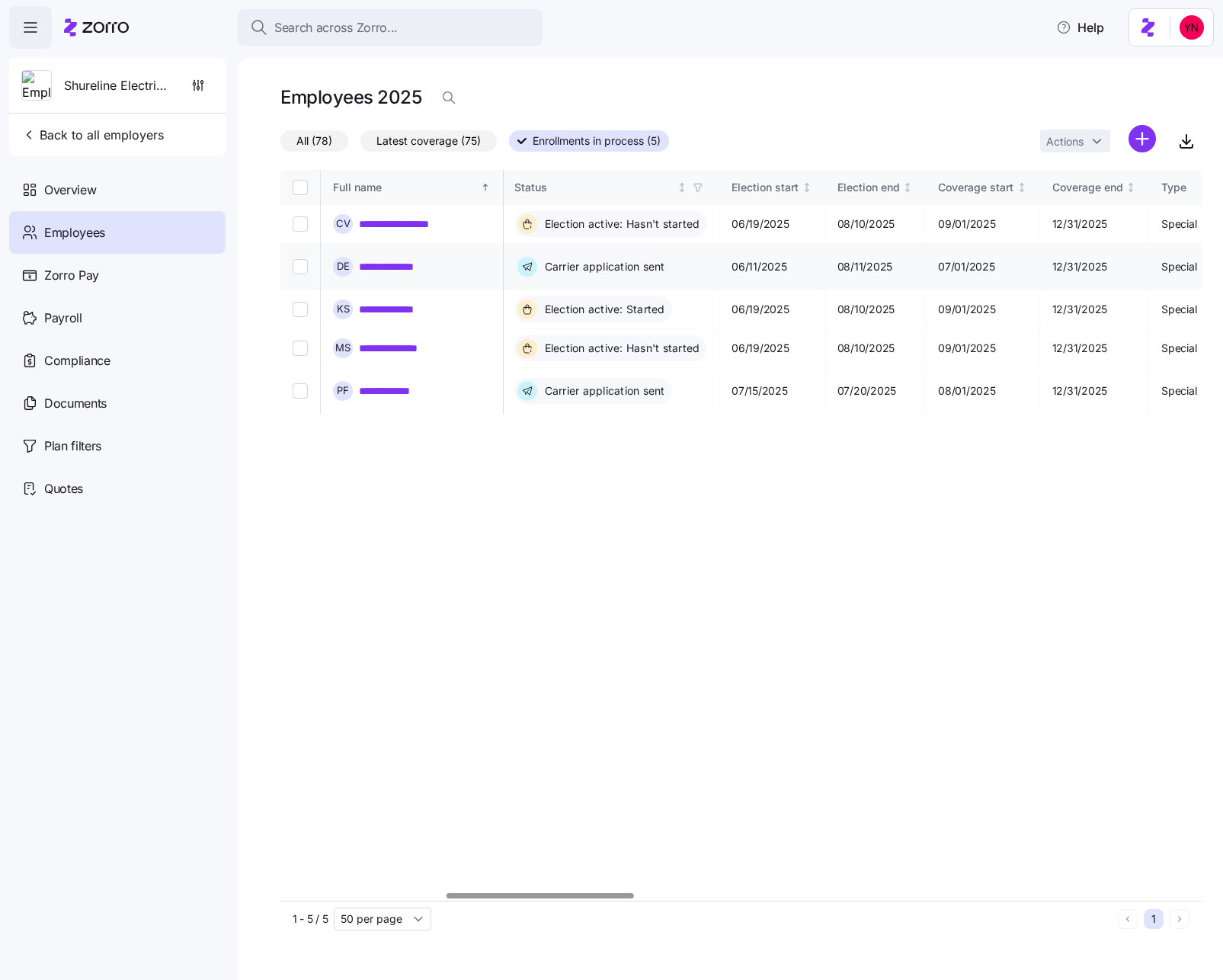 scroll, scrollTop: 0, scrollLeft: 808, axis: horizontal 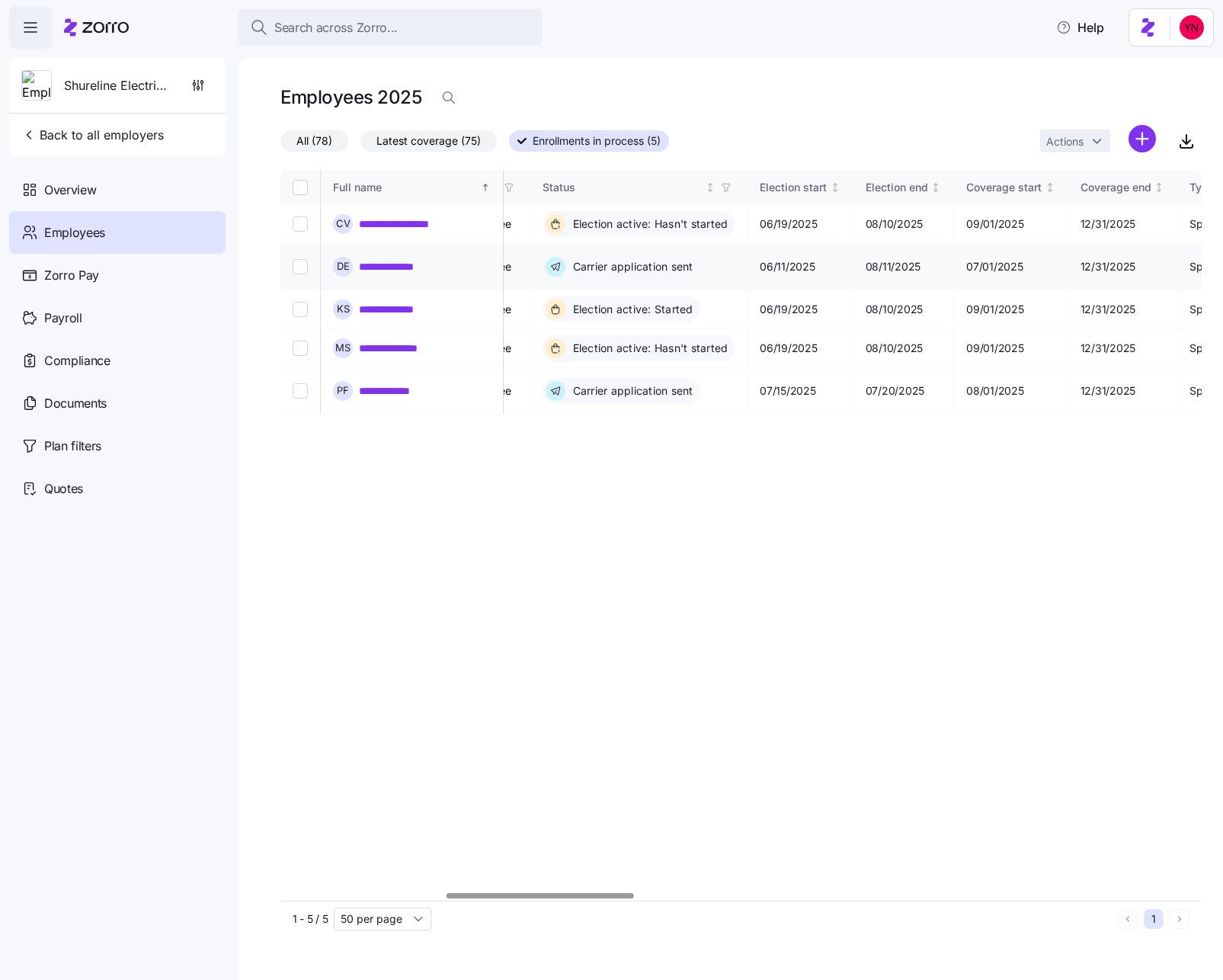 click on "**********" at bounding box center (398, 267) 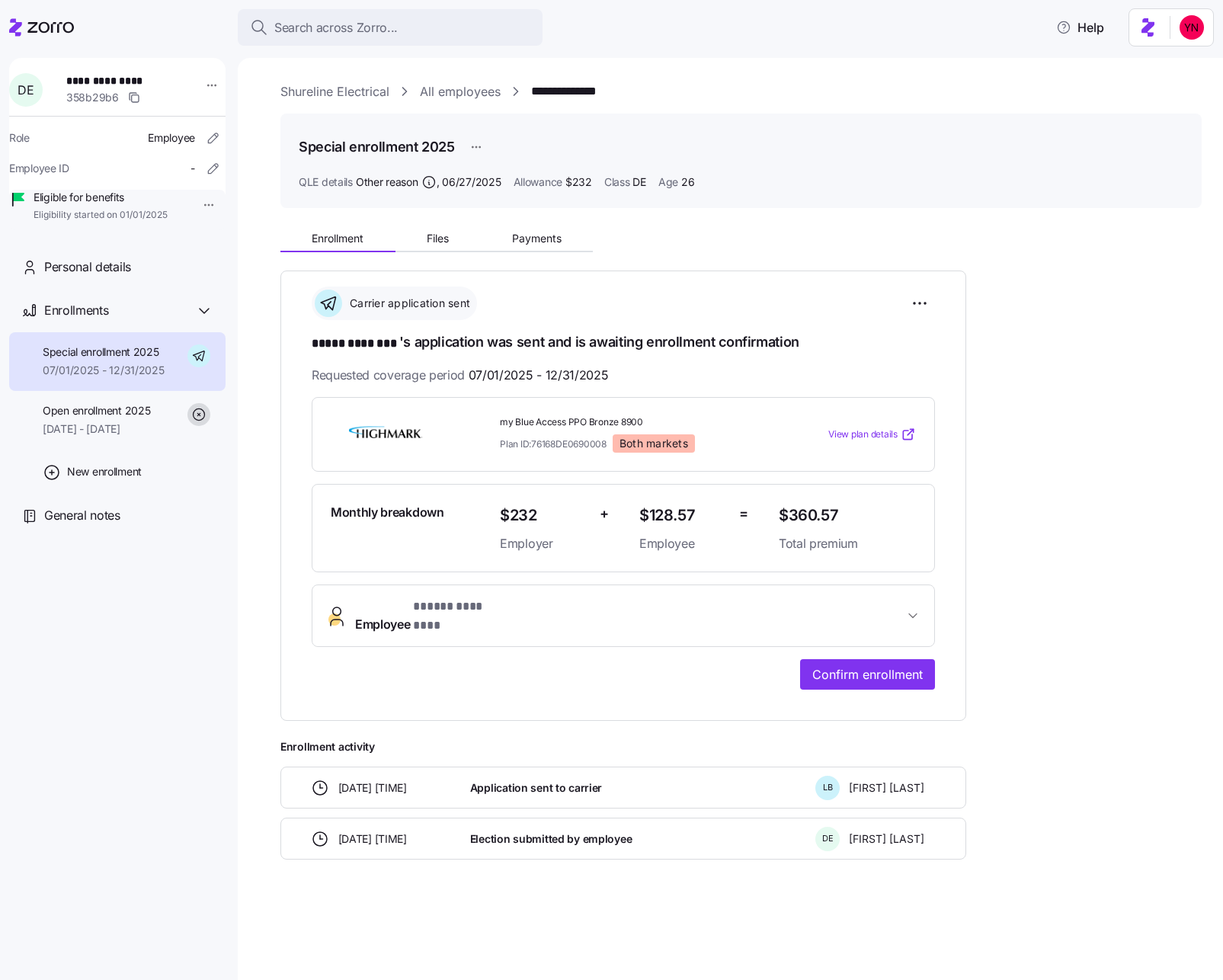 click on "Search across Zorro... Help" at bounding box center [611, 27] 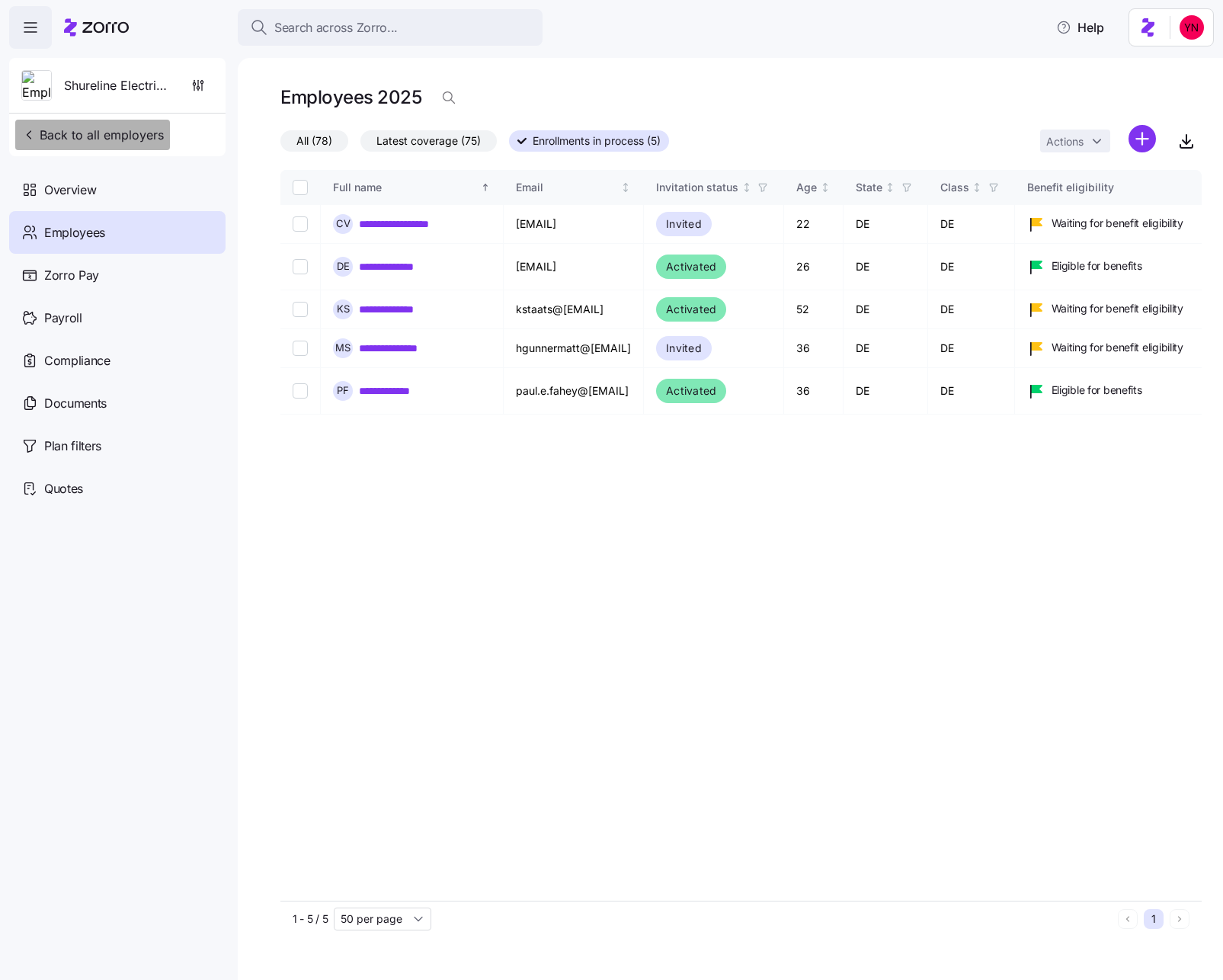 click on "Back to all employers" at bounding box center (92, 135) 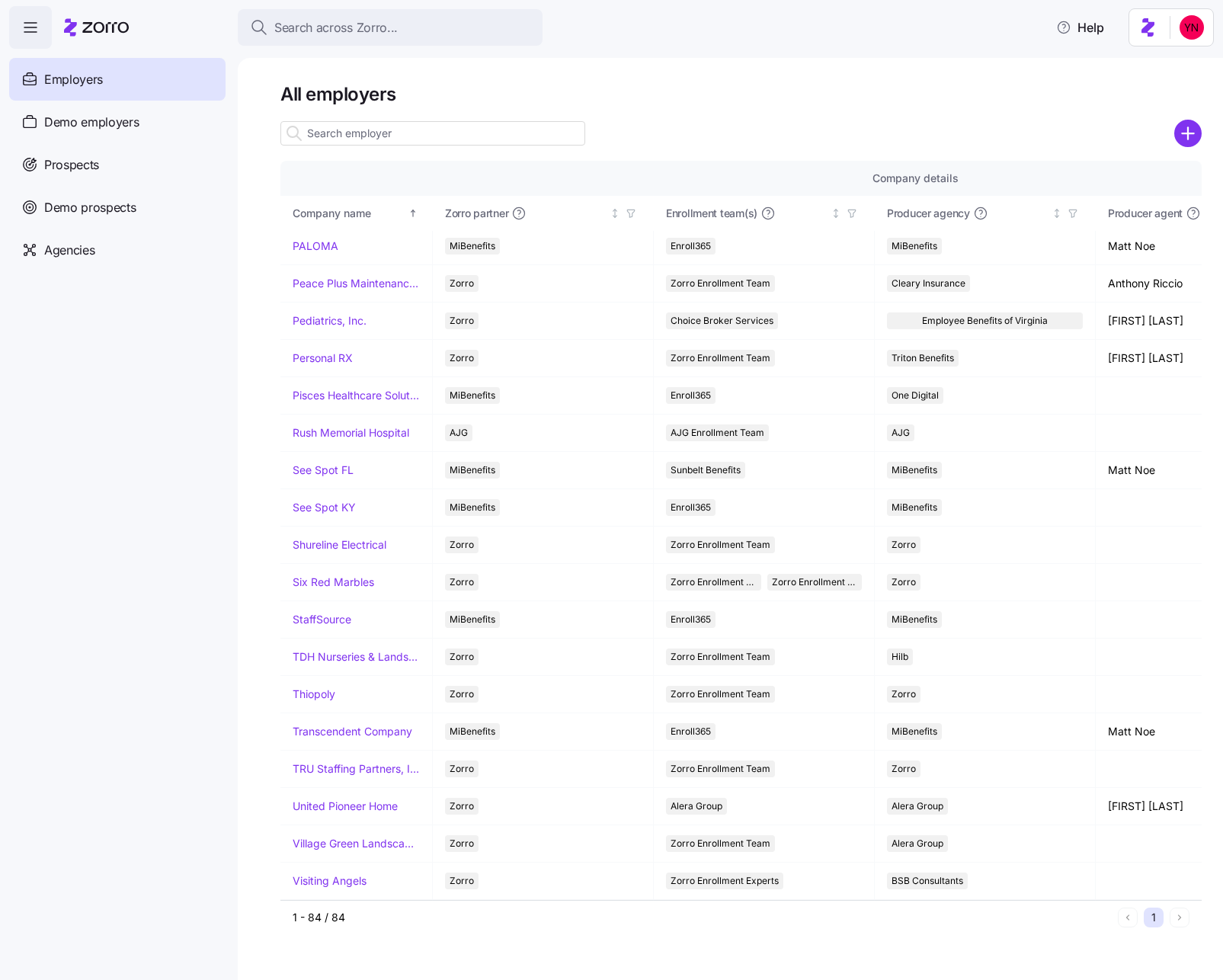 scroll, scrollTop: 2467, scrollLeft: 0, axis: vertical 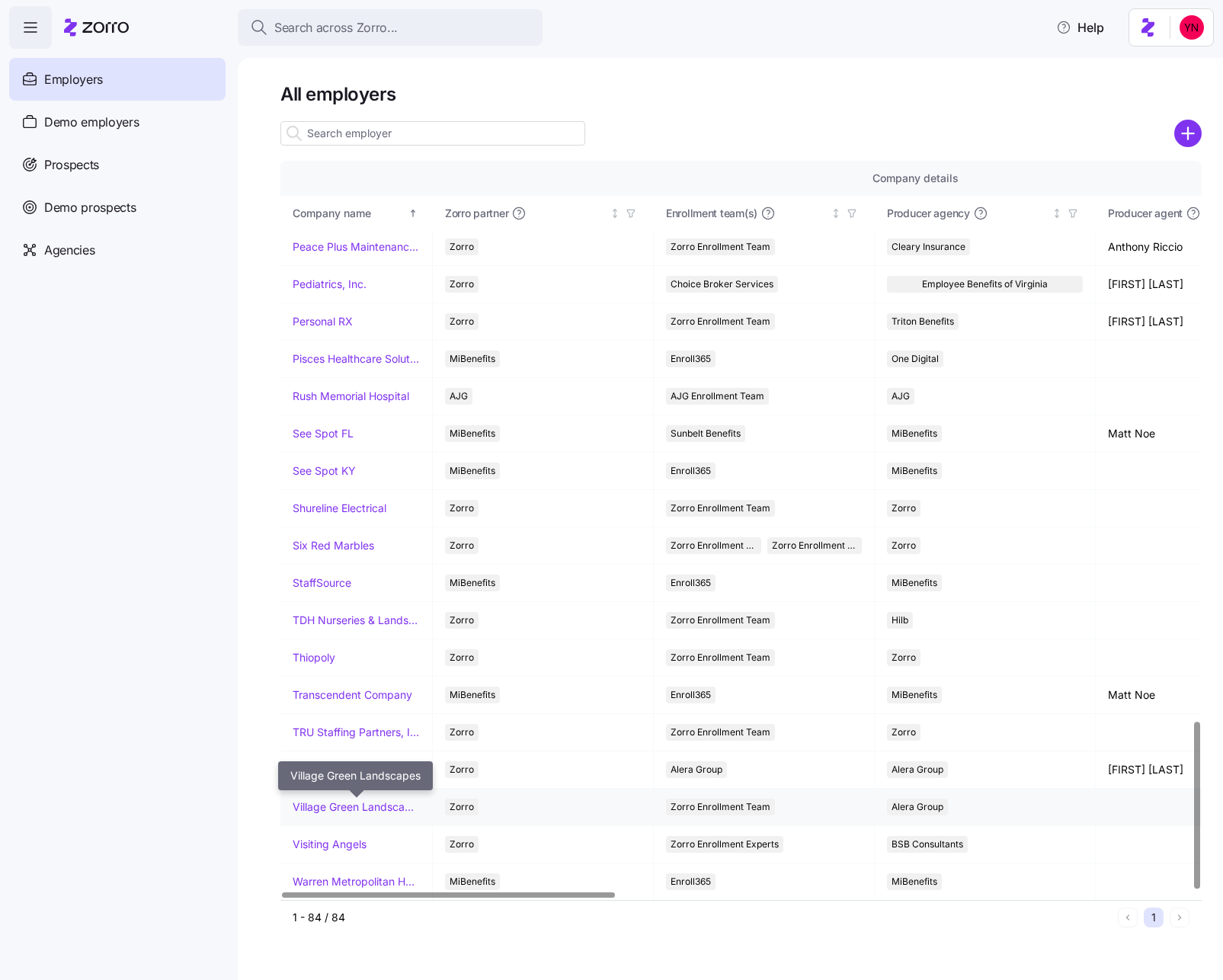click on "Village Green Landscapes" at bounding box center [356, 807] 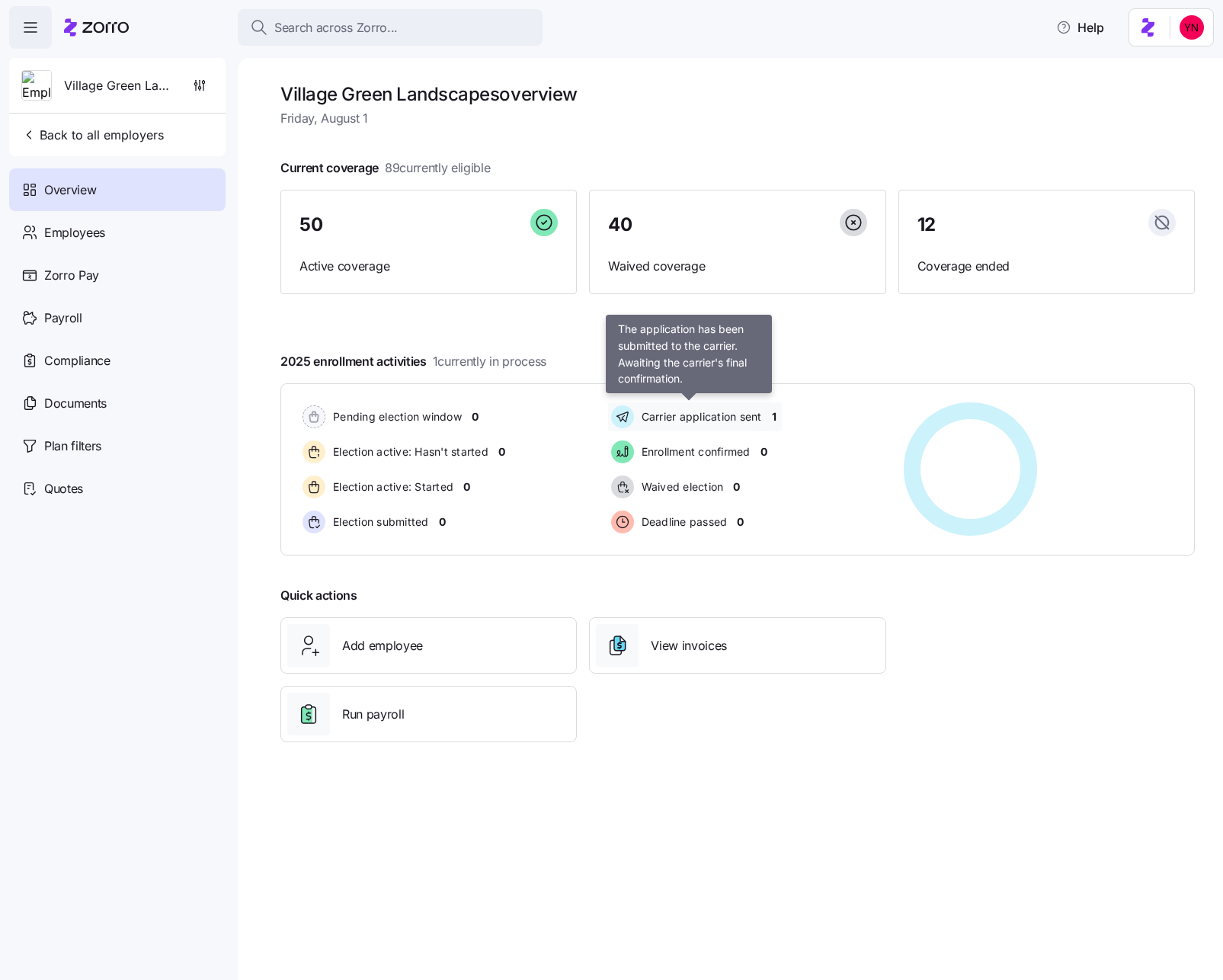 click on "Carrier application sent" at bounding box center (700, 417) 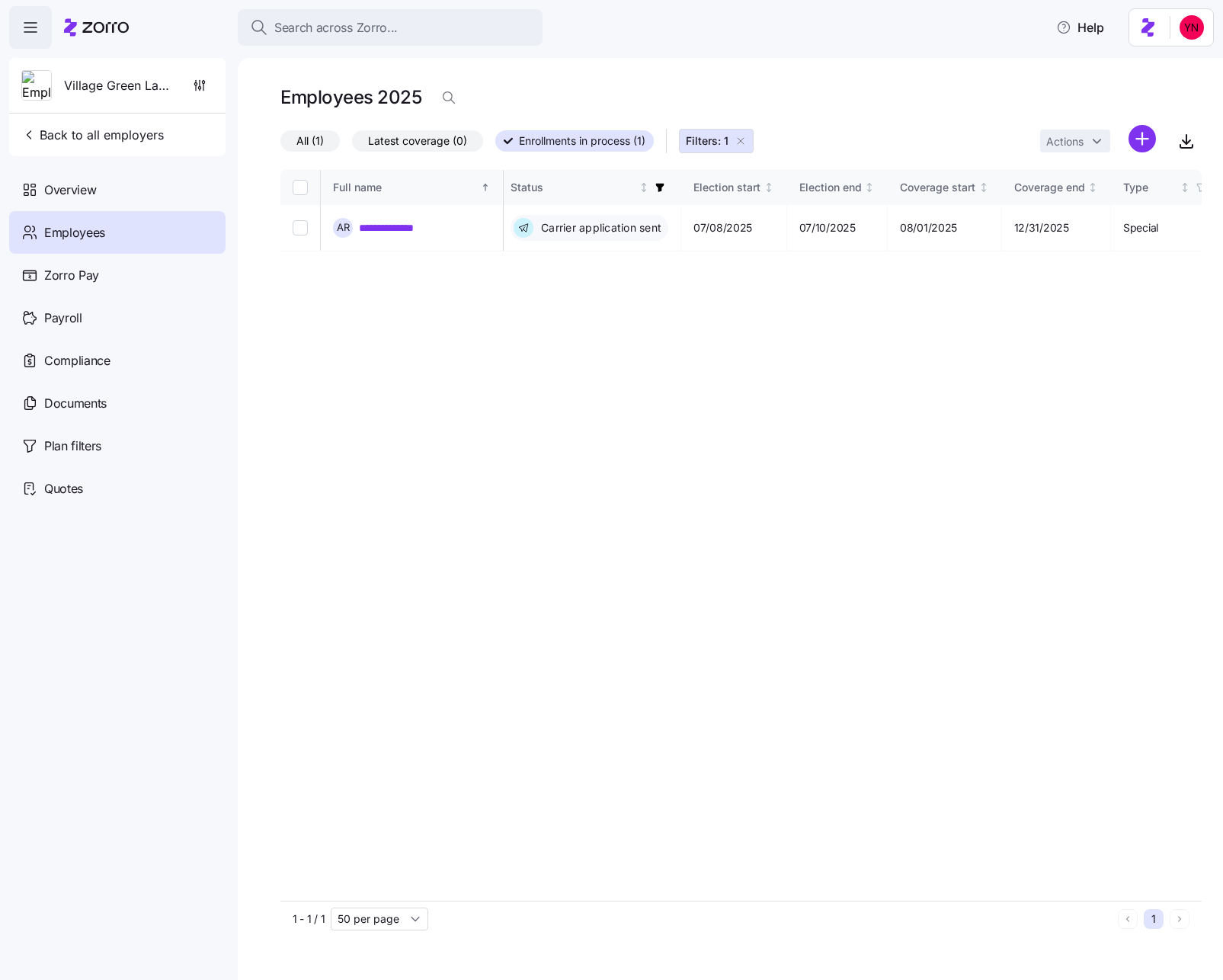 scroll, scrollTop: 0, scrollLeft: 808, axis: horizontal 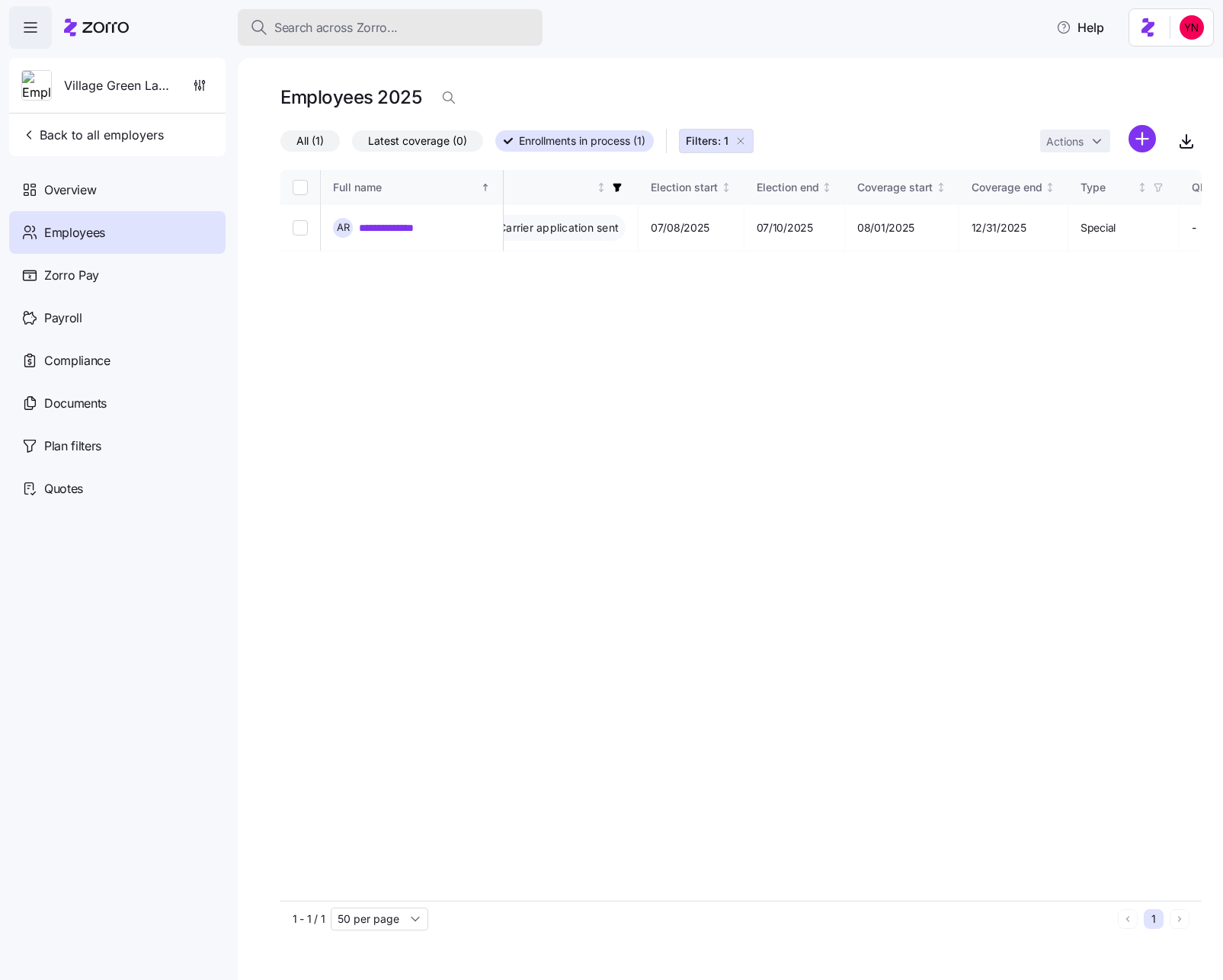 click on "Search across Zorro..." at bounding box center [336, 27] 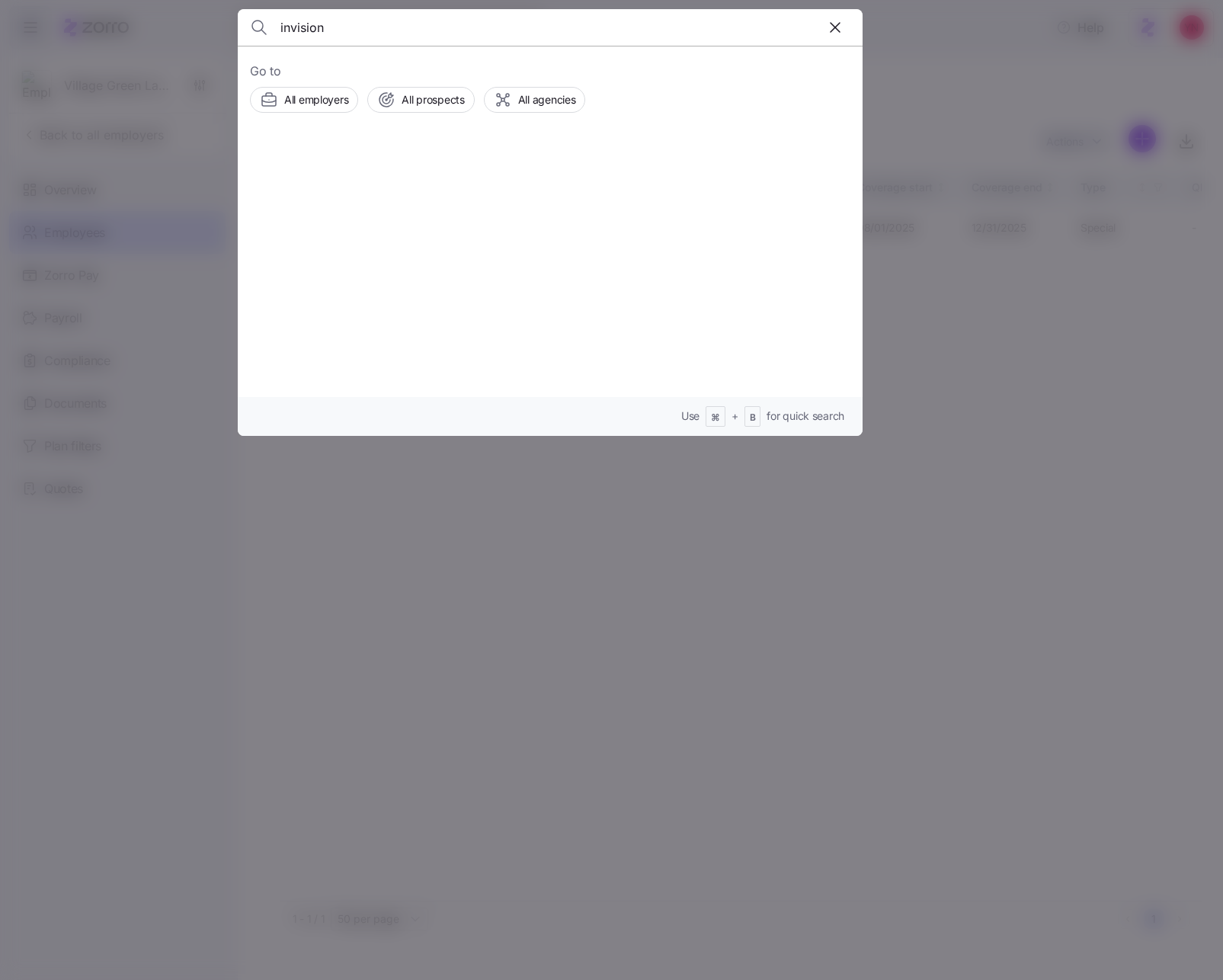 type on "invision" 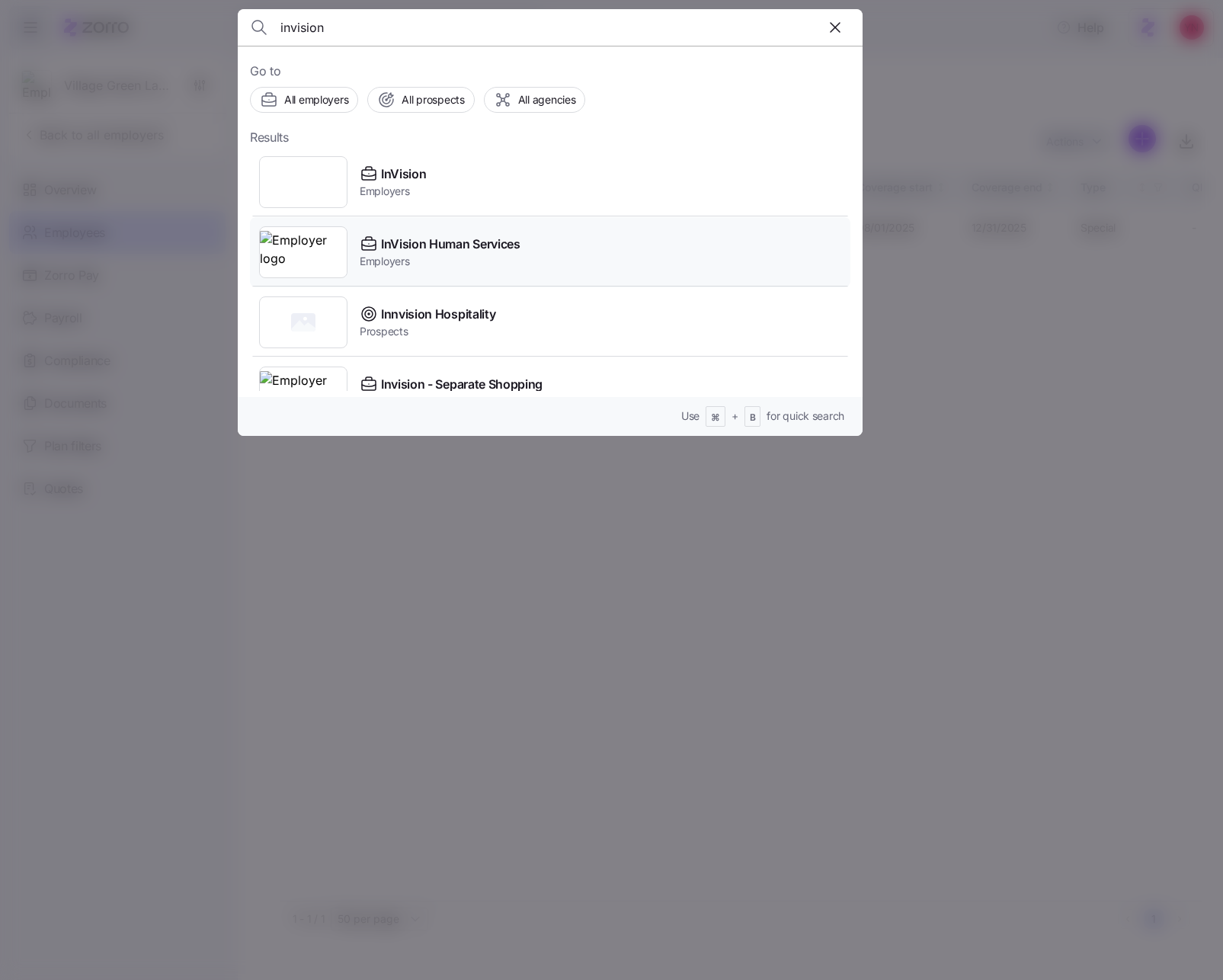 drag, startPoint x: 315, startPoint y: 184, endPoint x: 463, endPoint y: 239, distance: 157.8892 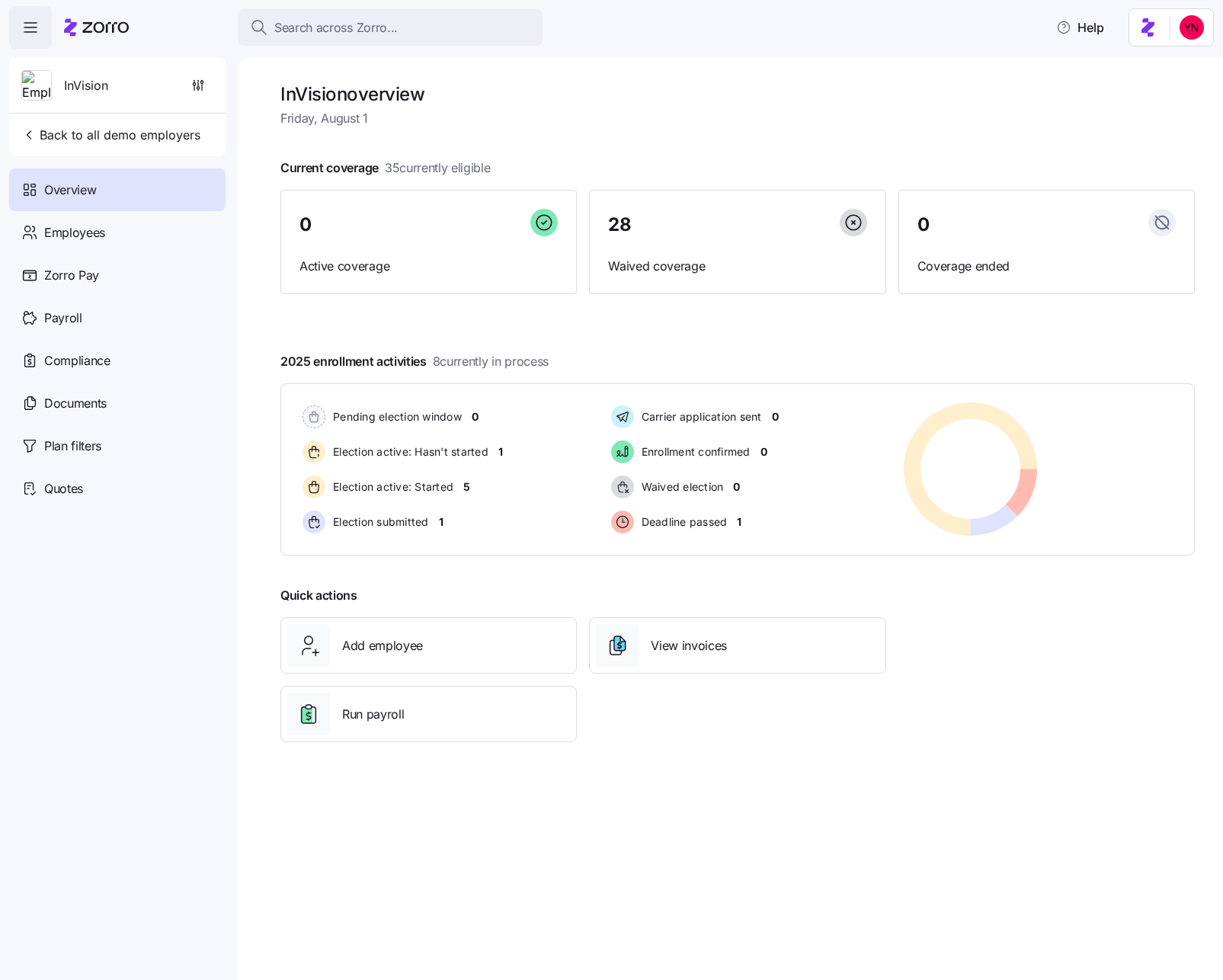 click 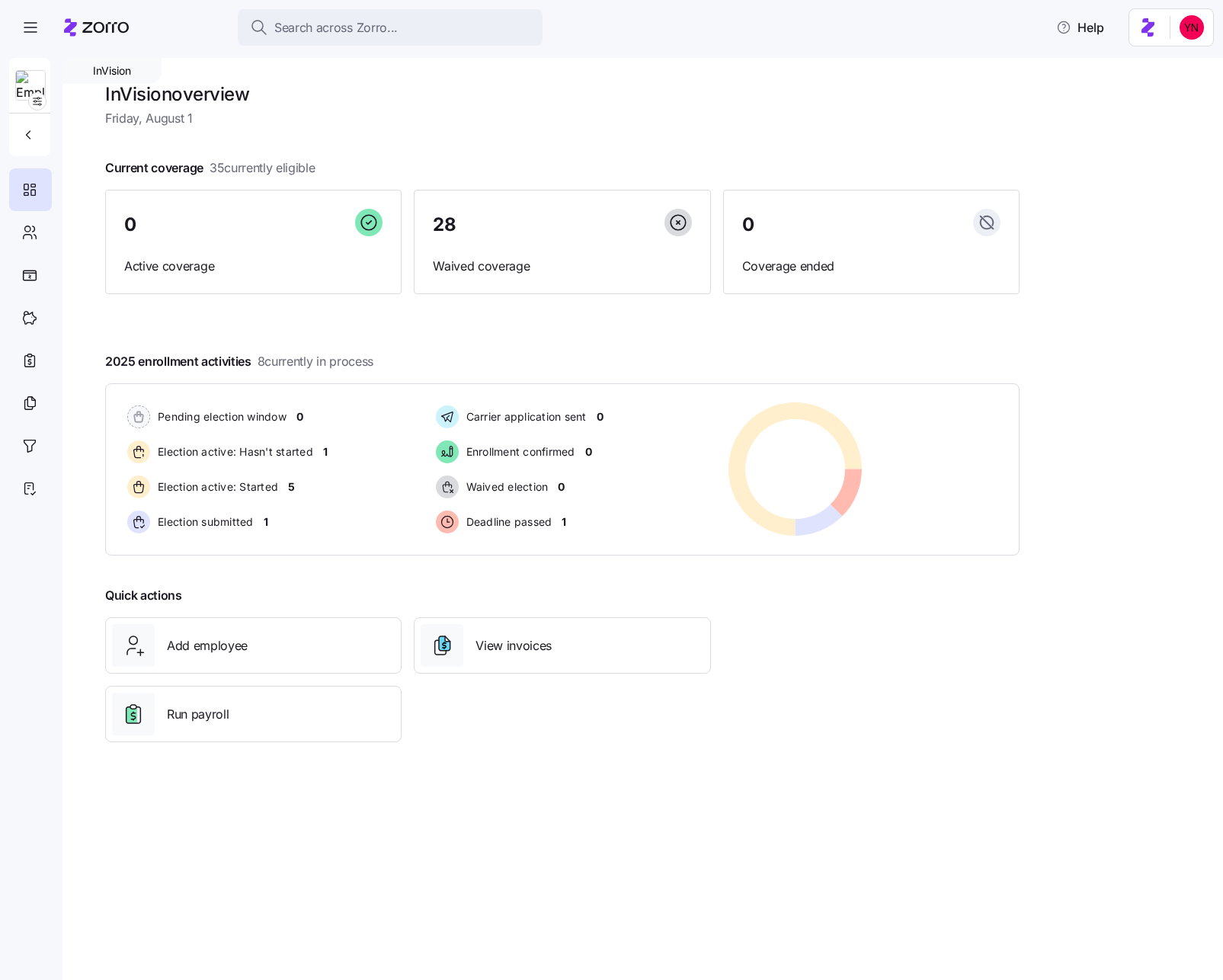 click 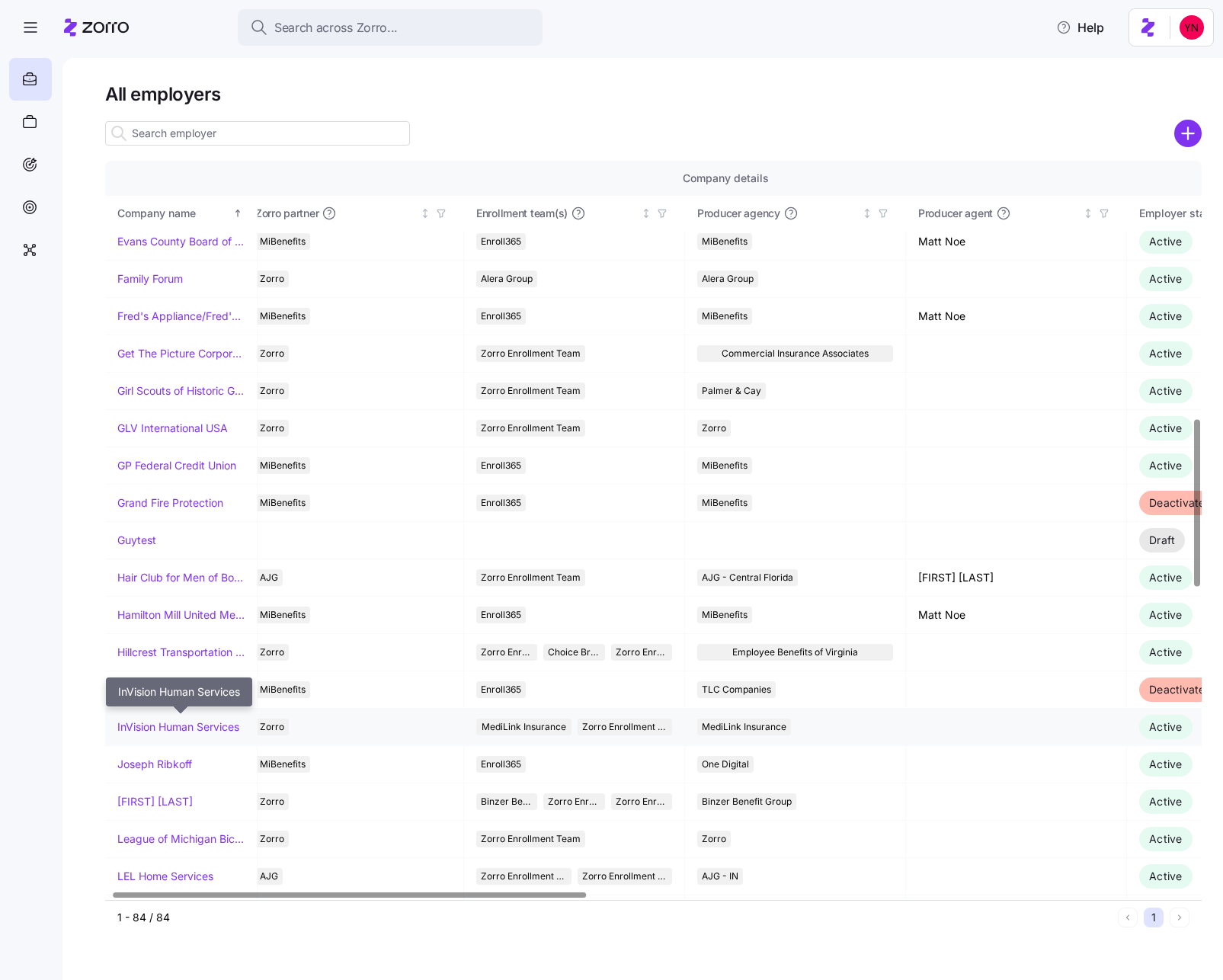 scroll, scrollTop: 1132, scrollLeft: 14, axis: both 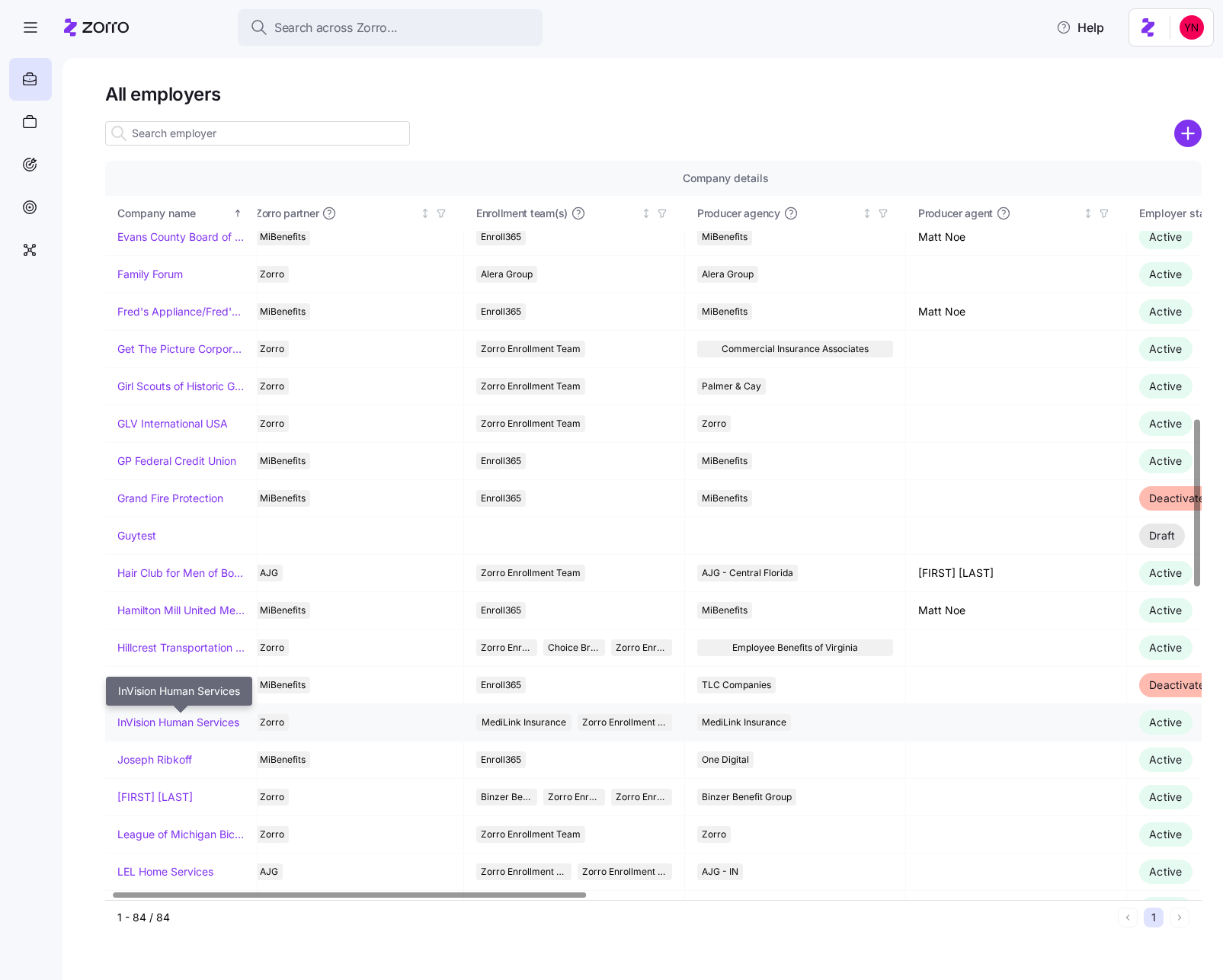 click on "InVision Human Services" at bounding box center (178, 722) 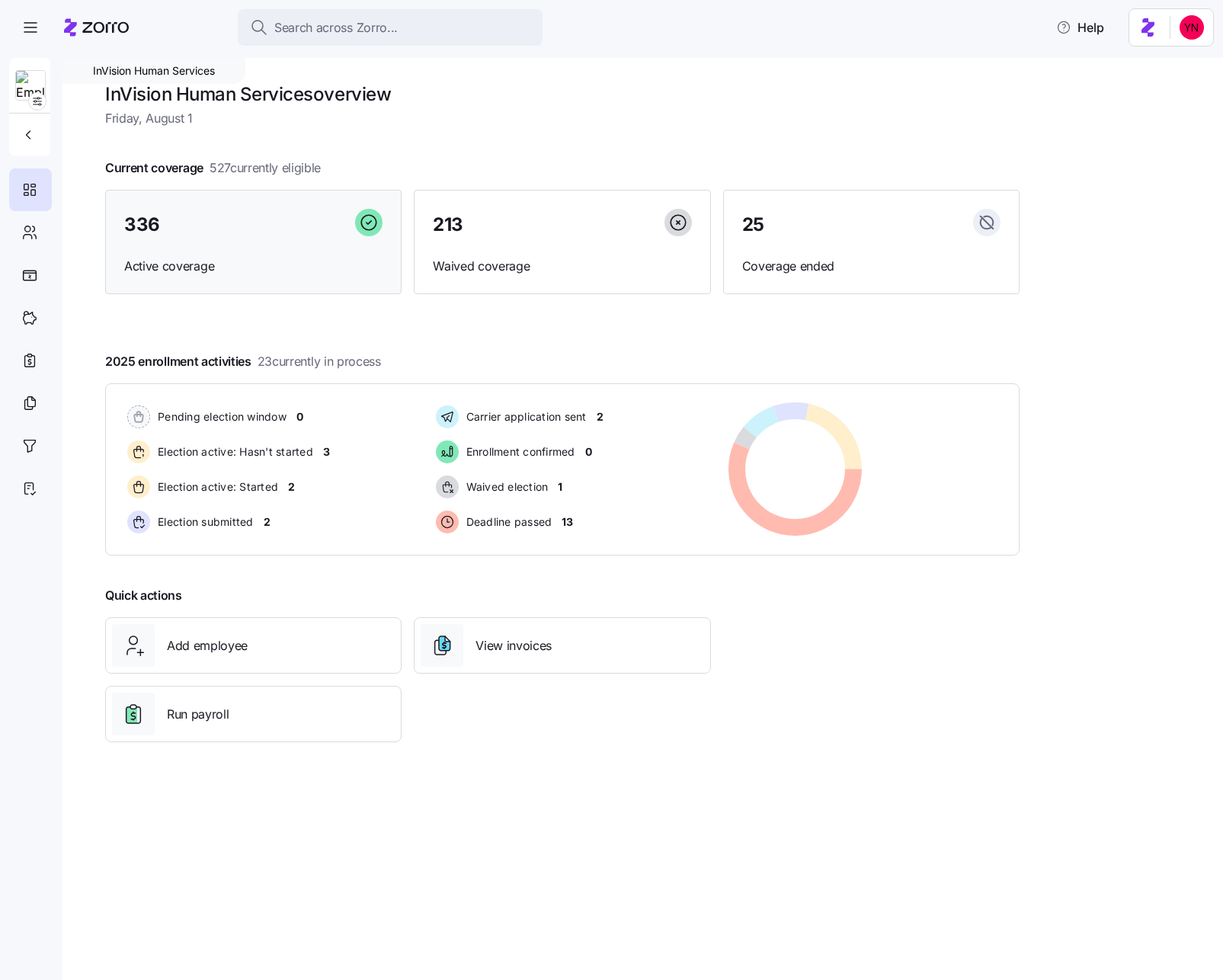 click on "336 Active coverage" at bounding box center (253, 242) 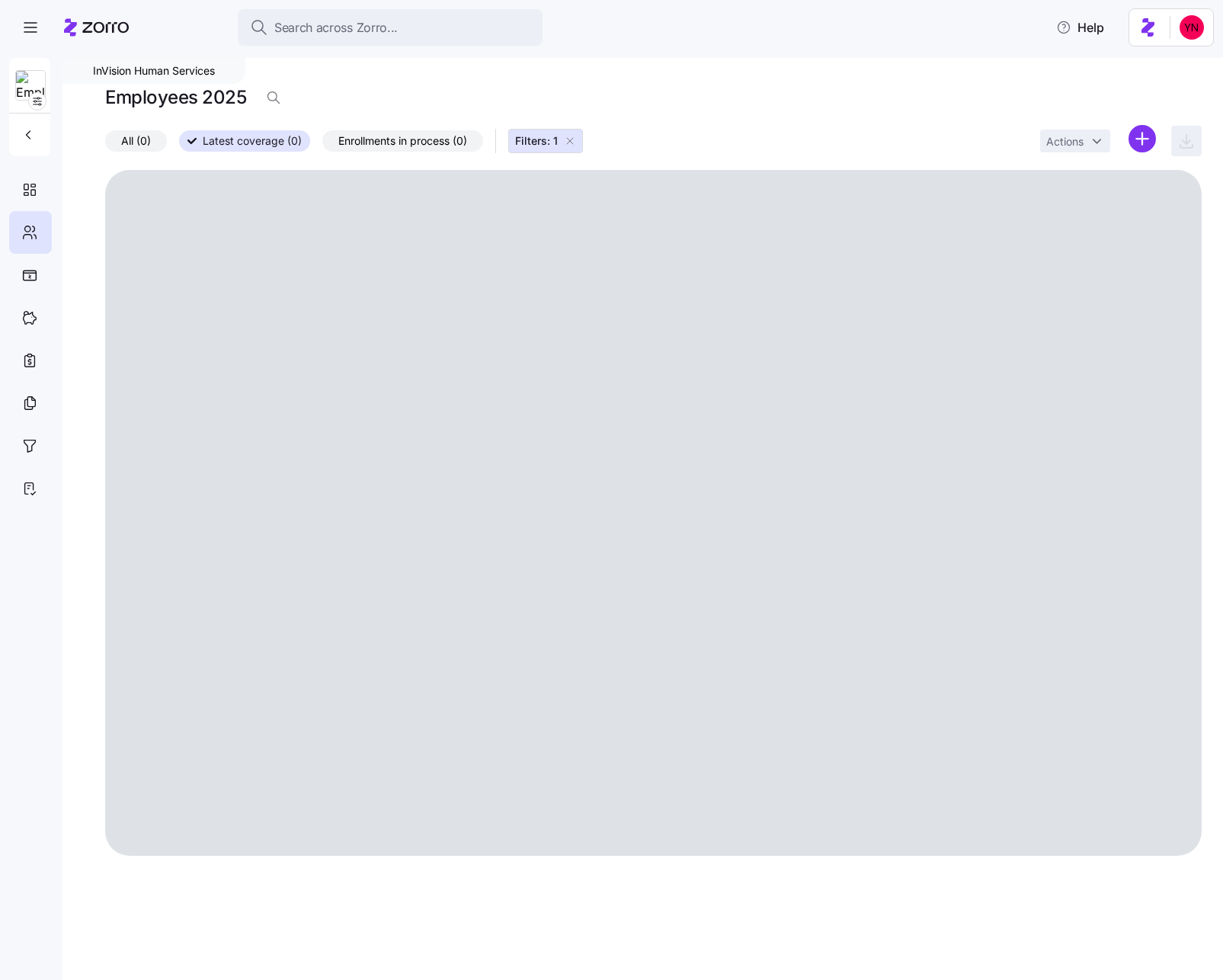 click on "Filters: 1" at bounding box center [536, 141] 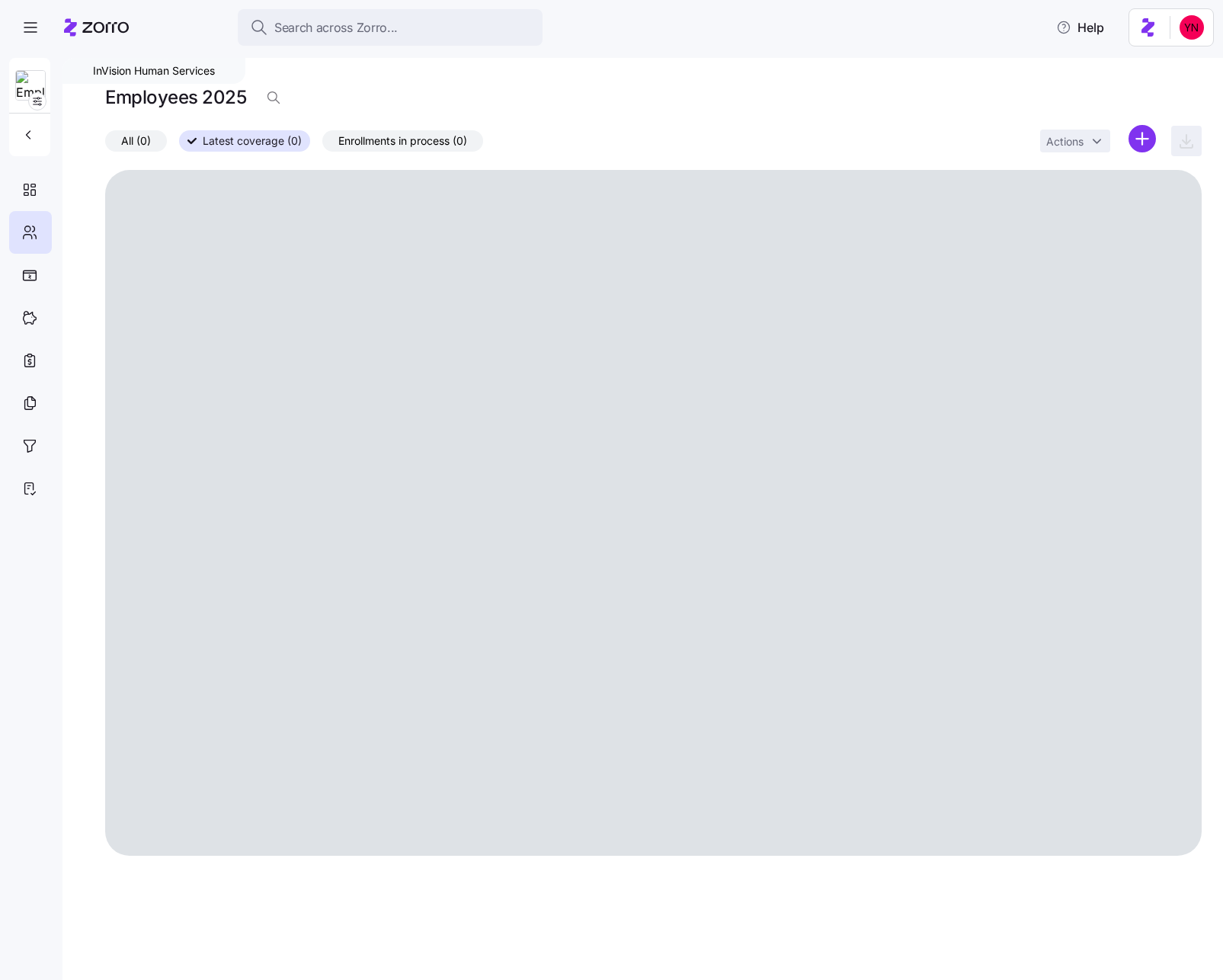 drag, startPoint x: 389, startPoint y: 143, endPoint x: 406, endPoint y: 144, distance: 17.029386 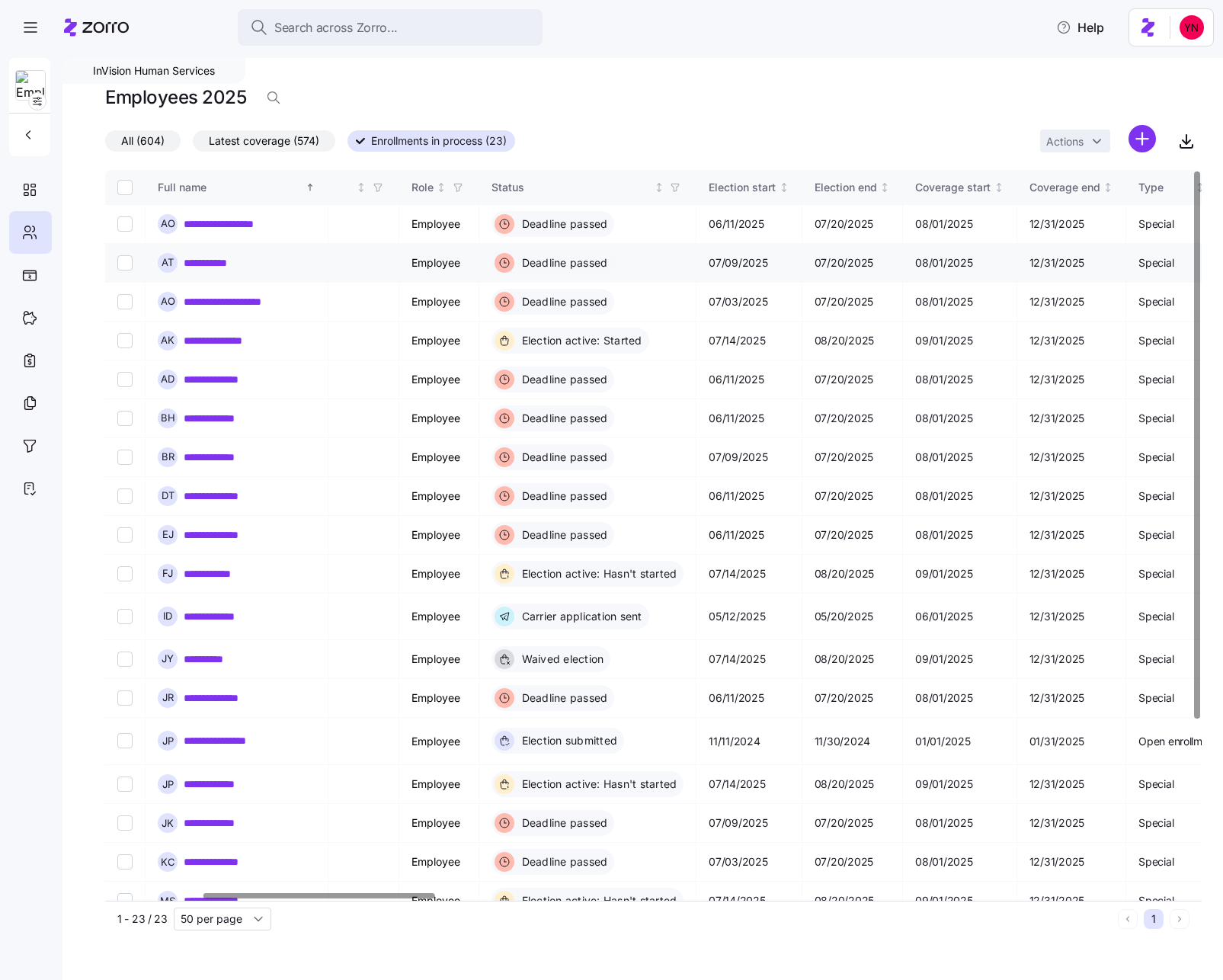 scroll, scrollTop: 0, scrollLeft: 815, axis: horizontal 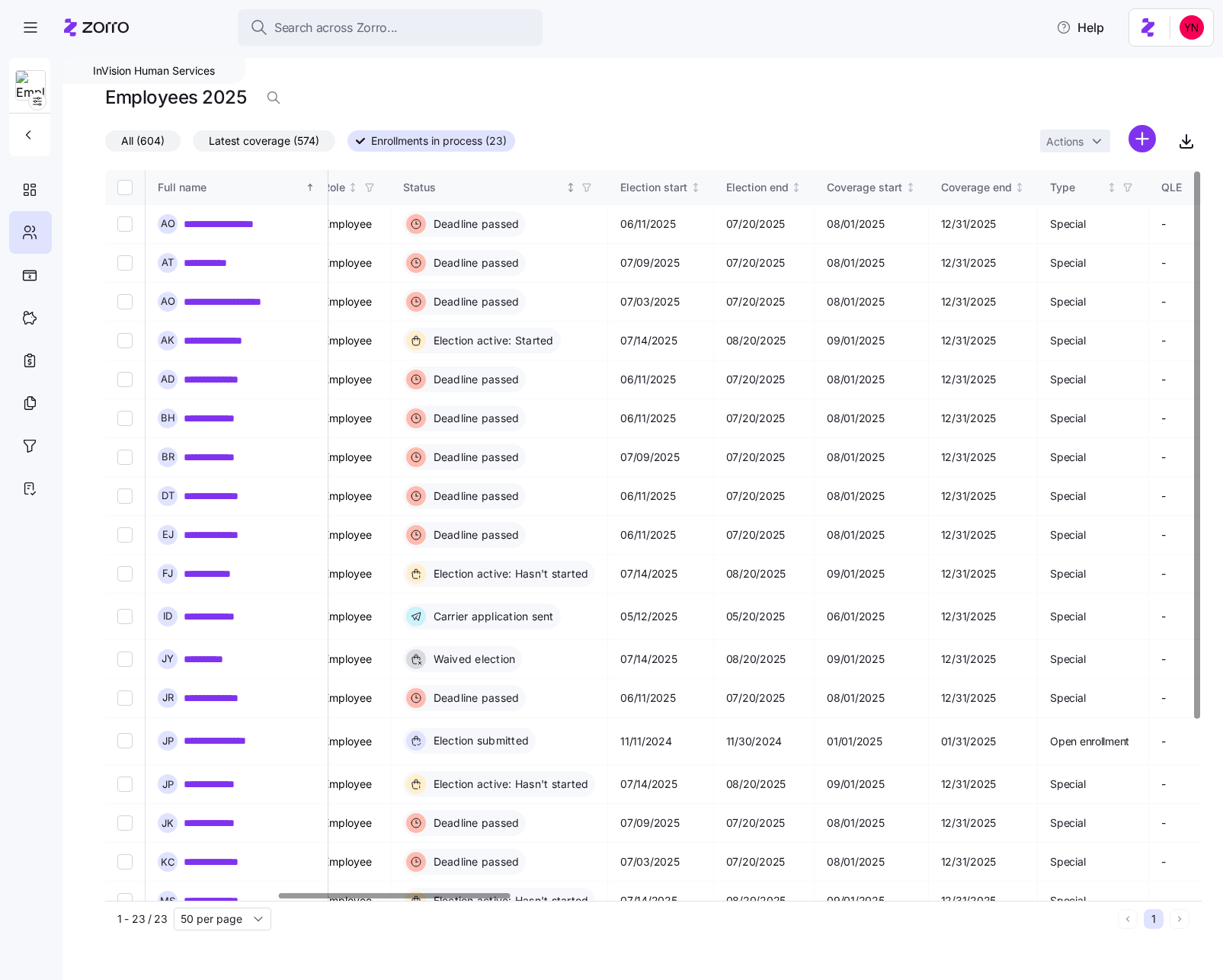 click on "Status" at bounding box center [500, 187] 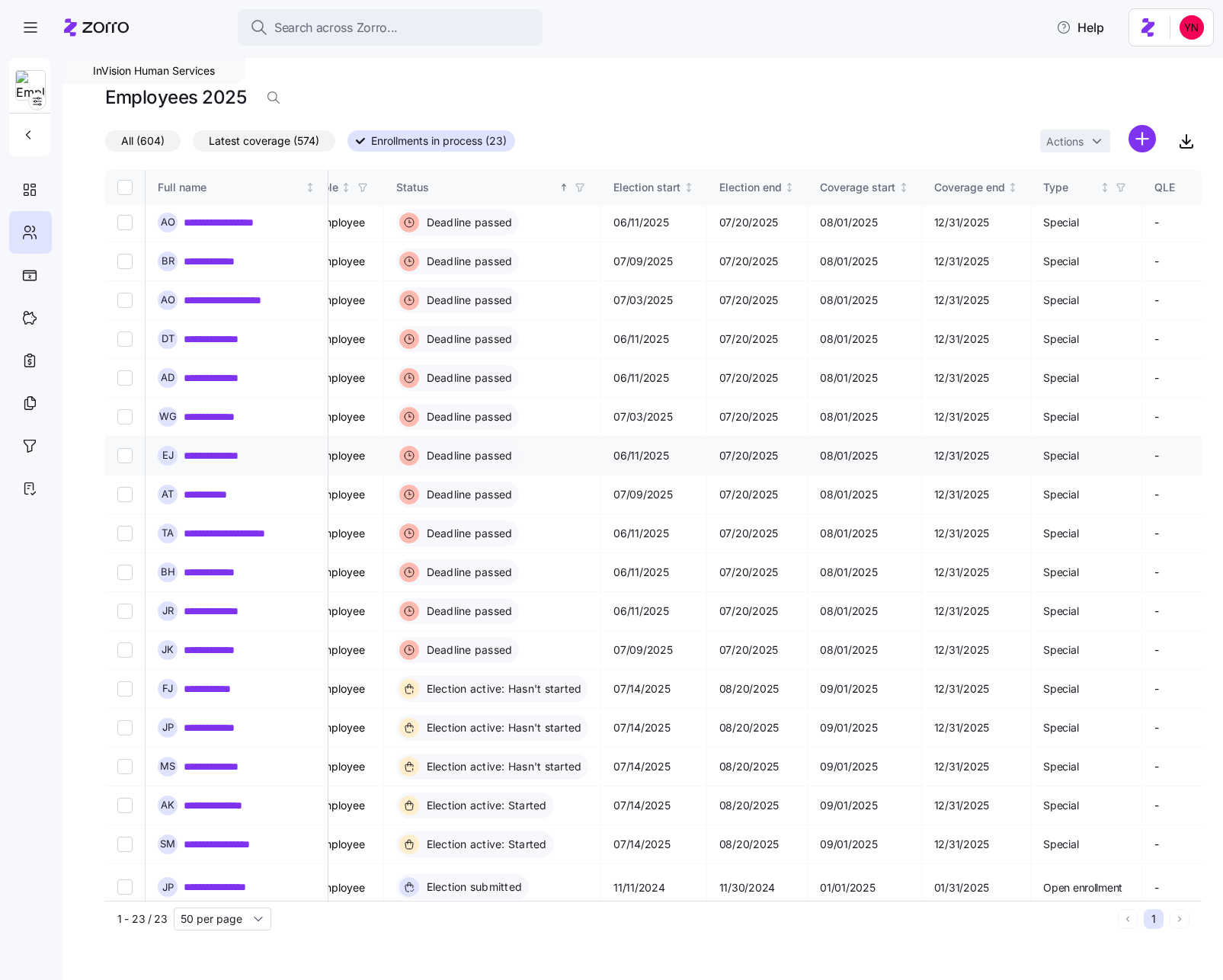 scroll, scrollTop: 0, scrollLeft: 822, axis: horizontal 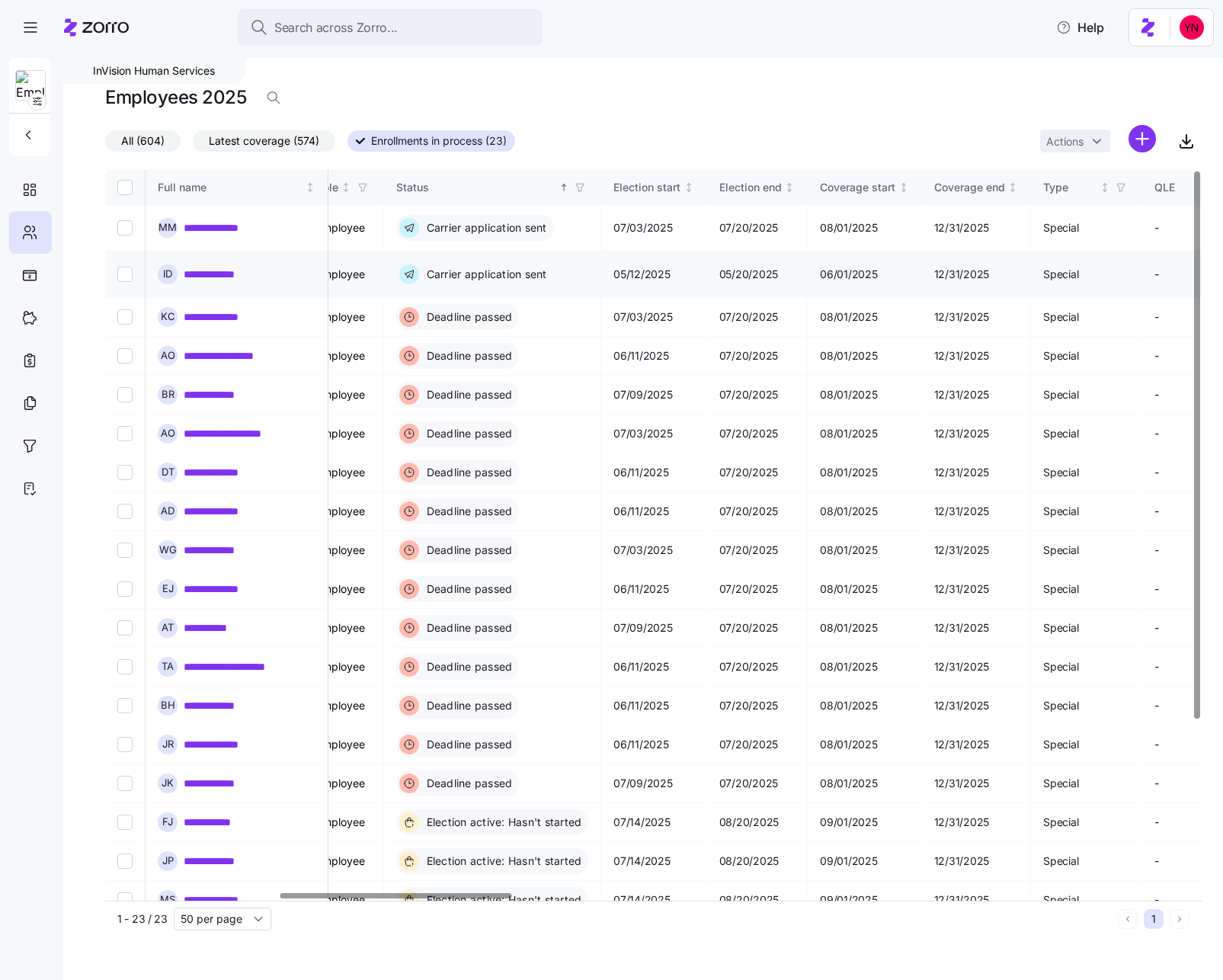 click on "**********" at bounding box center (218, 274) 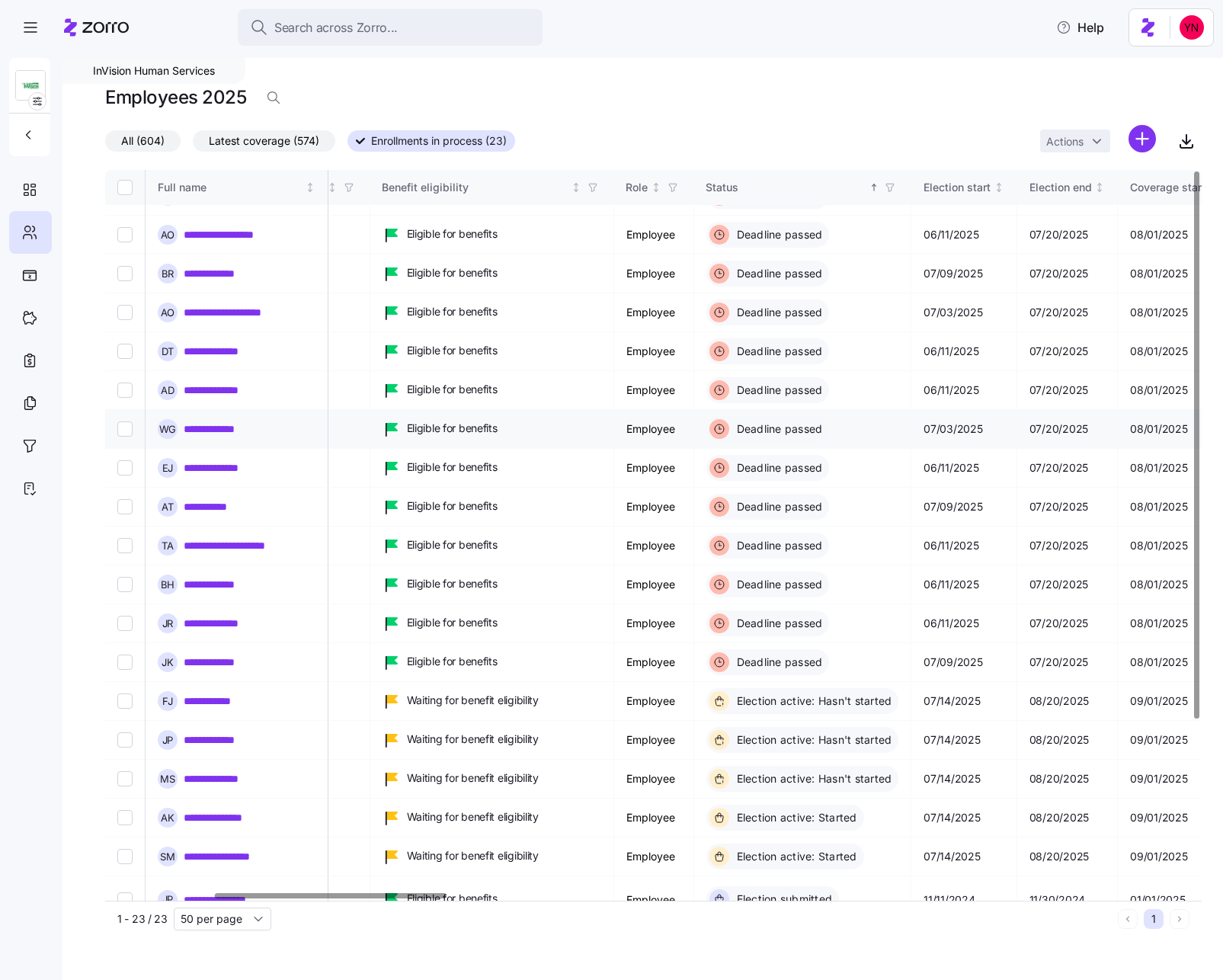 scroll, scrollTop: 229, scrollLeft: 512, axis: both 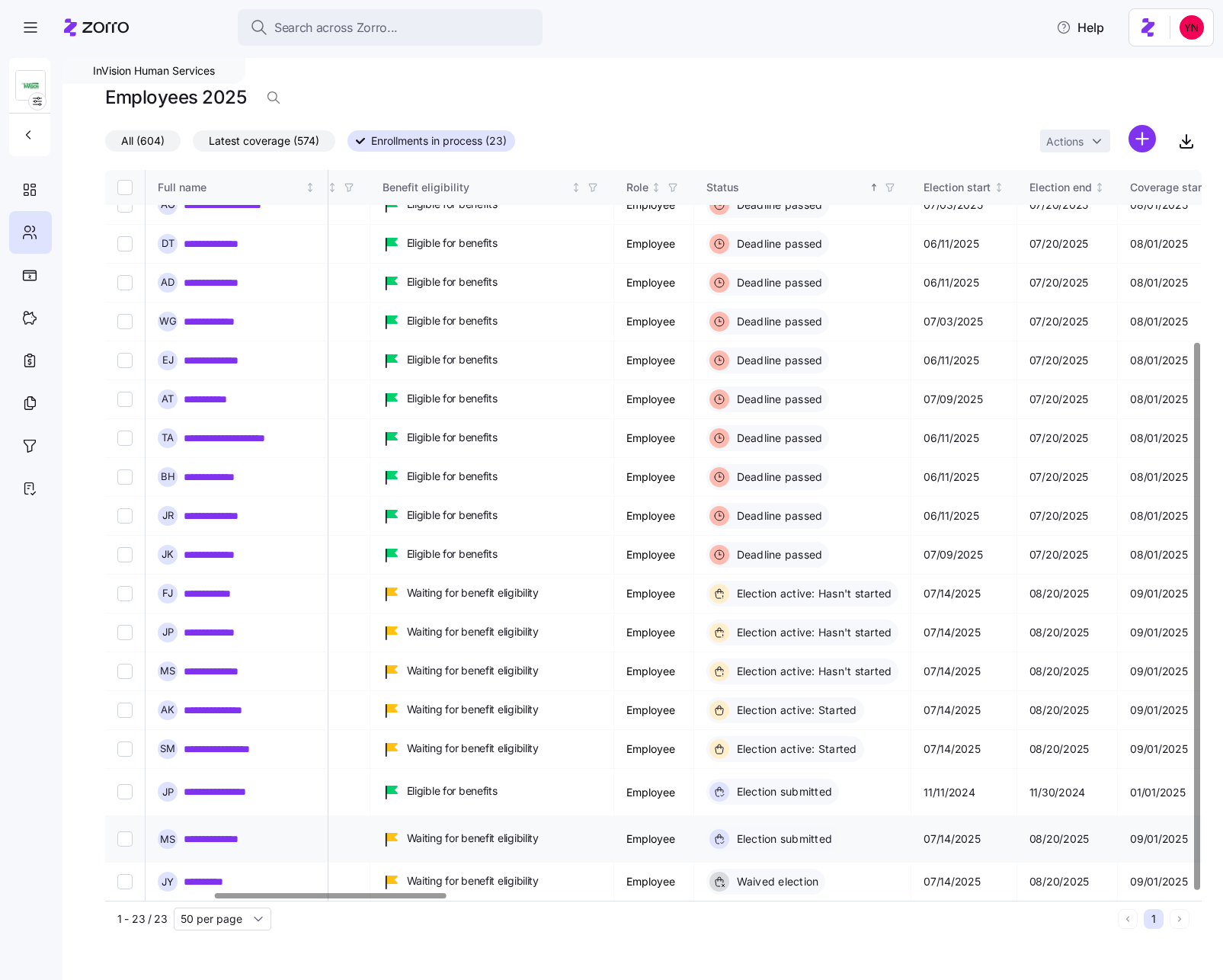 drag, startPoint x: 221, startPoint y: 792, endPoint x: 221, endPoint y: 818, distance: 26 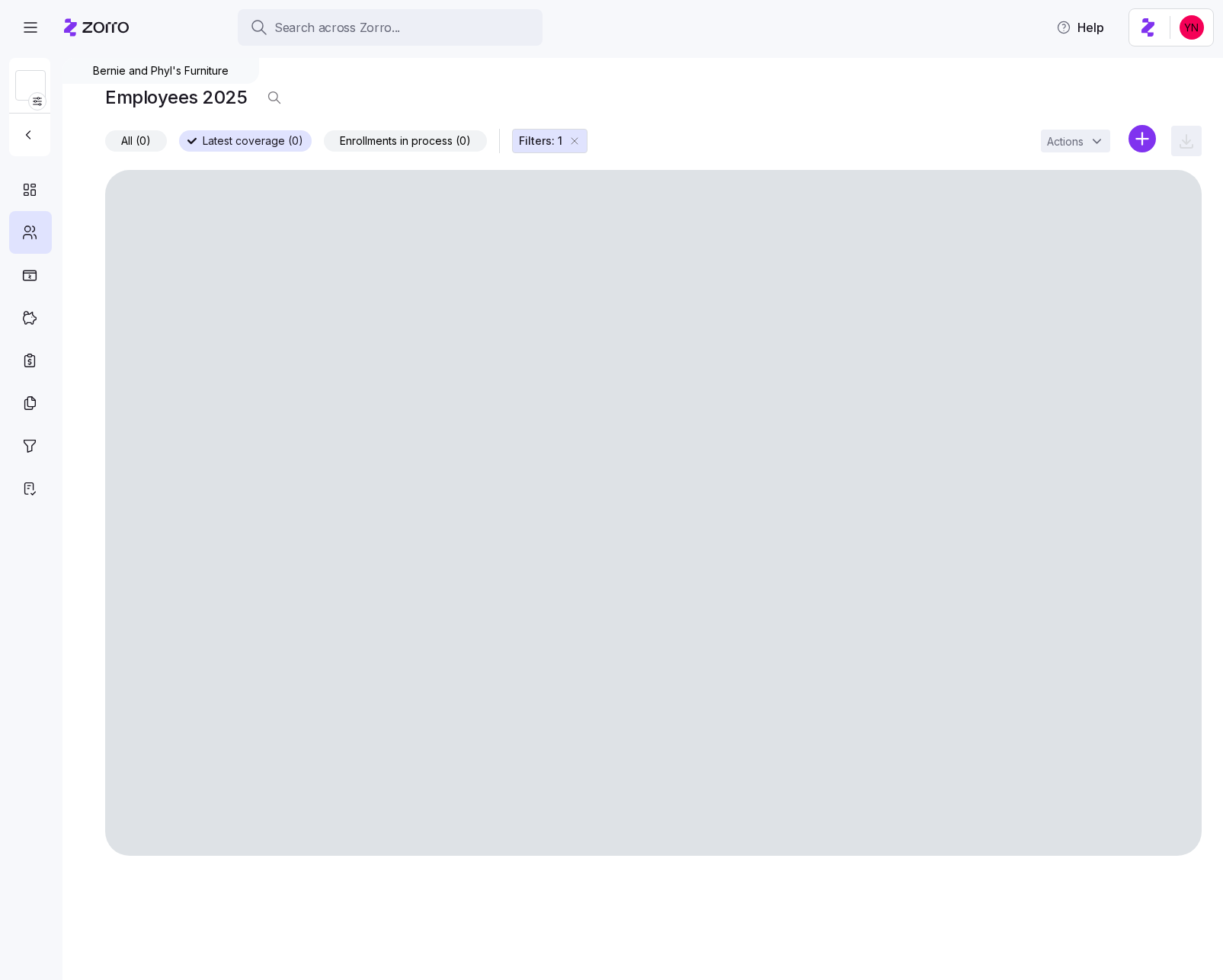 scroll, scrollTop: 0, scrollLeft: 0, axis: both 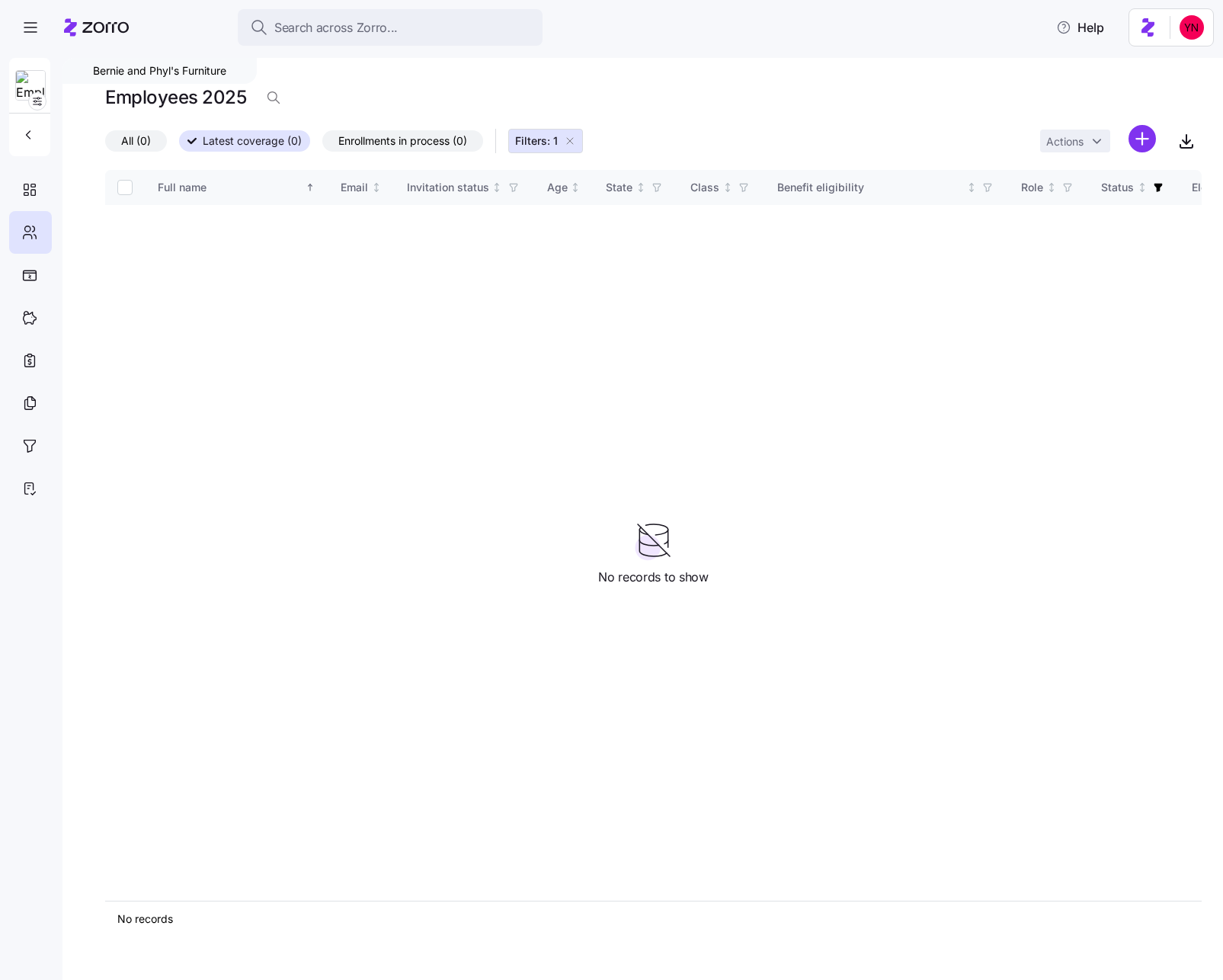 click 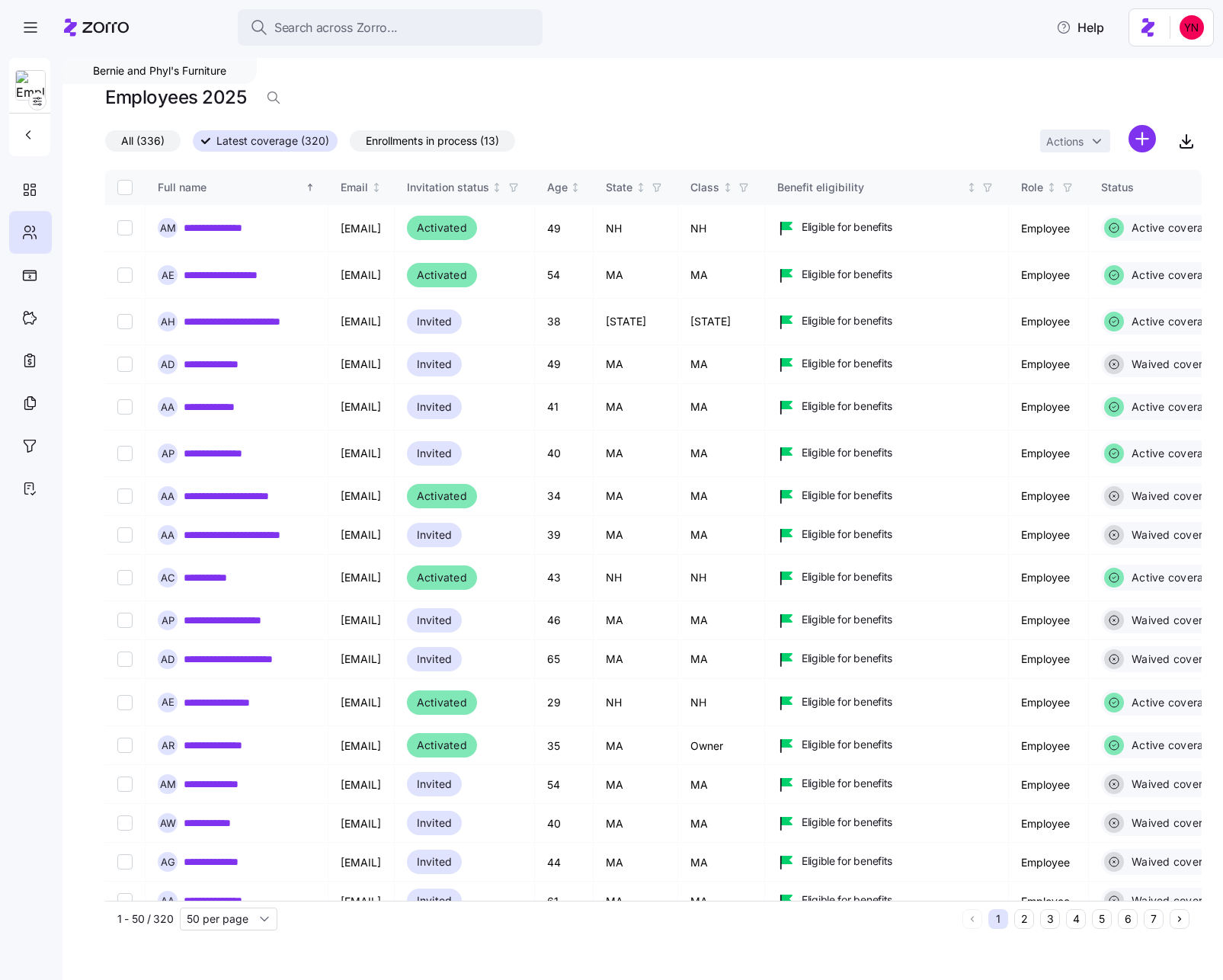 drag, startPoint x: 101, startPoint y: 60, endPoint x: 89, endPoint y: 81, distance: 24.18677 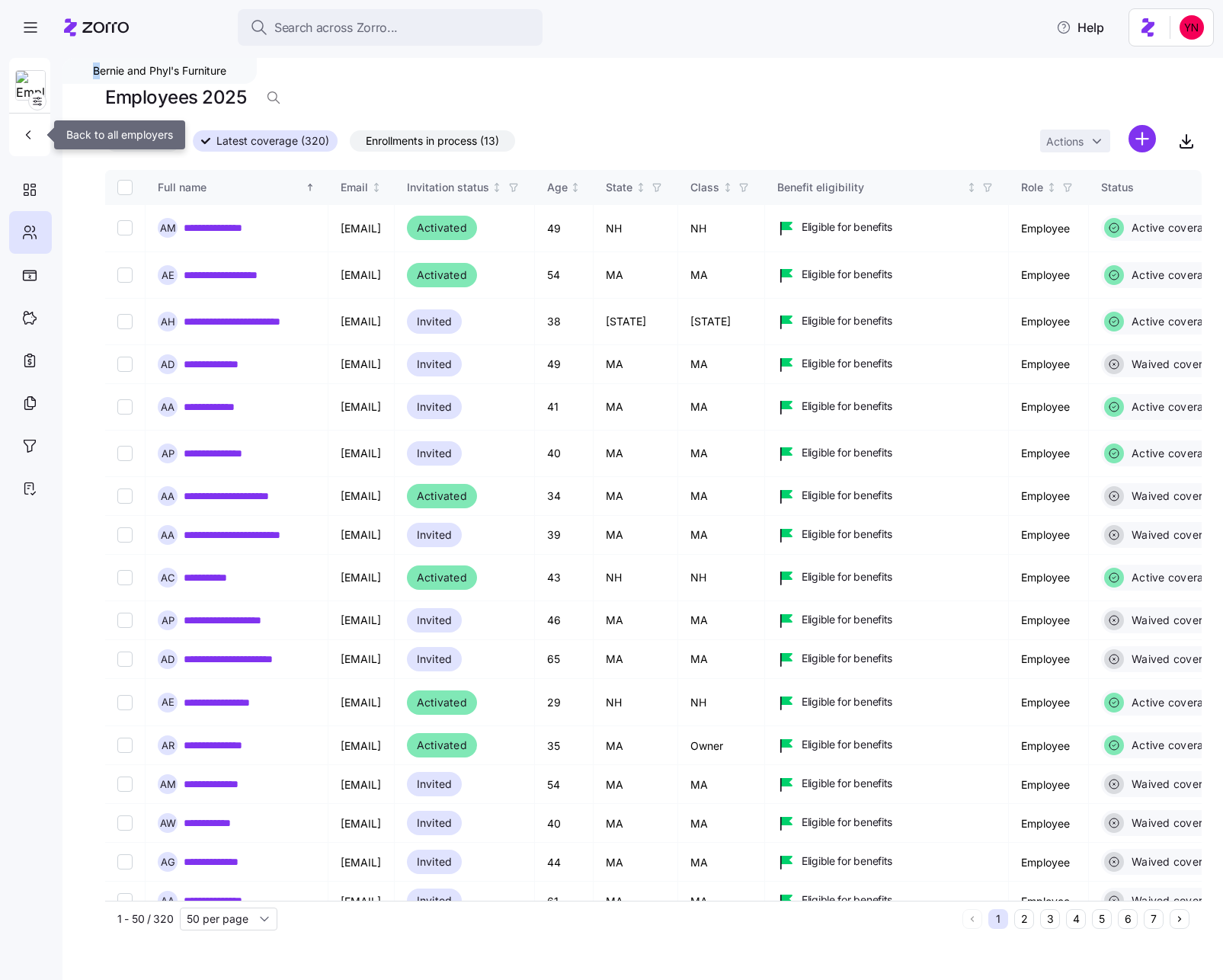 drag, startPoint x: 28, startPoint y: 130, endPoint x: 226, endPoint y: 116, distance: 198.49433 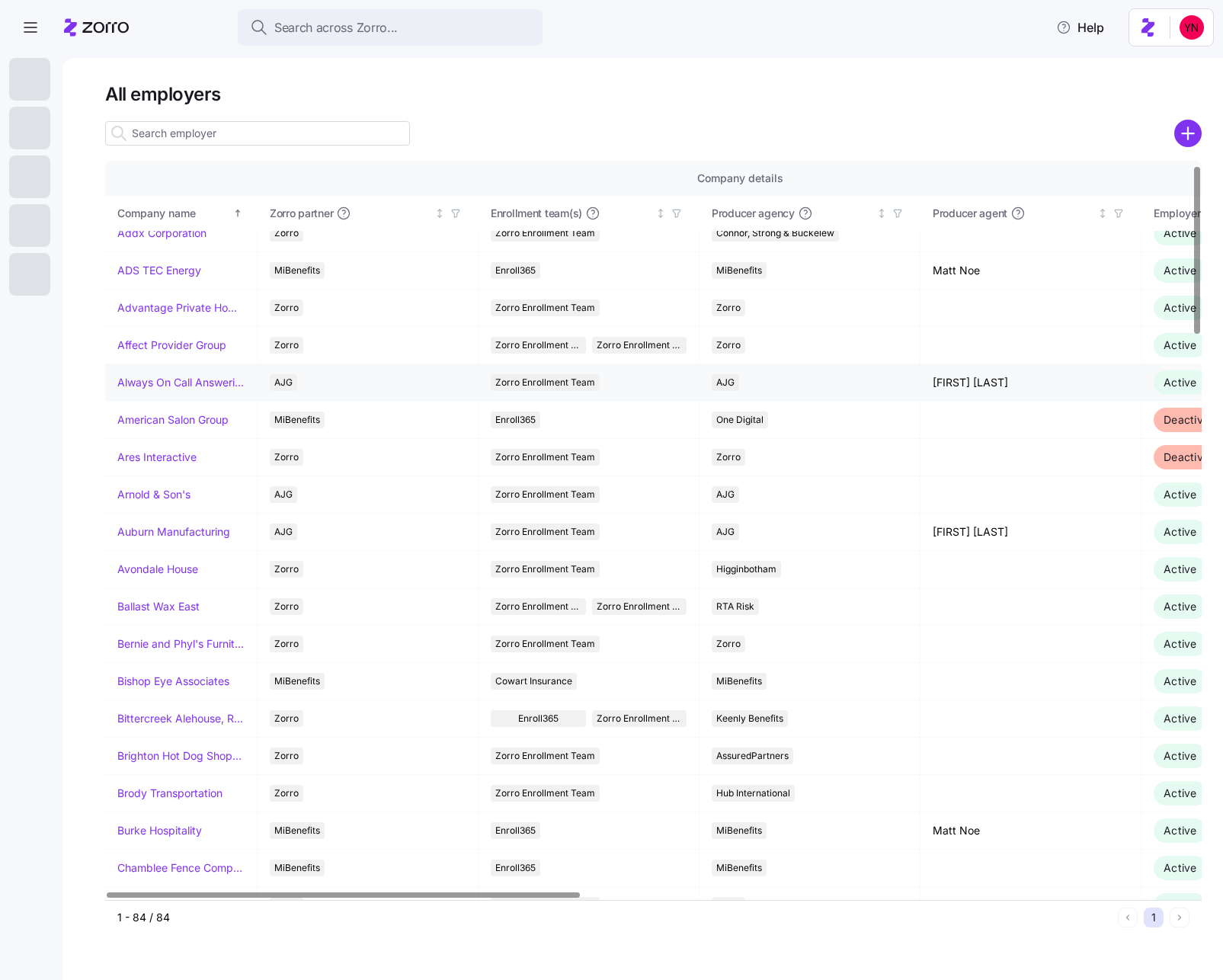 scroll, scrollTop: 17, scrollLeft: 0, axis: vertical 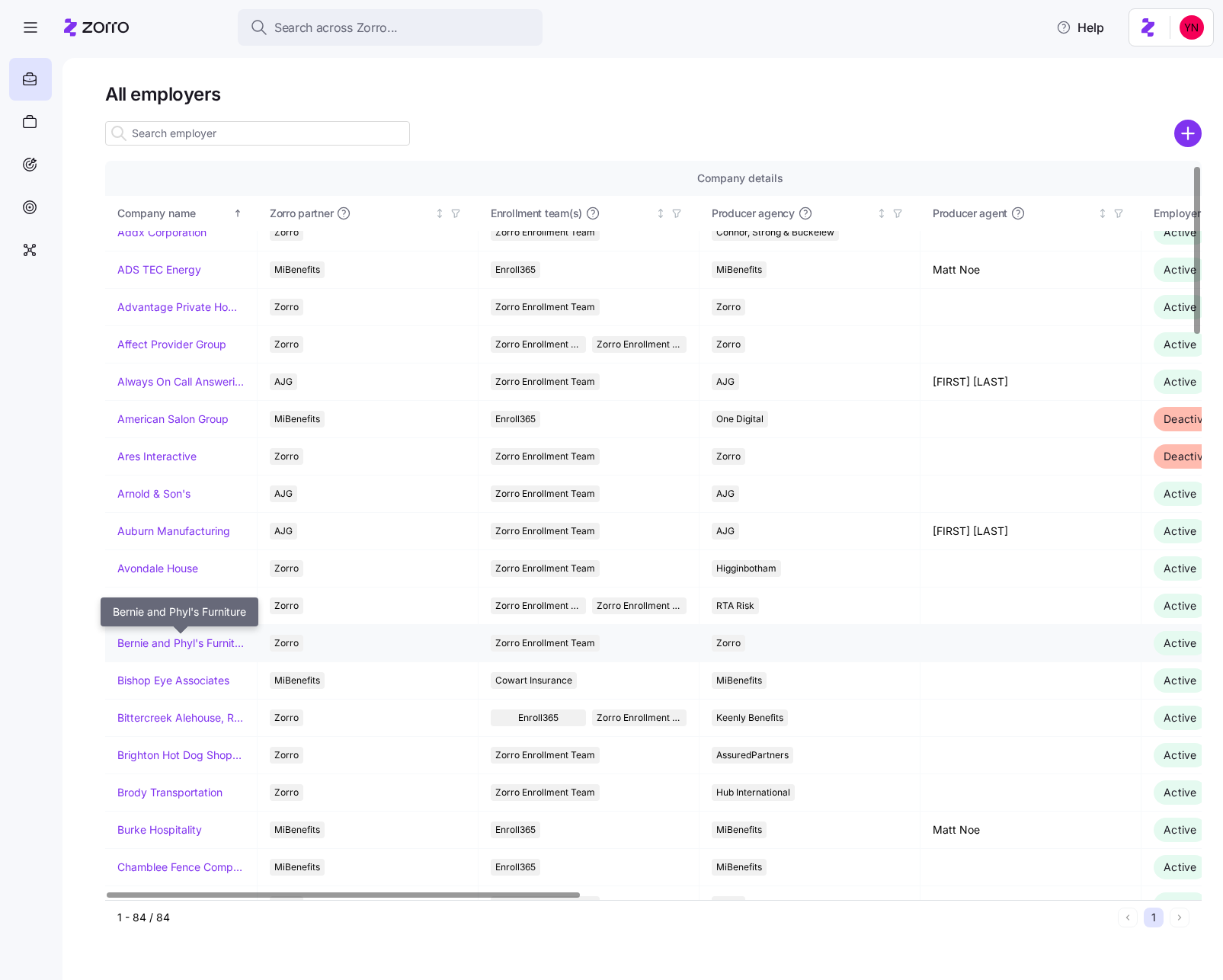 click on "Bernie and Phyl's Furniture" at bounding box center (181, 643) 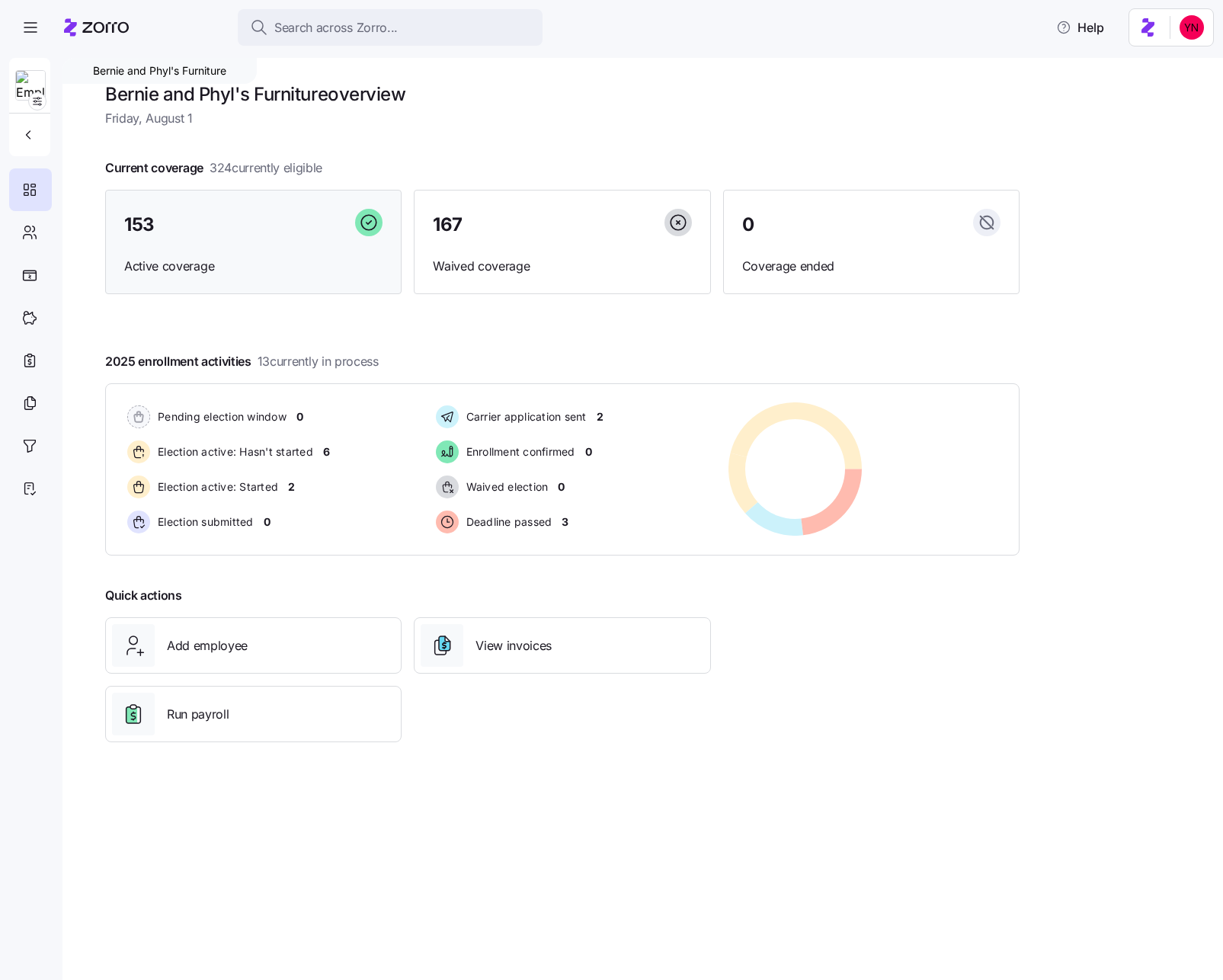 click on "153 Active coverage" at bounding box center (253, 242) 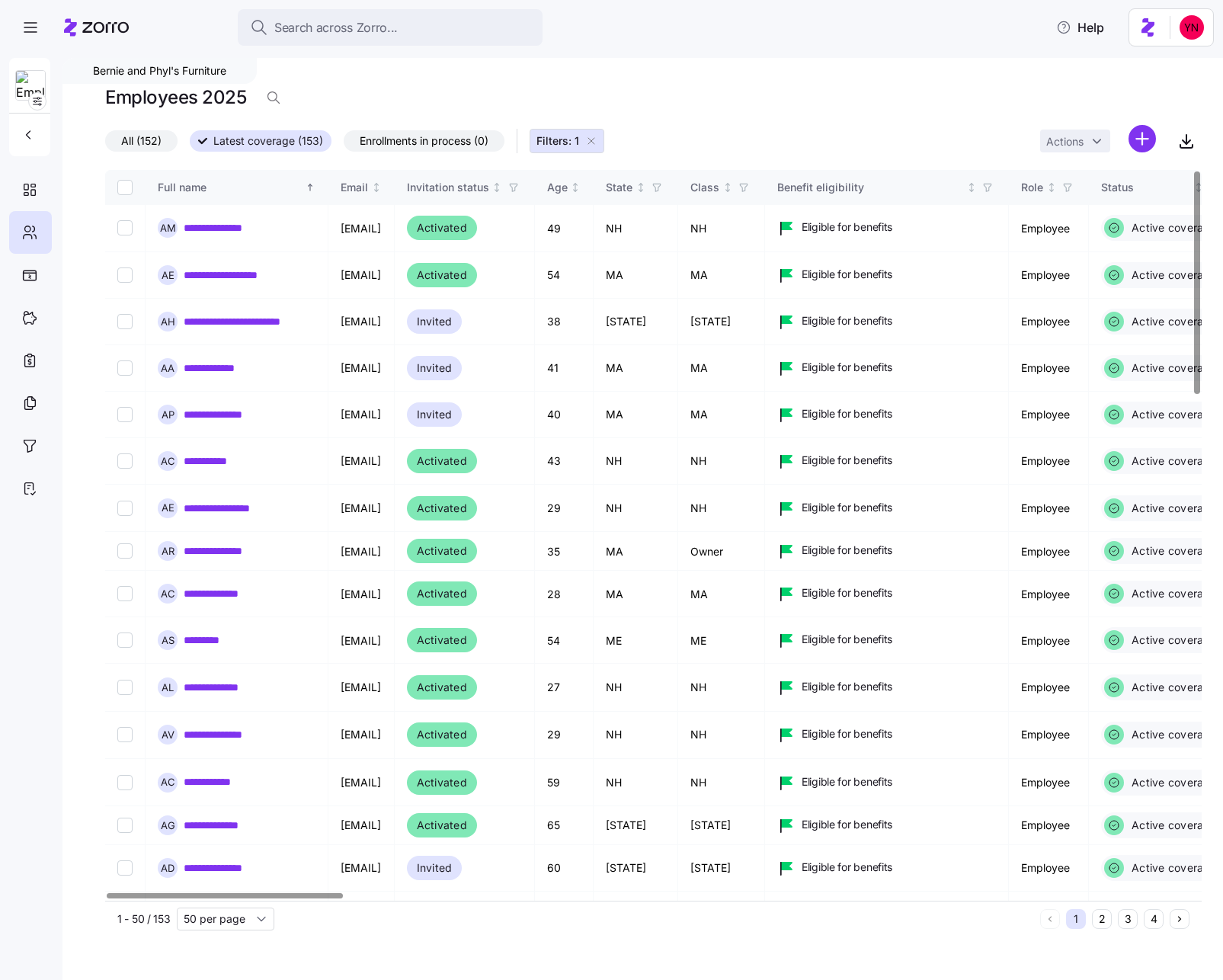 drag, startPoint x: 411, startPoint y: 144, endPoint x: 498, endPoint y: 146, distance: 87.02299 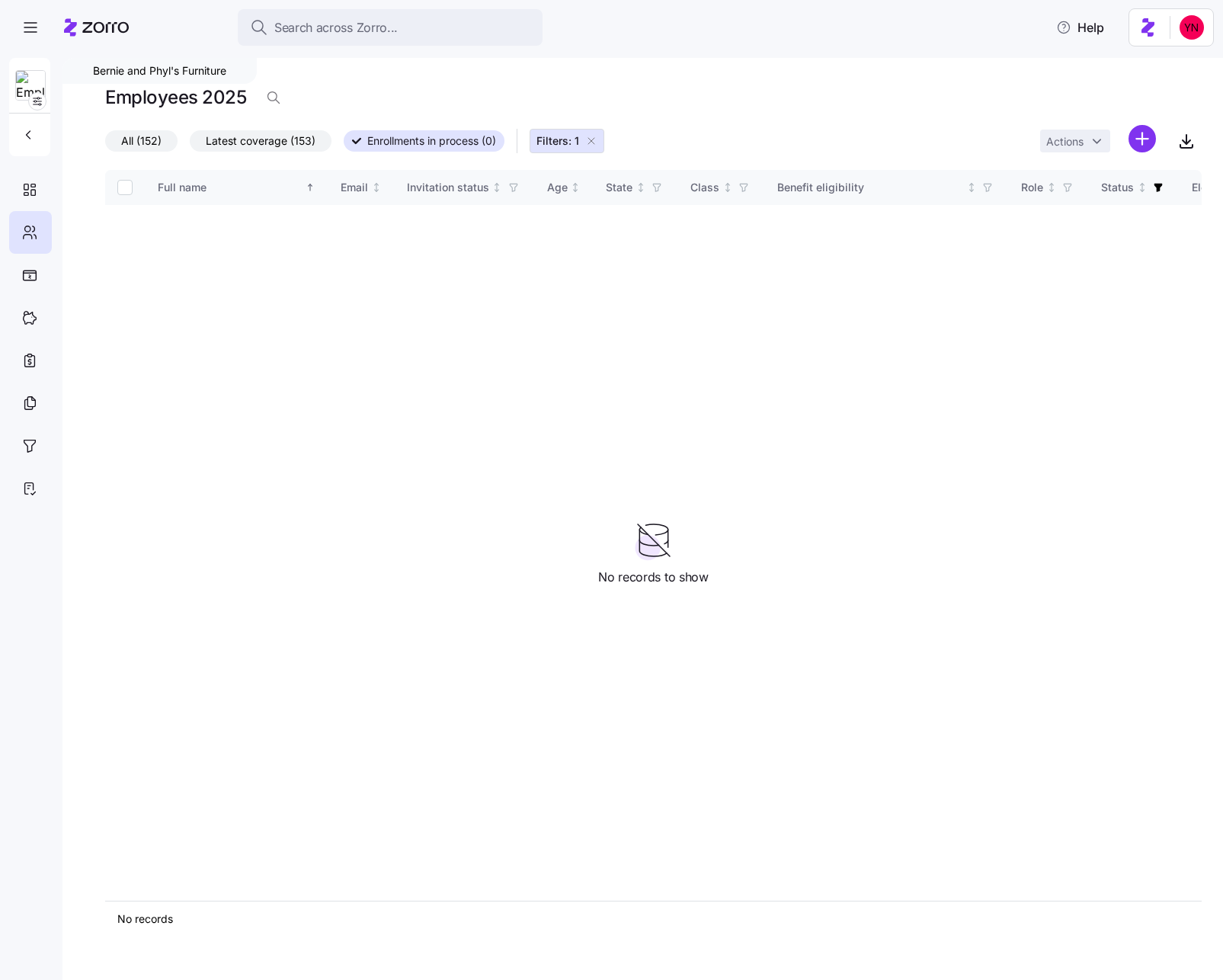 click 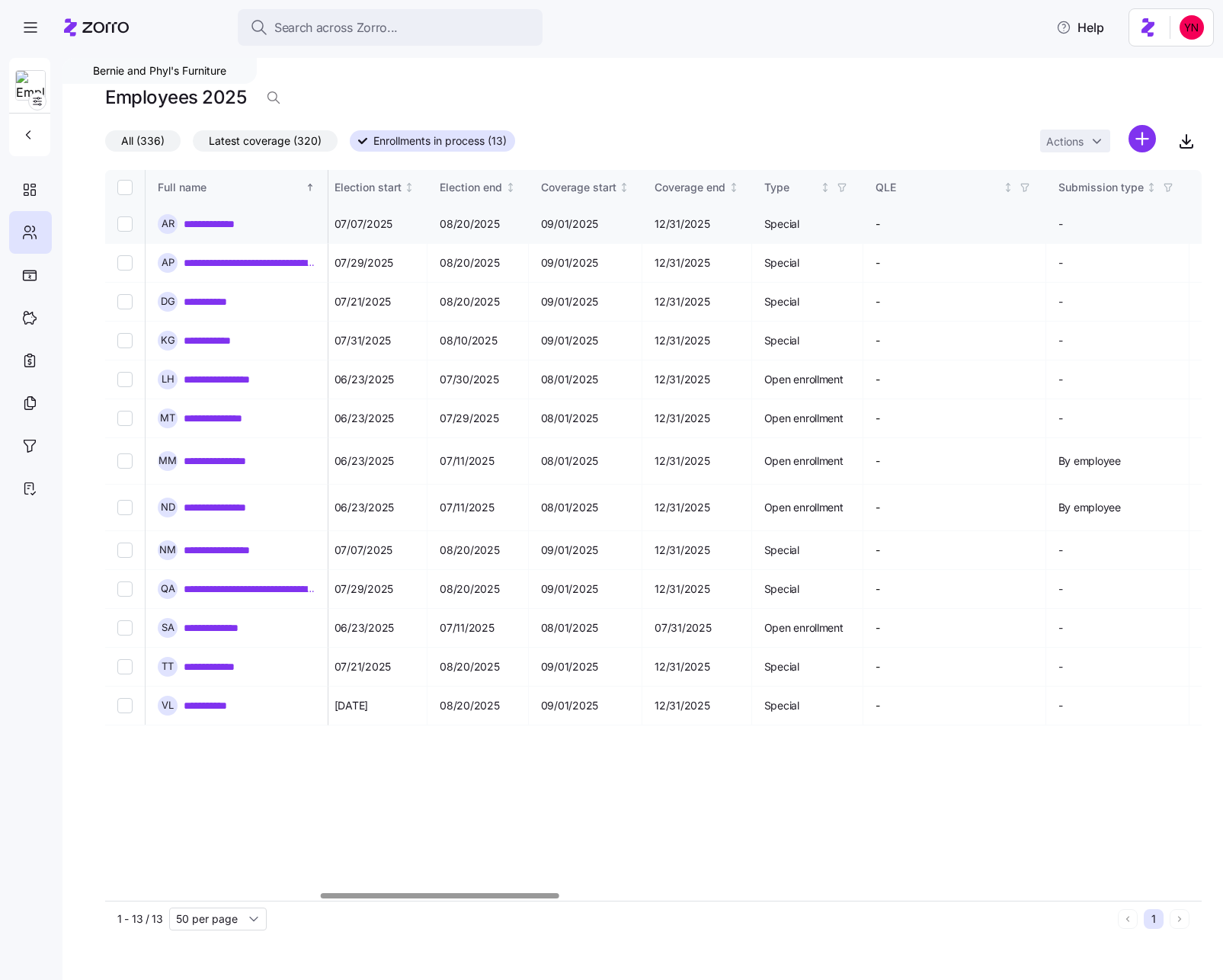 scroll, scrollTop: 0, scrollLeft: 763, axis: horizontal 